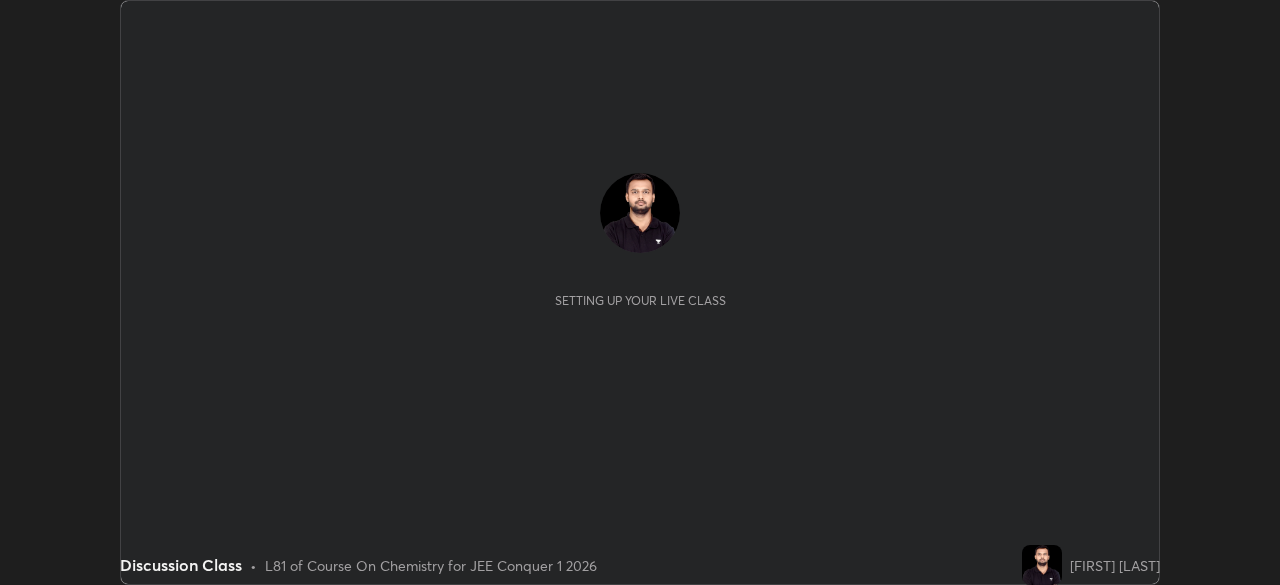 scroll, scrollTop: 0, scrollLeft: 0, axis: both 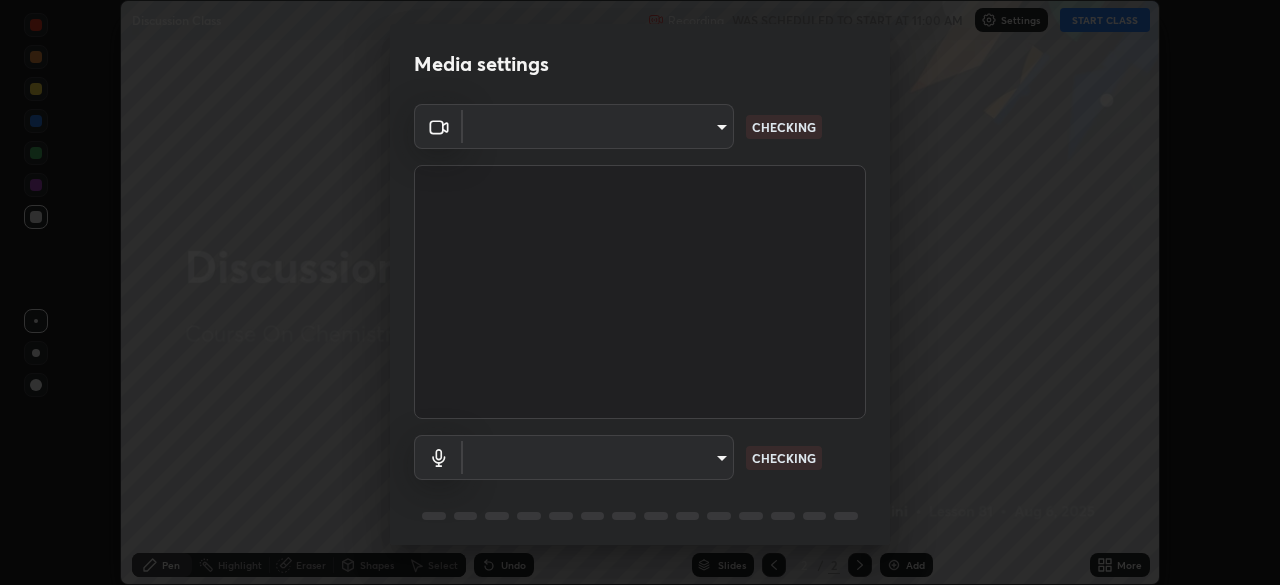 click on "Erase all Discussion Class Recording WAS SCHEDULED TO START AT  11:00 AM Settings START CLASS Setting up your live class Discussion Class • L81 of Course On Chemistry for JEE Conquer 1 2026 [FIRST] [LAST] Pen Highlight Eraser Shapes Select Undo Slides 2 / 2 Add More No doubts shared Encourage your learners to ask a doubt for better clarity Report an issue Reason for reporting Buffering Chat not working Audio - Video sync issue Educator video quality low ​ Attach an image Report Media settings ​ CHECKING ​ CHECKING 1 / 5 Next" at bounding box center (640, 292) 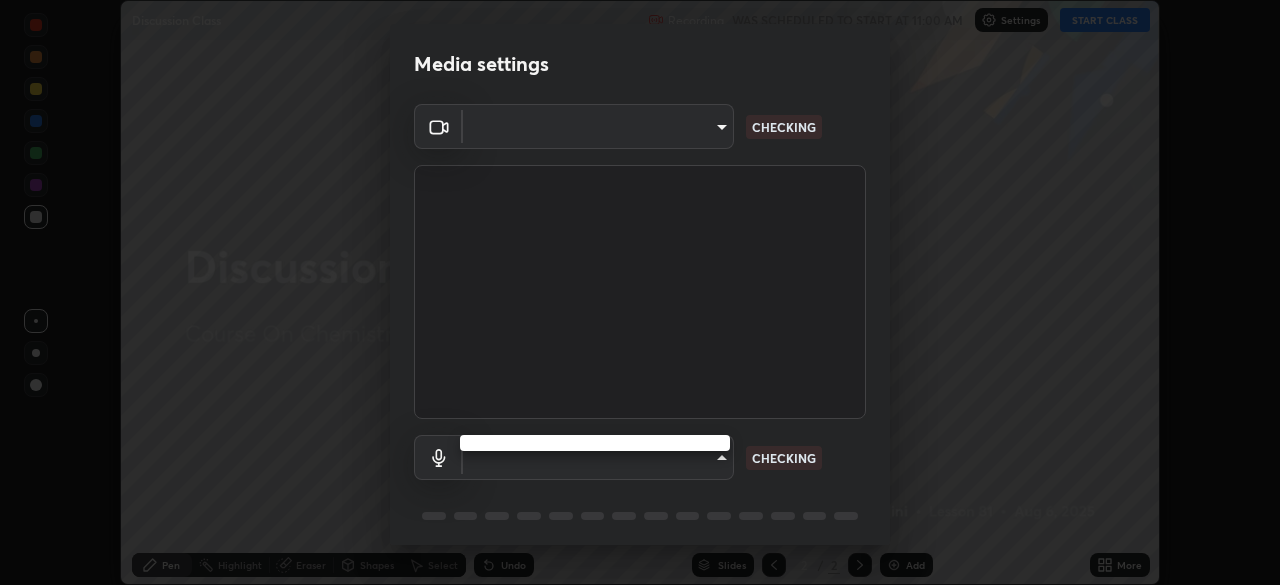 type on "23c9aa11fd00248c32d6b1de5315ccb1735a7b25f34c5c1293916a7f1515c7c3" 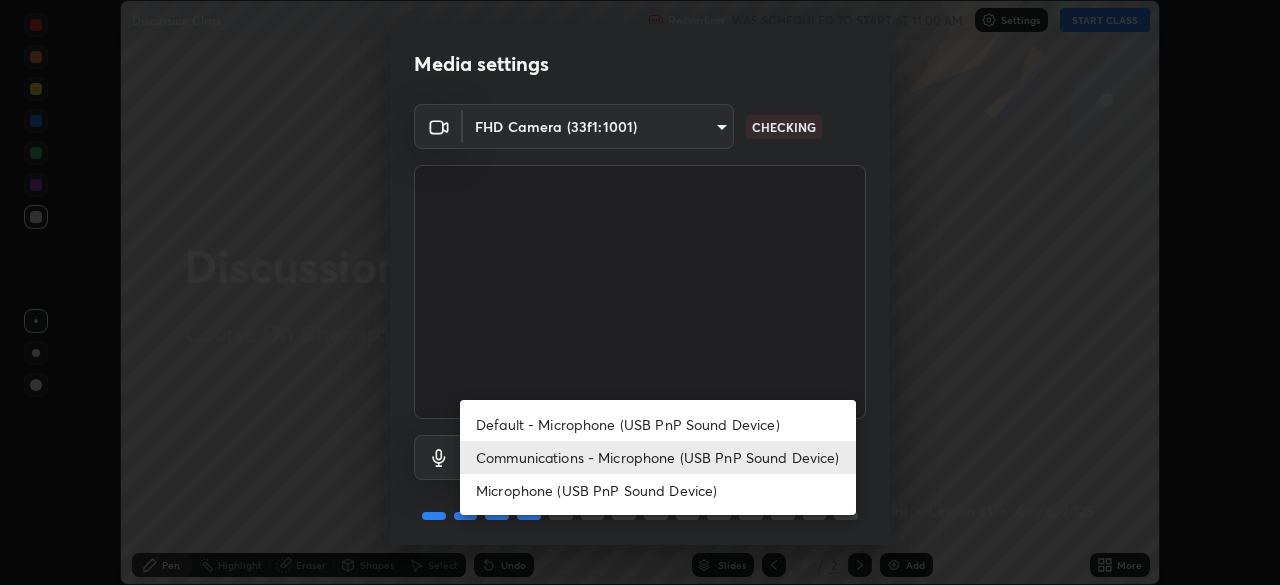 click on "Microphone (USB PnP Sound Device)" at bounding box center (658, 490) 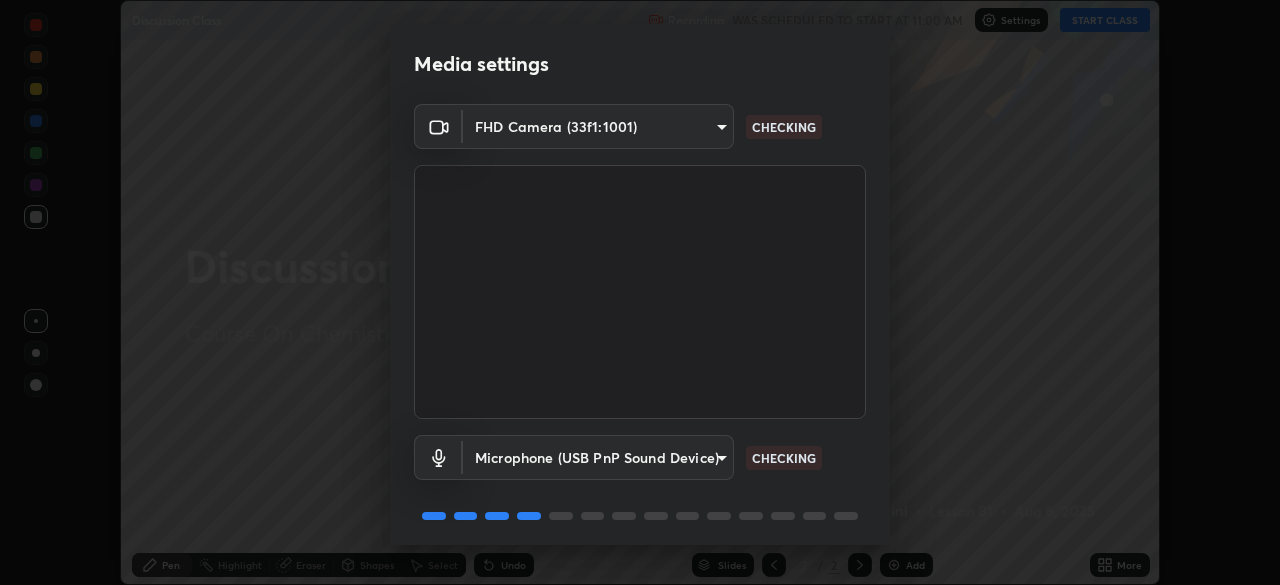 scroll, scrollTop: 71, scrollLeft: 0, axis: vertical 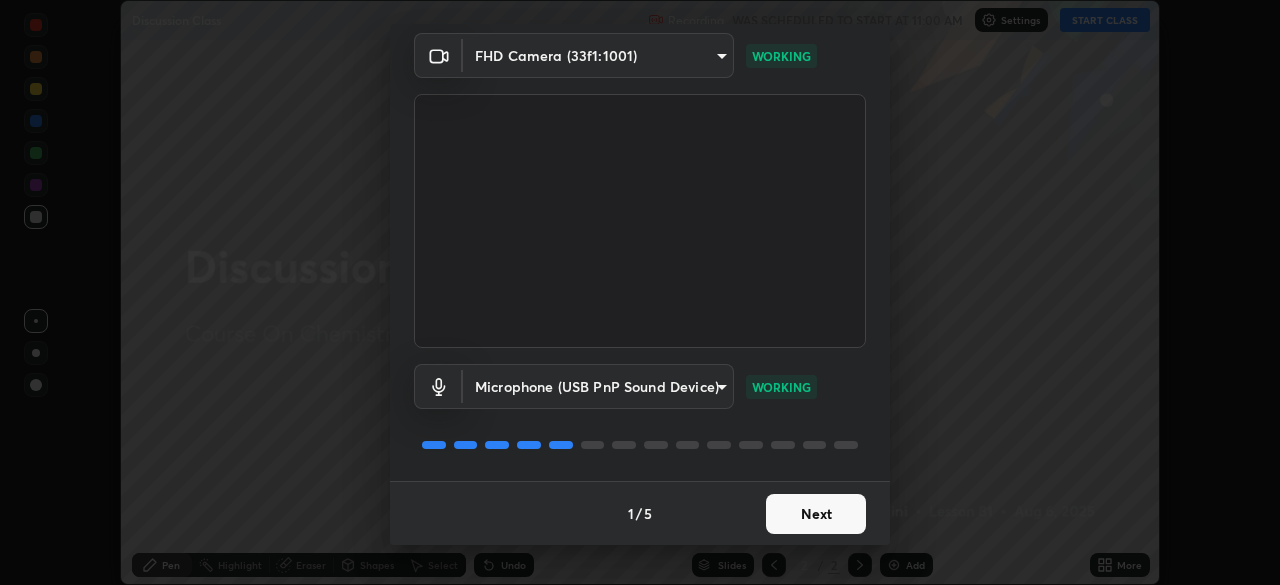 click on "Next" at bounding box center (816, 514) 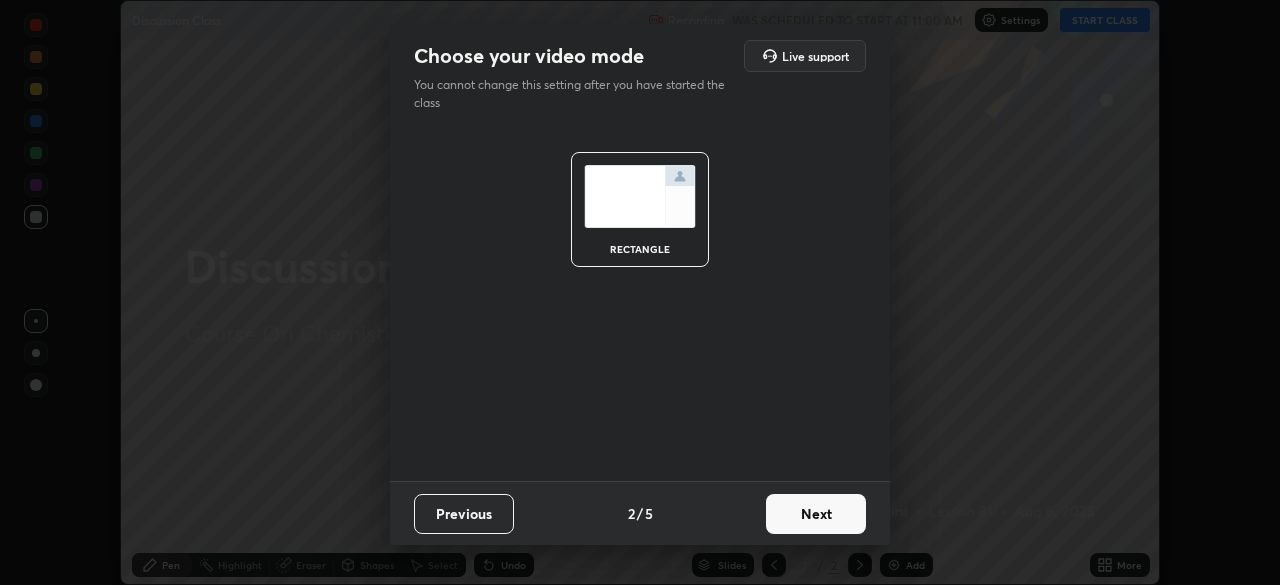 scroll, scrollTop: 0, scrollLeft: 0, axis: both 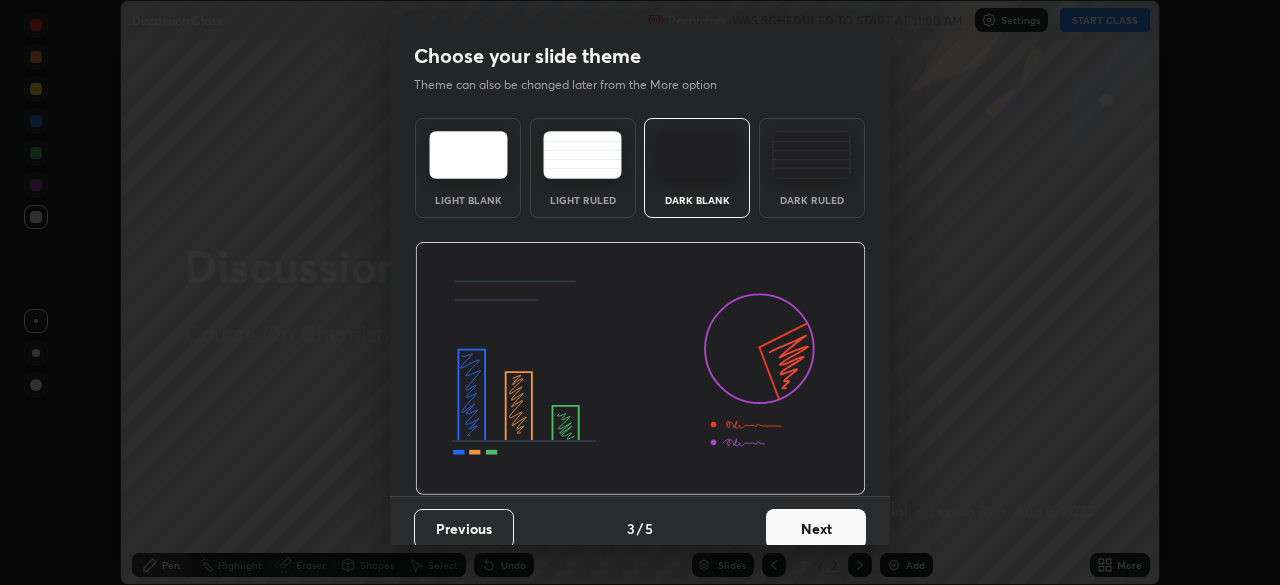 click on "Next" at bounding box center [816, 529] 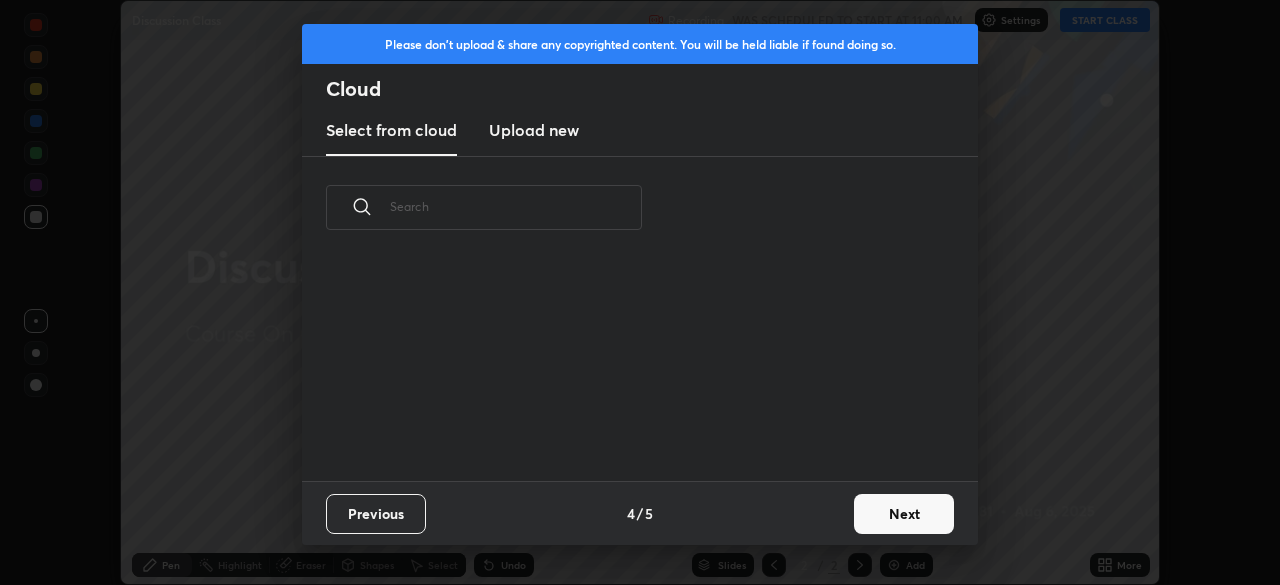 click on "Next" at bounding box center (904, 514) 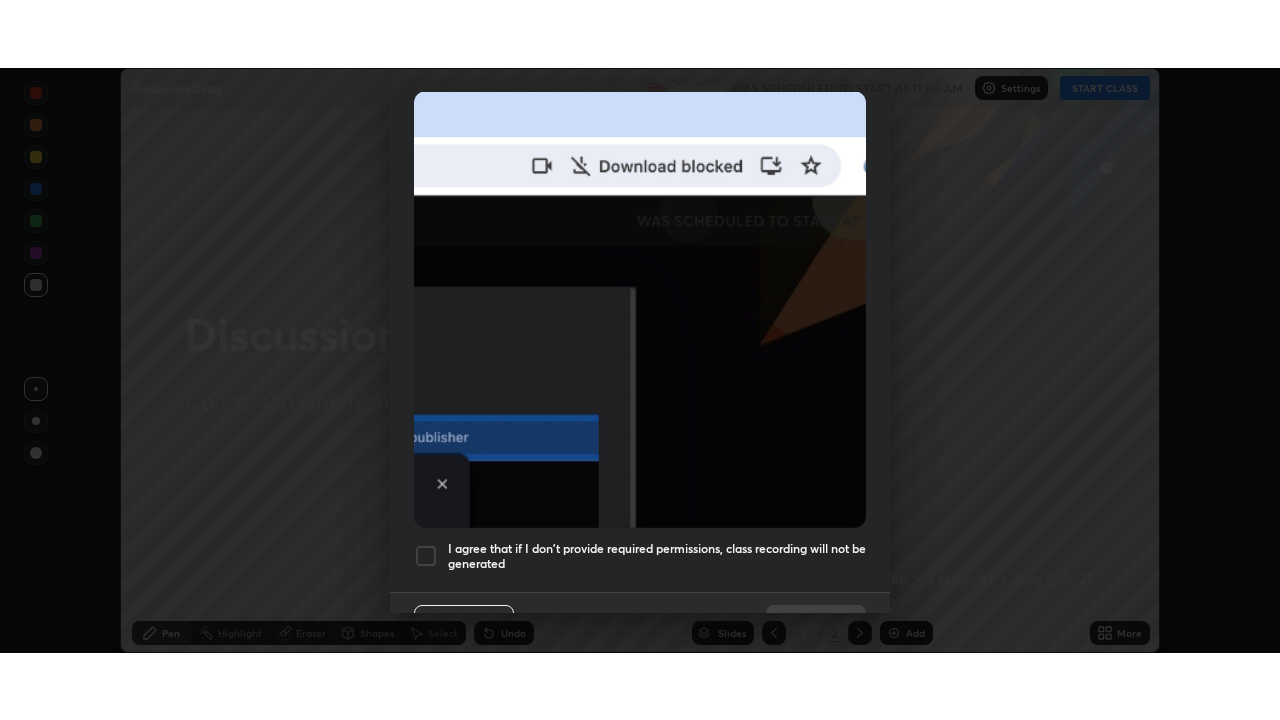 scroll, scrollTop: 479, scrollLeft: 0, axis: vertical 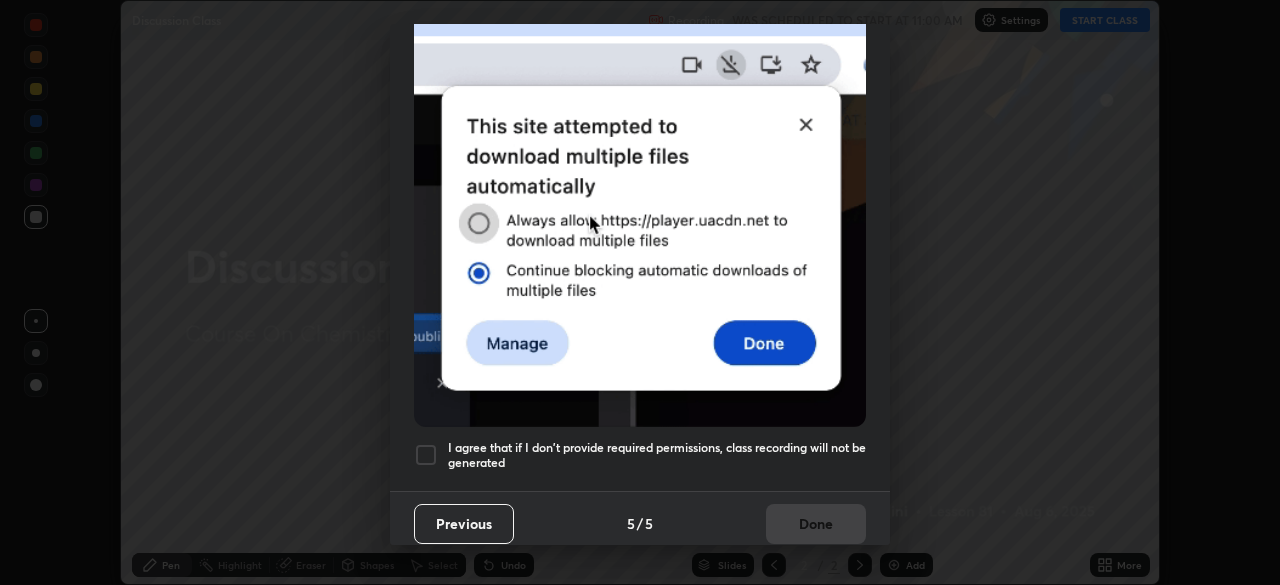 click on "I agree that if I don't provide required permissions, class recording will not be generated" at bounding box center [657, 455] 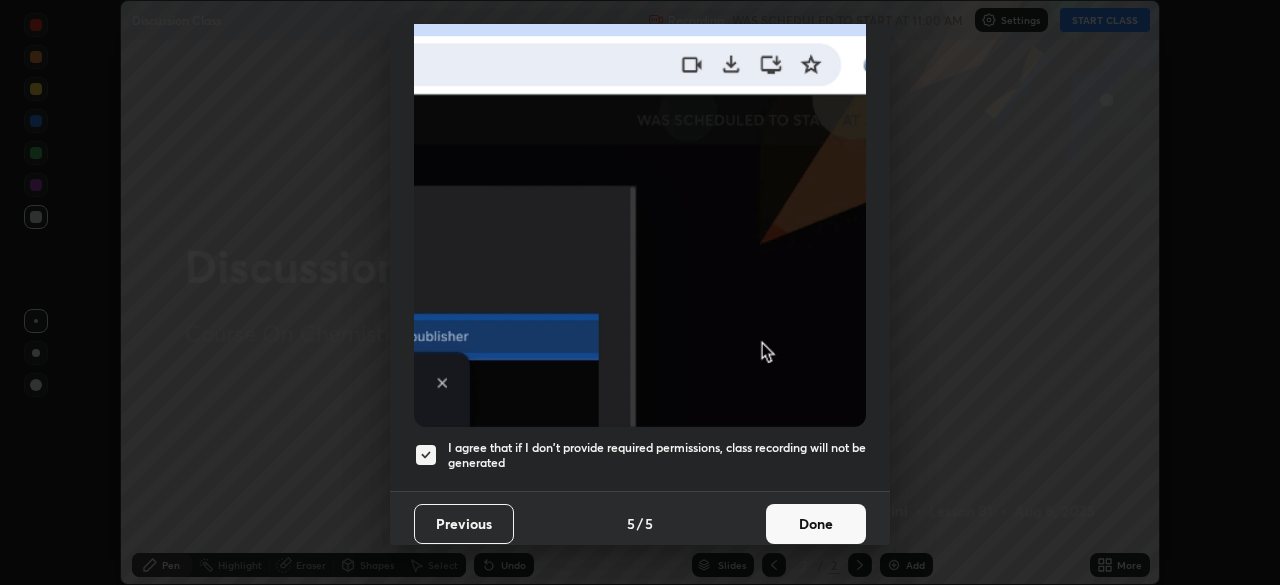 click on "Done" at bounding box center (816, 524) 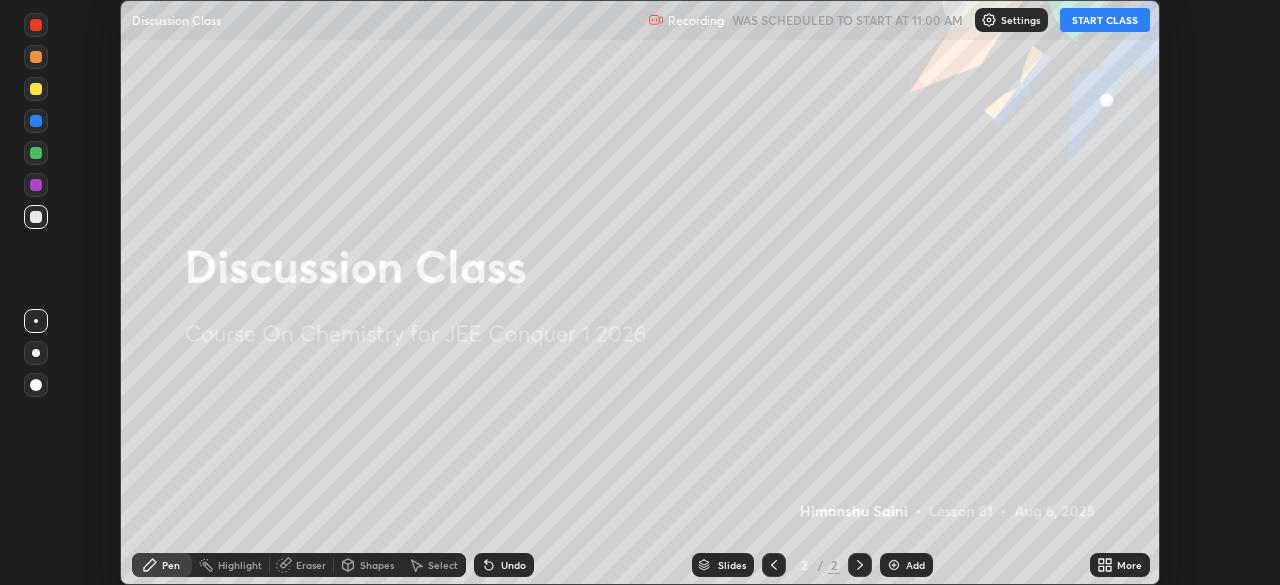 click 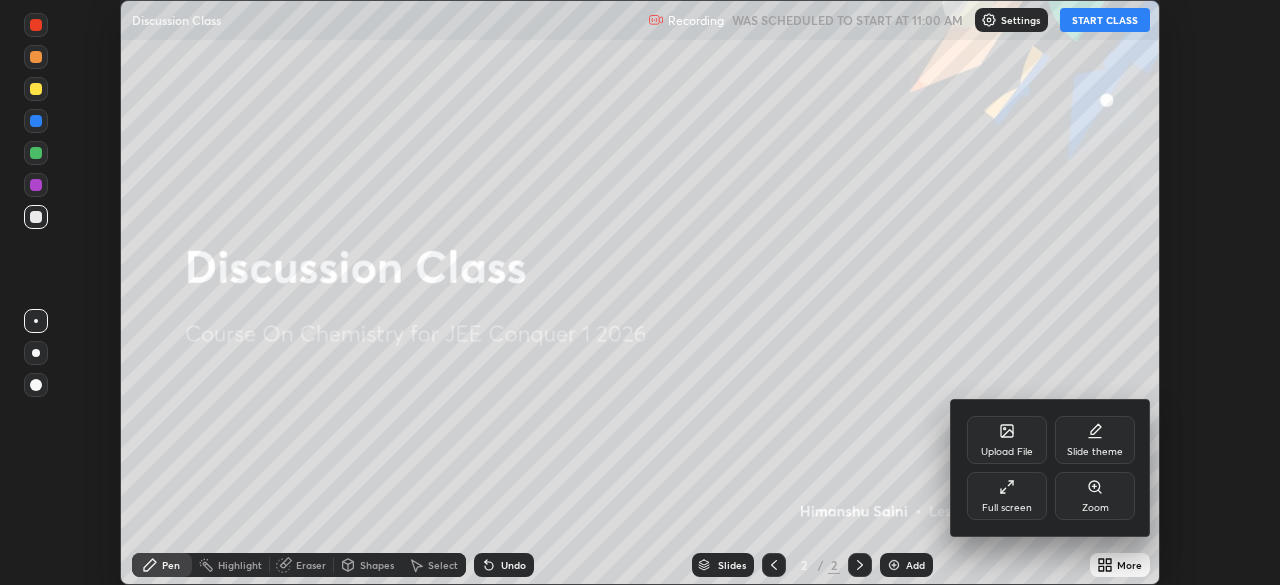 click 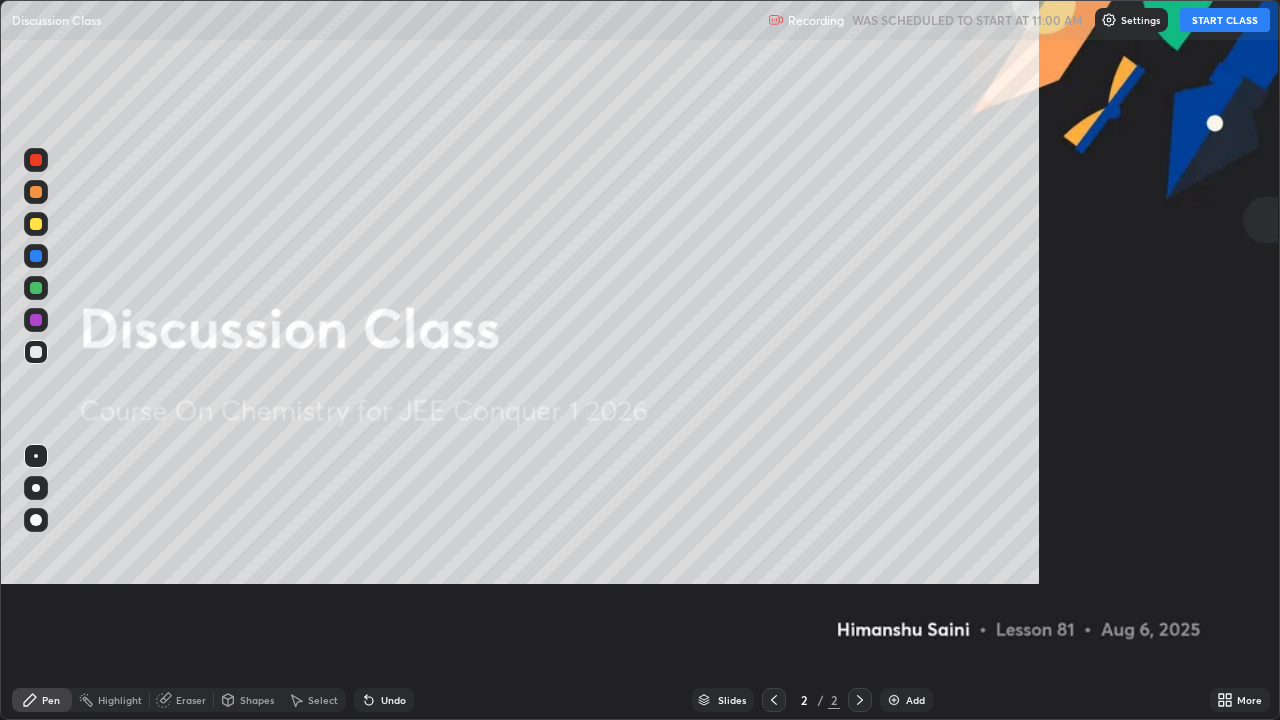 scroll, scrollTop: 99280, scrollLeft: 98720, axis: both 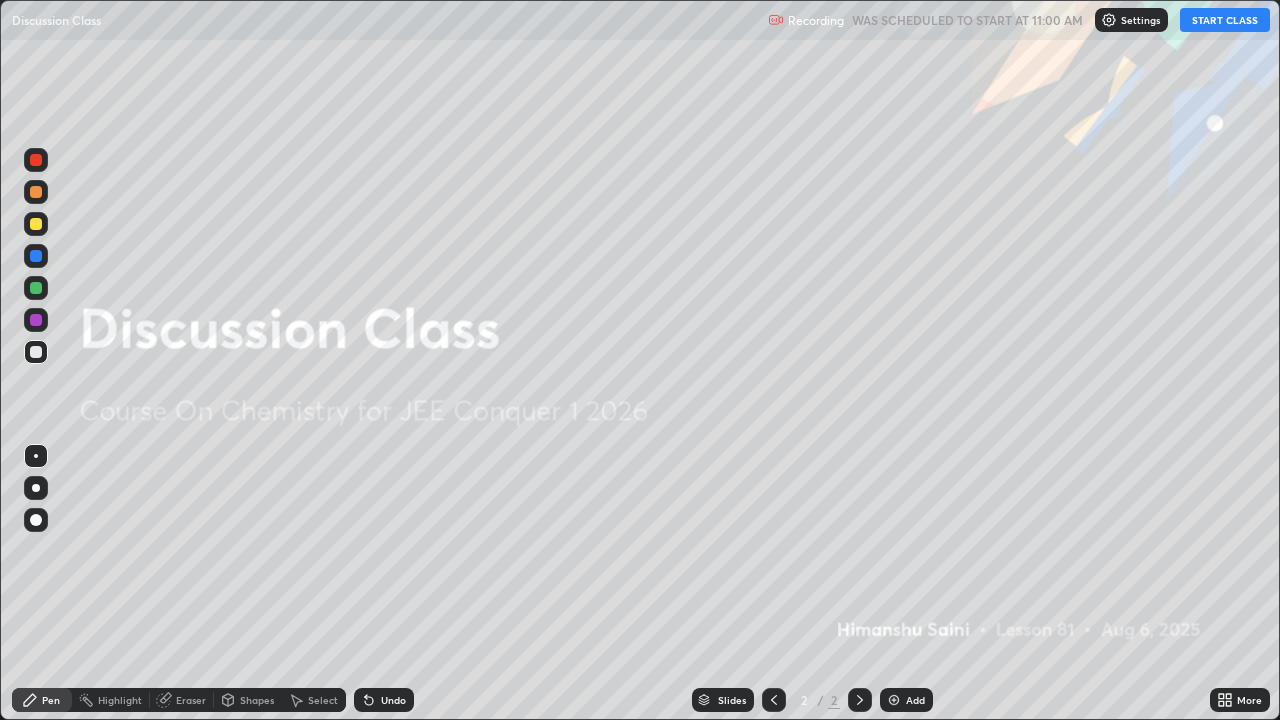 click on "START CLASS" at bounding box center [1225, 20] 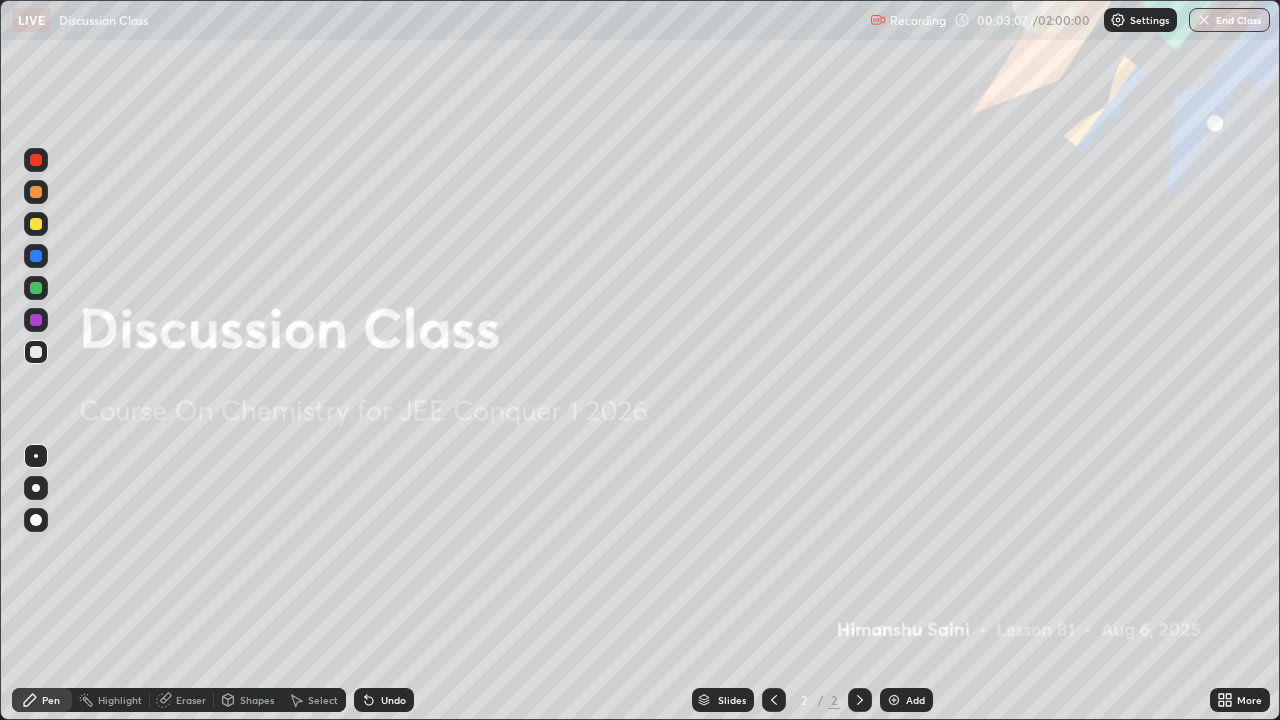 click on "Add" at bounding box center [915, 700] 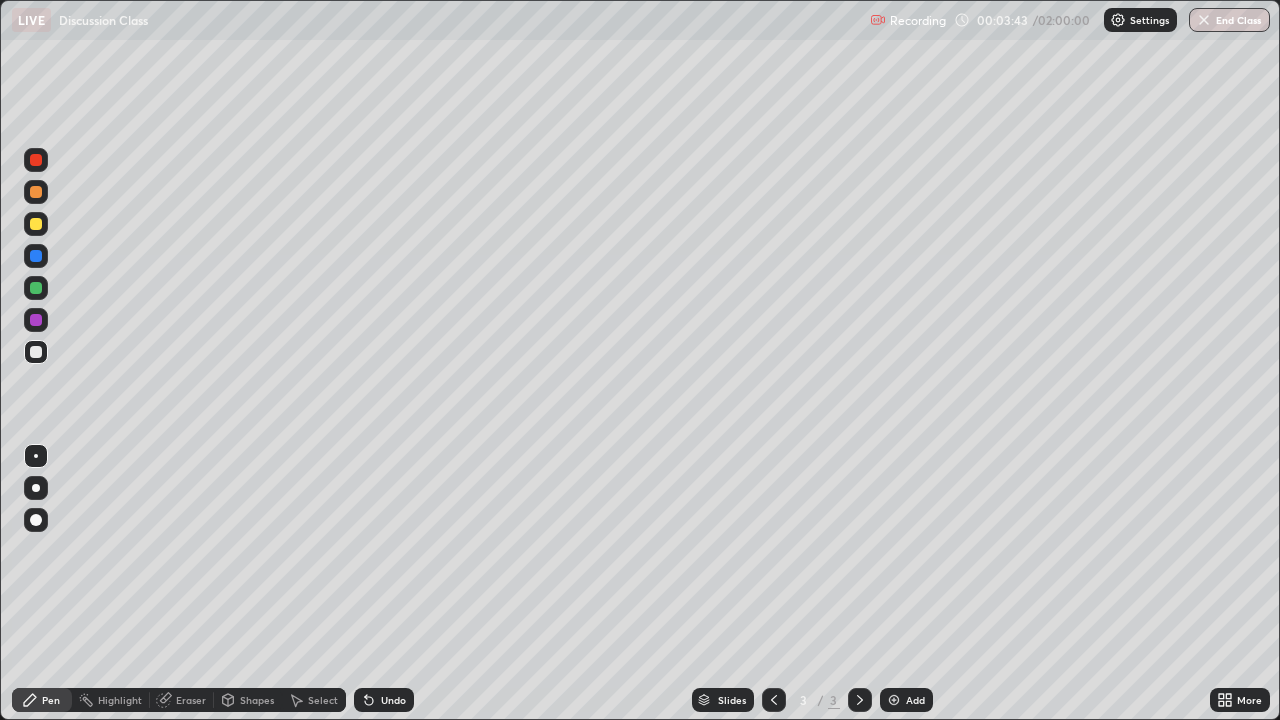click at bounding box center [36, 352] 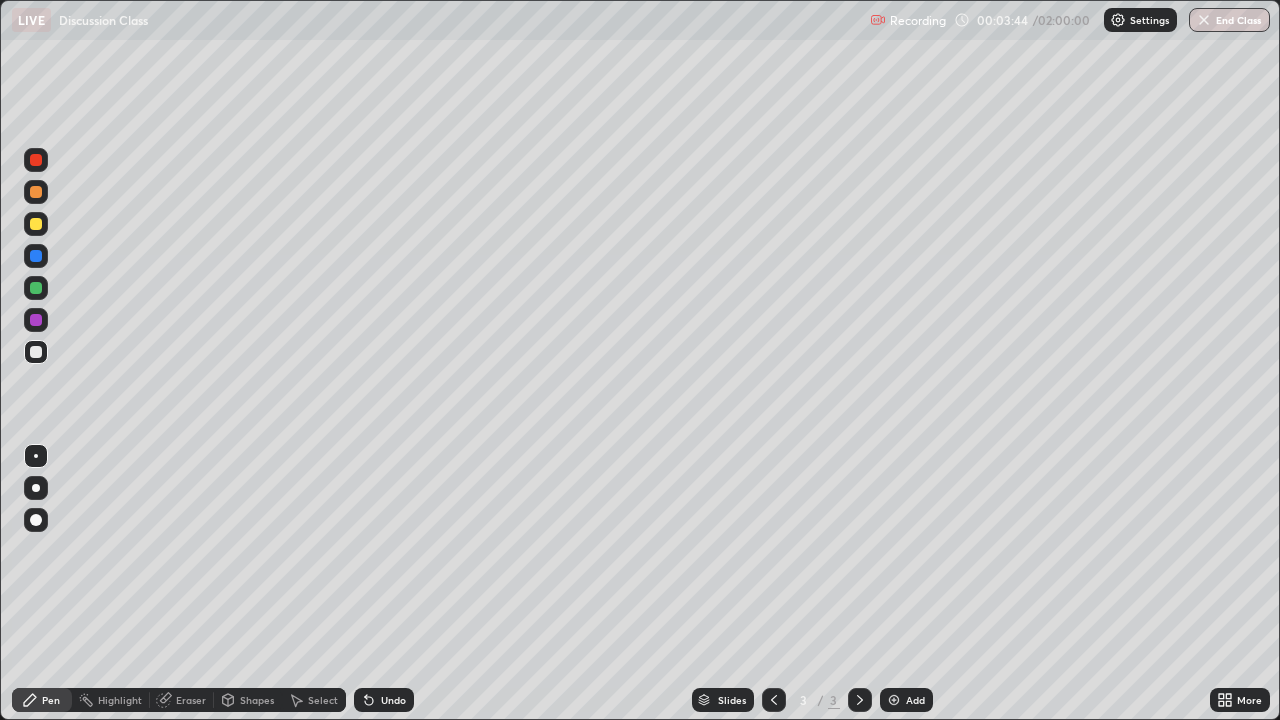 click at bounding box center [36, 224] 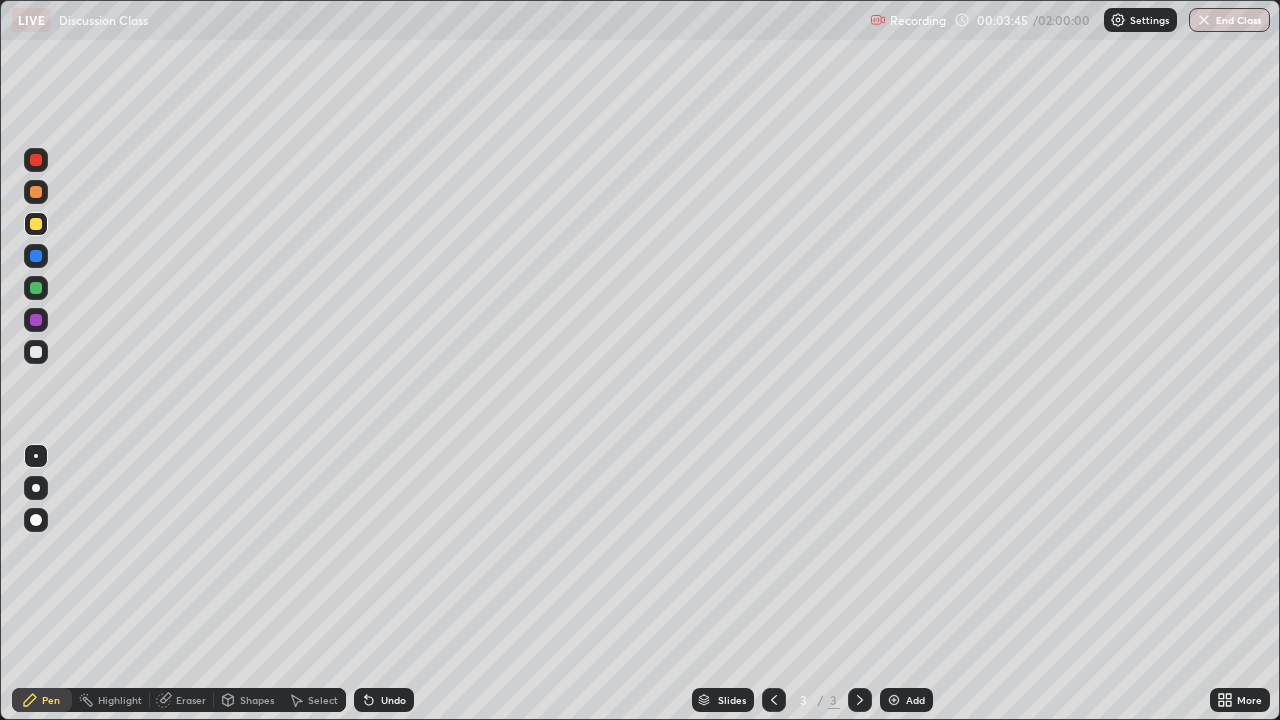 click 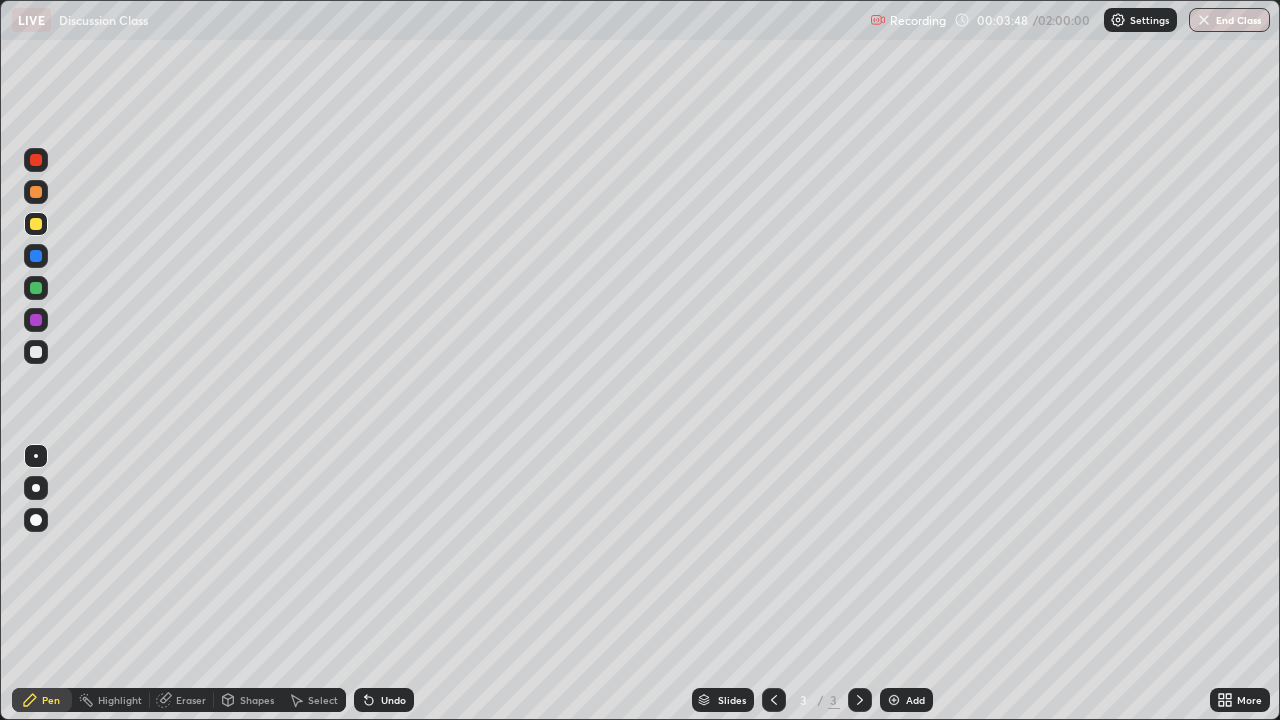click at bounding box center [36, 520] 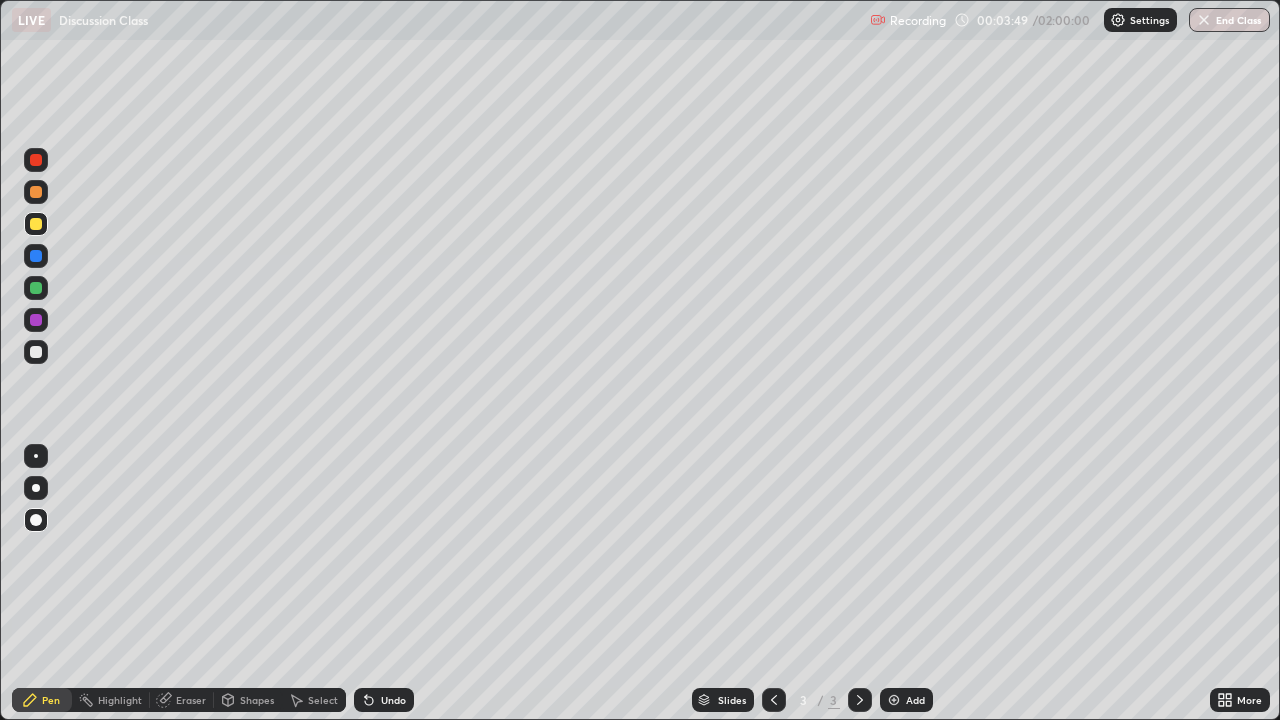 click on "Eraser" at bounding box center [191, 700] 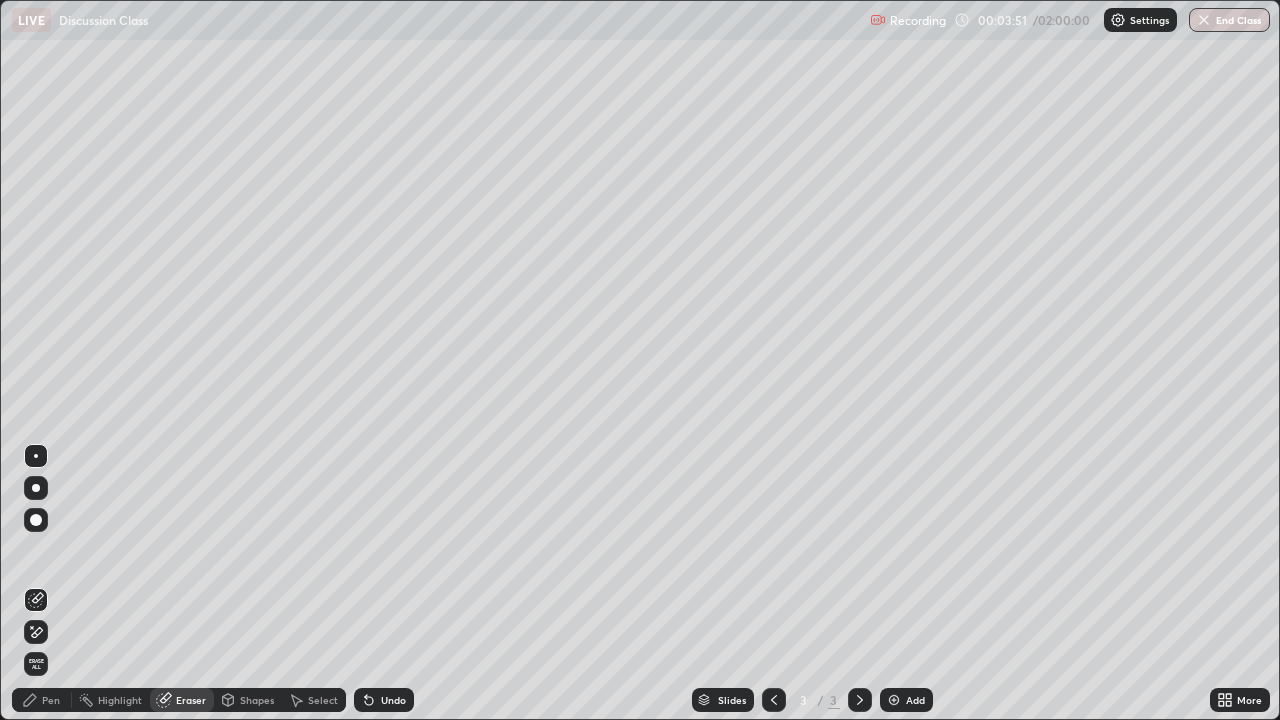 click on "Pen" at bounding box center (51, 700) 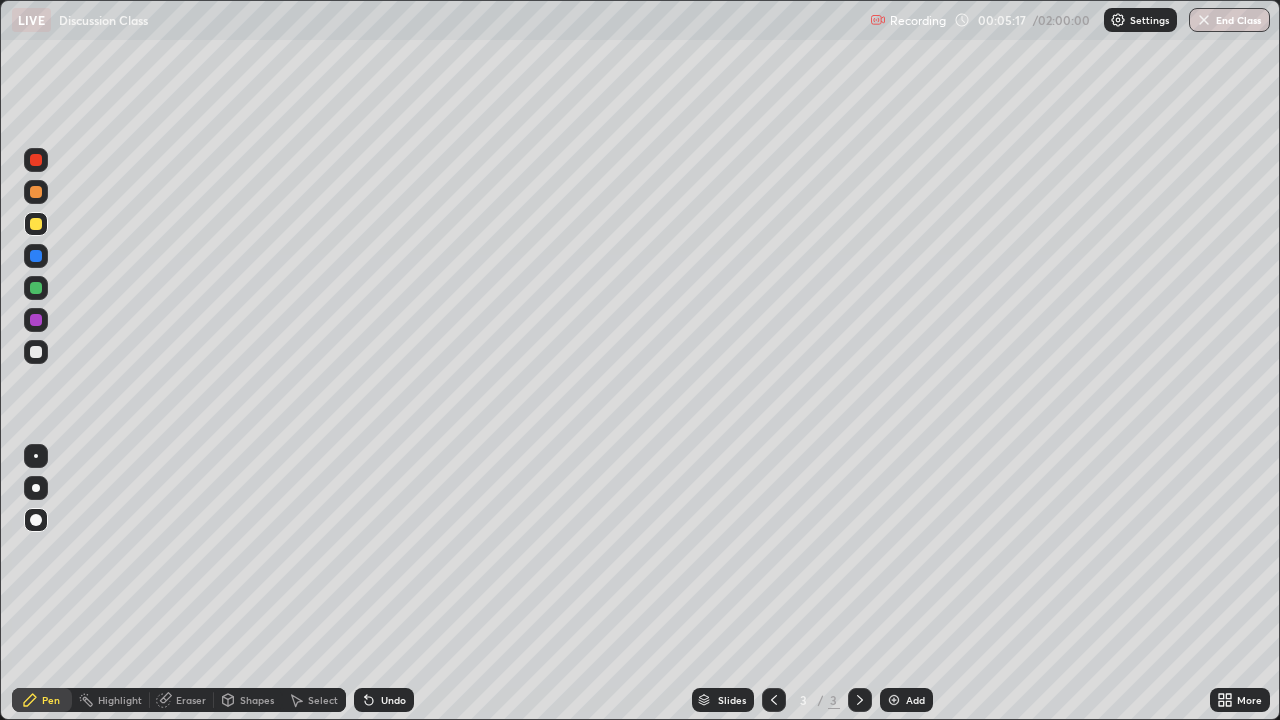 click at bounding box center [36, 256] 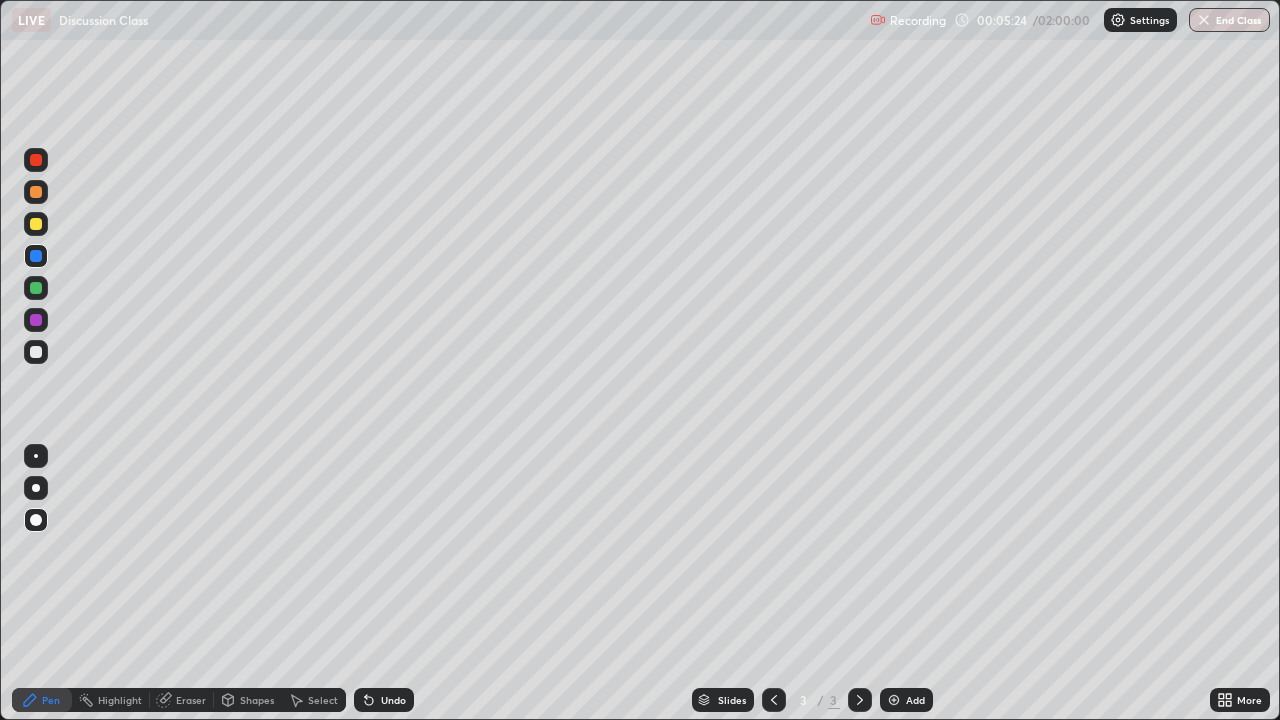 click at bounding box center [36, 224] 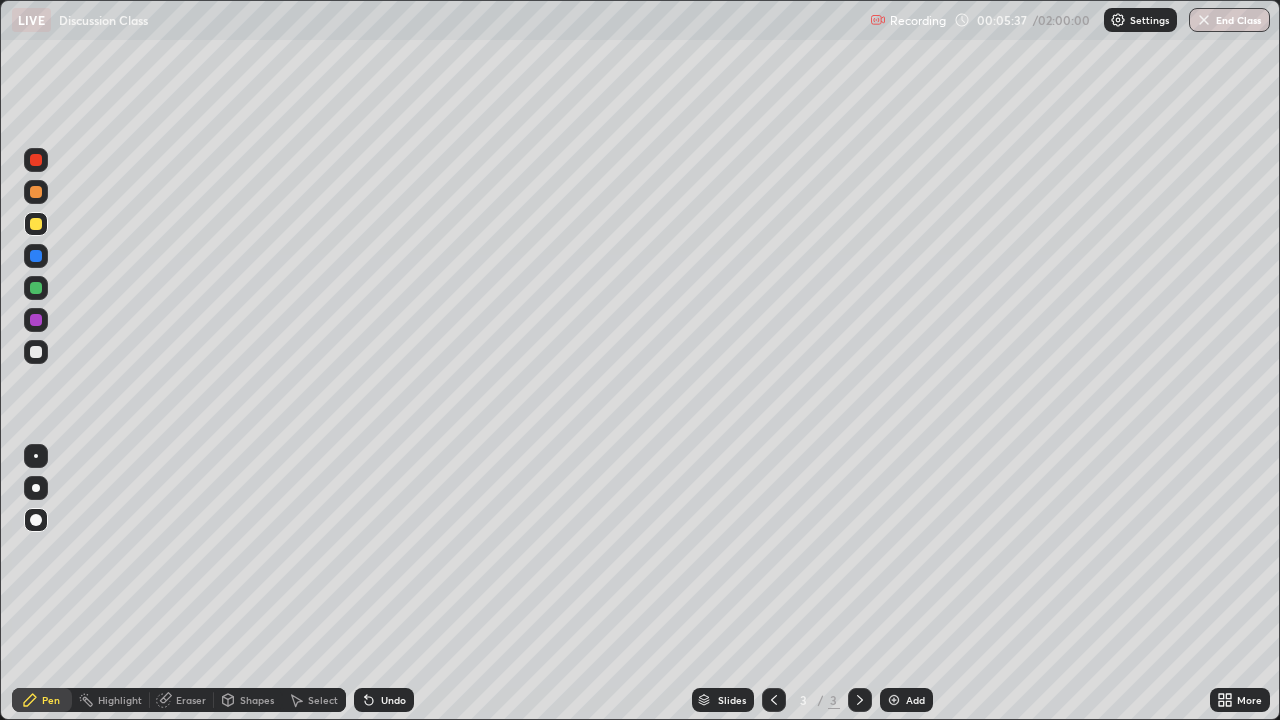 click at bounding box center (36, 288) 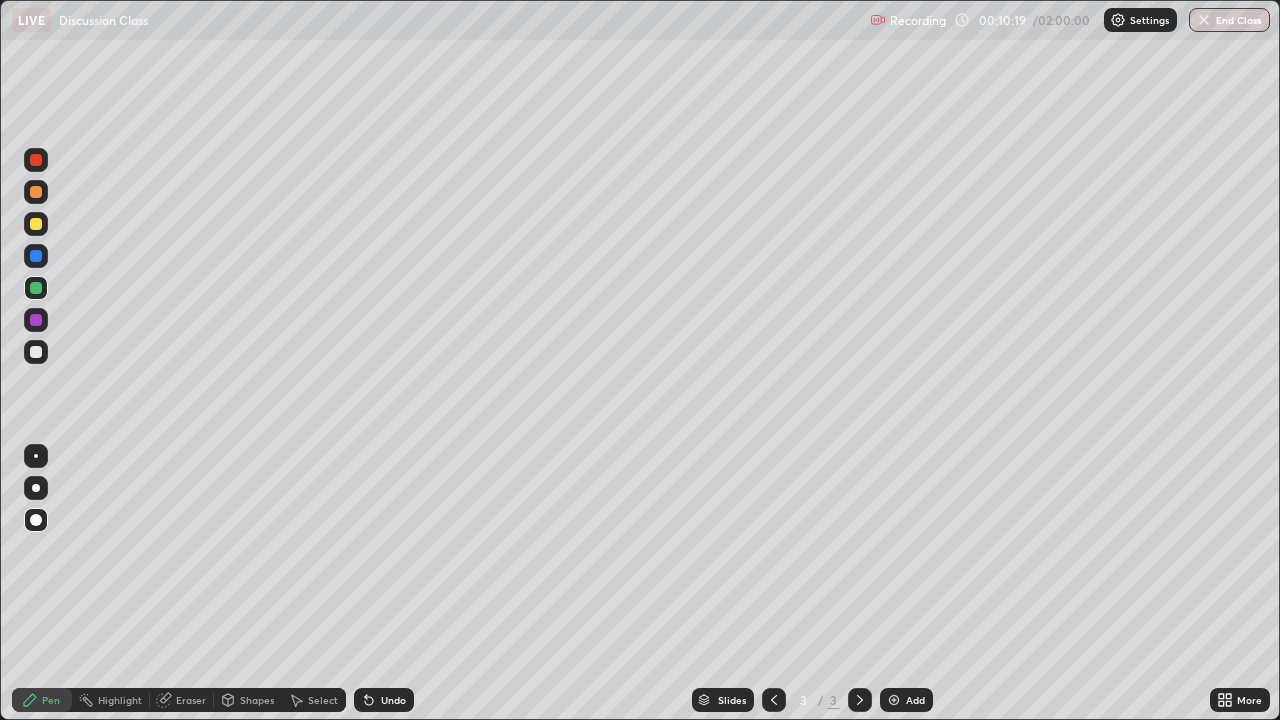 click at bounding box center [894, 700] 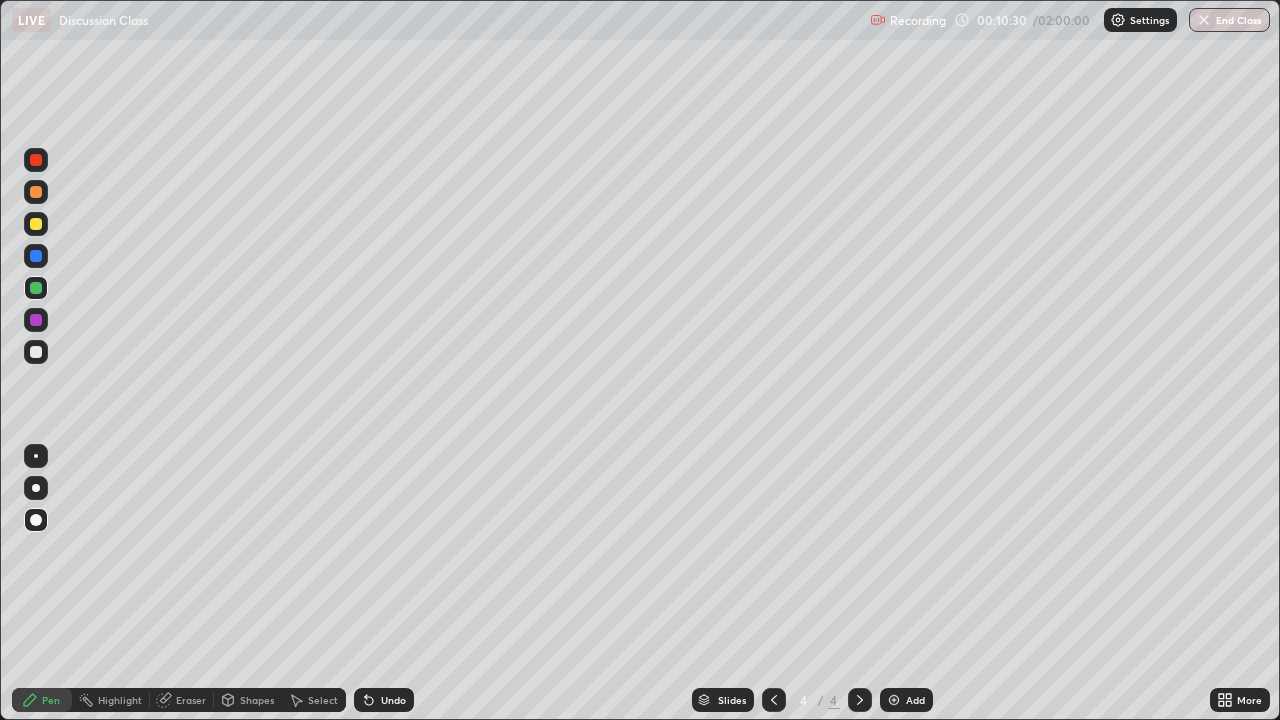 click at bounding box center [36, 224] 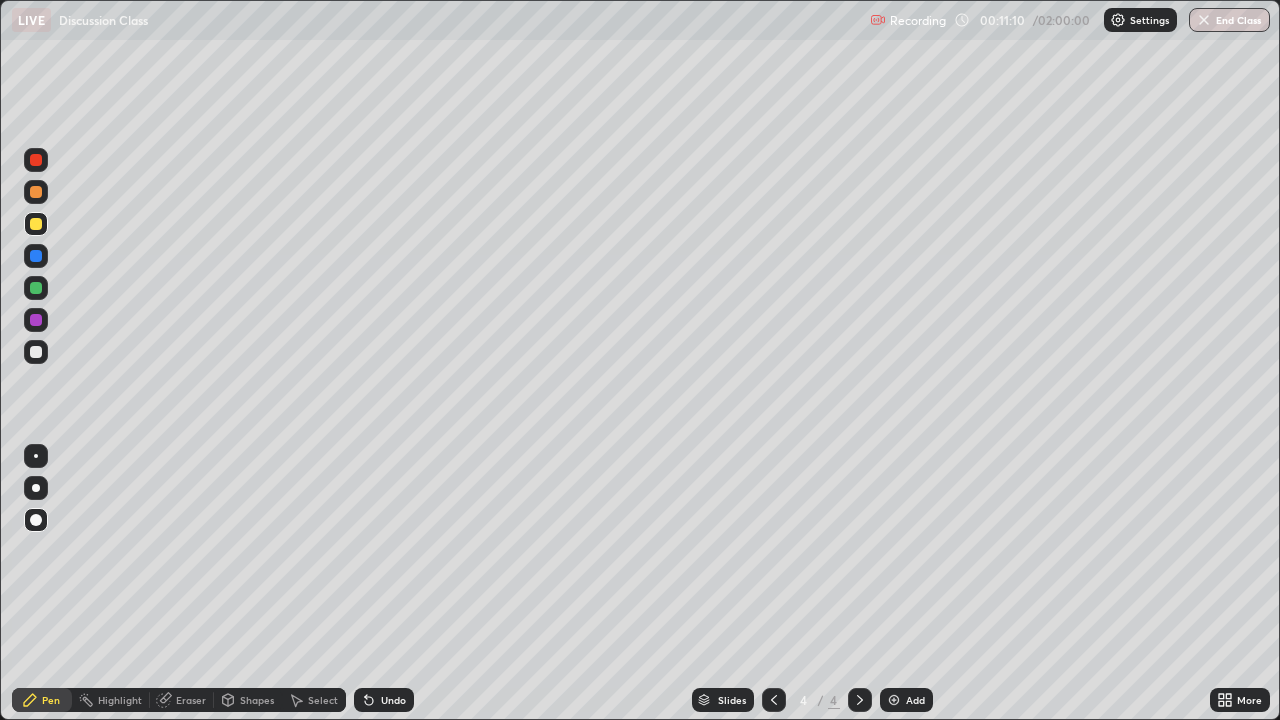 click at bounding box center [36, 256] 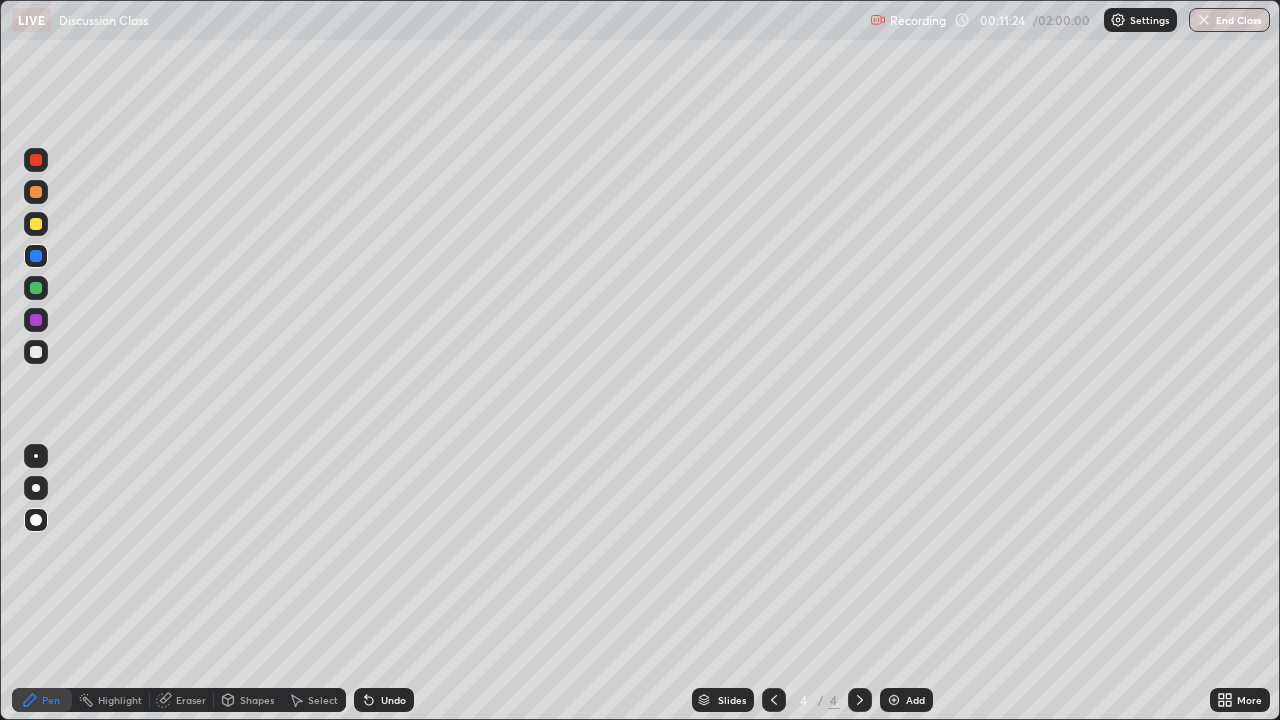 click on "Eraser" at bounding box center [191, 700] 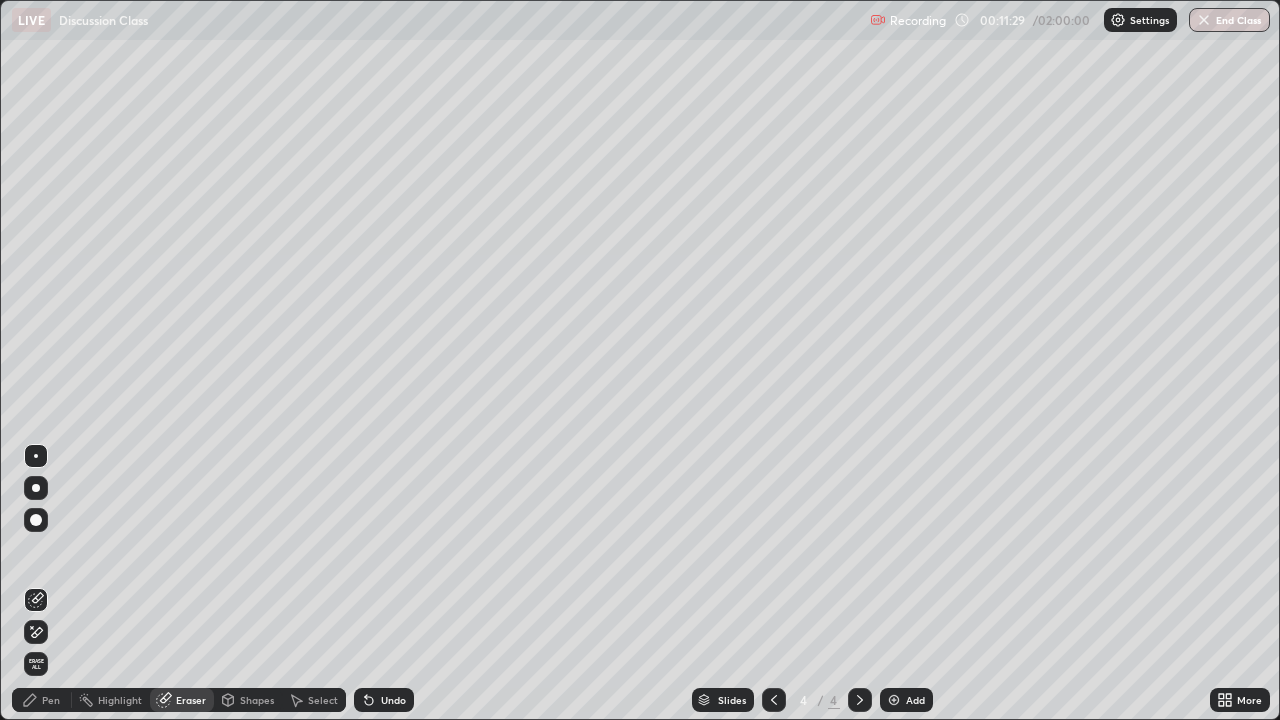 click on "Pen" at bounding box center (42, 700) 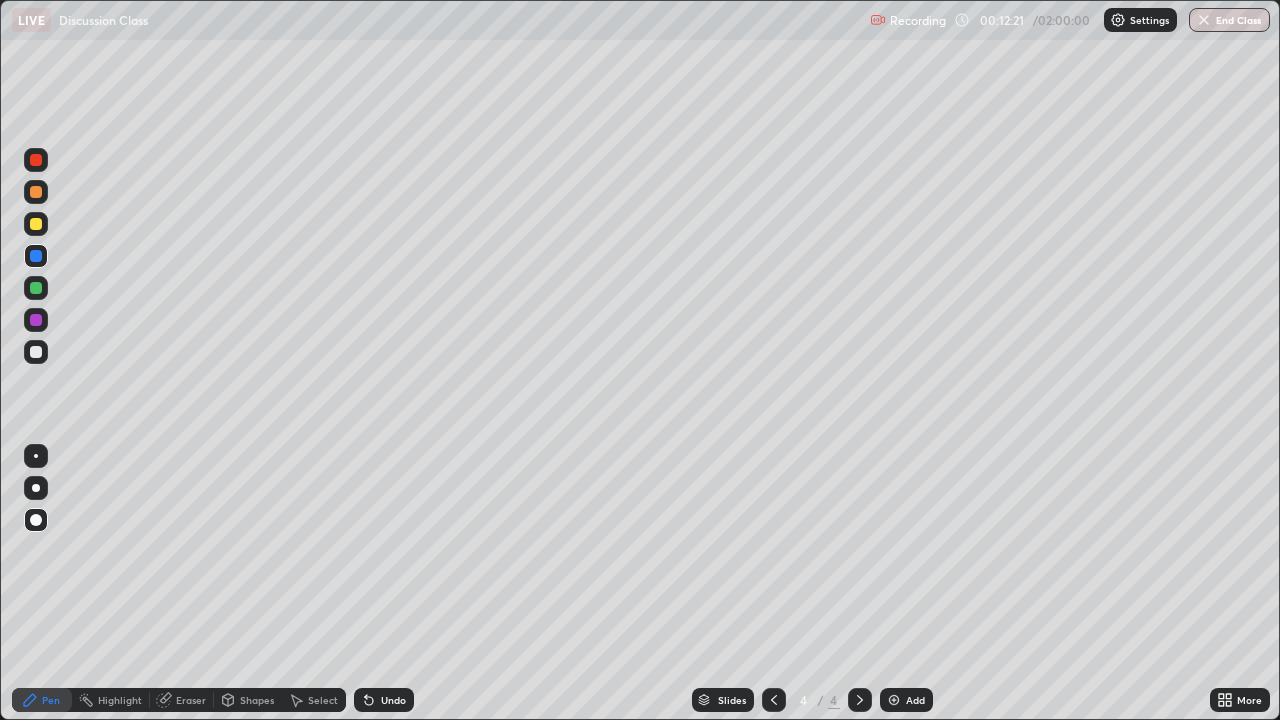 click at bounding box center (36, 224) 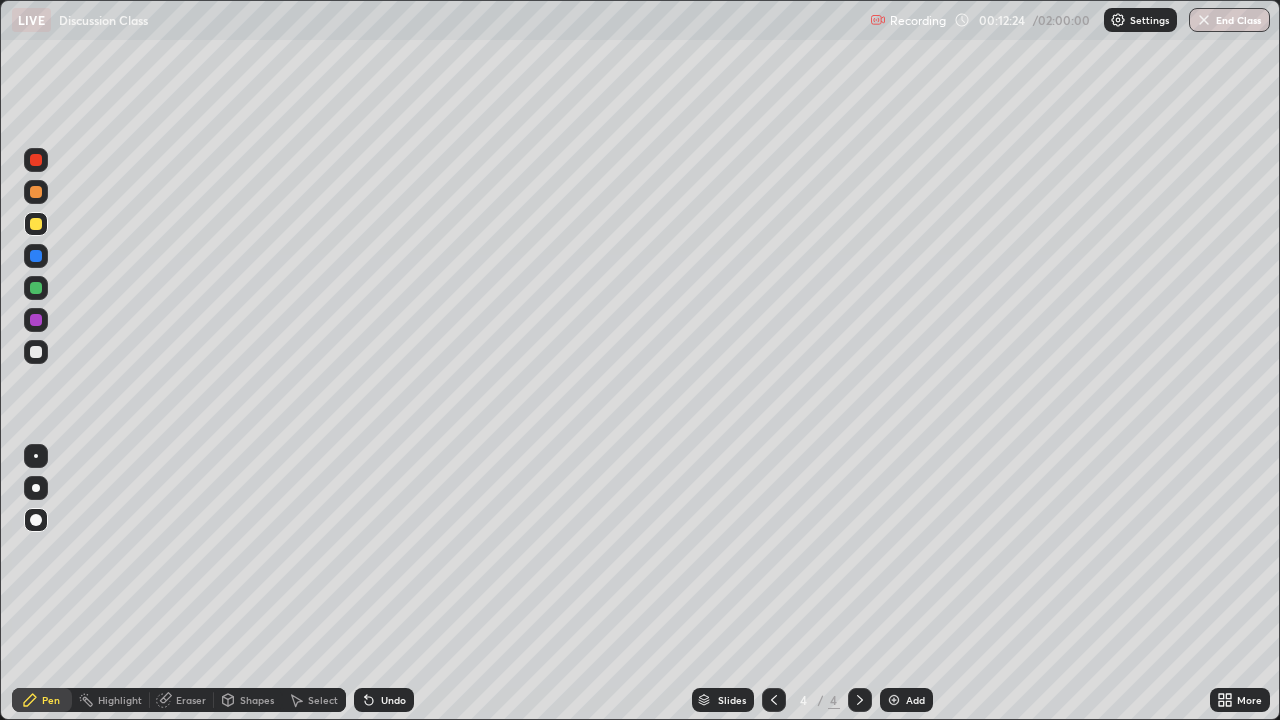 click at bounding box center [36, 352] 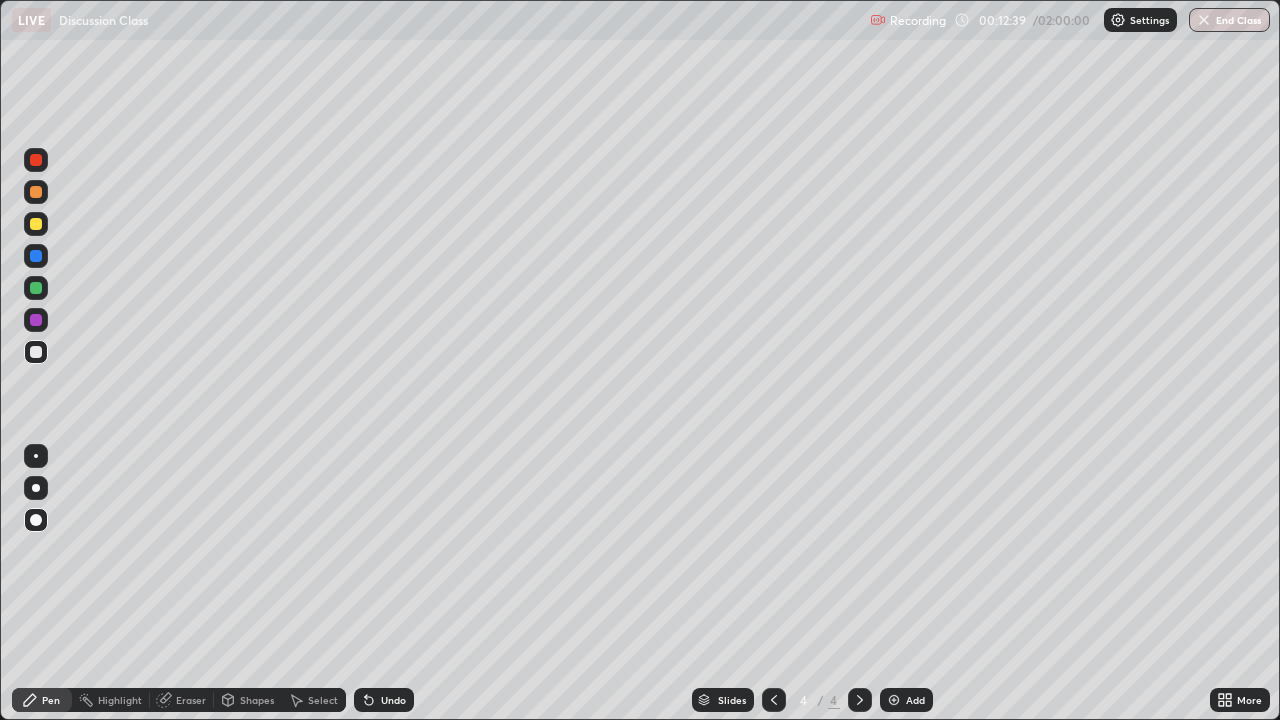 click at bounding box center [36, 288] 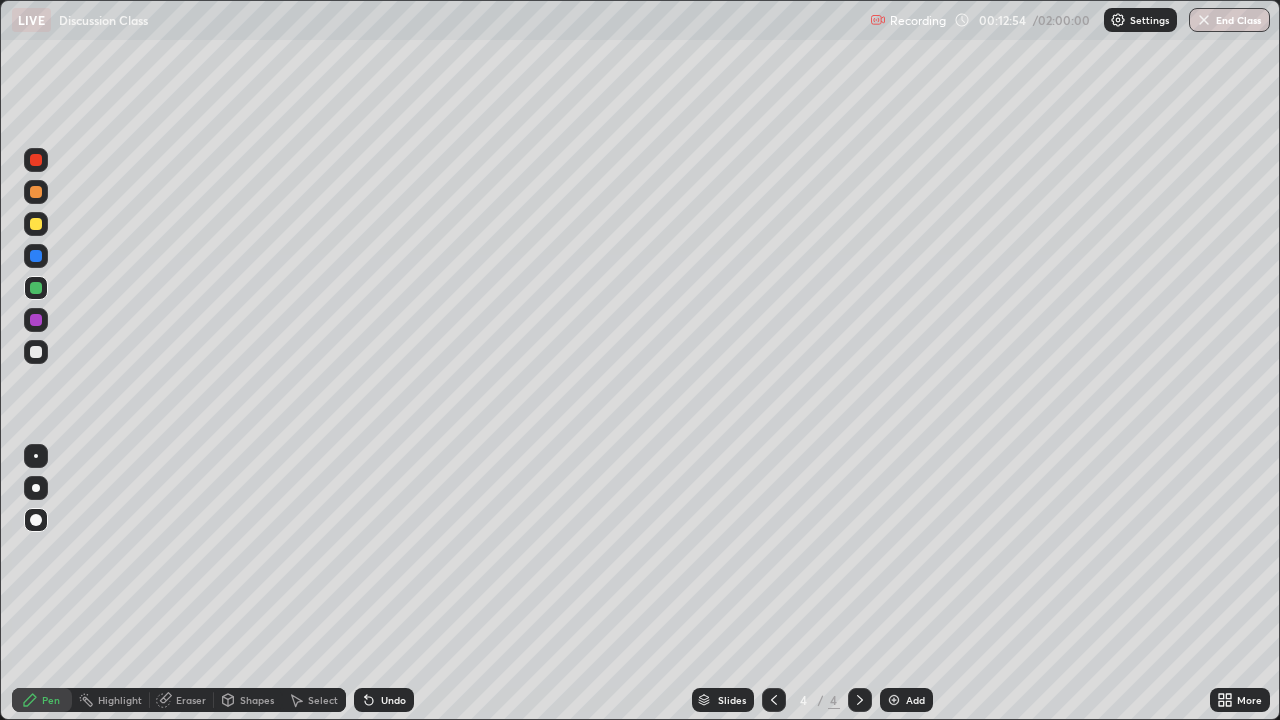 click on "Pen" at bounding box center [42, 700] 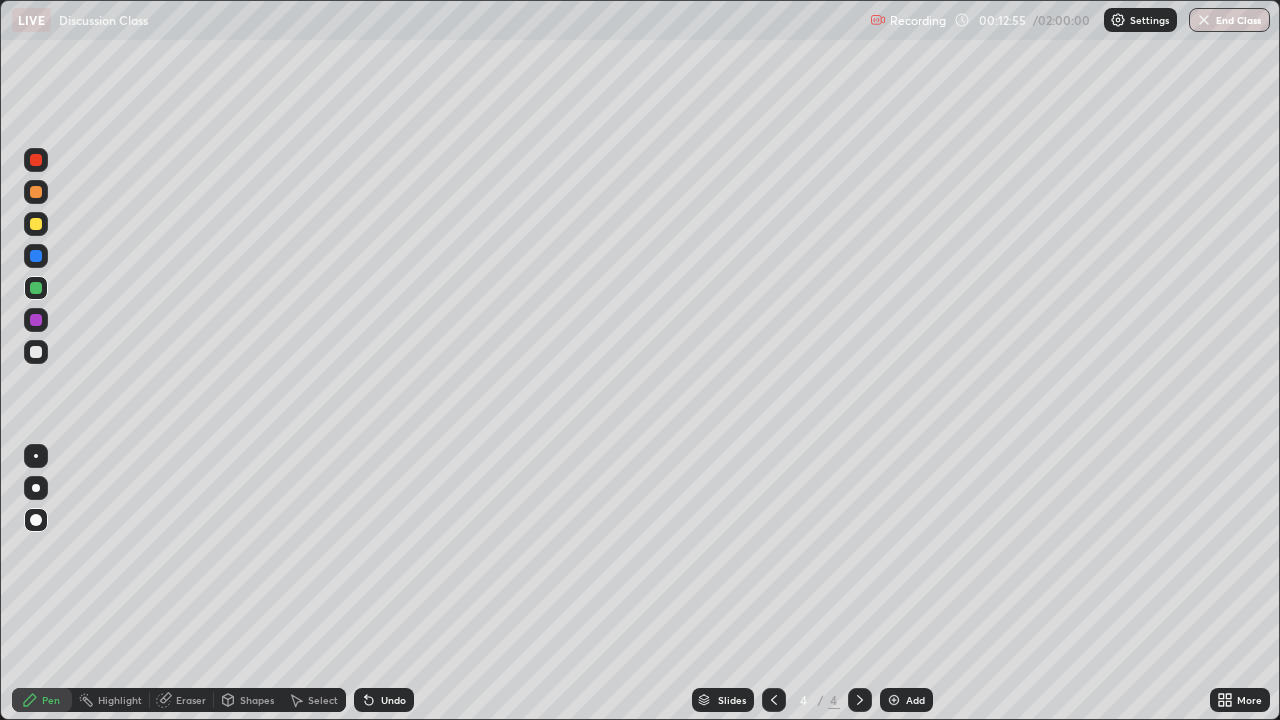 click at bounding box center (36, 352) 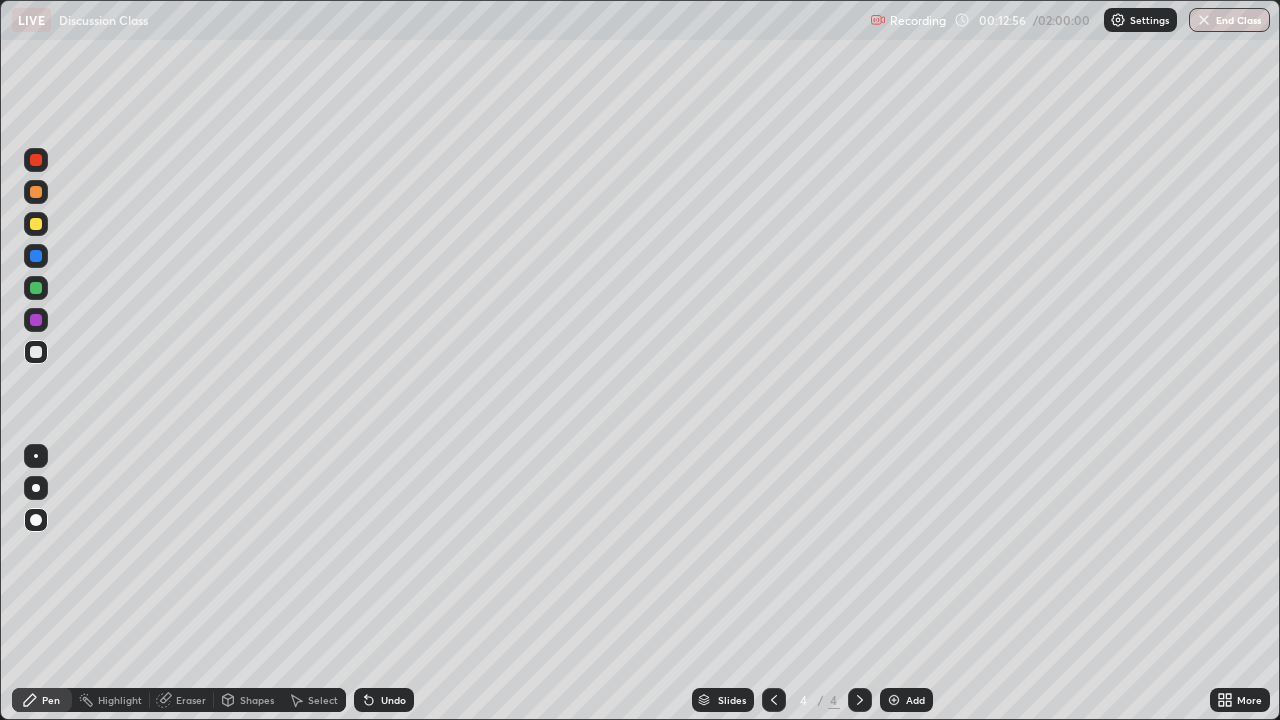 click at bounding box center (36, 224) 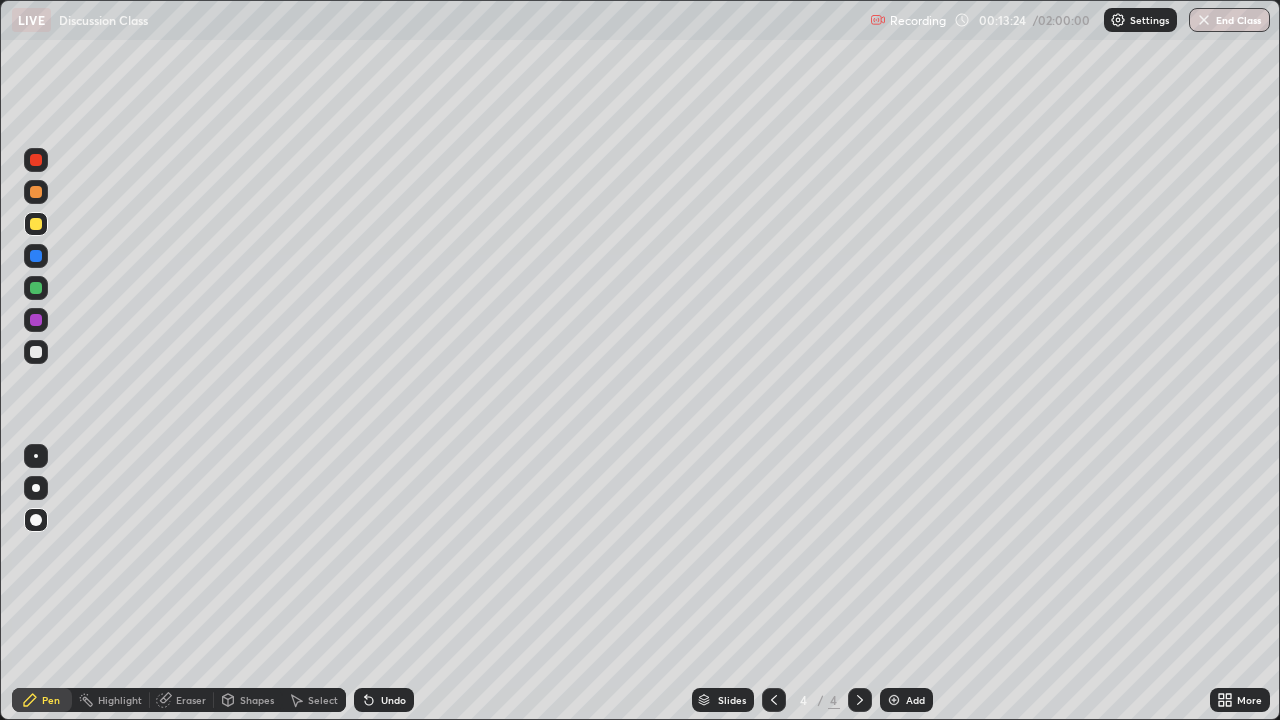 click at bounding box center [36, 288] 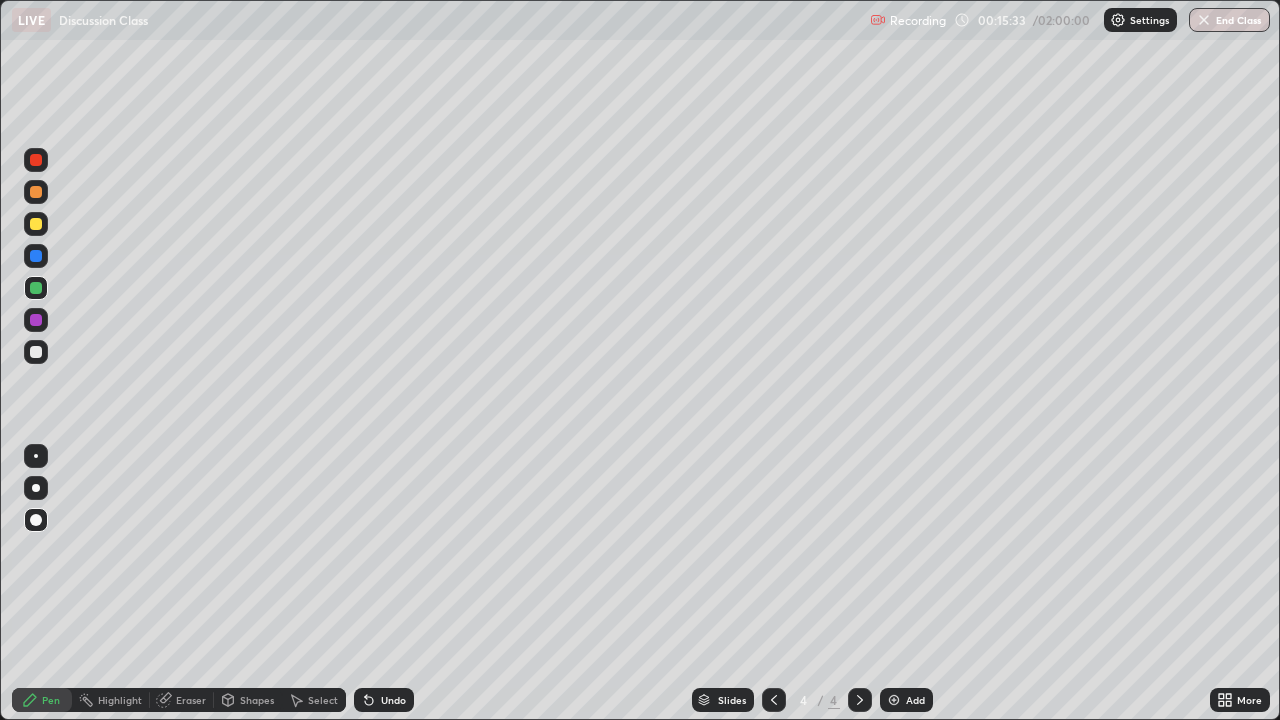 click on "Add" at bounding box center (915, 700) 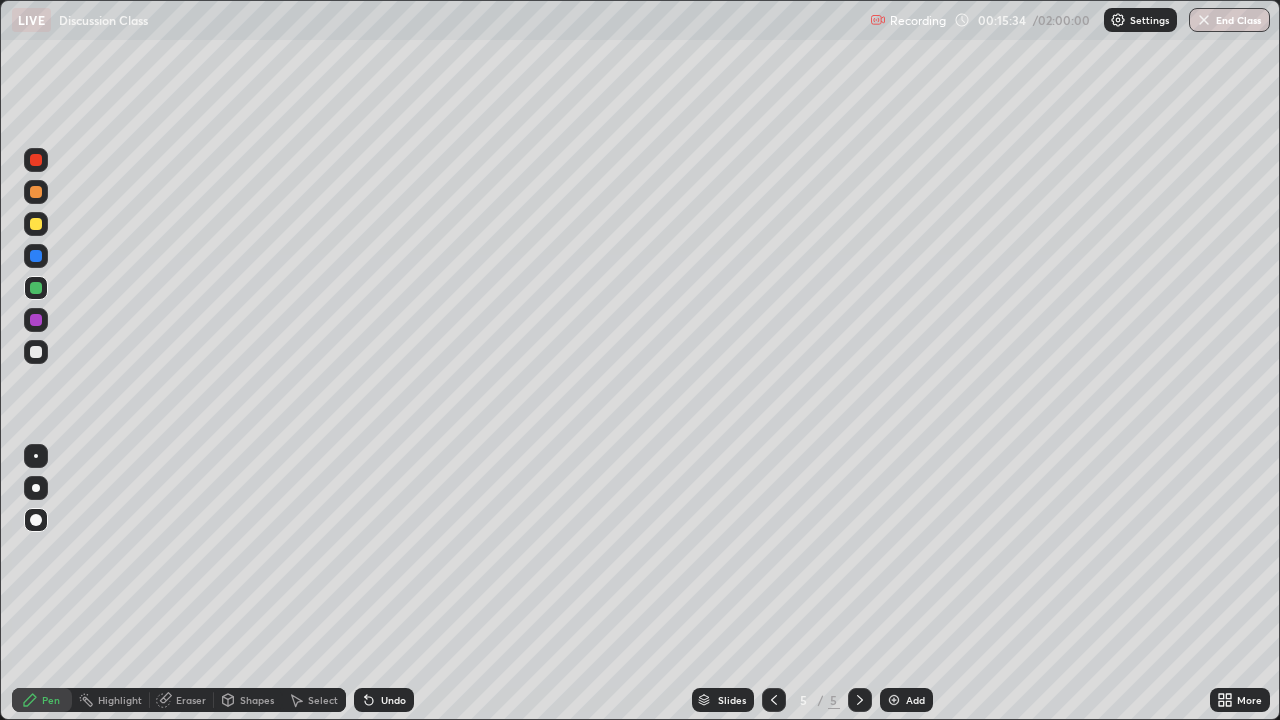 click at bounding box center [36, 224] 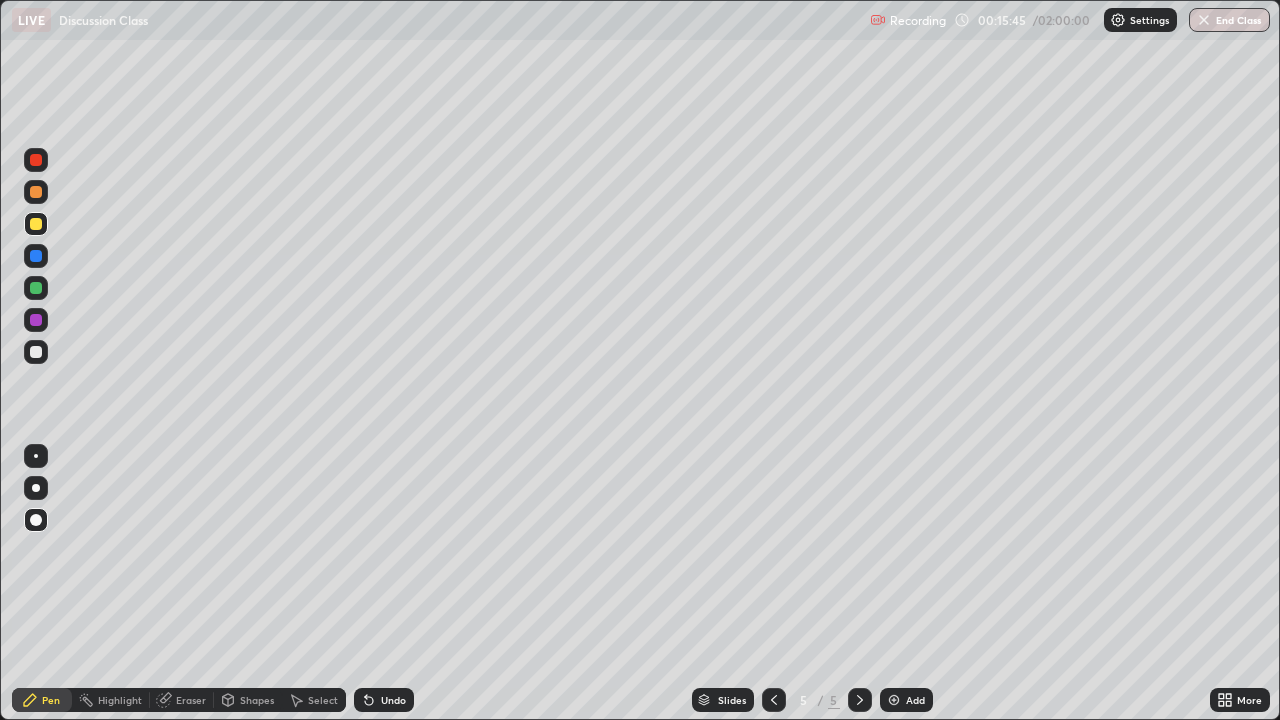 click on "Shapes" at bounding box center (257, 700) 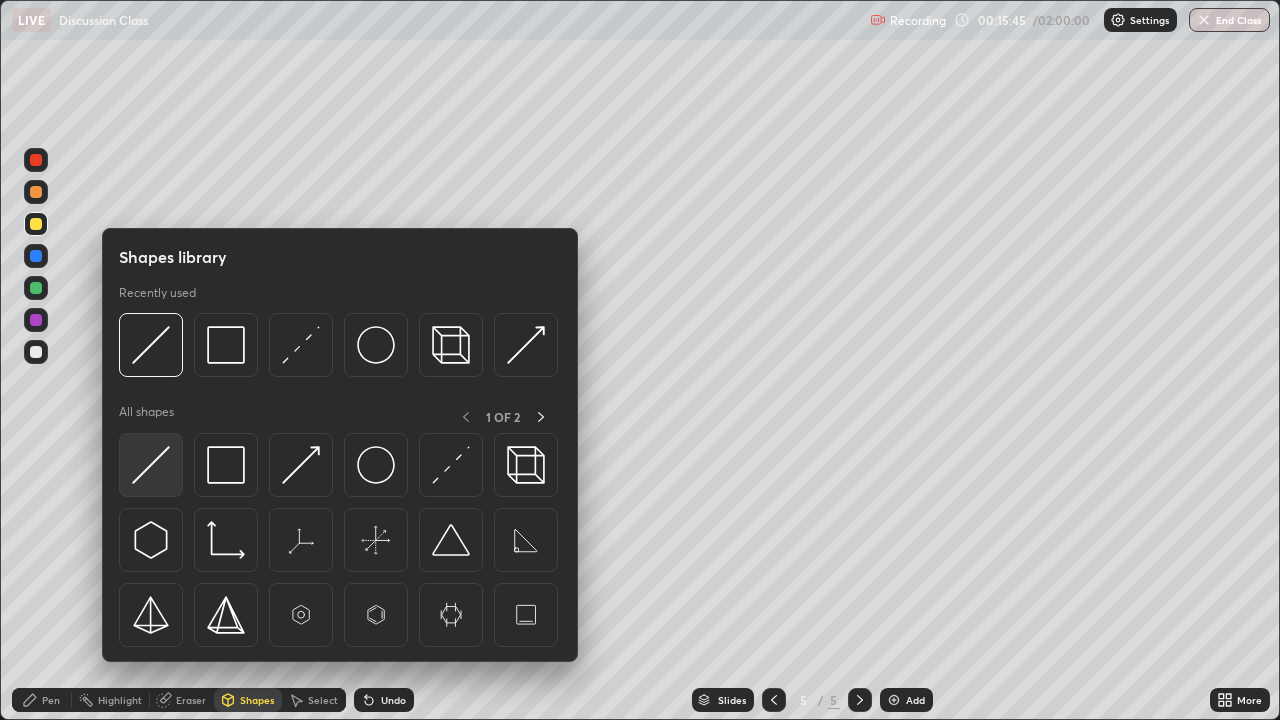click at bounding box center (151, 465) 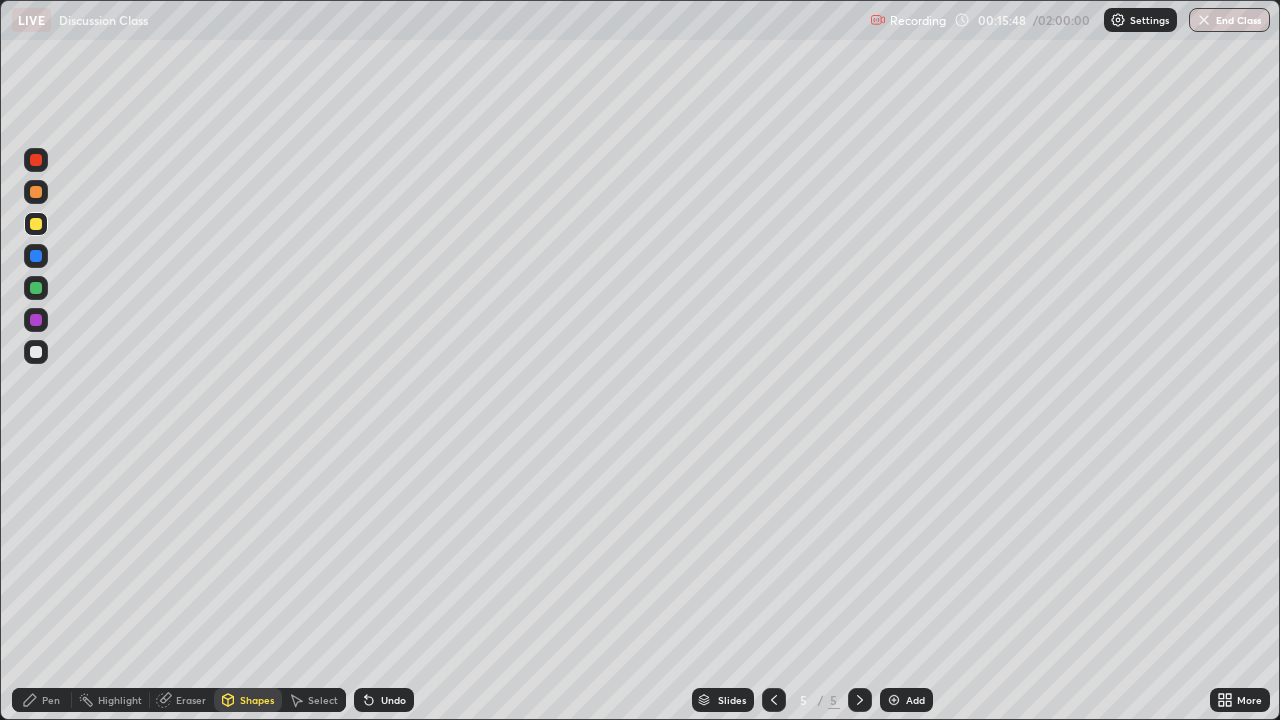 click at bounding box center [36, 352] 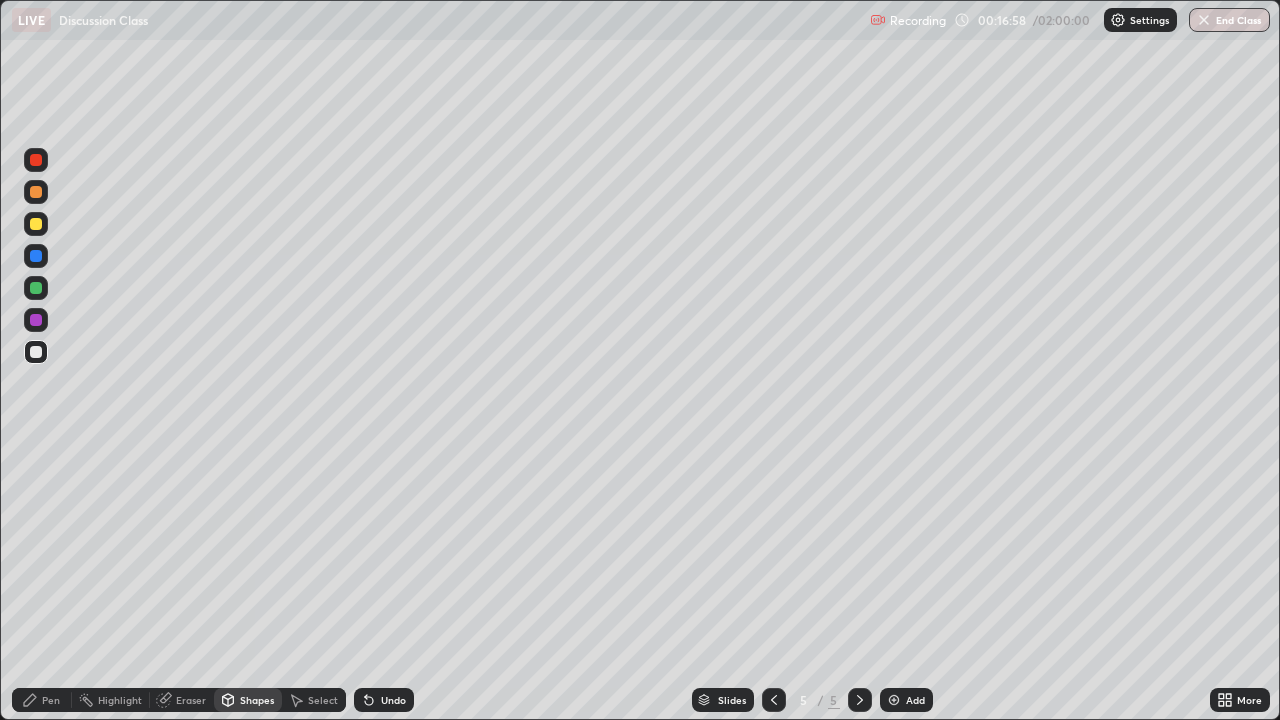 click at bounding box center (36, 352) 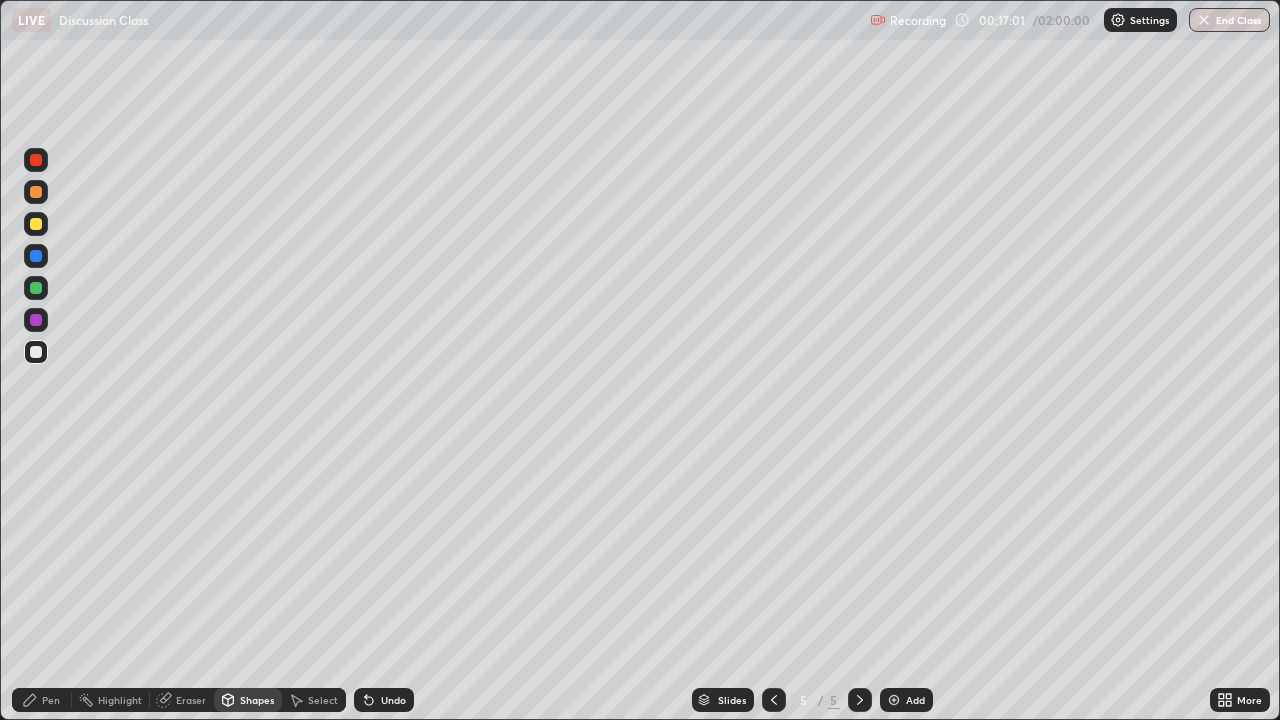 click on "Pen" at bounding box center [42, 700] 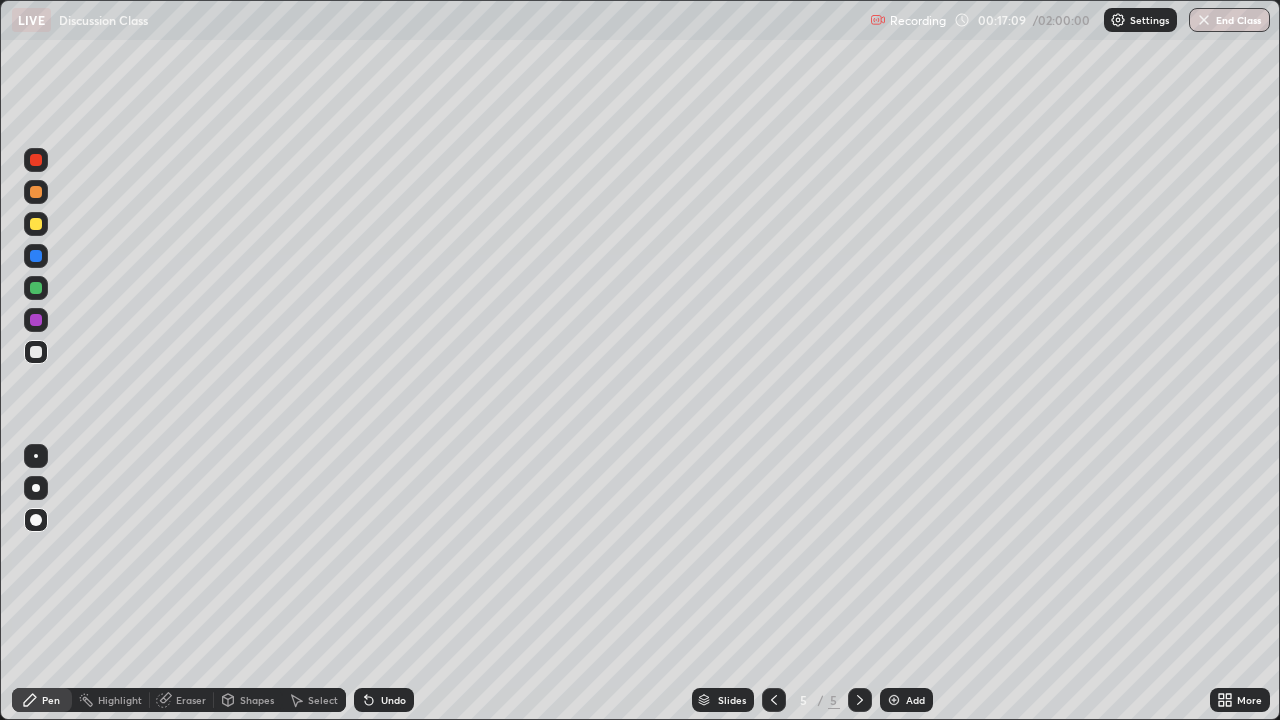 click at bounding box center [36, 288] 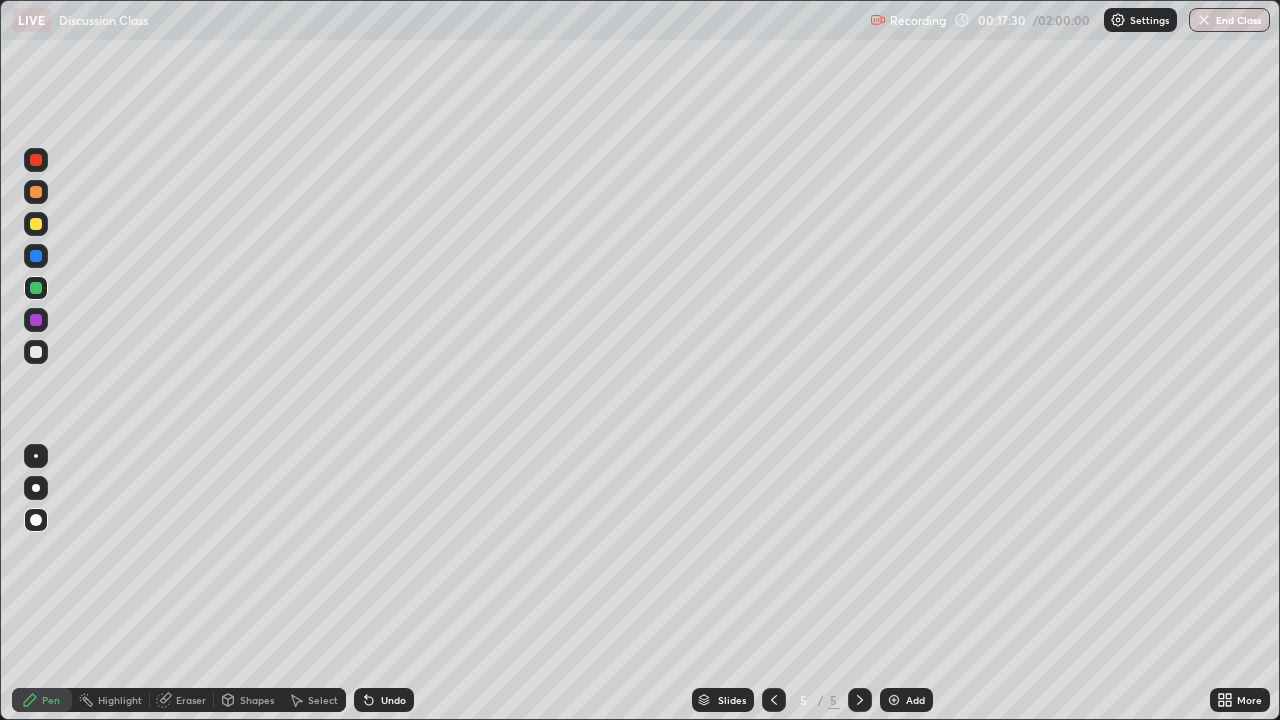 click at bounding box center (36, 224) 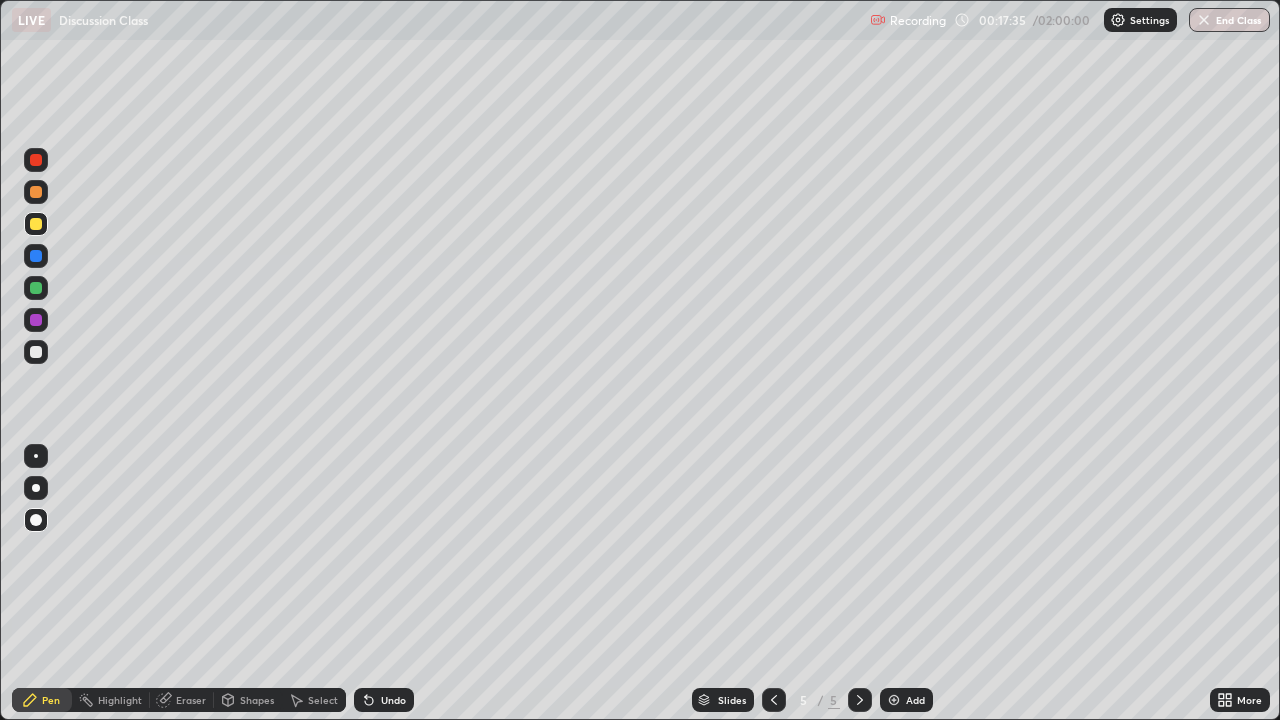 click on "Undo" at bounding box center [393, 700] 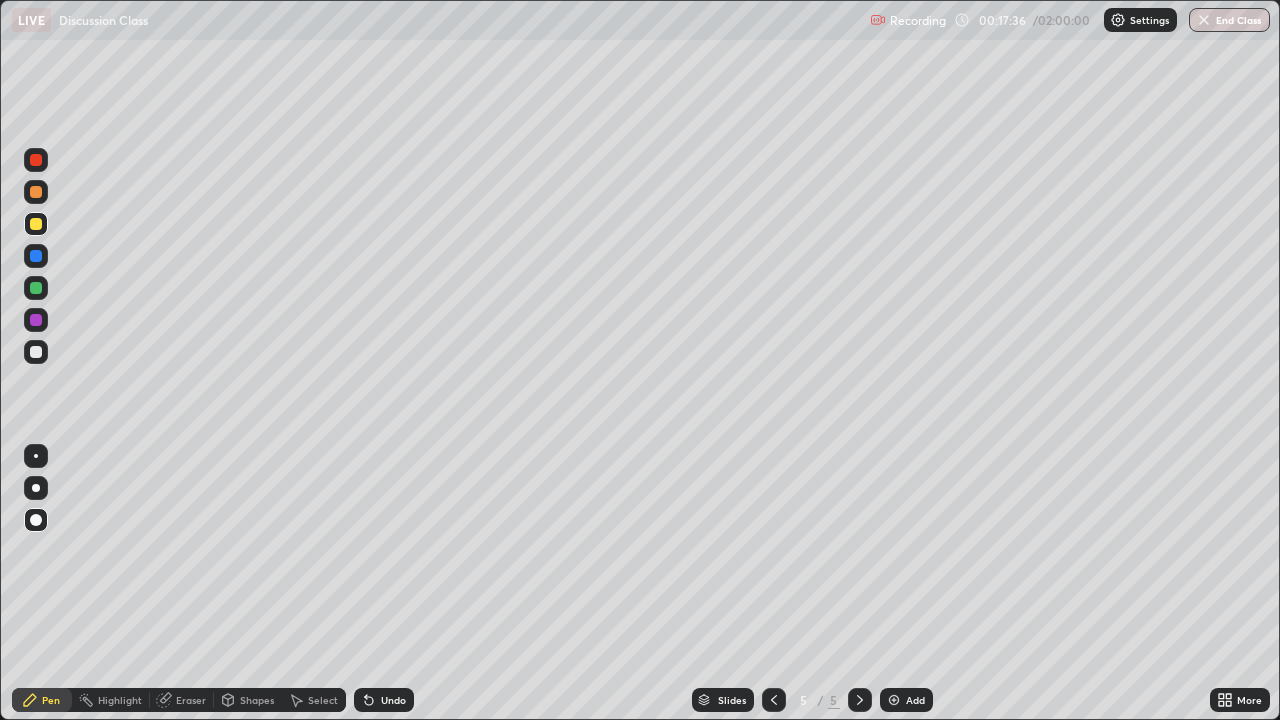 click on "Undo" at bounding box center (384, 700) 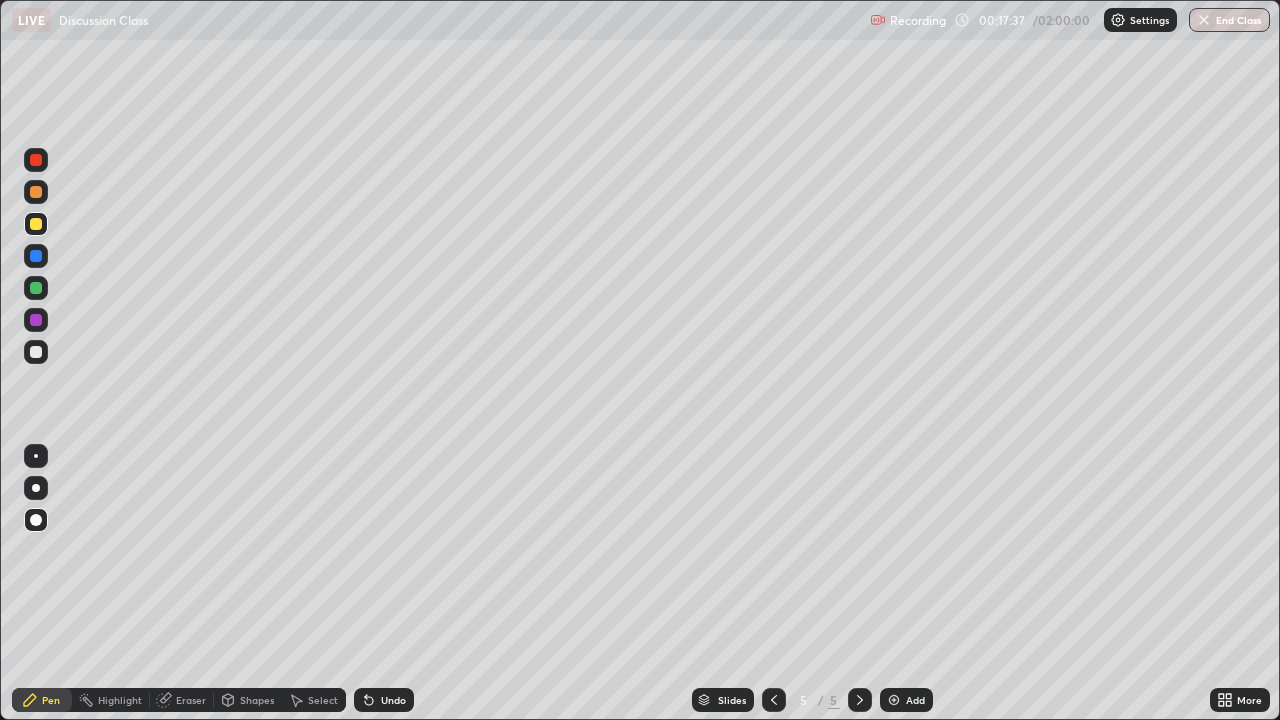 click on "Undo" at bounding box center (384, 700) 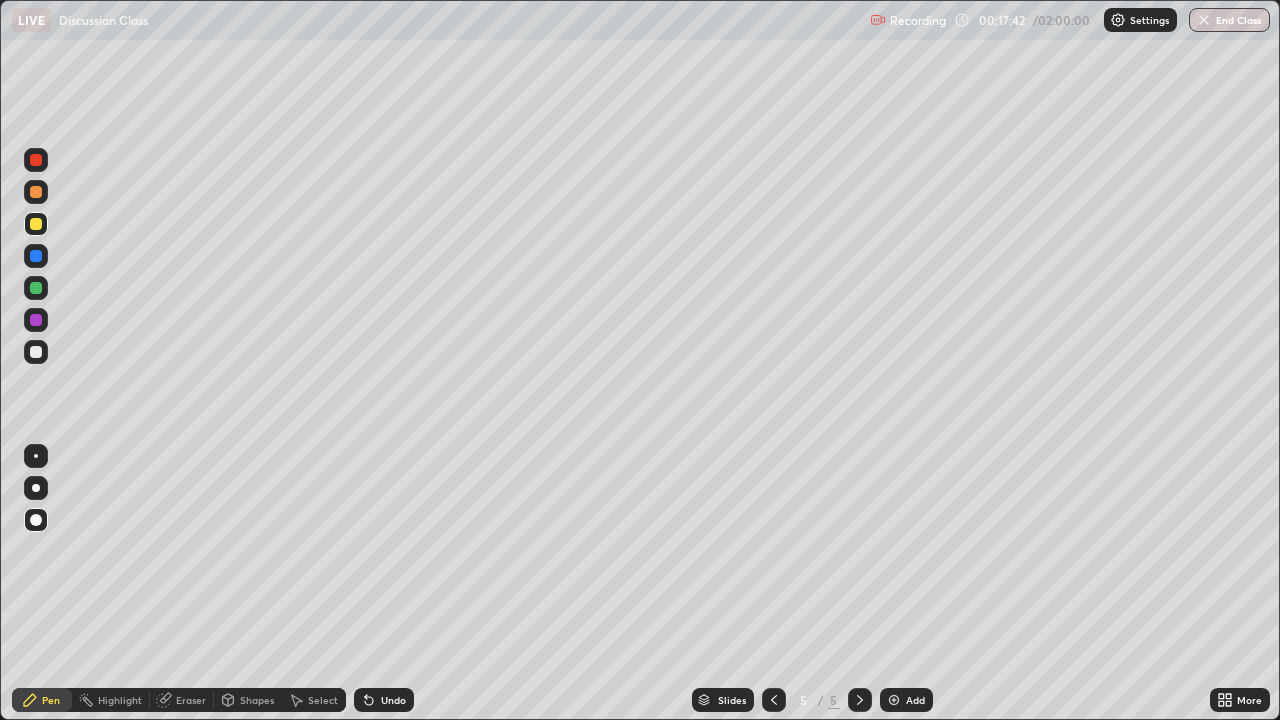 click 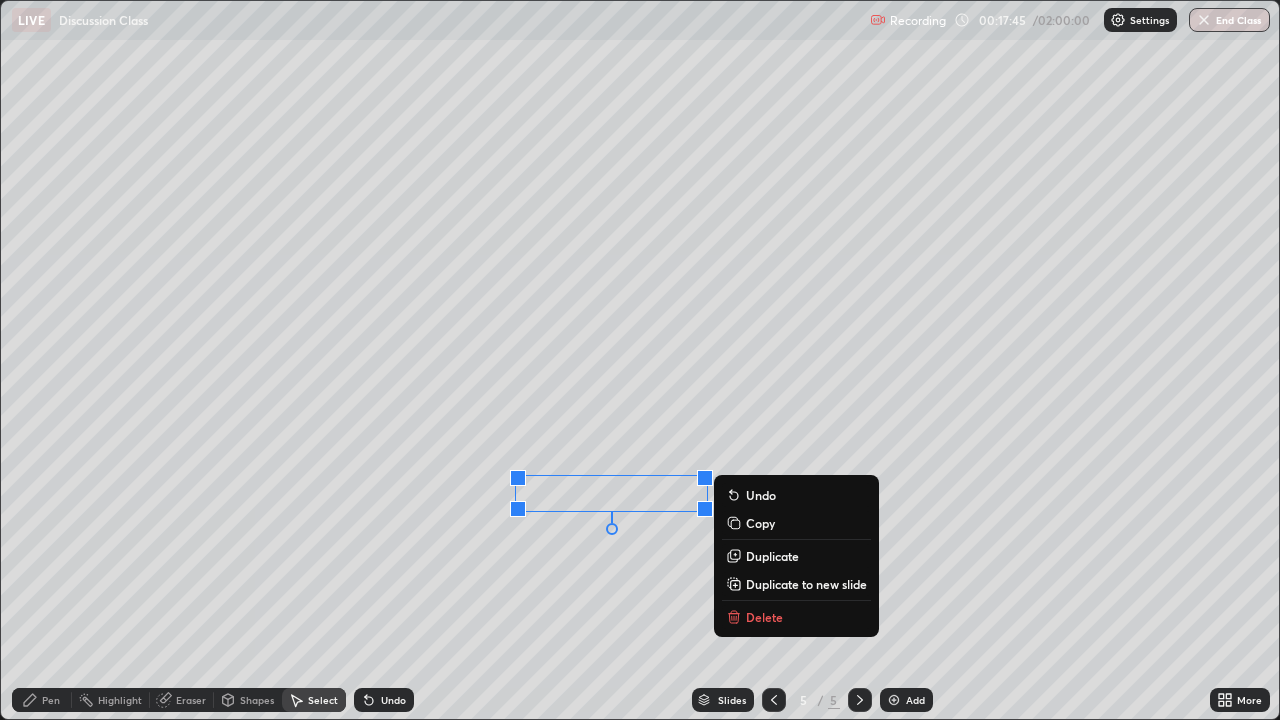 click on "0 ° Undo Copy Duplicate Duplicate to new slide Delete" at bounding box center (640, 360) 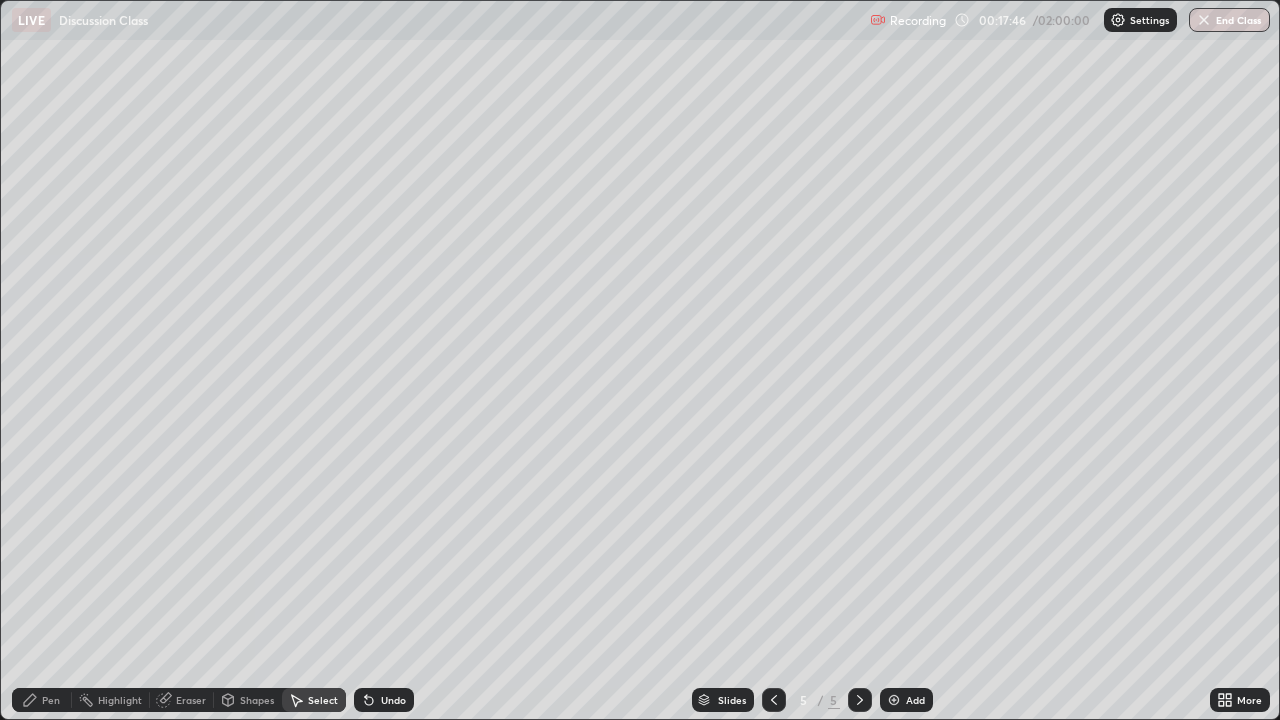 click on "Pen" at bounding box center [42, 700] 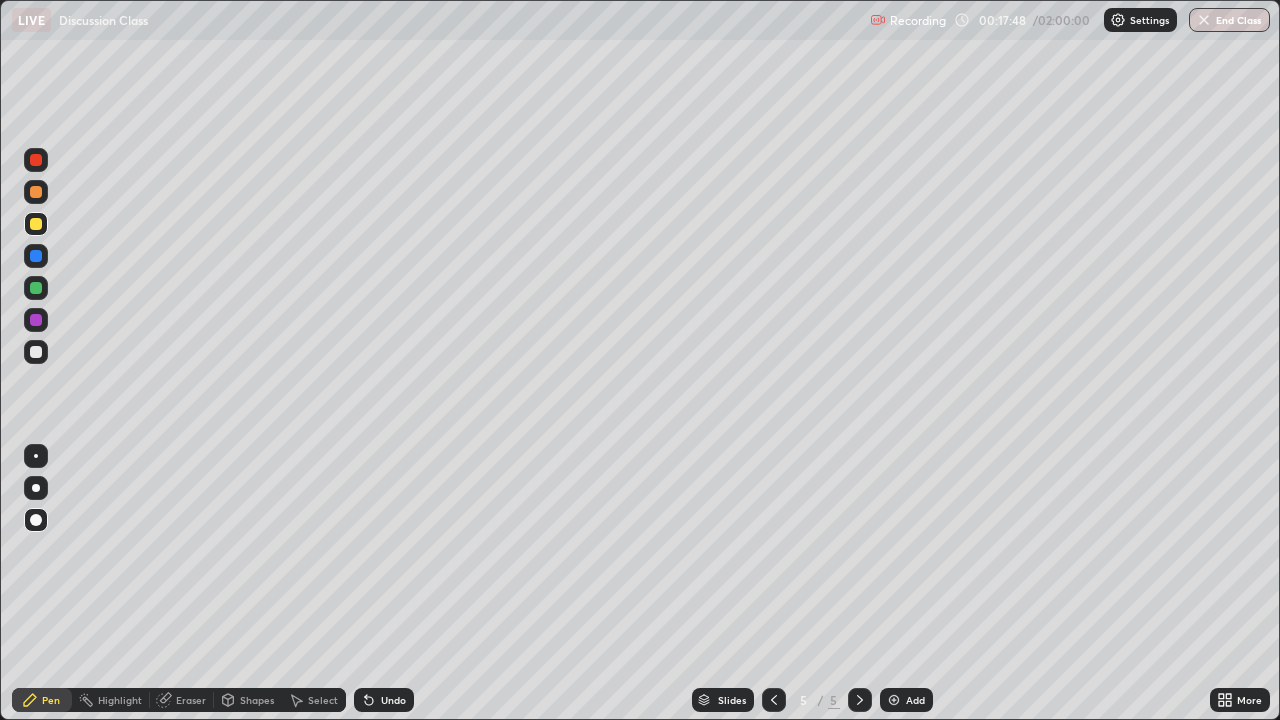 click at bounding box center (36, 256) 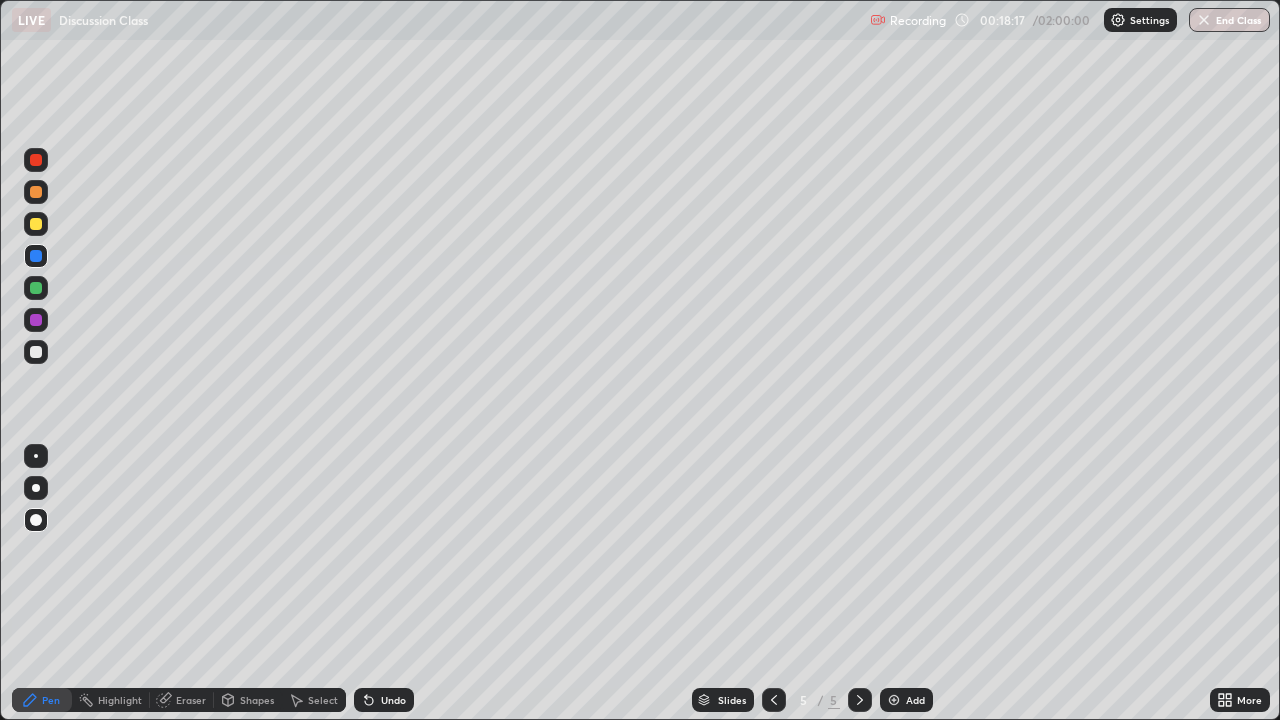 click at bounding box center [36, 224] 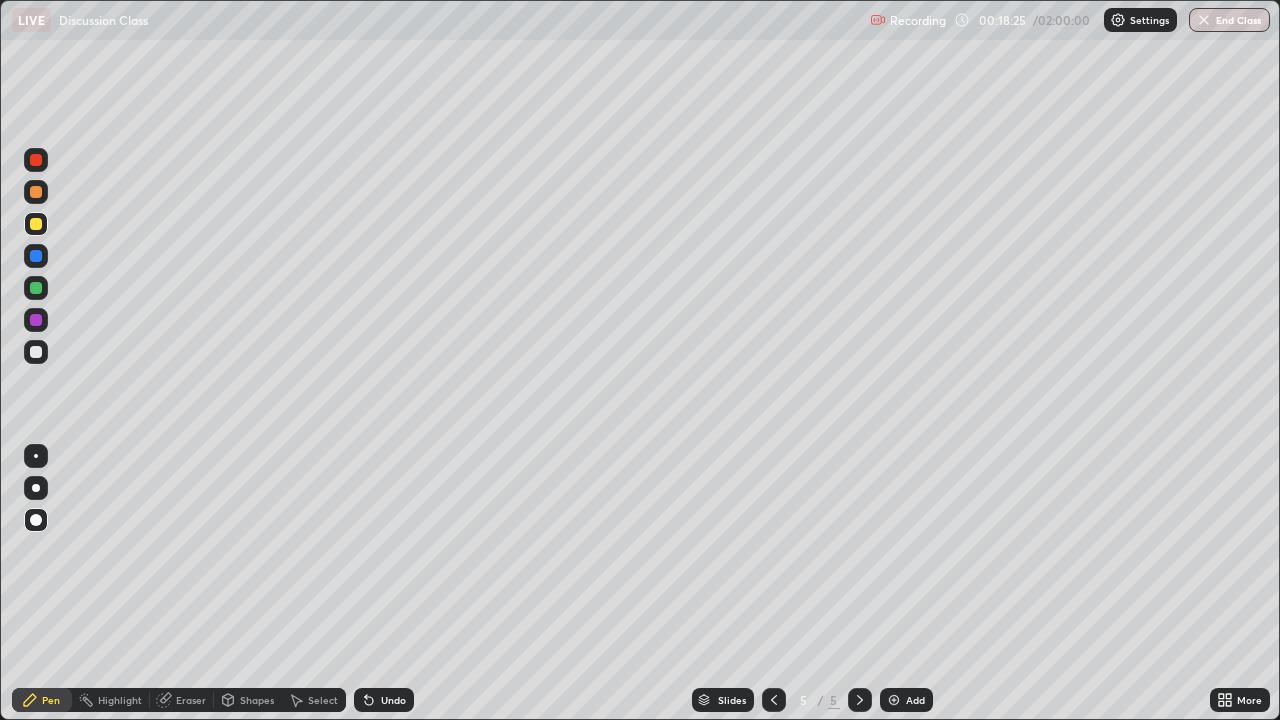 click at bounding box center [36, 256] 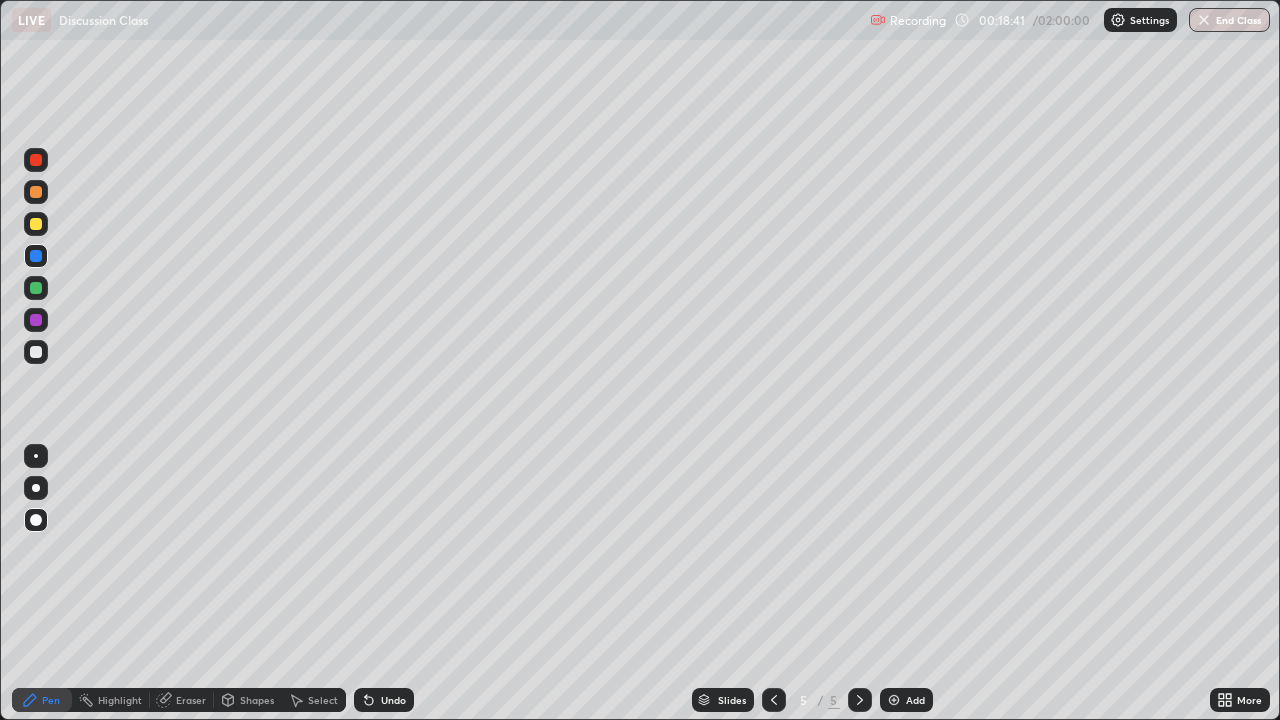 click on "Select" at bounding box center (323, 700) 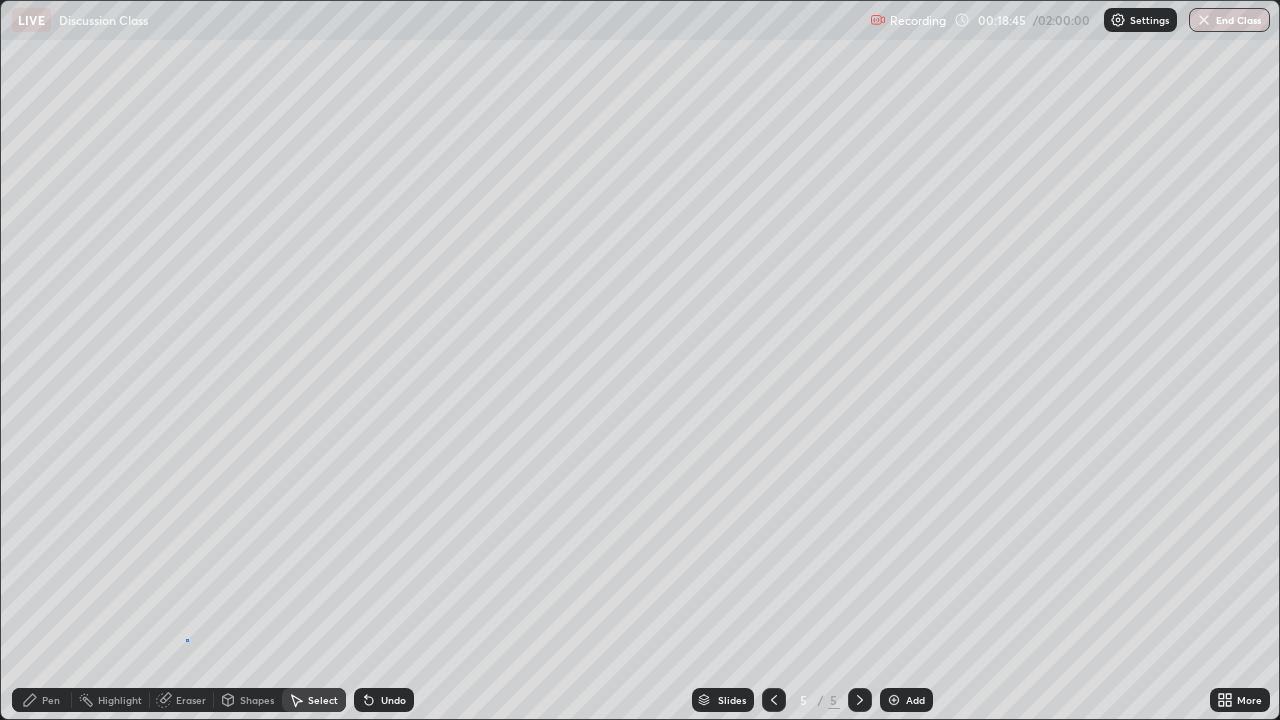 click on "0 ° Undo Copy Duplicate Duplicate to new slide Delete" at bounding box center [640, 360] 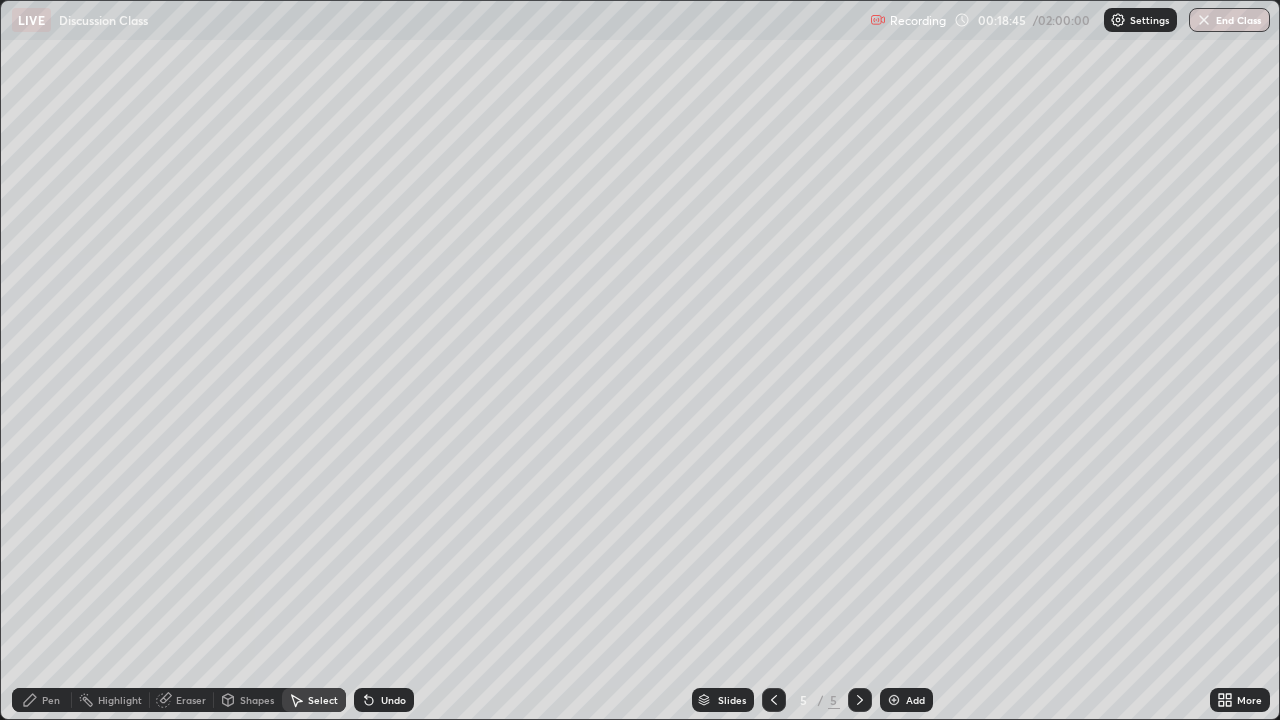 click on "Pen" at bounding box center (42, 700) 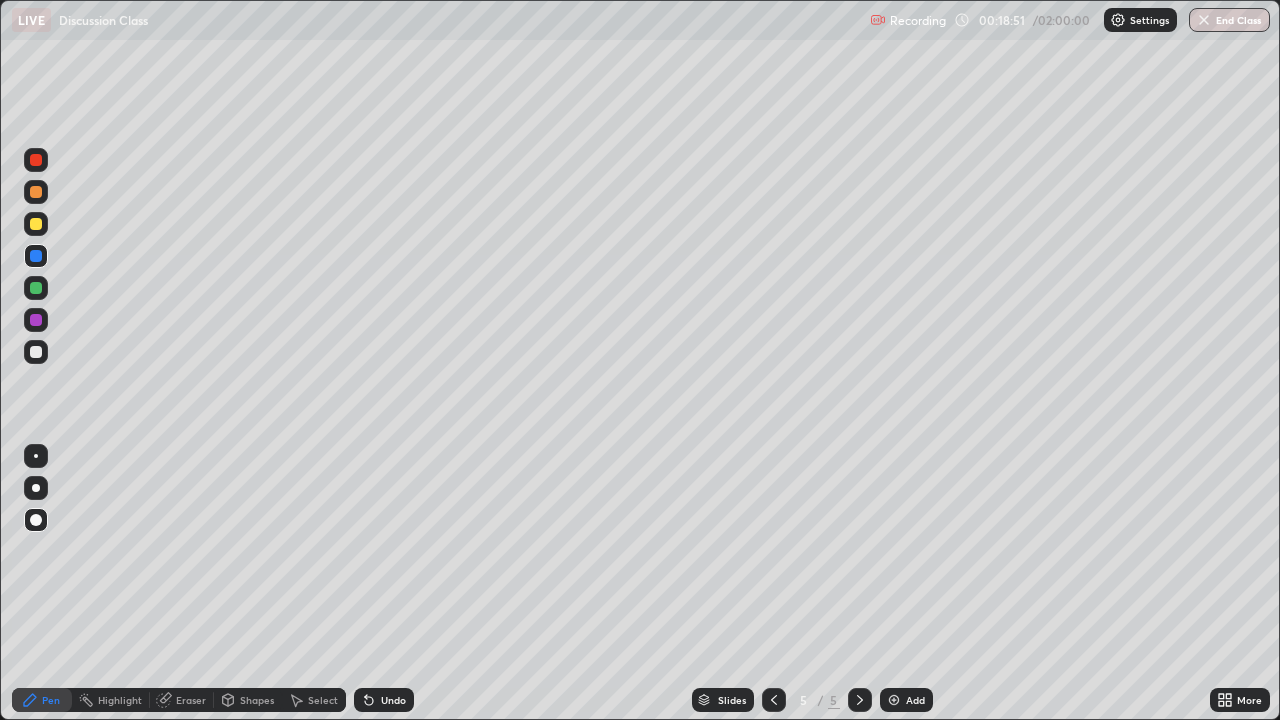 click at bounding box center (36, 288) 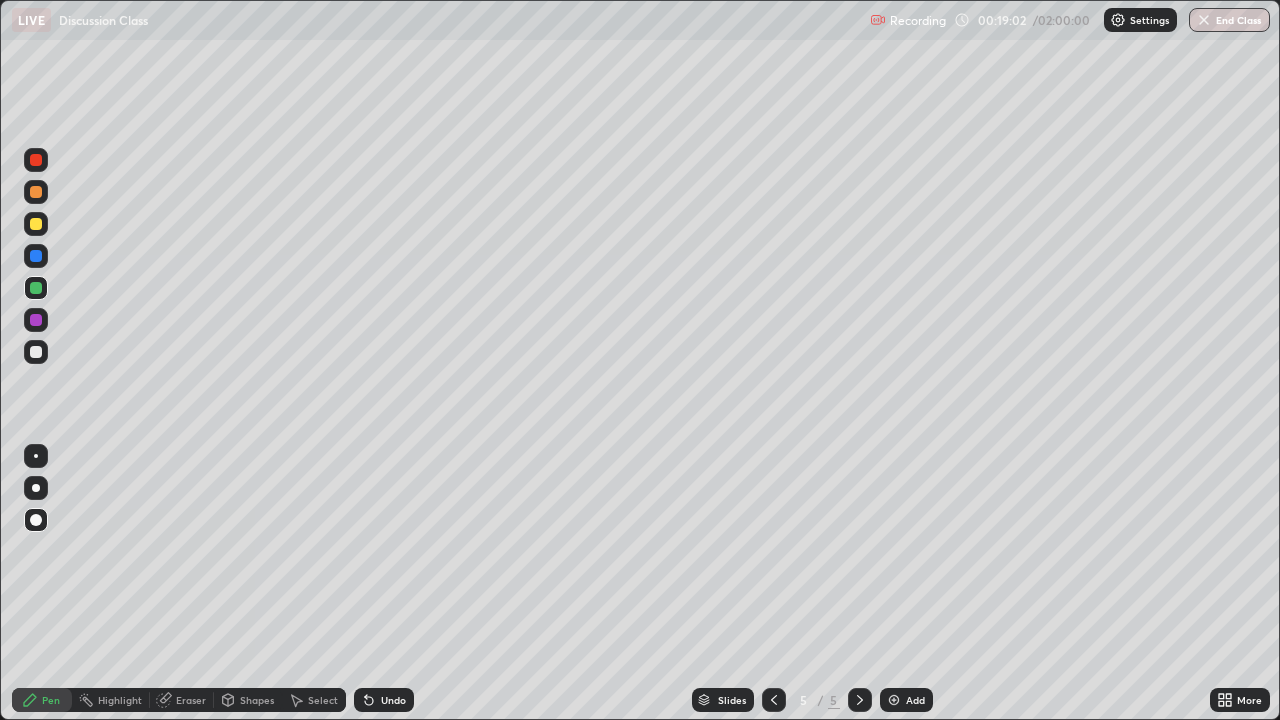 click at bounding box center [36, 256] 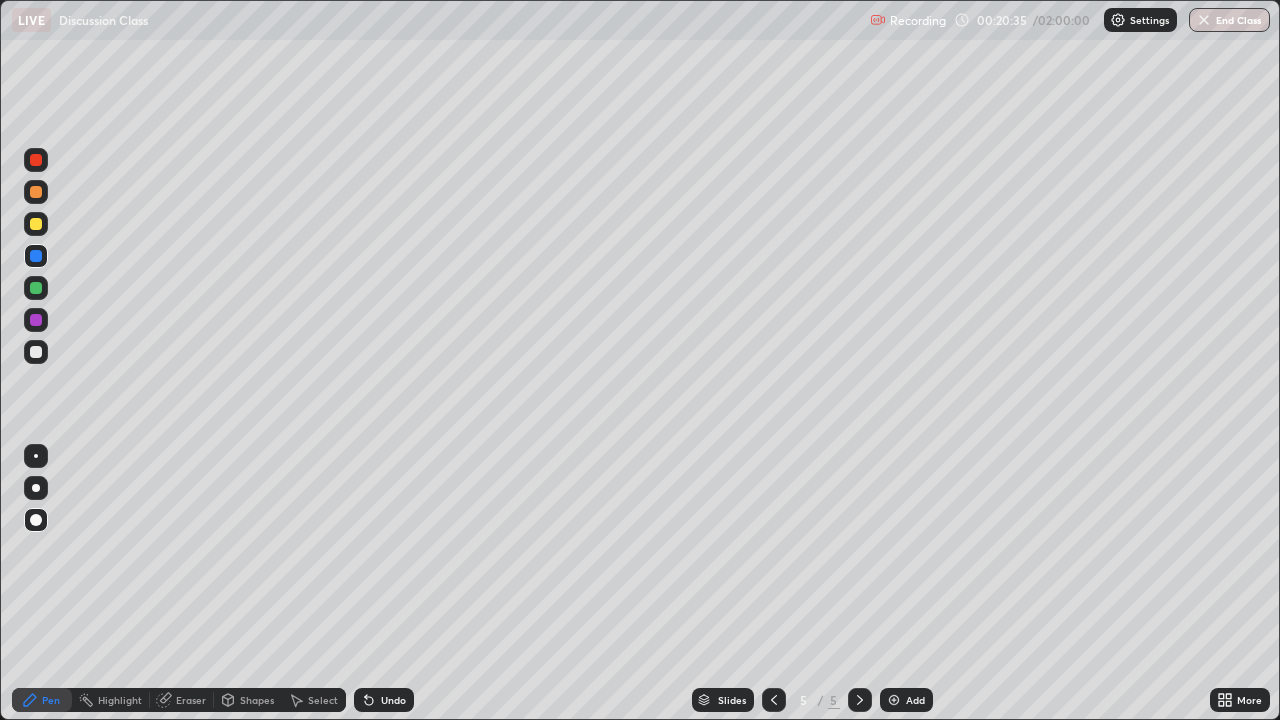 click at bounding box center (894, 700) 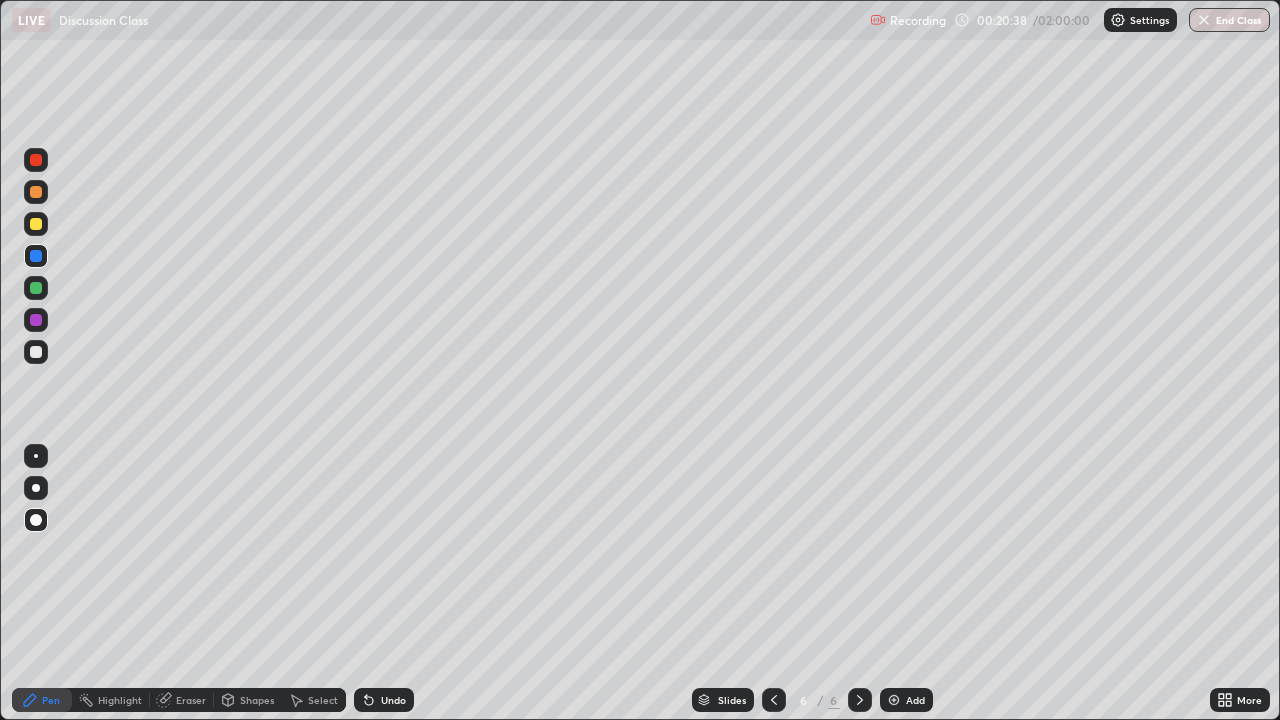 click at bounding box center (36, 224) 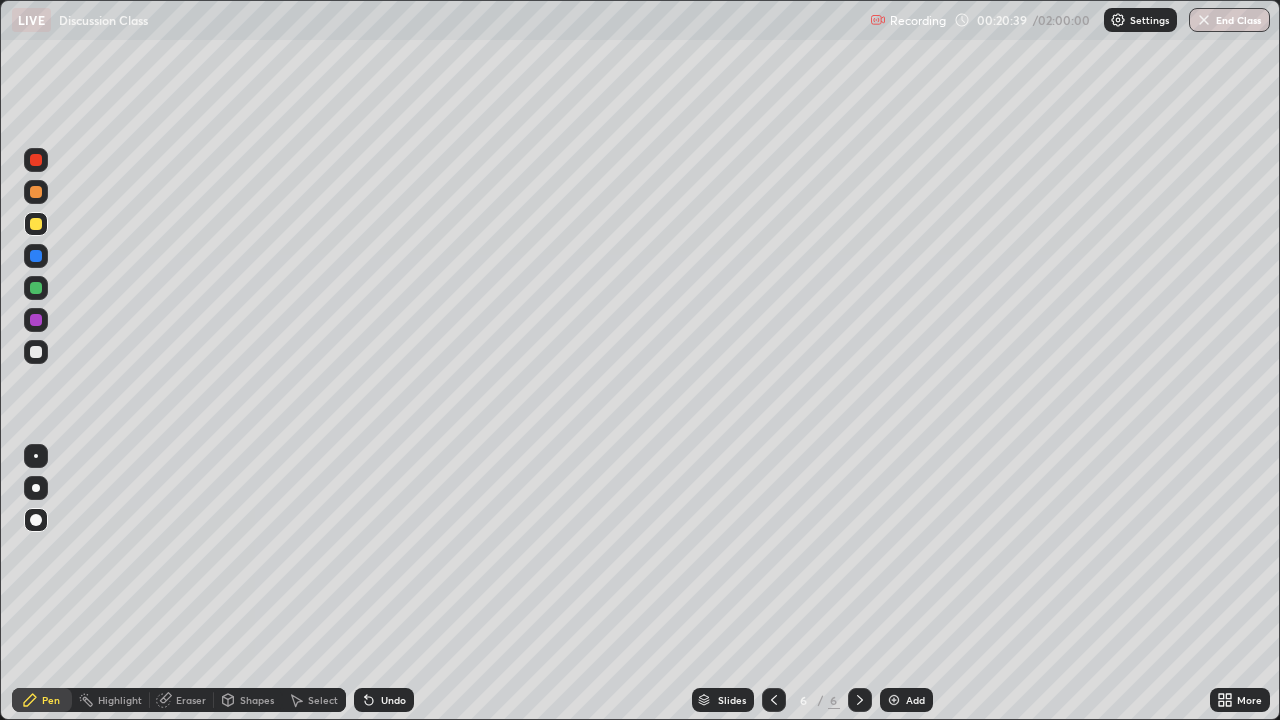 click on "Pen" at bounding box center (51, 700) 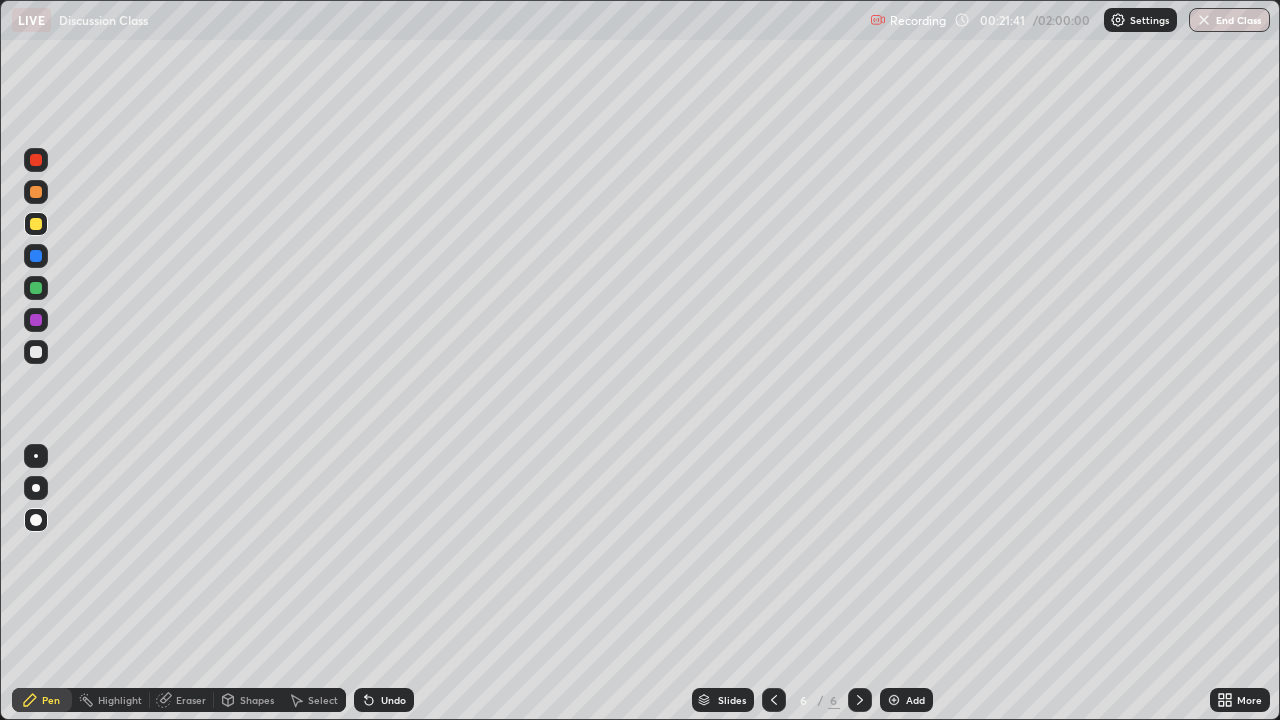click at bounding box center (36, 256) 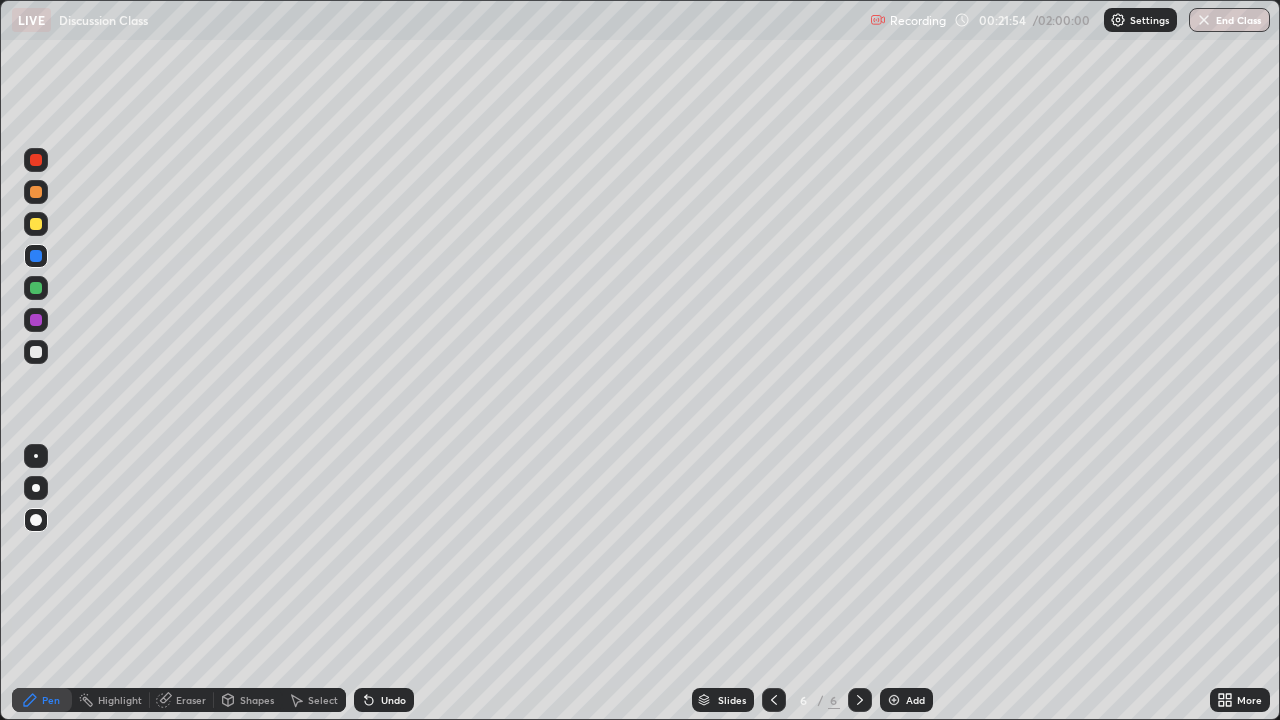 click at bounding box center [36, 288] 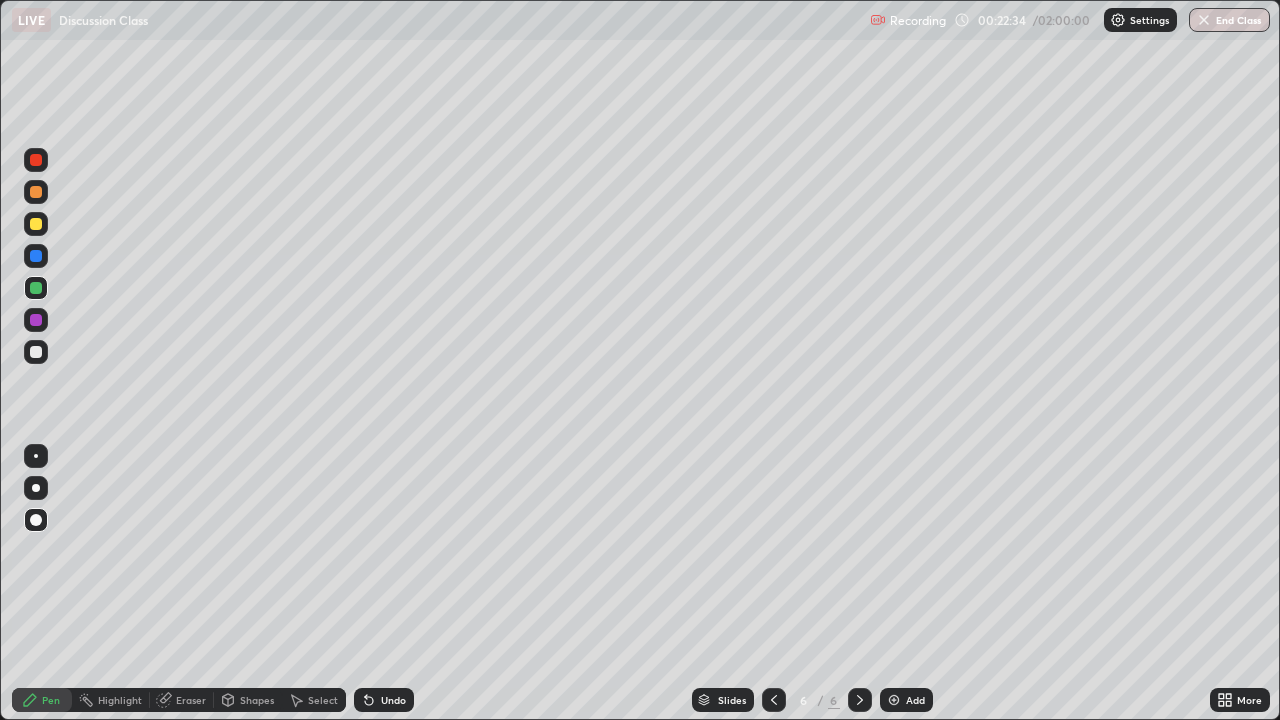 click 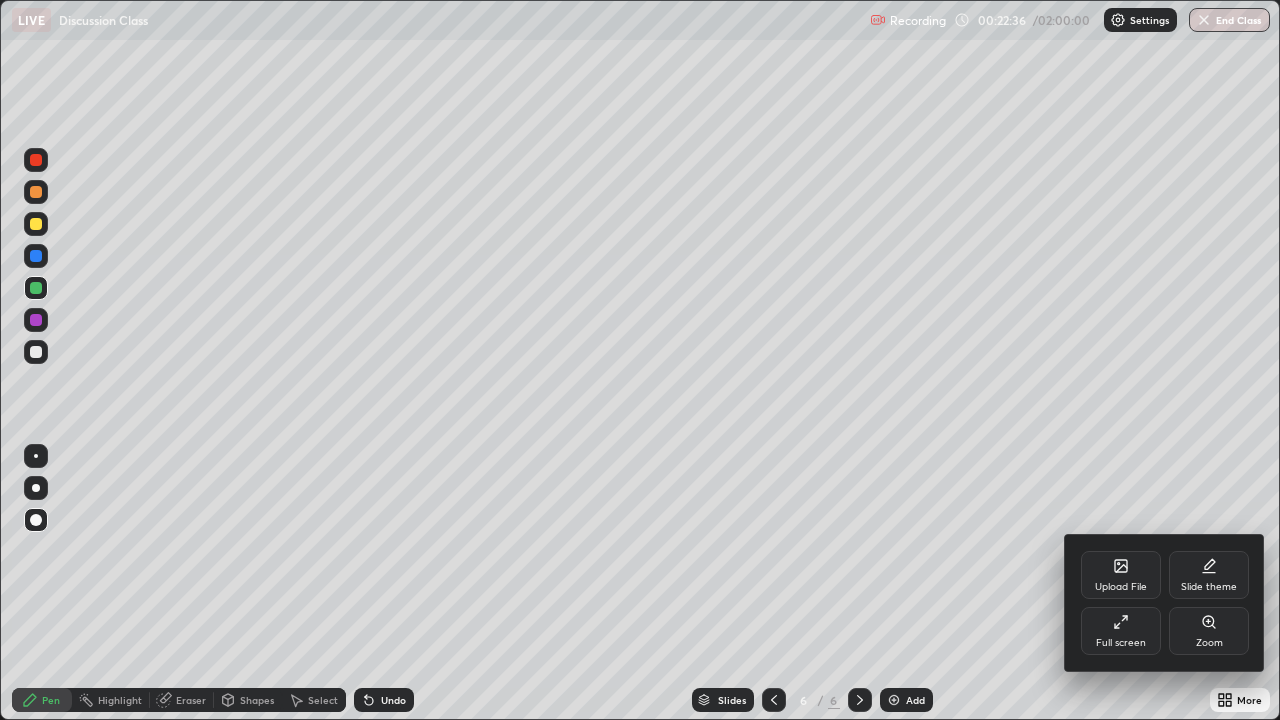 click 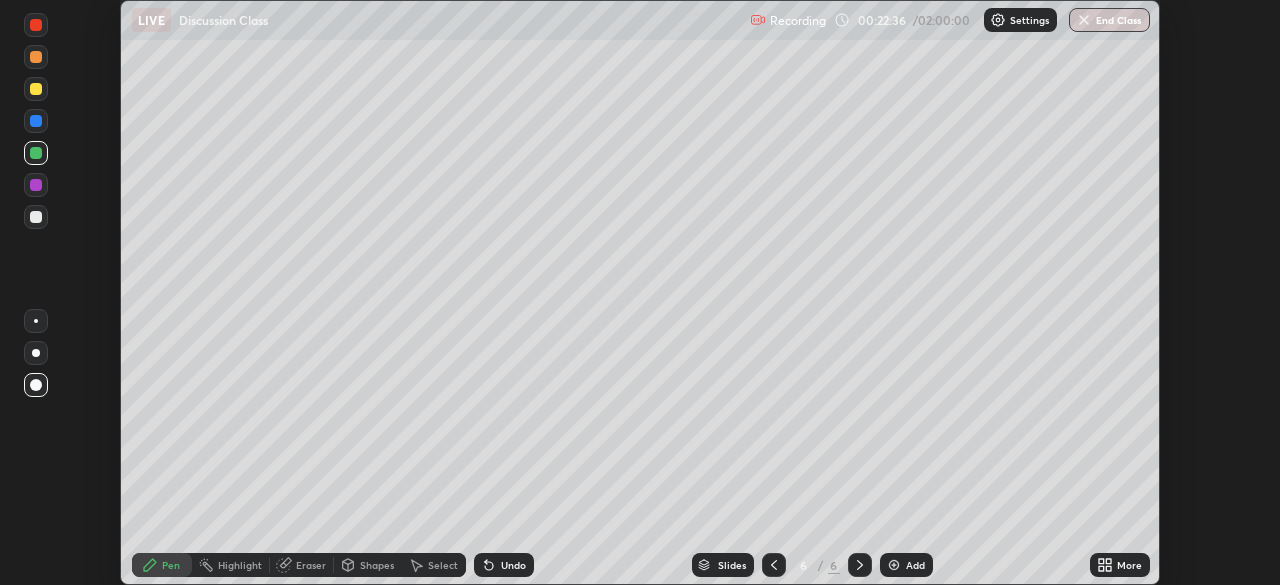 scroll, scrollTop: 585, scrollLeft: 1280, axis: both 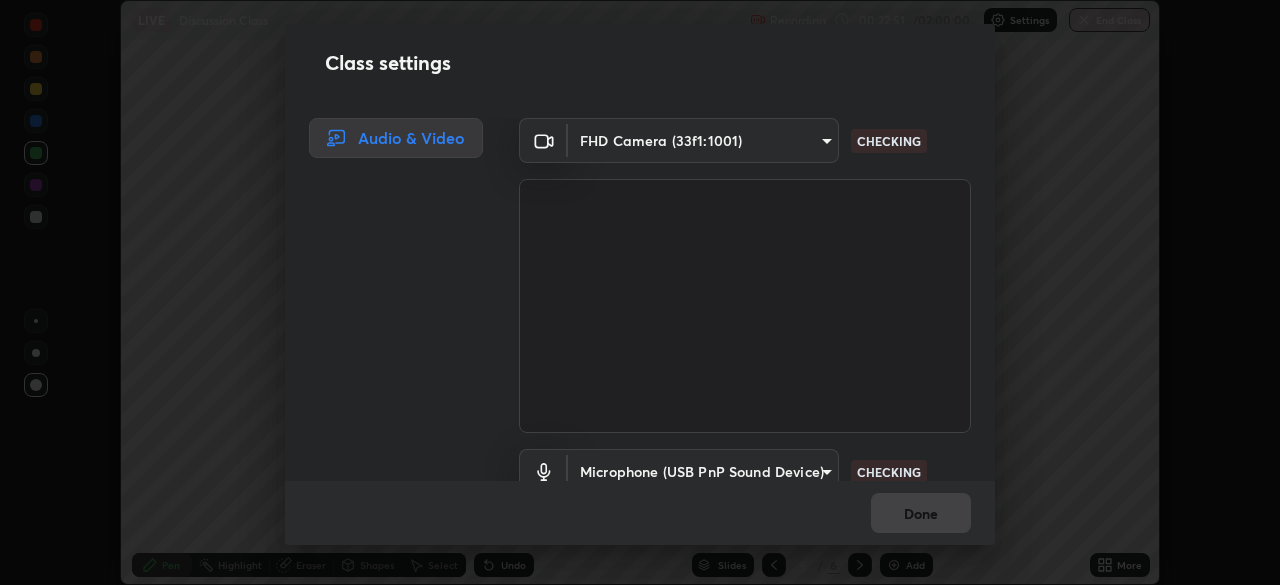 click on "Class settings Audio & Video FHD Camera (33f1:1001) 23c9aa11fd00248c32d6b1de5315ccb1735a7b25f34c5c1293916a7f1515c7c3 CHECKING Microphone (USB PnP Sound Device) f1166f24eccd168c6c1cef7b49d90bbd1d89aaef19be71062907ffe38a1238b4 CHECKING Done" at bounding box center (640, 292) 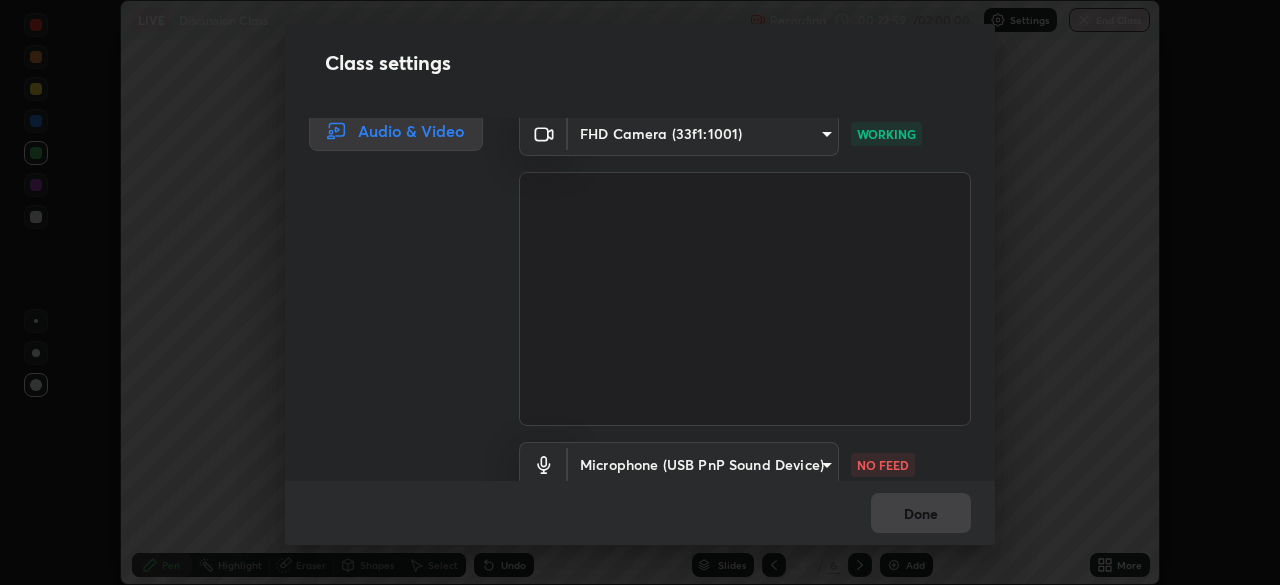 scroll, scrollTop: 91, scrollLeft: 0, axis: vertical 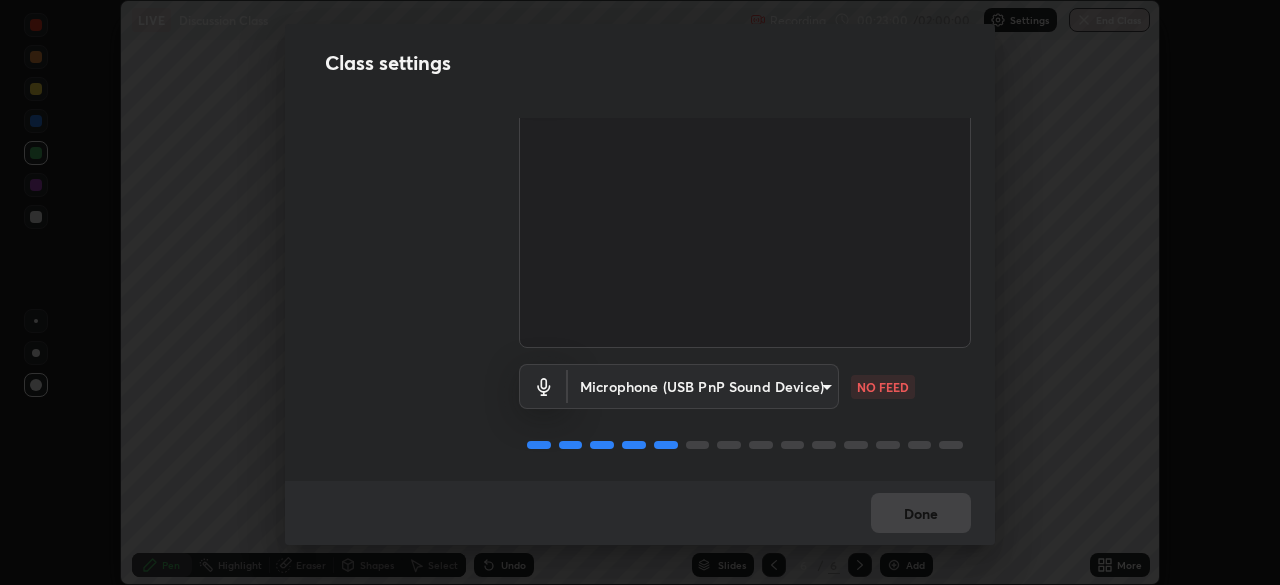 click on "Erase all LIVE Discussion Class Recording 00:23:00 /  02:00:00 Settings End Class Setting up your live class Discussion Class • L81 of Course On Chemistry for JEE Conquer 1 2026 Himanshu Saini Pen Highlight Eraser Shapes Select Undo Slides 6 / 6 Add More No doubts shared Encourage your learners to ask a doubt for better clarity Report an issue Reason for reporting Buffering Chat not working Audio - Video sync issue Educator video quality low ​ Attach an image Report Class settings Audio & Video FHD Camera (33f1:1001) 23c9aa11fd00248c32d6b1de5315ccb1735a7b25f34c5c1293916a7f1515c7c3 WORKING Microphone (USB PnP Sound Device) f1166f24eccd168c6c1cef7b49d90bbd1d89aaef19be71062907ffe38a1238b4 NO FEED Done" at bounding box center (640, 292) 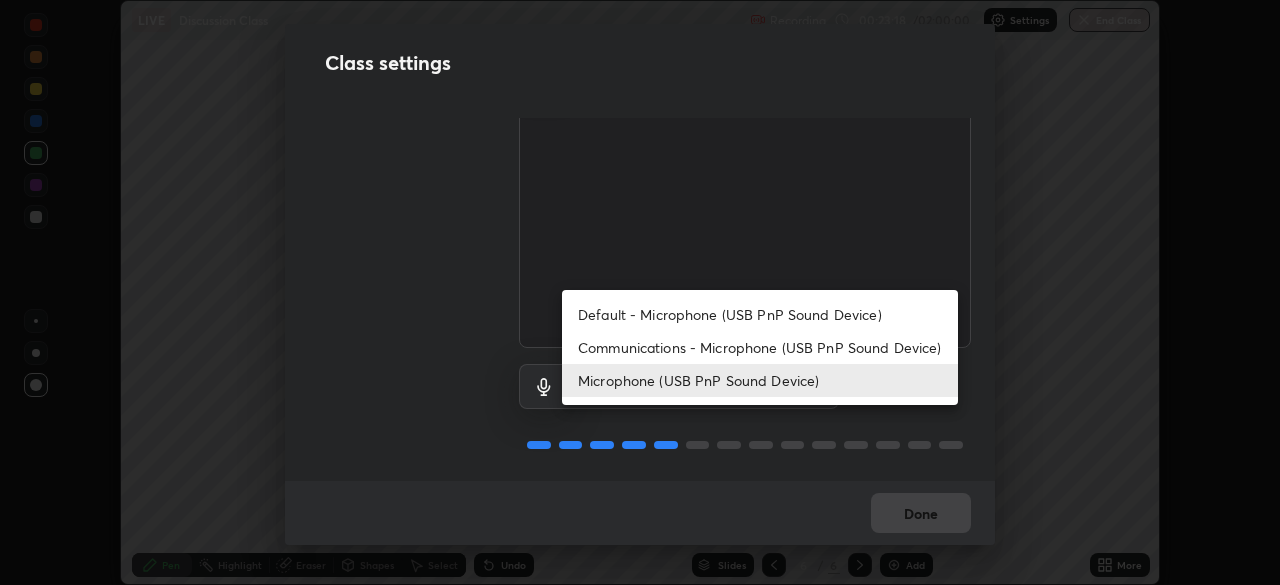 click at bounding box center (640, 292) 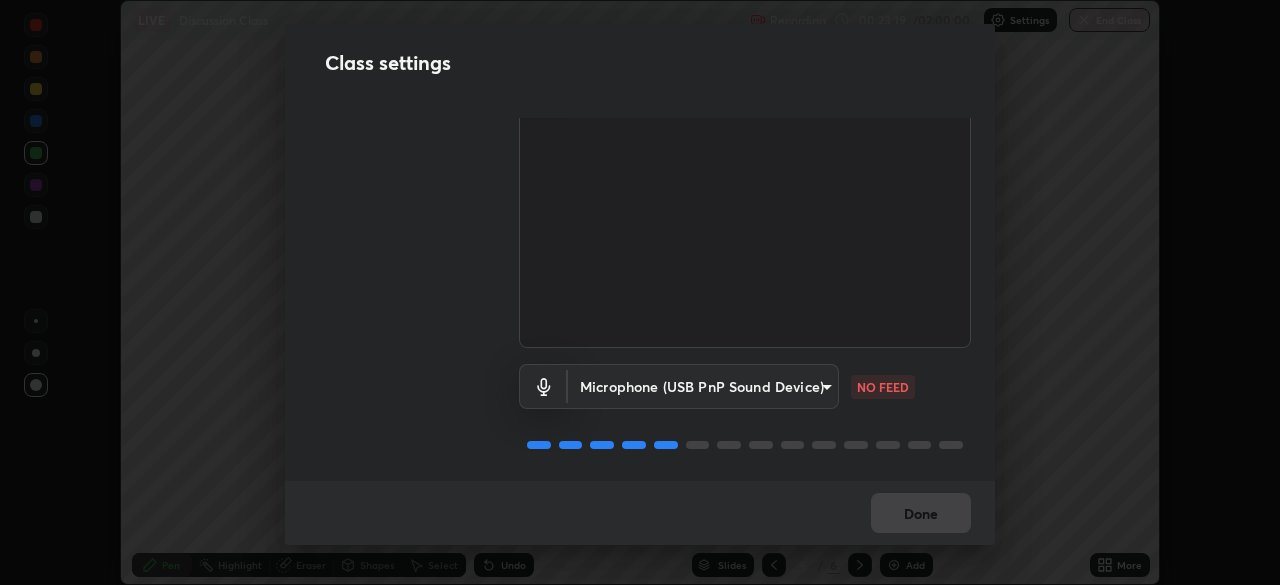 click on "Erase all LIVE Discussion Class Recording 00:23:19 /  02:00:00 Settings End Class Setting up your live class Discussion Class • L81 of Course On Chemistry for JEE Conquer 1 2026 Himanshu Saini Pen Highlight Eraser Shapes Select Undo Slides 6 / 6 Add More No doubts shared Encourage your learners to ask a doubt for better clarity Report an issue Reason for reporting Buffering Chat not working Audio - Video sync issue Educator video quality low ​ Attach an image Report Class settings Audio & Video FHD Camera (33f1:1001) 23c9aa11fd00248c32d6b1de5315ccb1735a7b25f34c5c1293916a7f1515c7c3 WORKING Microphone (USB PnP Sound Device) f1166f24eccd168c6c1cef7b49d90bbd1d89aaef19be71062907ffe38a1238b4 NO FEED Done" at bounding box center (640, 292) 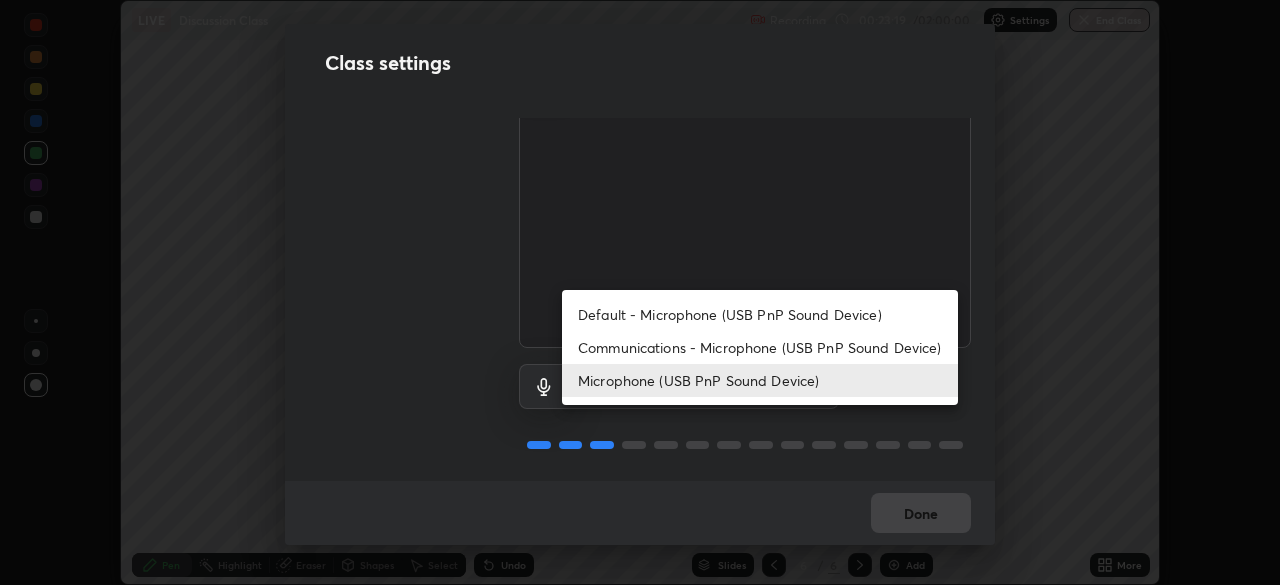 click on "Default - Microphone (USB PnP Sound Device)" at bounding box center (760, 314) 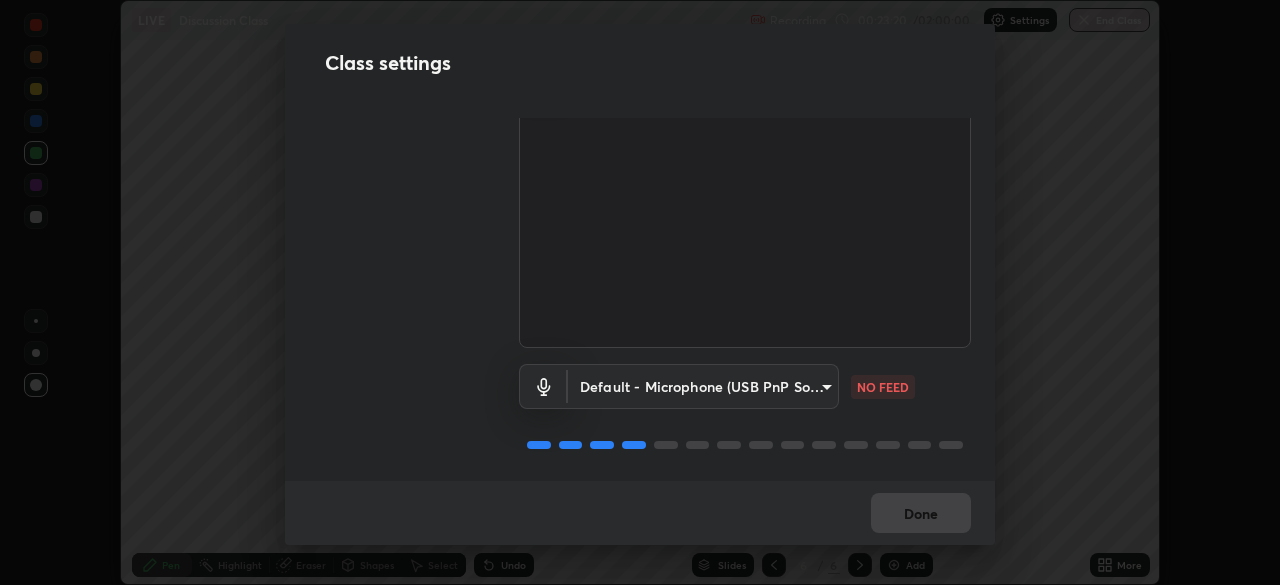 click on "Erase all LIVE Discussion Class Recording 00:23:20 /  02:00:00 Settings End Class Setting up your live class Discussion Class • L81 of Course On Chemistry for JEE Conquer 1 2026 Himanshu Saini Pen Highlight Eraser Shapes Select Undo Slides 6 / 6 Add More No doubts shared Encourage your learners to ask a doubt for better clarity Report an issue Reason for reporting Buffering Chat not working Audio - Video sync issue Educator video quality low ​ Attach an image Report Class settings Audio & Video FHD Camera (33f1:1001) 23c9aa11fd00248c32d6b1de5315ccb1735a7b25f34c5c1293916a7f1515c7c3 WORKING Default - Microphone (USB PnP Sound Device) default NO FEED Done" at bounding box center (640, 292) 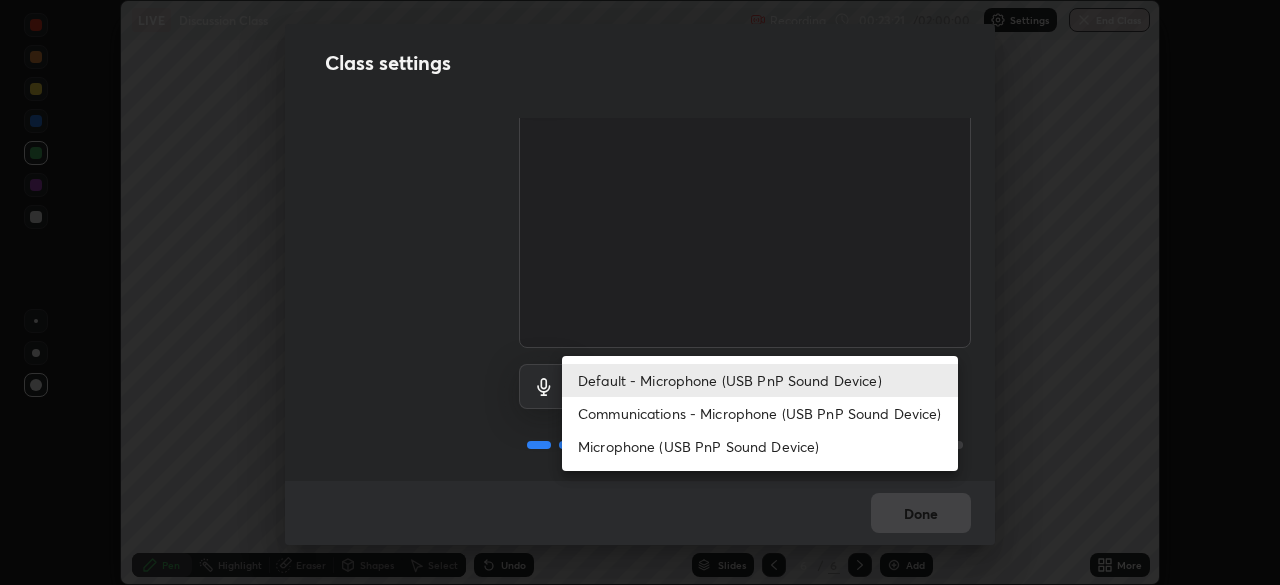 click on "Microphone (USB PnP Sound Device)" at bounding box center [760, 446] 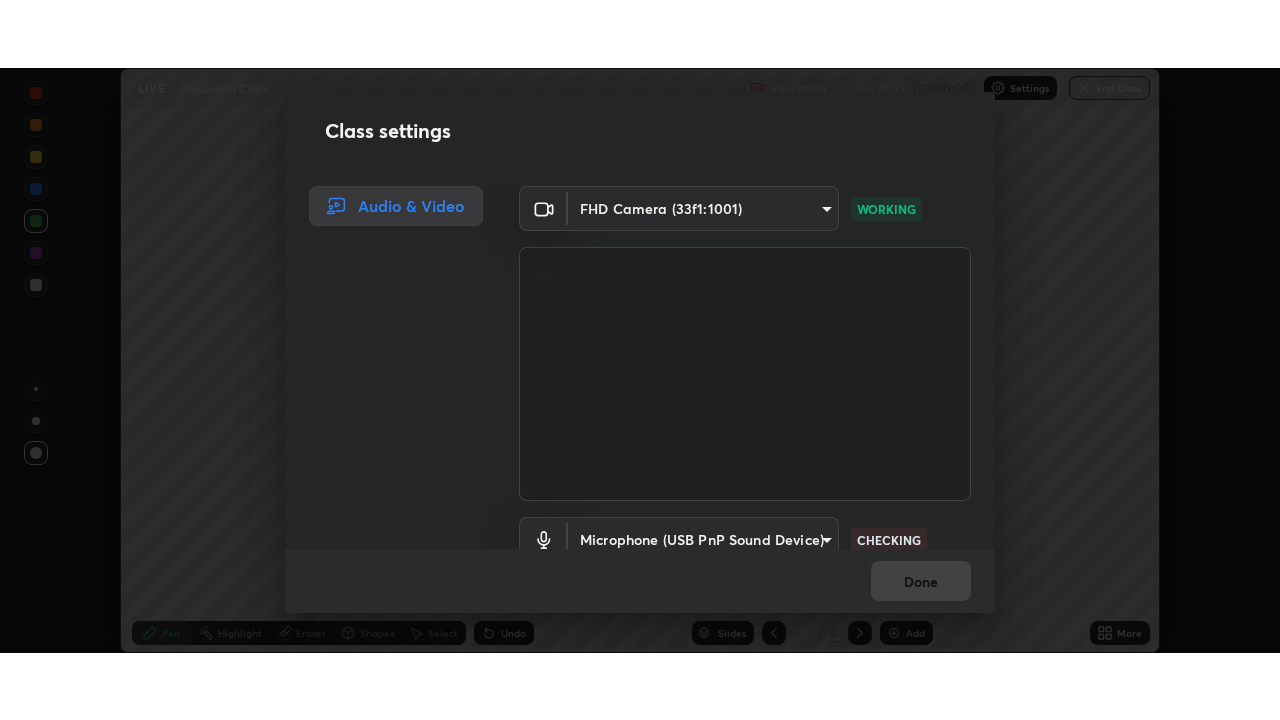 scroll, scrollTop: 91, scrollLeft: 0, axis: vertical 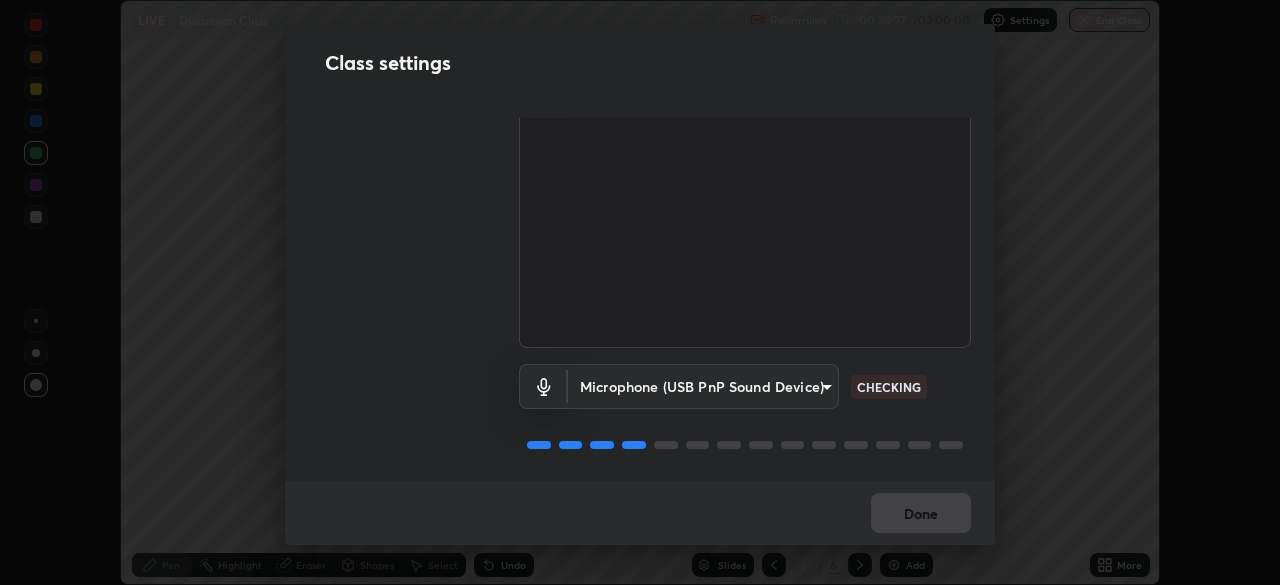 click on "Done" at bounding box center [640, 513] 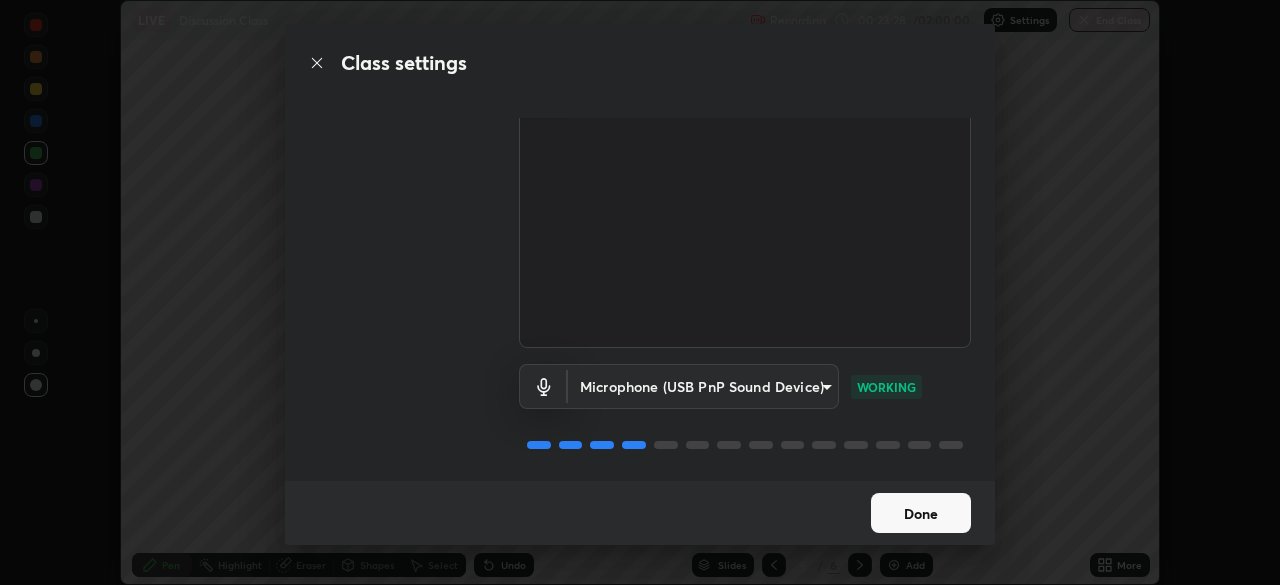 click on "Done" at bounding box center [921, 513] 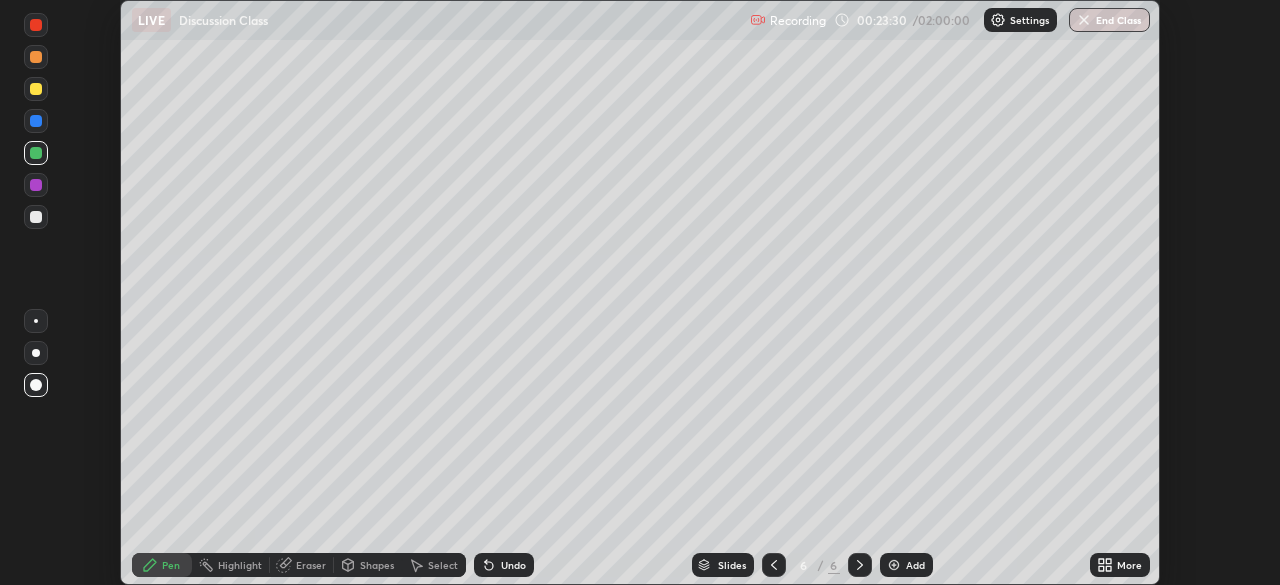 click at bounding box center [36, 185] 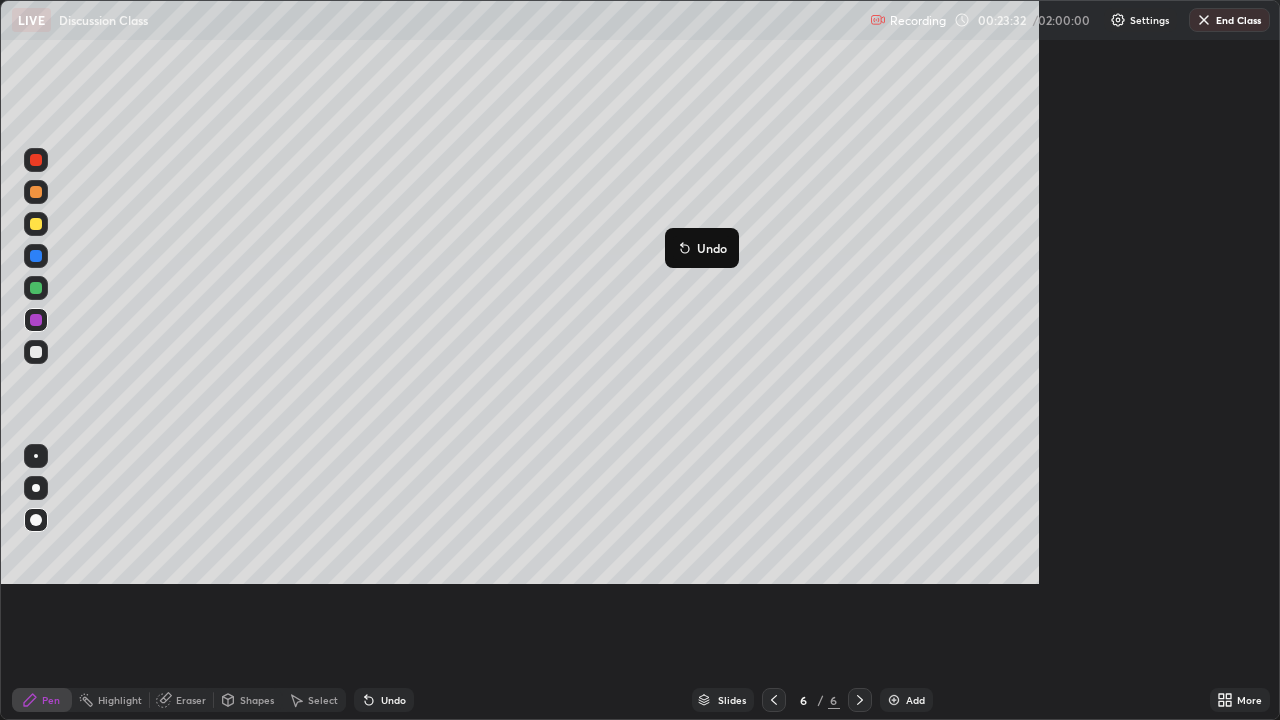 scroll, scrollTop: 99280, scrollLeft: 98720, axis: both 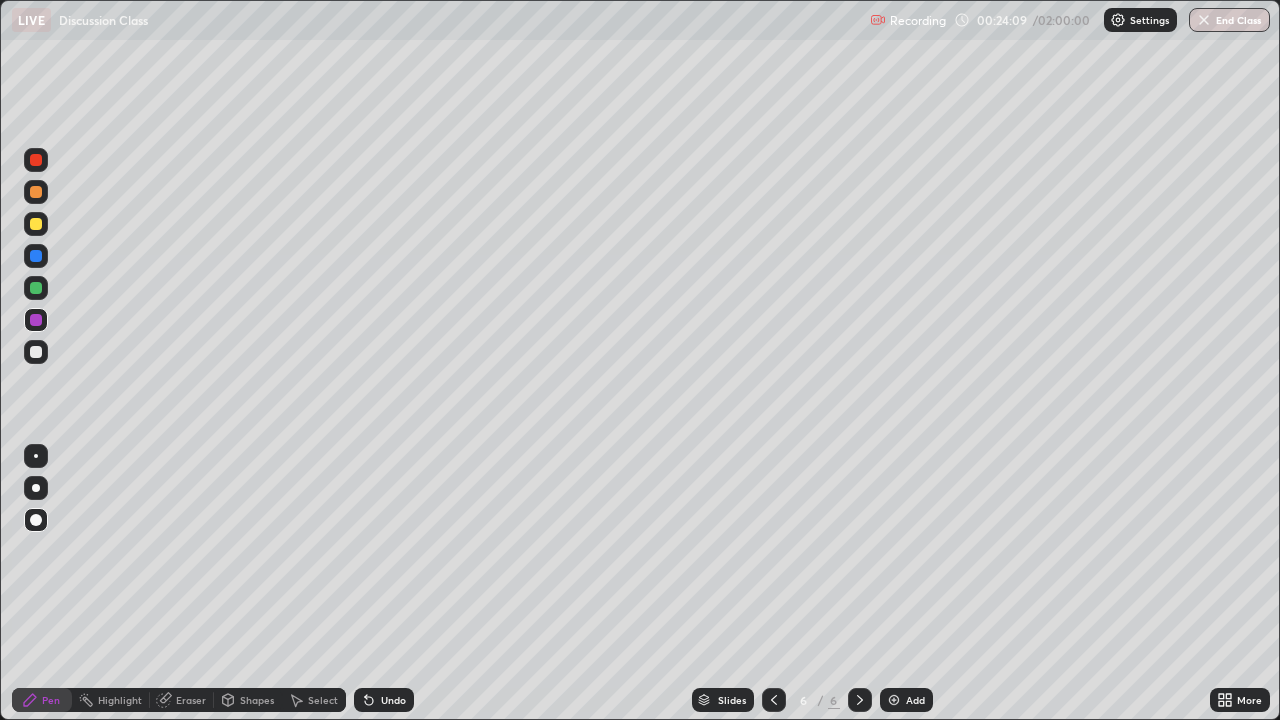 click on "Undo" at bounding box center [393, 700] 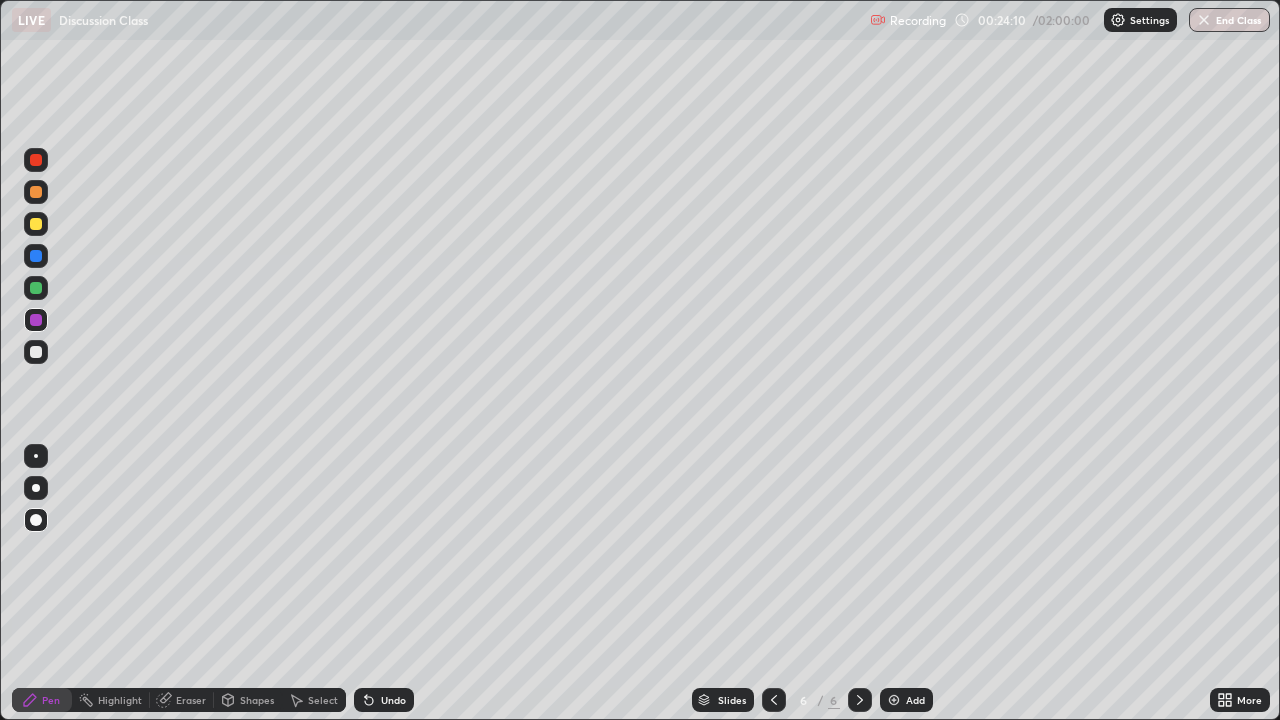click on "Undo" at bounding box center [384, 700] 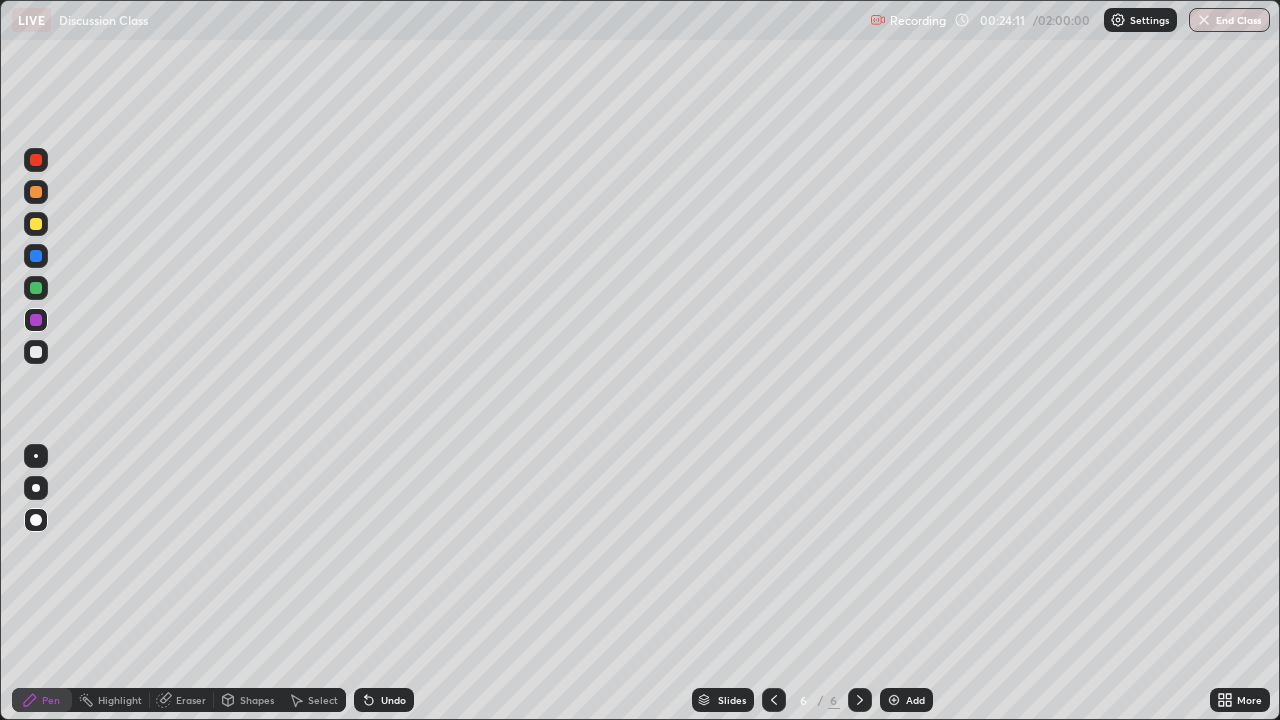 click on "Undo" at bounding box center [384, 700] 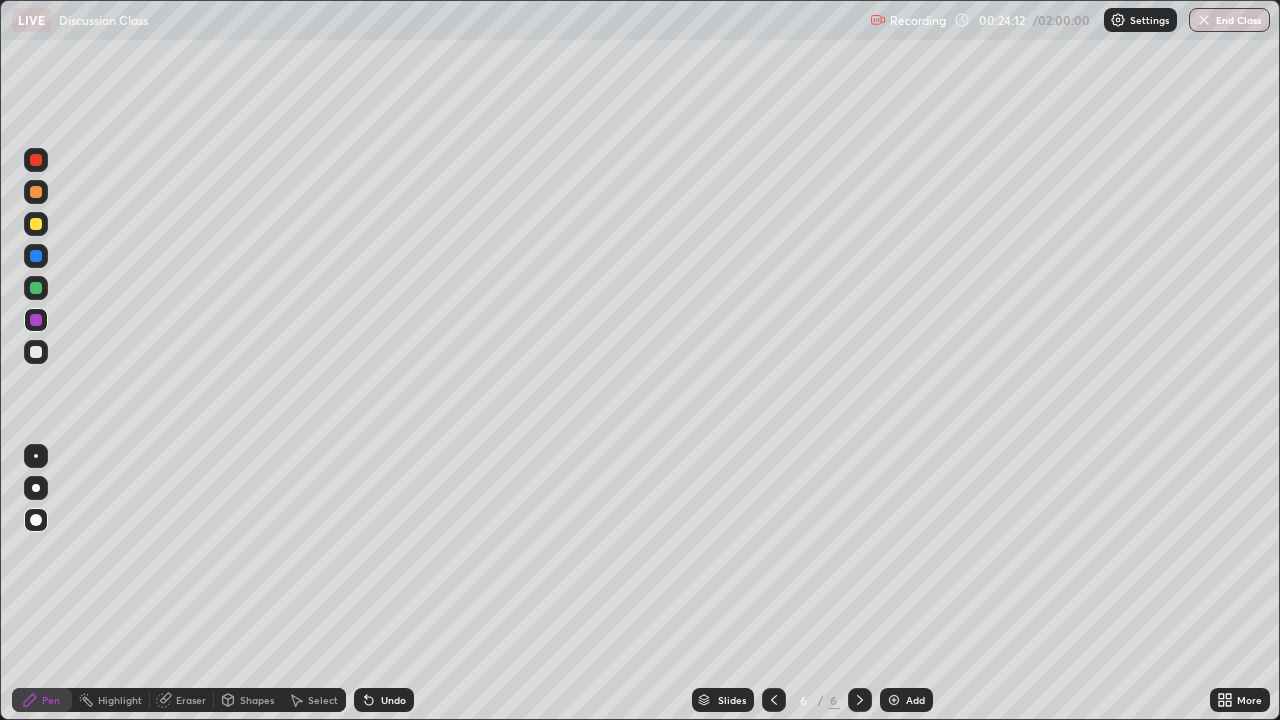 click on "Undo" at bounding box center [384, 700] 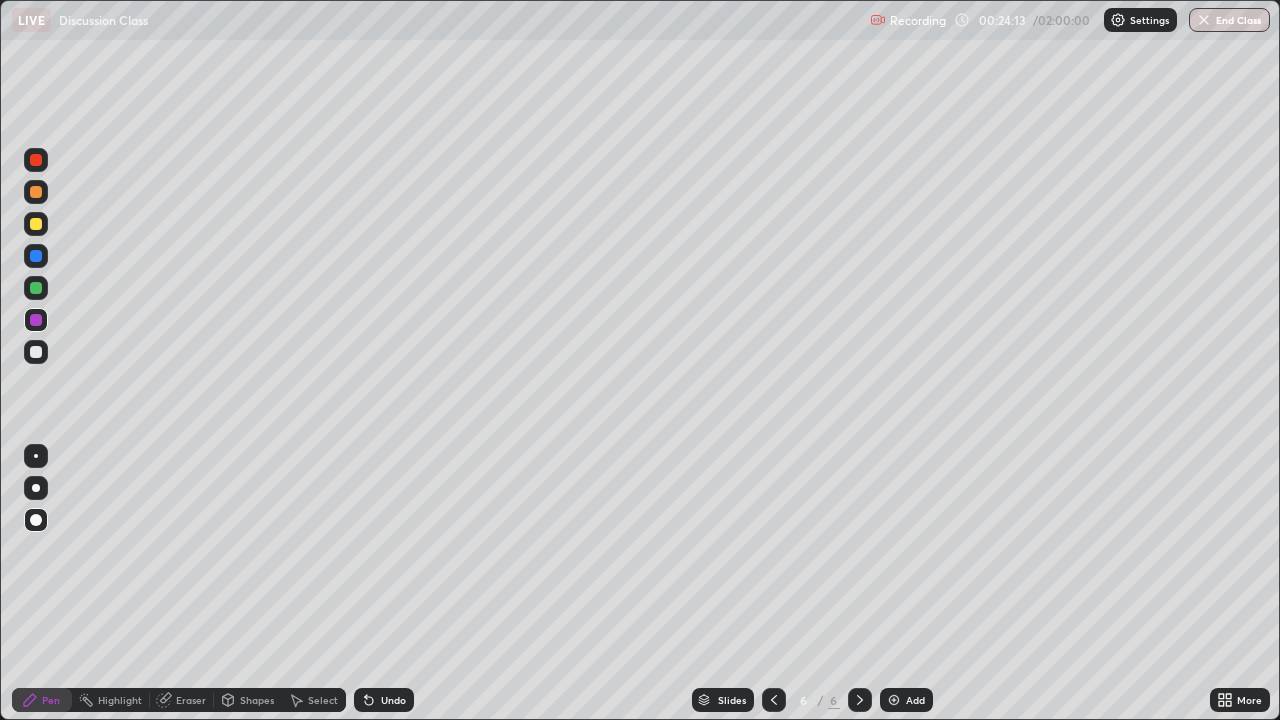 click on "Undo" at bounding box center [384, 700] 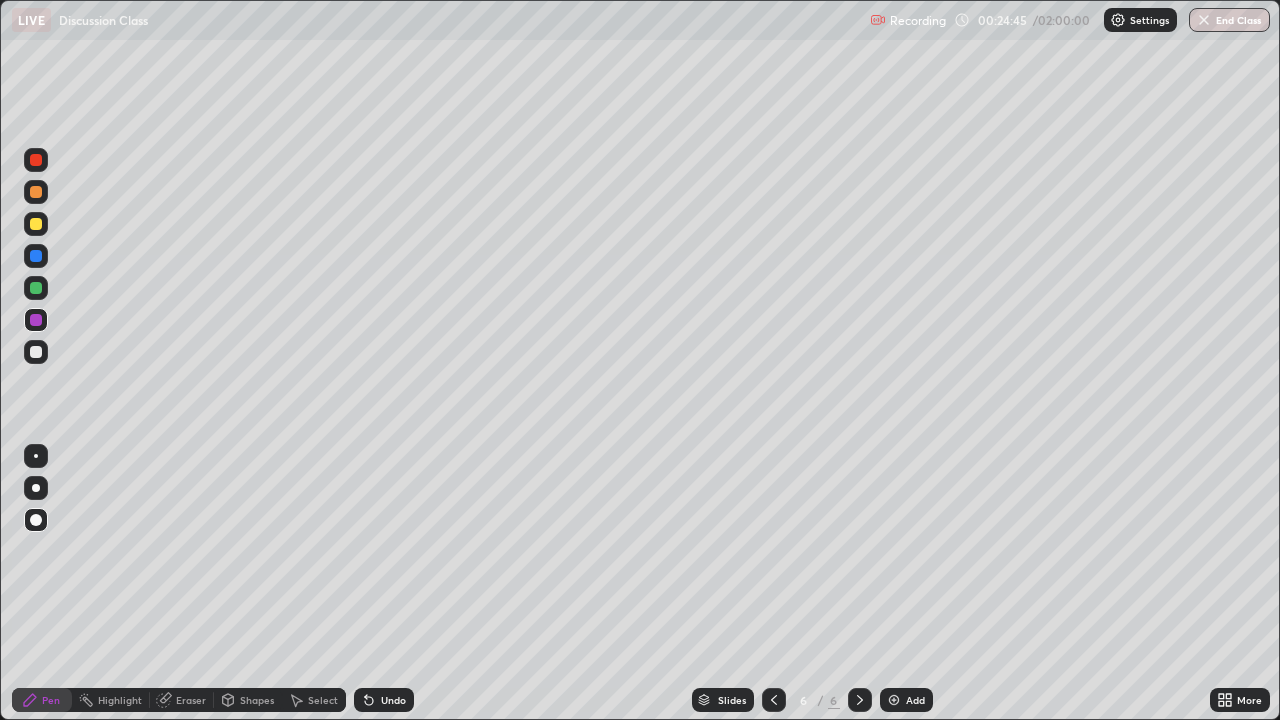 click on "Add" at bounding box center [915, 700] 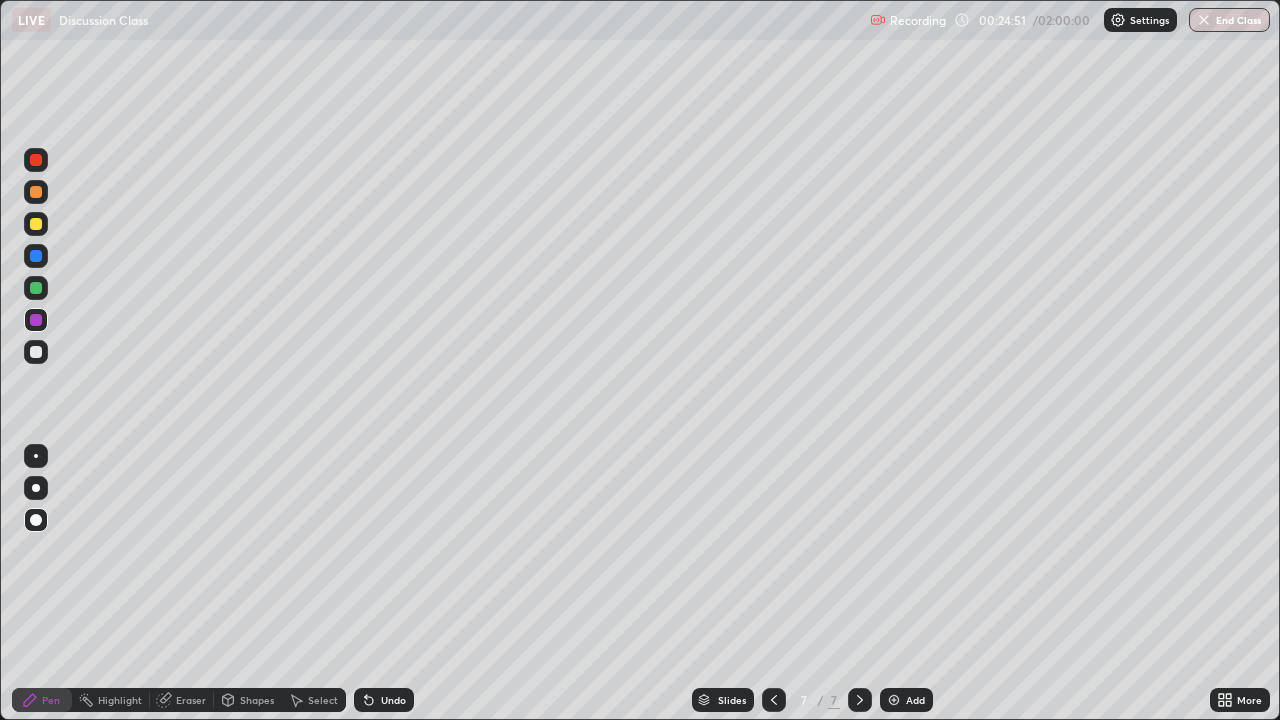 click at bounding box center (36, 224) 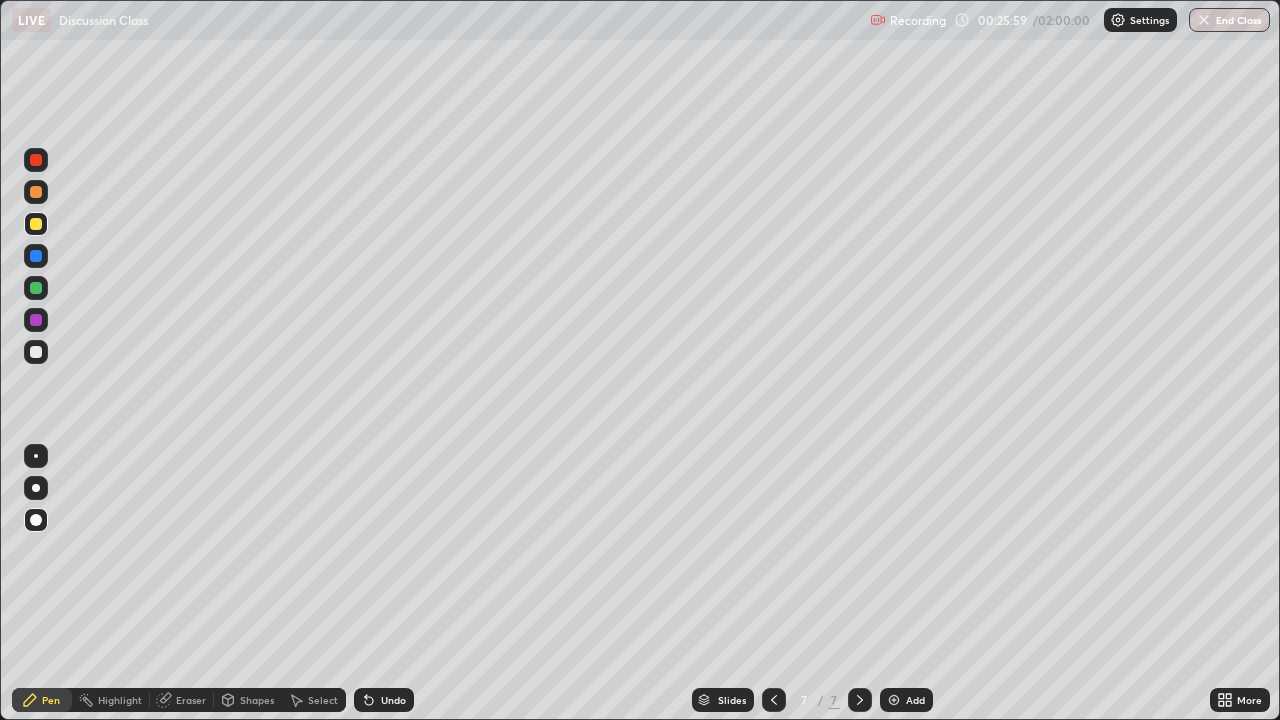click at bounding box center [36, 352] 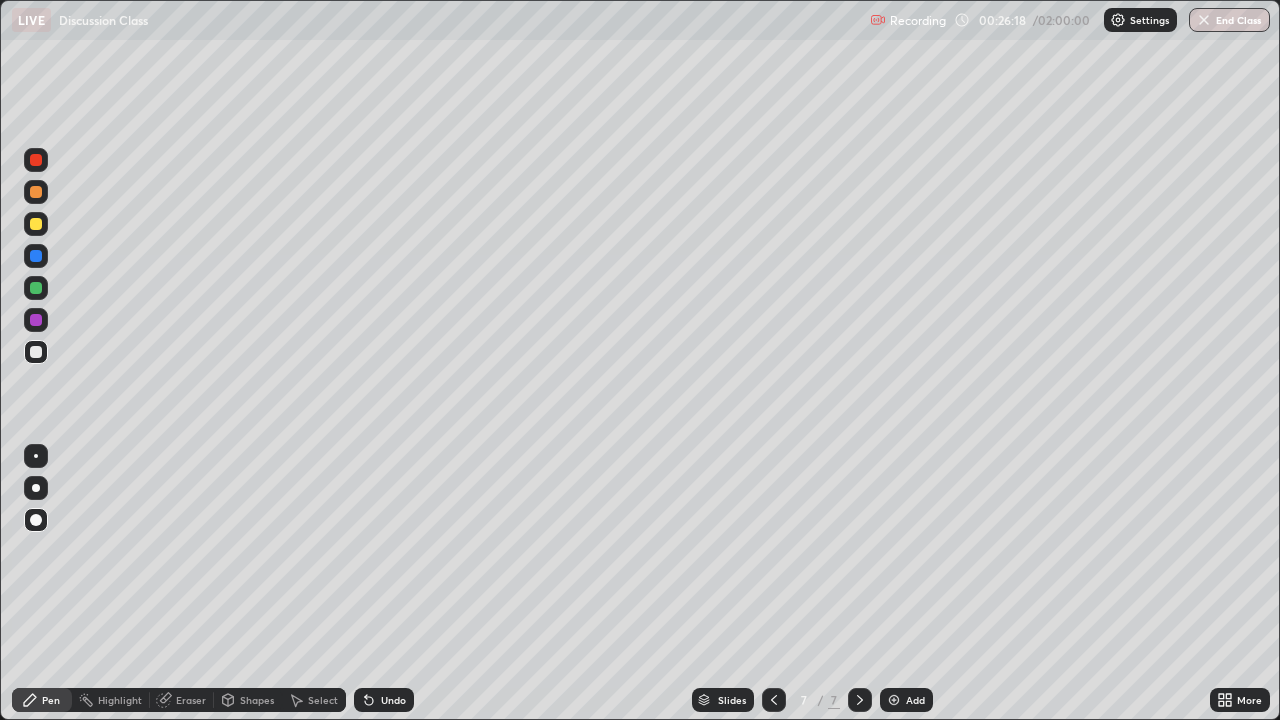 click on "Eraser" at bounding box center (182, 700) 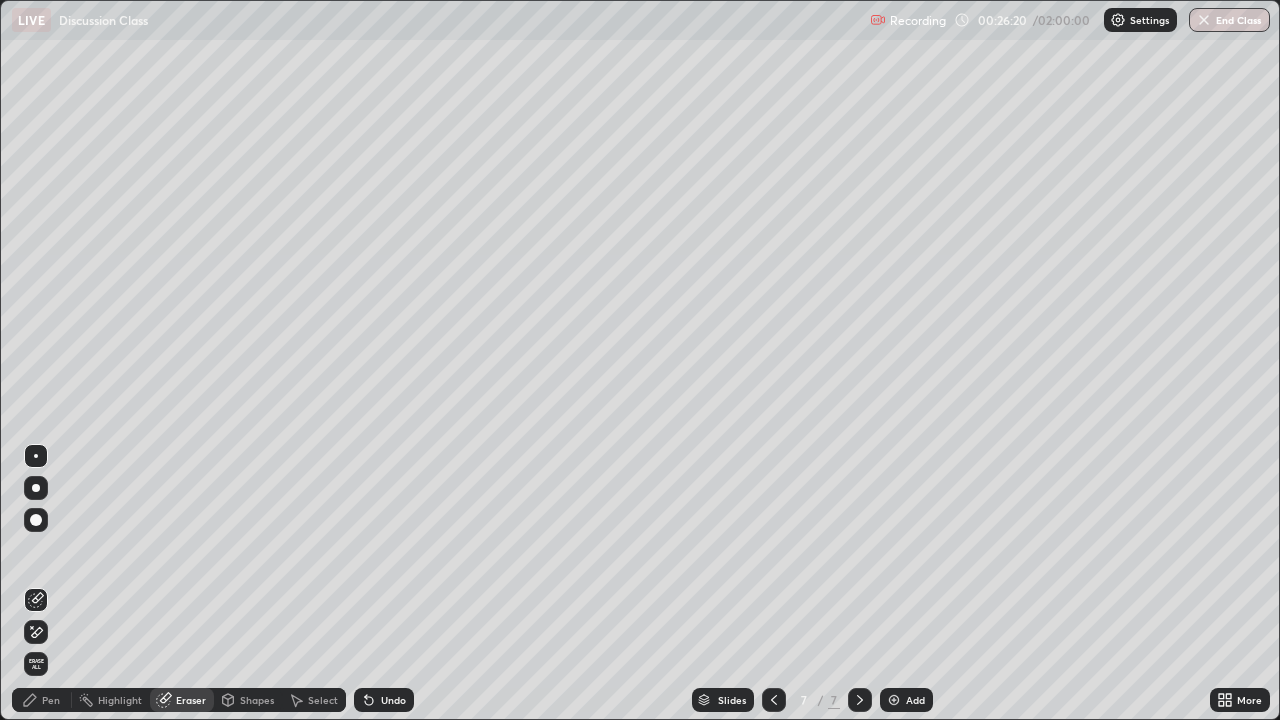 click on "Pen" at bounding box center [51, 700] 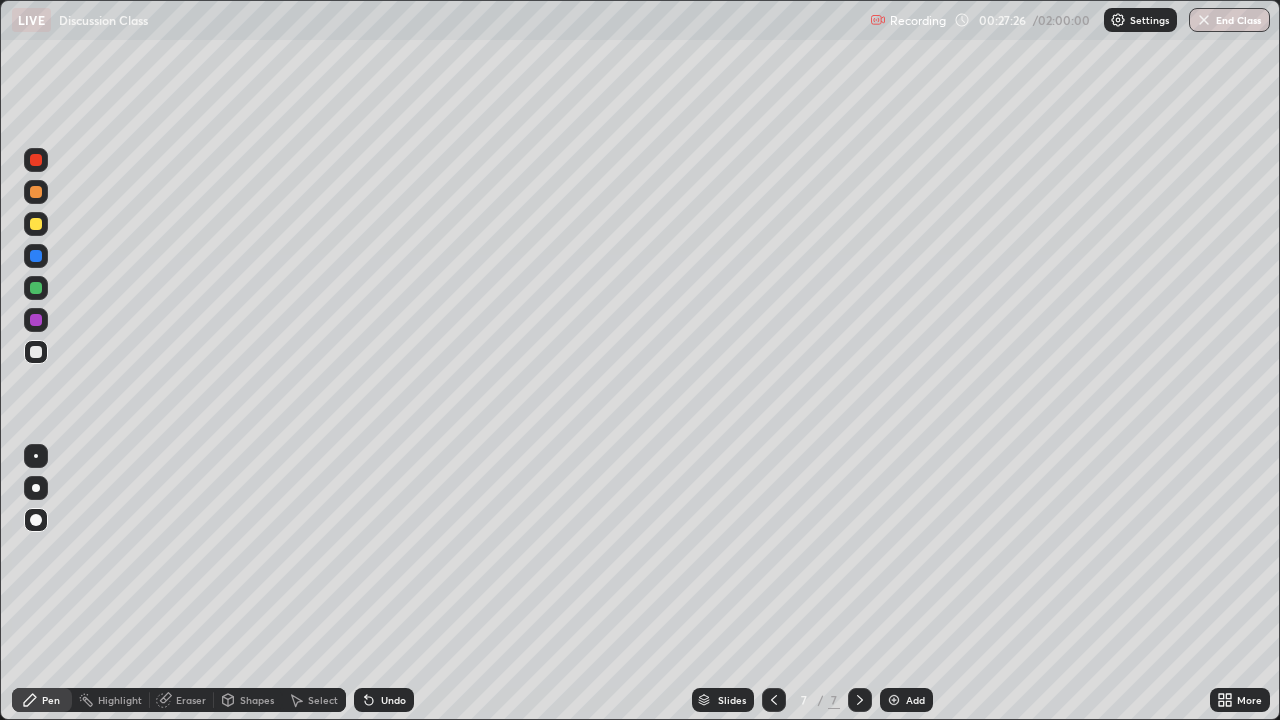 click at bounding box center (36, 288) 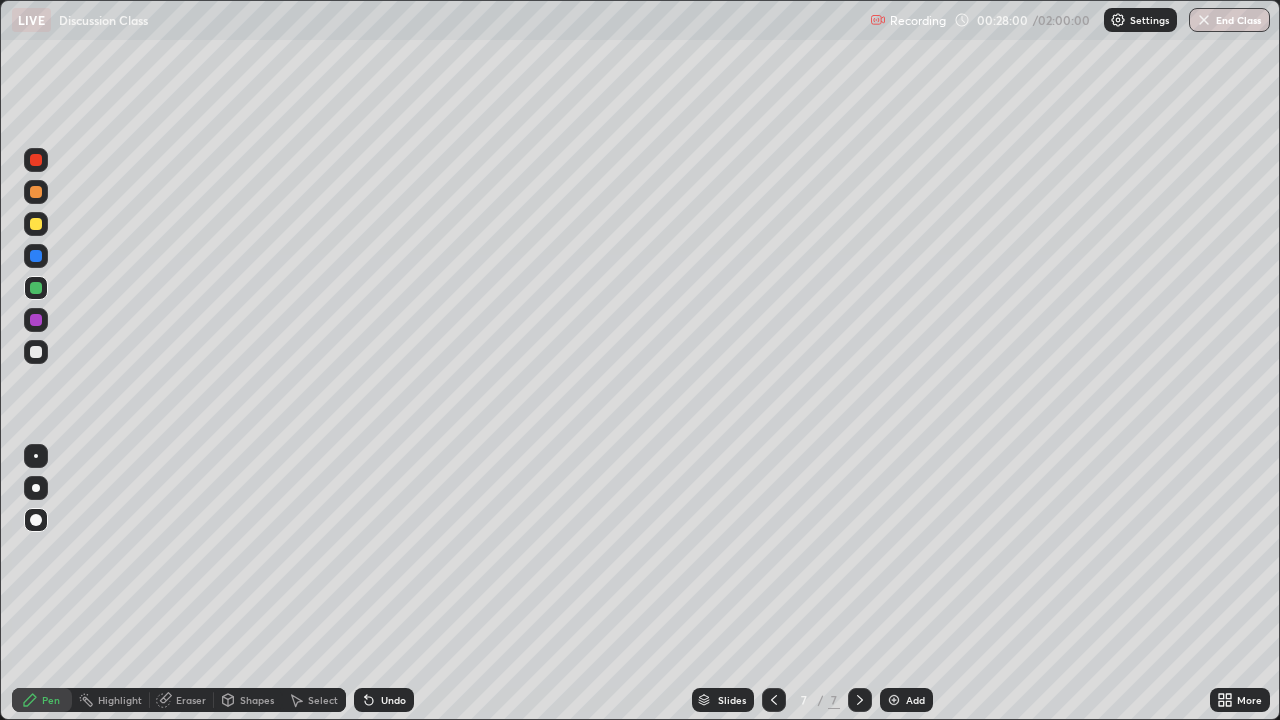 click on "Undo" at bounding box center [393, 700] 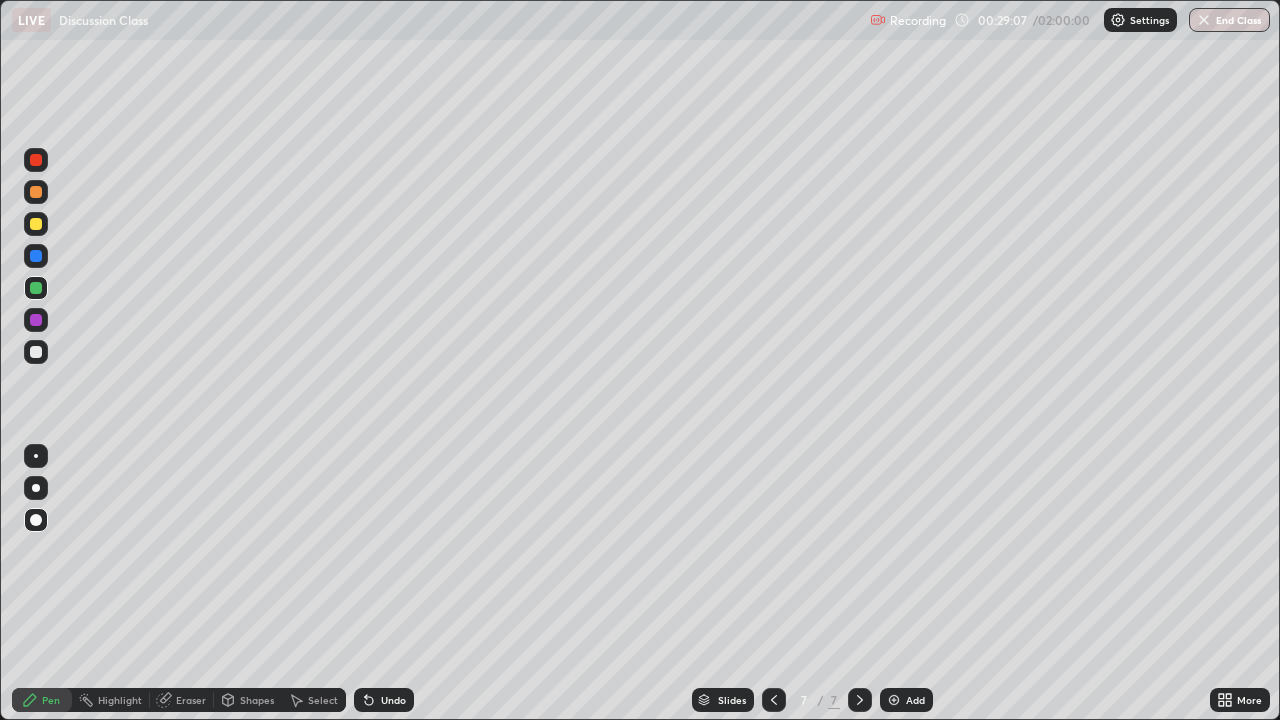 click on "Add" at bounding box center [915, 700] 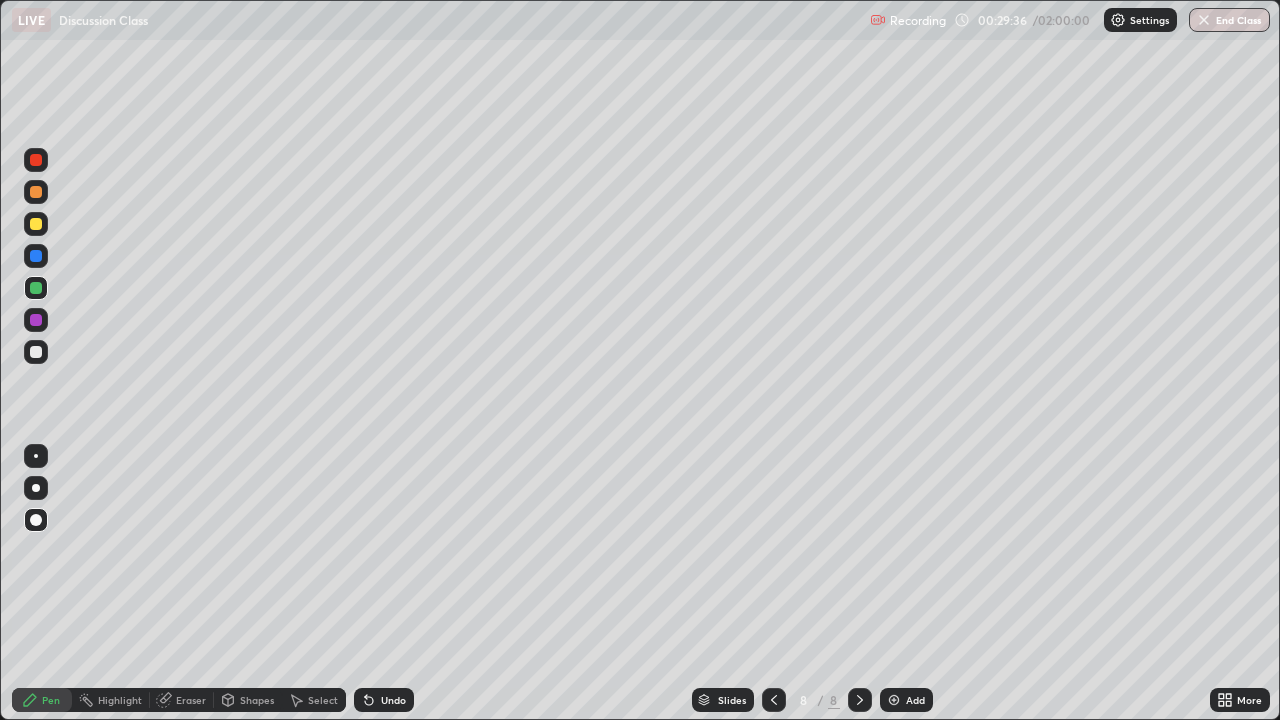 click at bounding box center [36, 224] 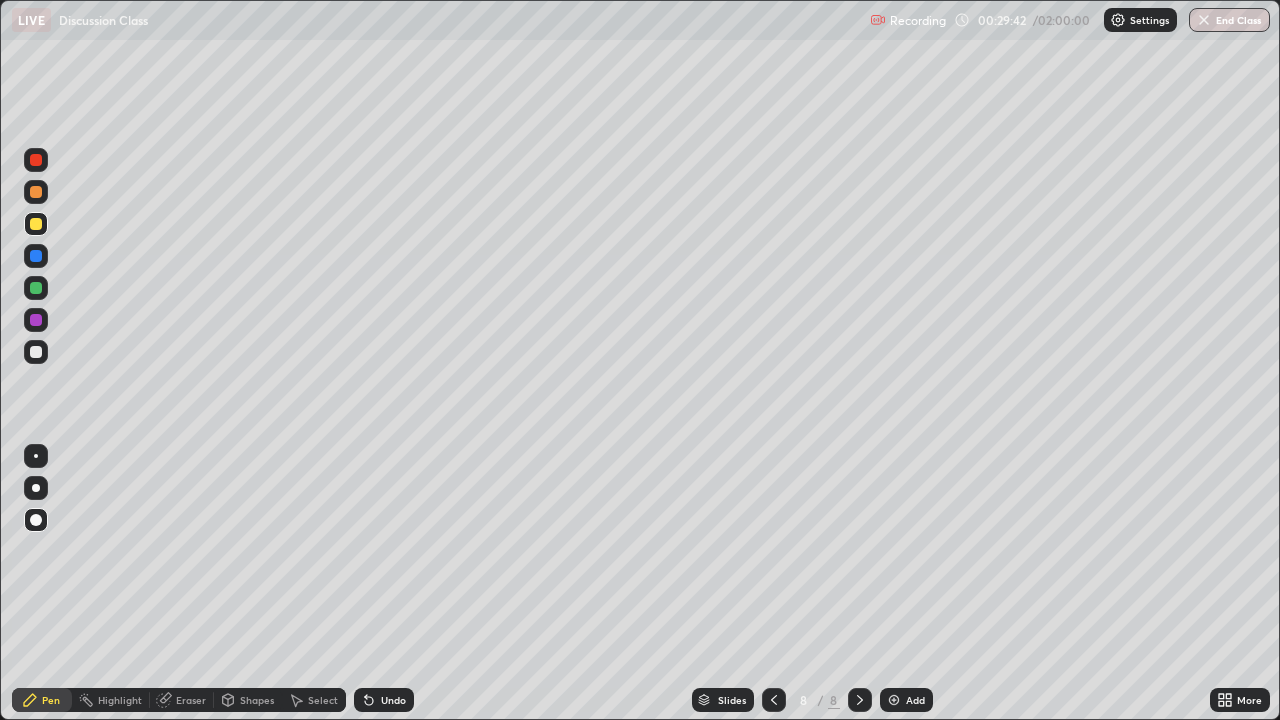 click at bounding box center (36, 320) 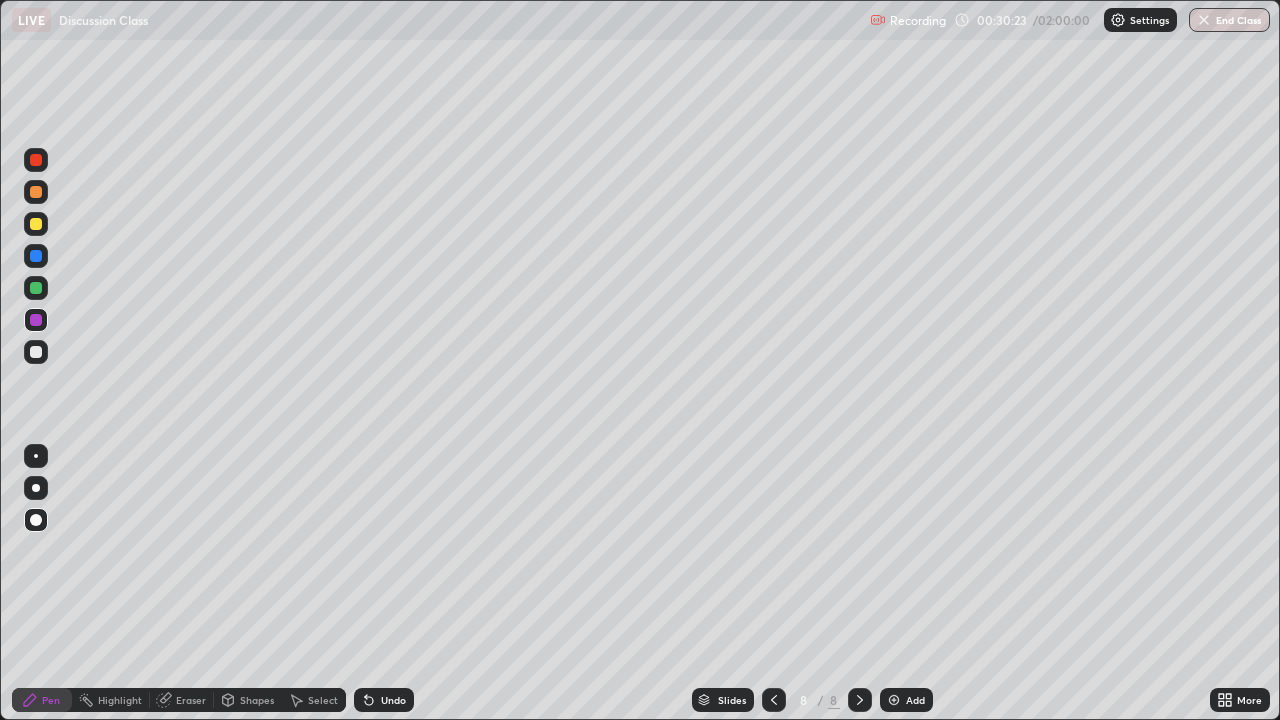 click at bounding box center (36, 352) 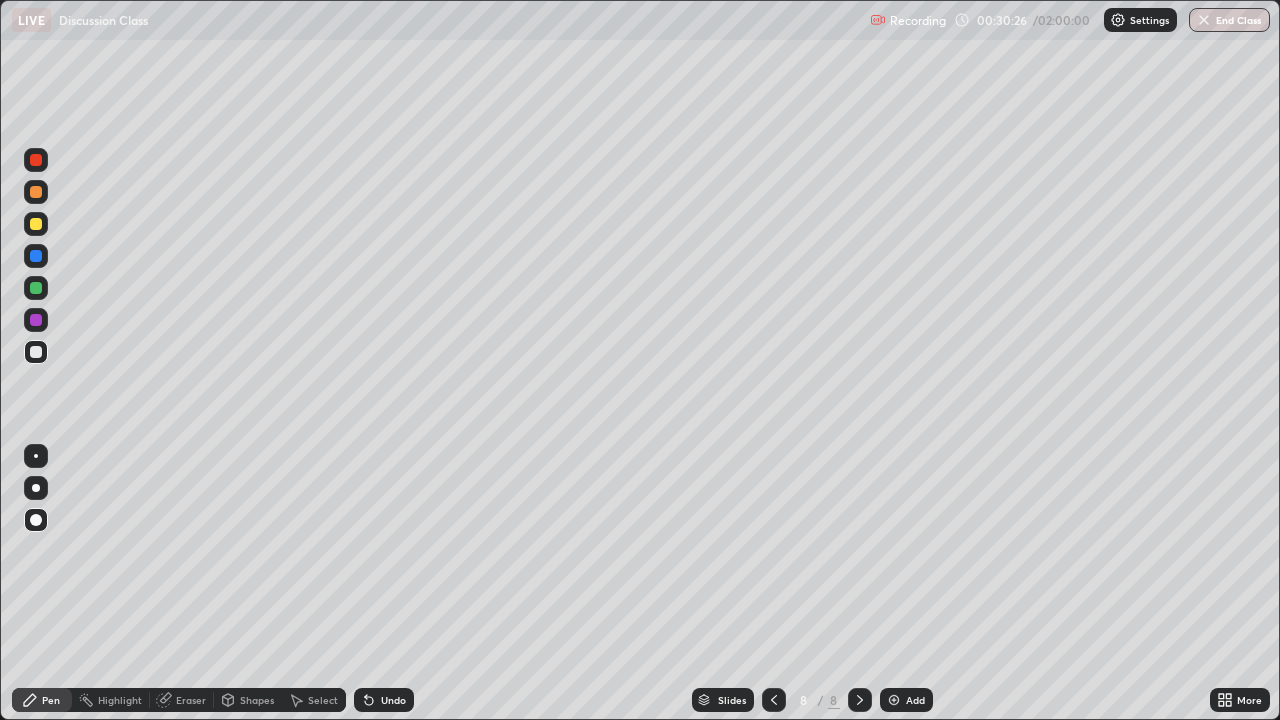 click 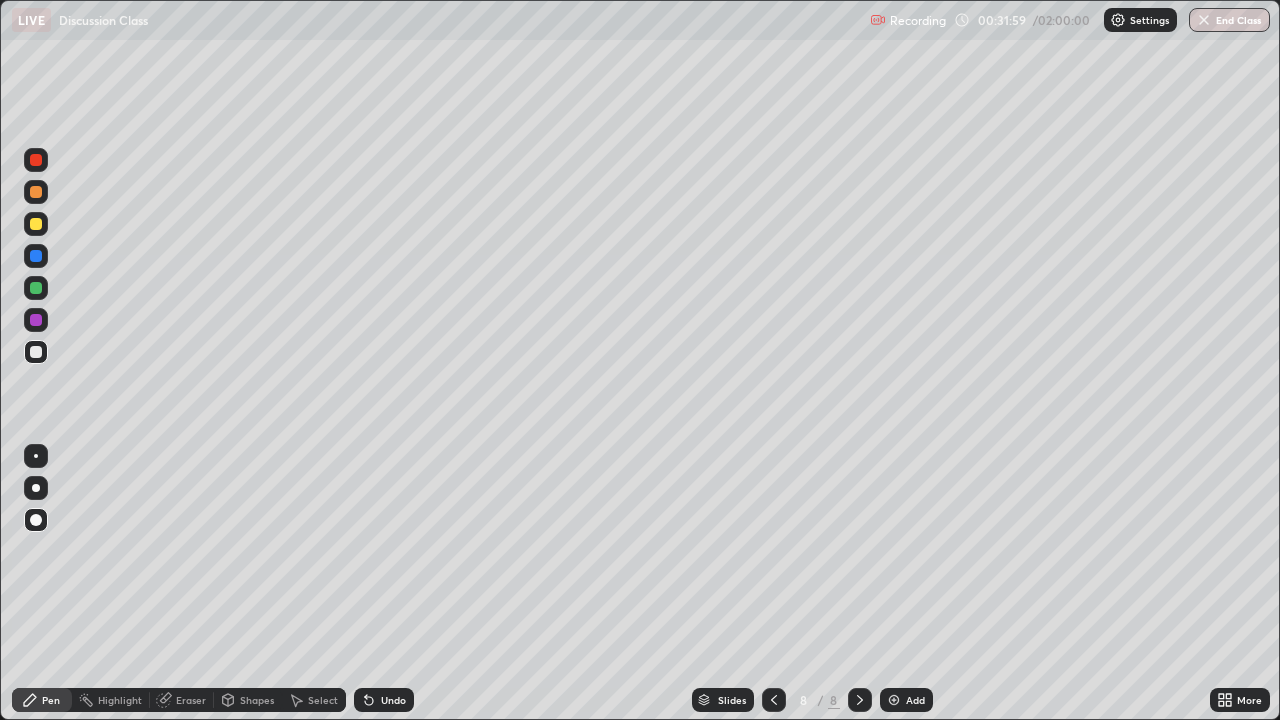 click on "Add" at bounding box center (915, 700) 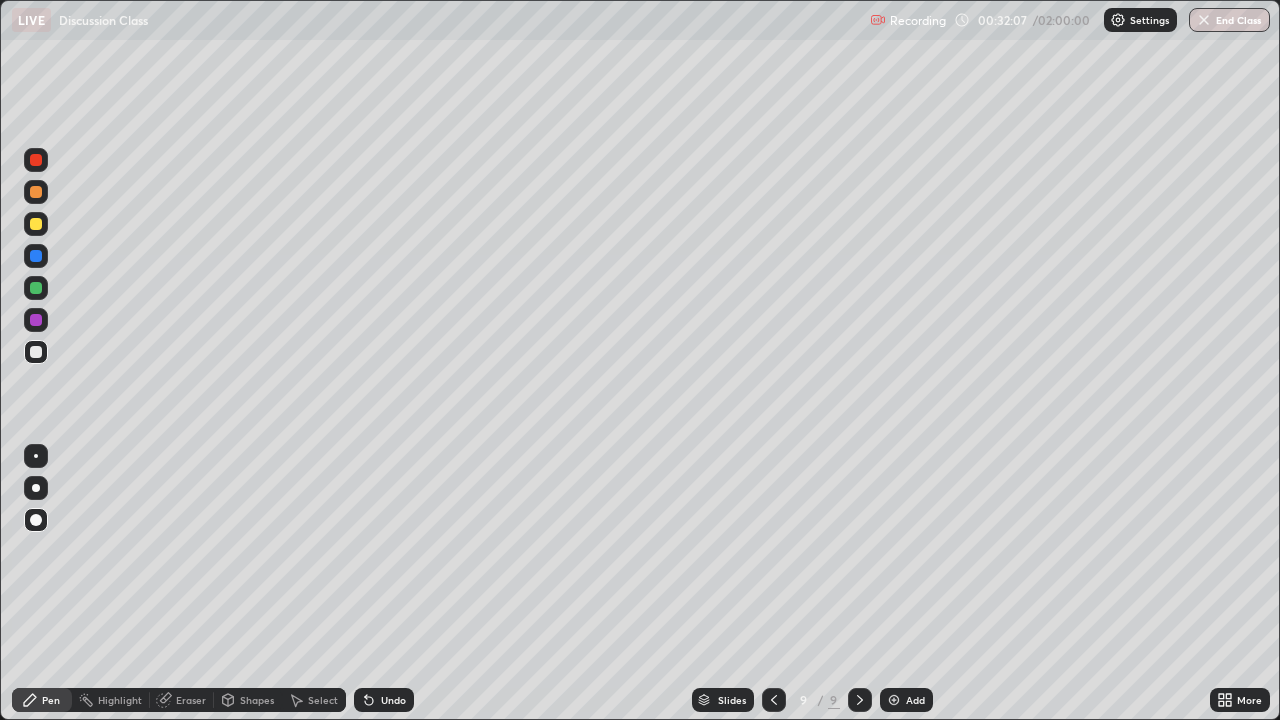 click at bounding box center [36, 224] 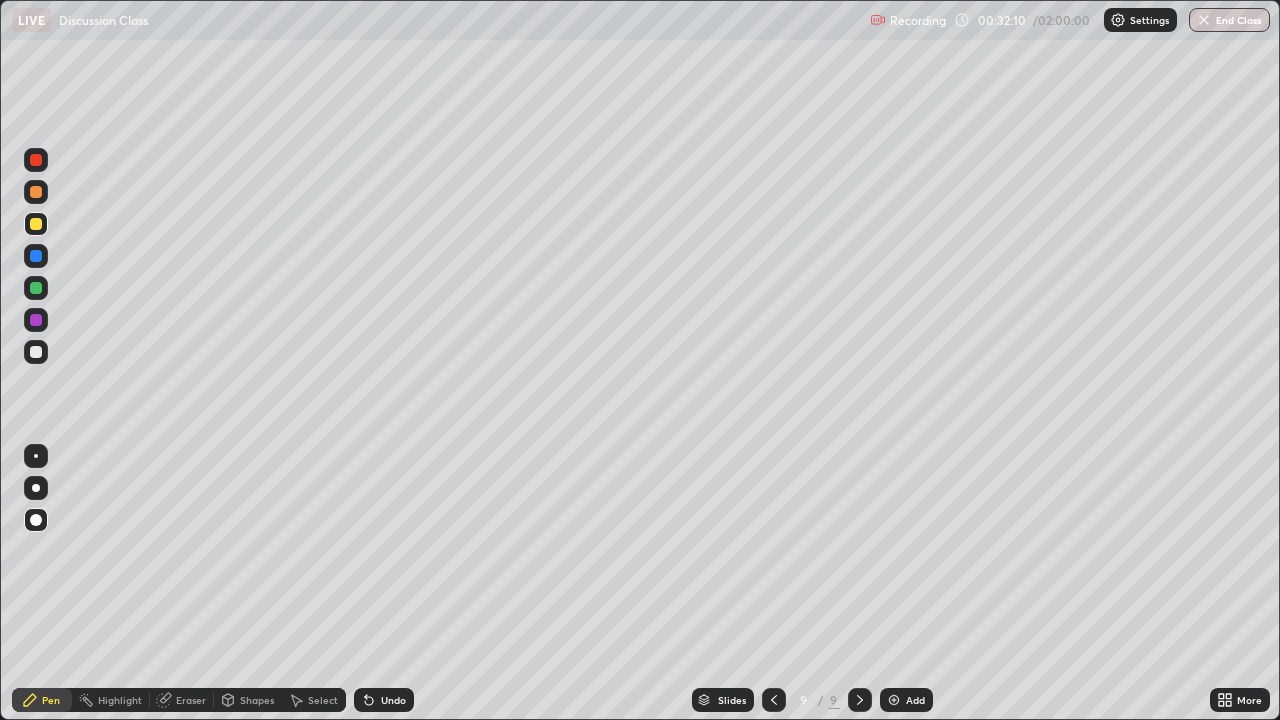click at bounding box center [36, 192] 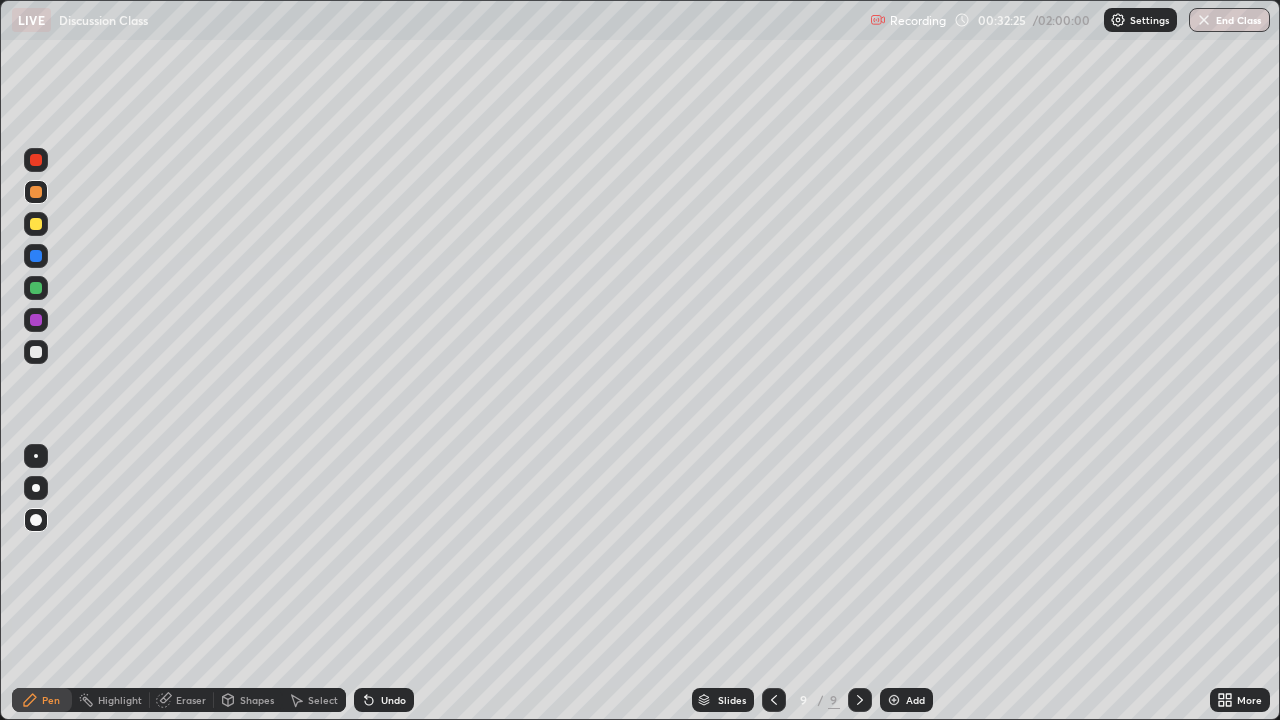 click at bounding box center (36, 320) 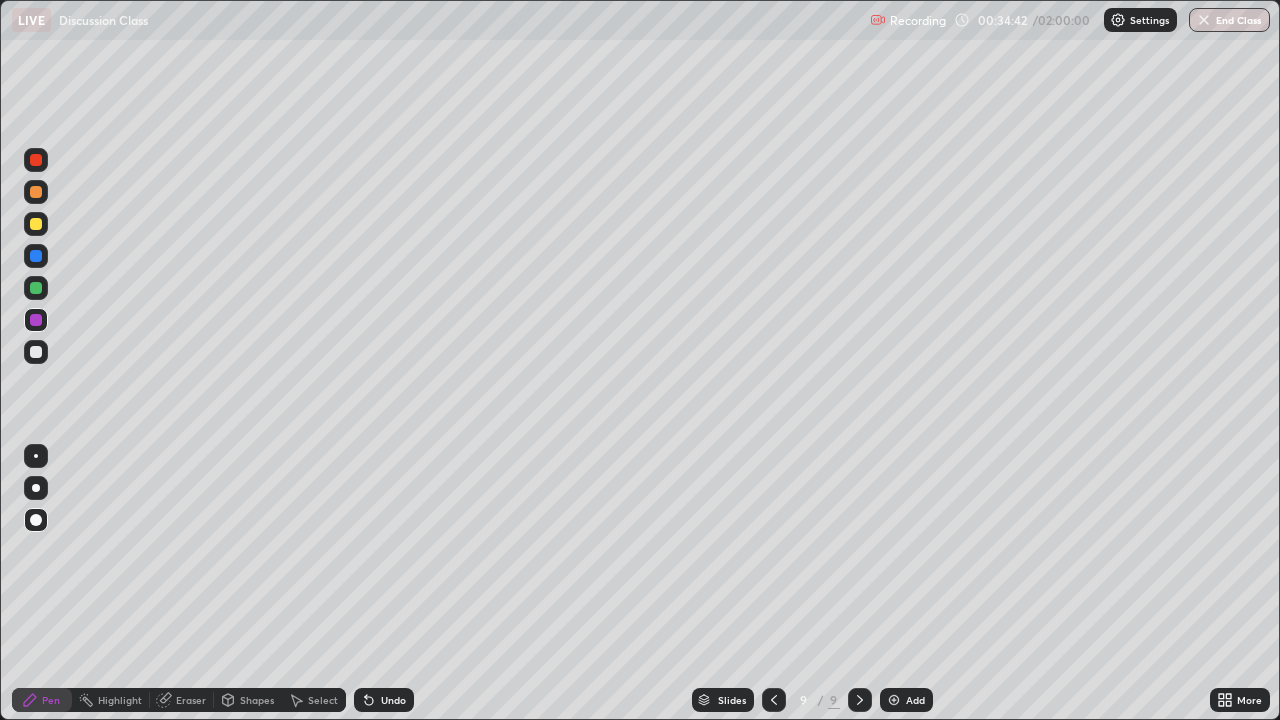 click on "Add" at bounding box center (915, 700) 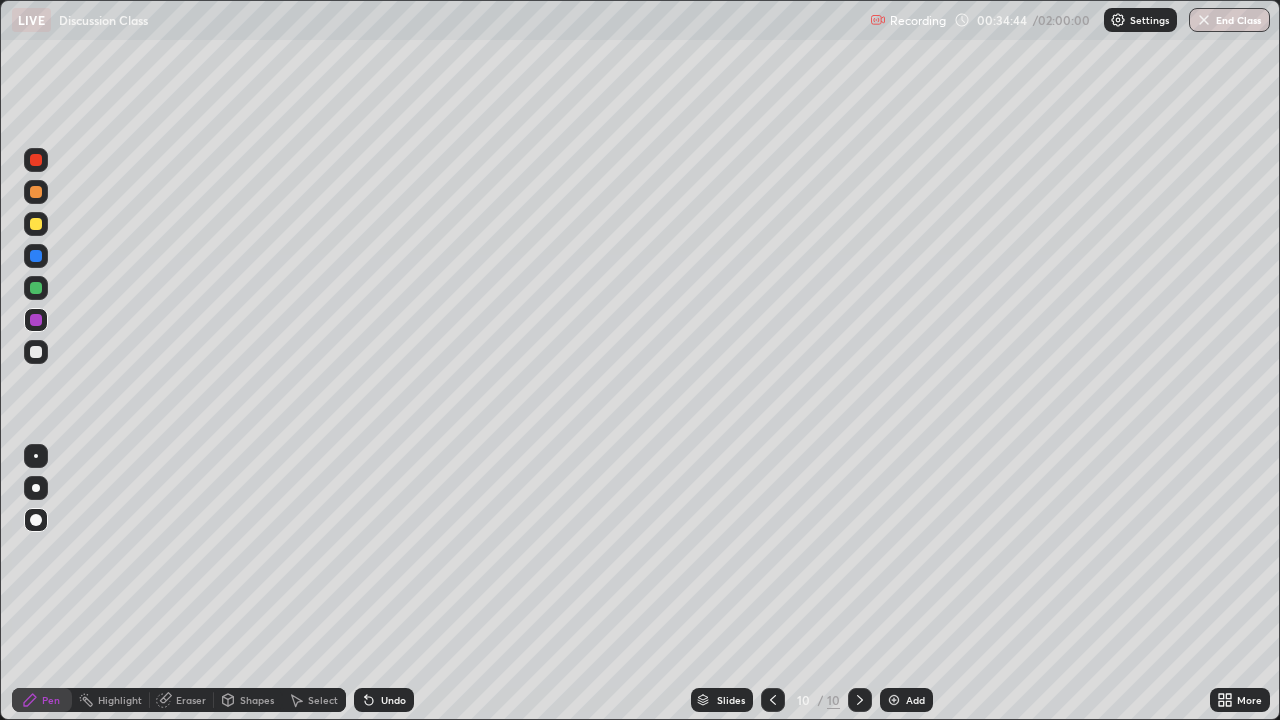 click at bounding box center (36, 288) 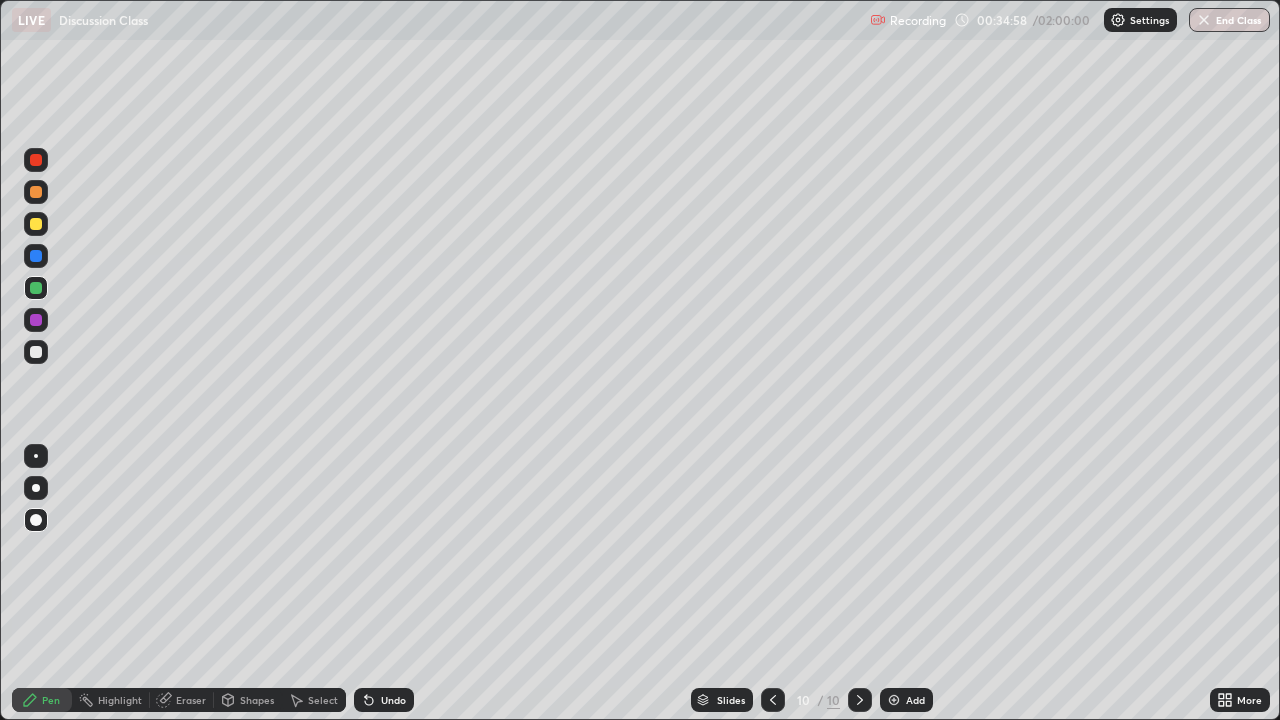 click at bounding box center (36, 224) 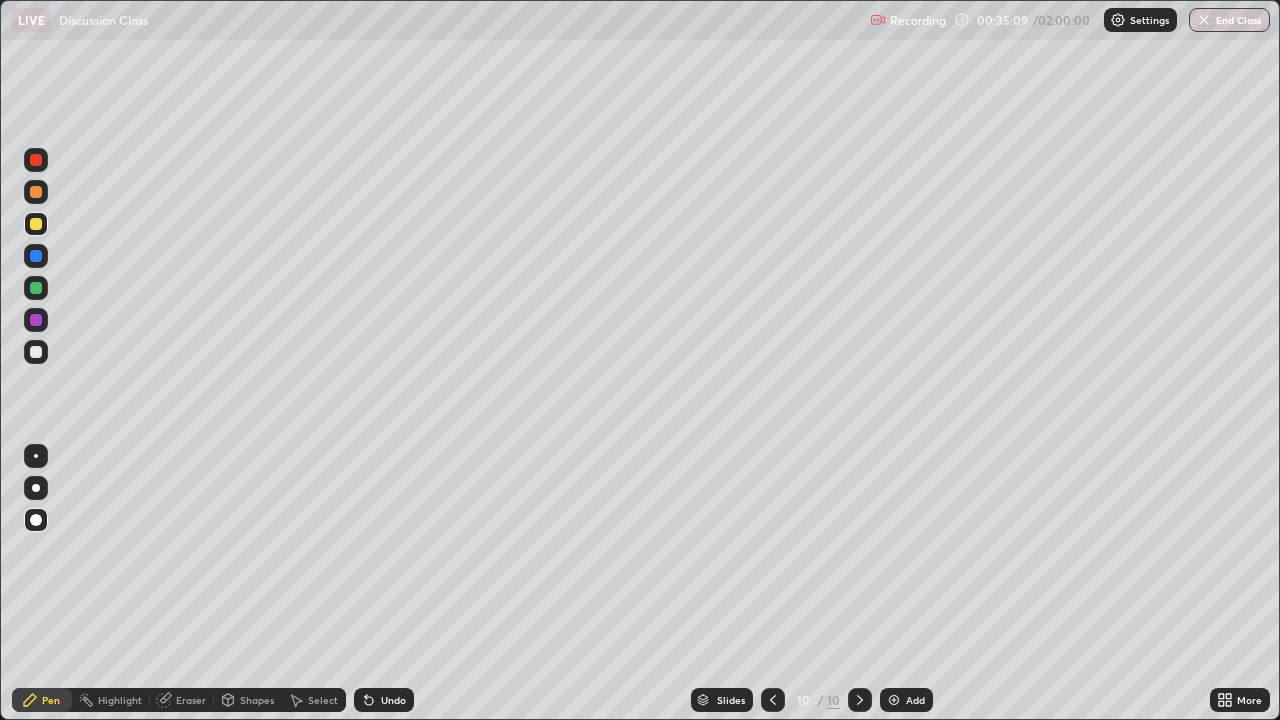 click at bounding box center (36, 256) 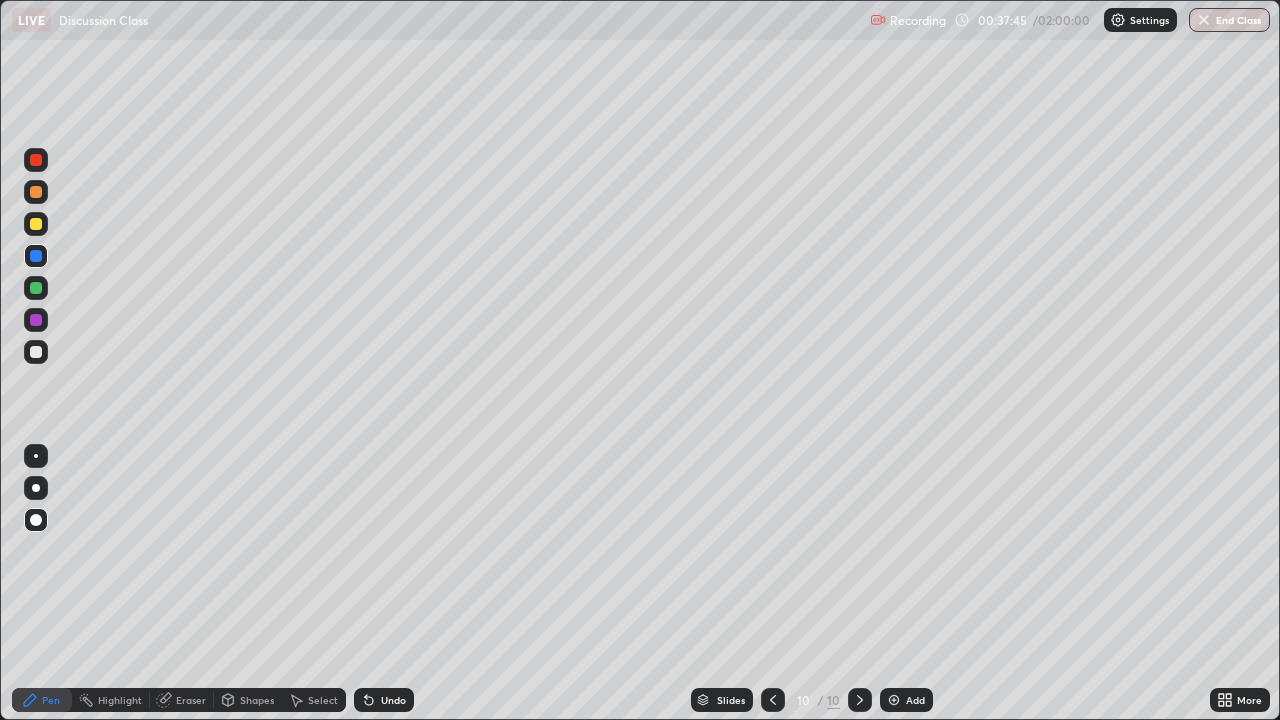 click at bounding box center [36, 224] 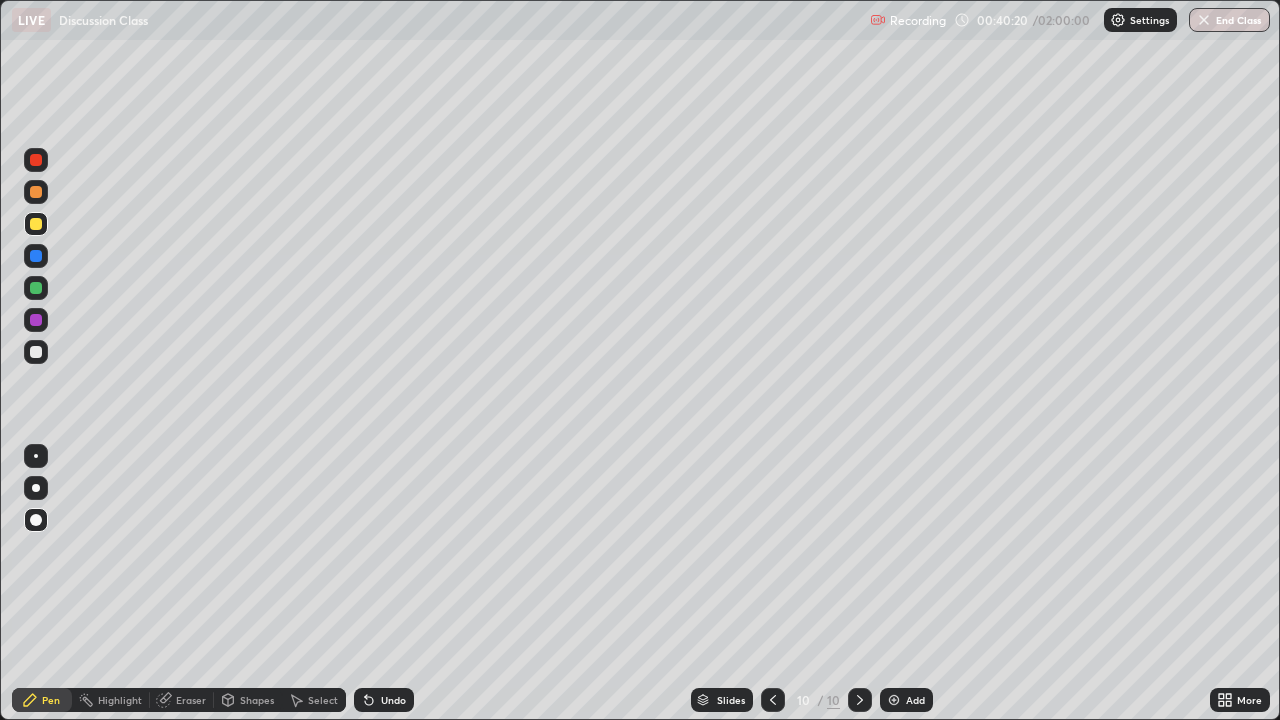 click on "Add" at bounding box center [915, 700] 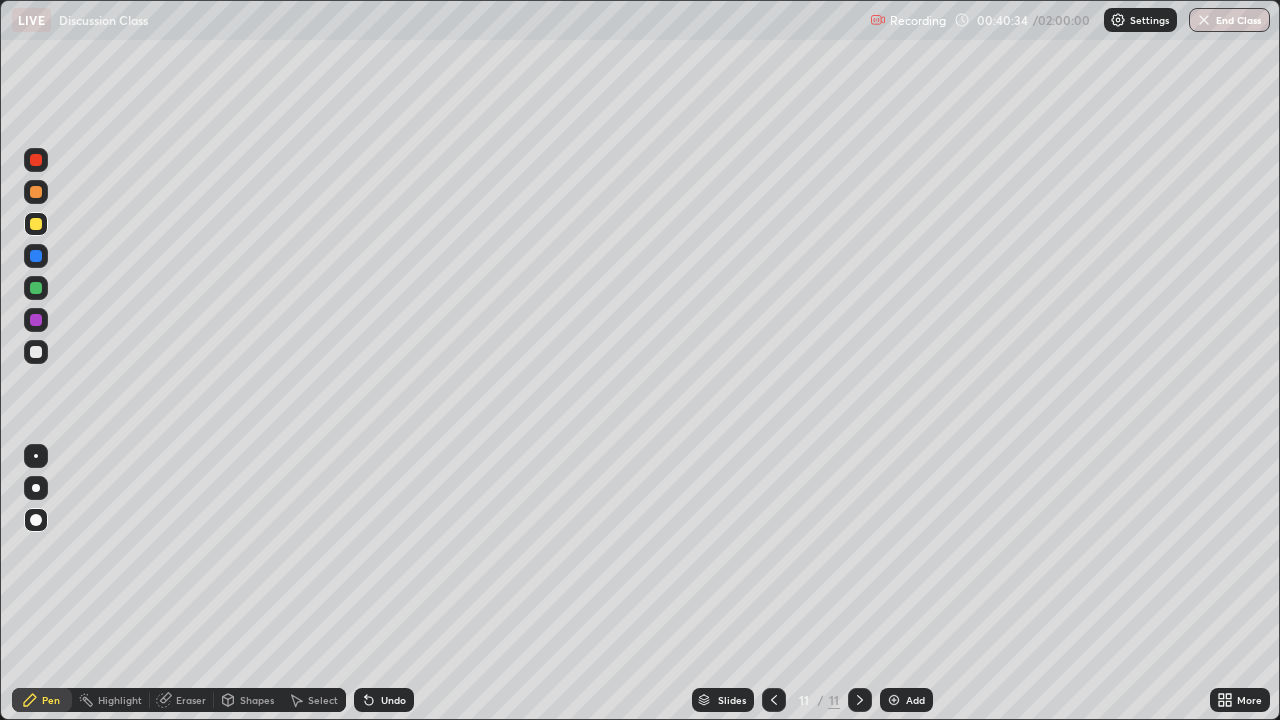 click at bounding box center (36, 256) 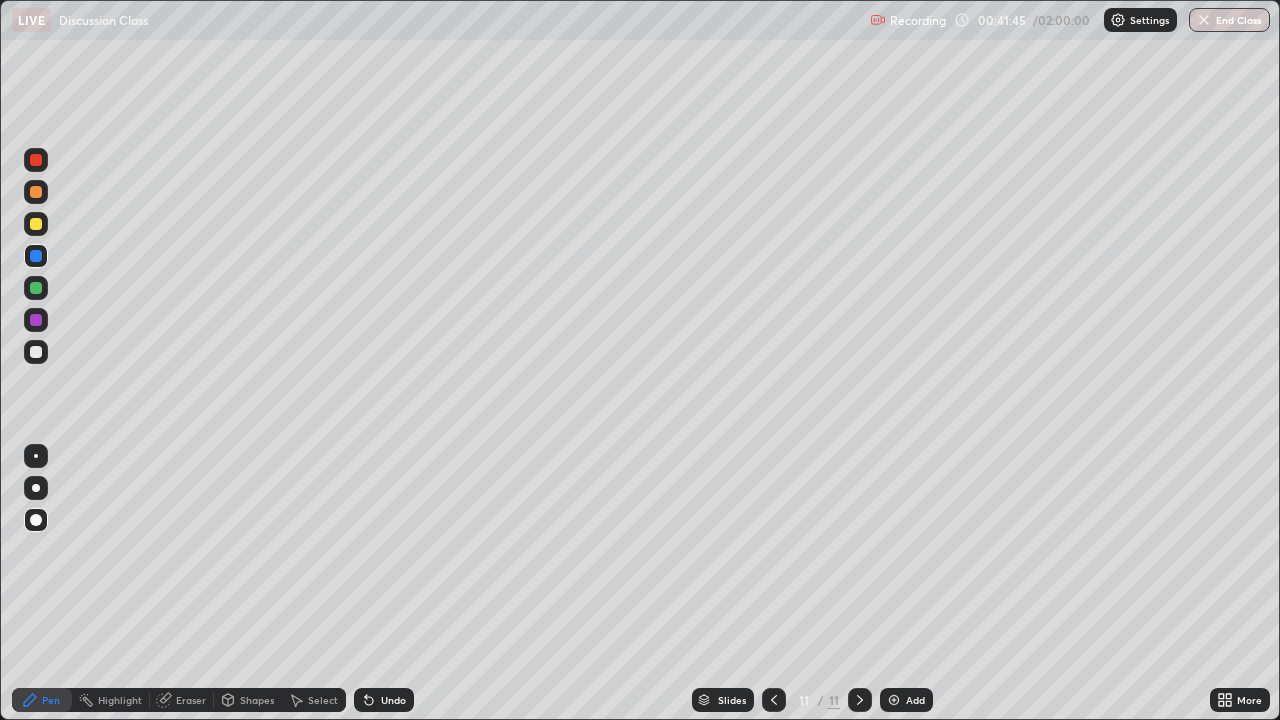 click at bounding box center [894, 700] 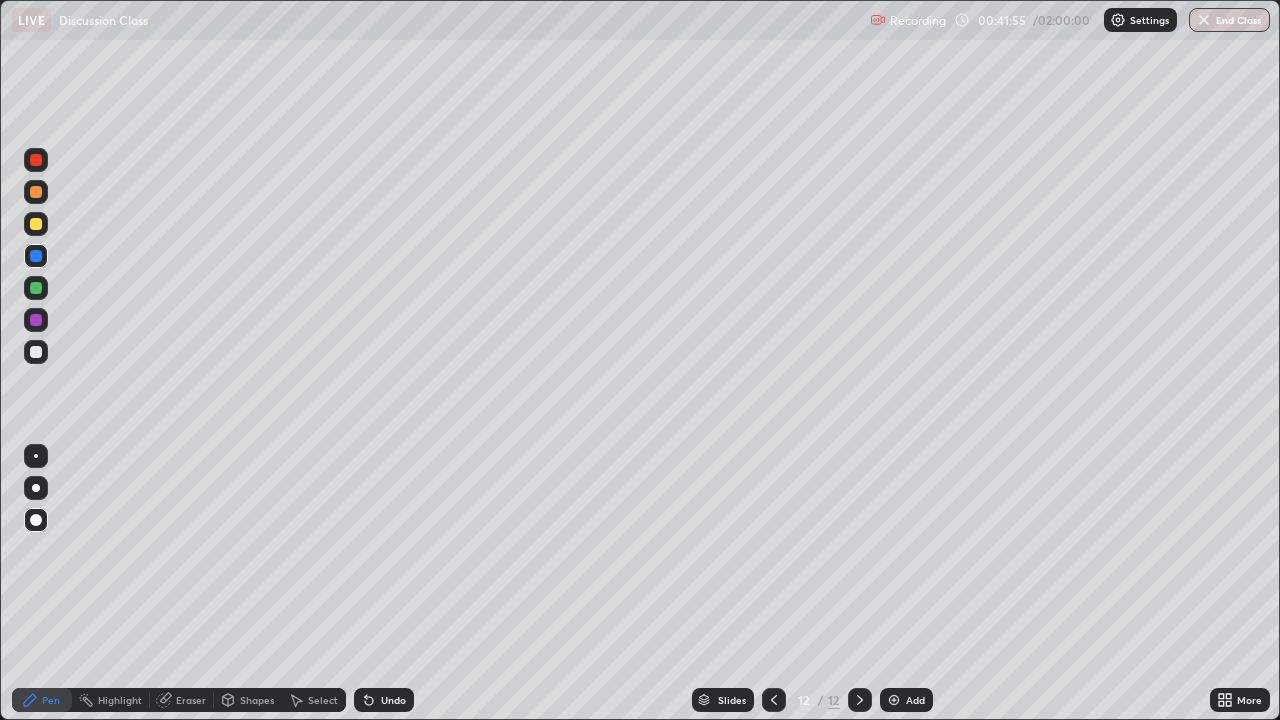 click 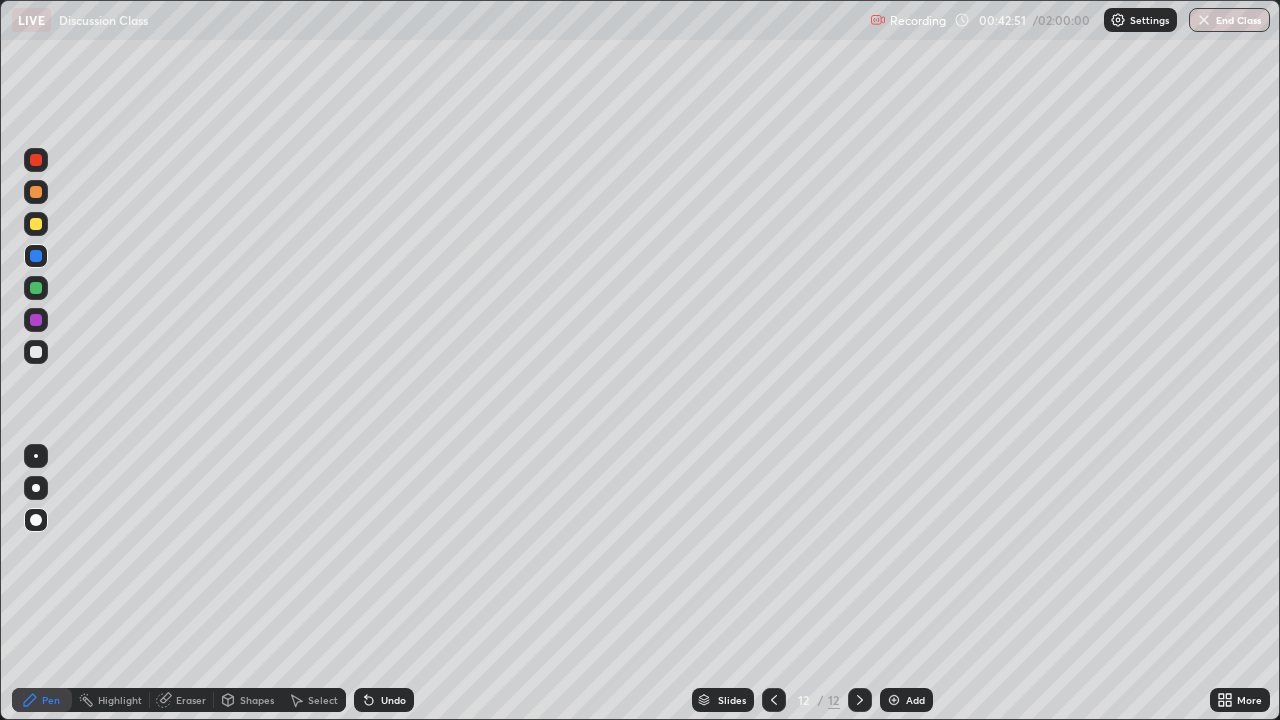 click at bounding box center [894, 700] 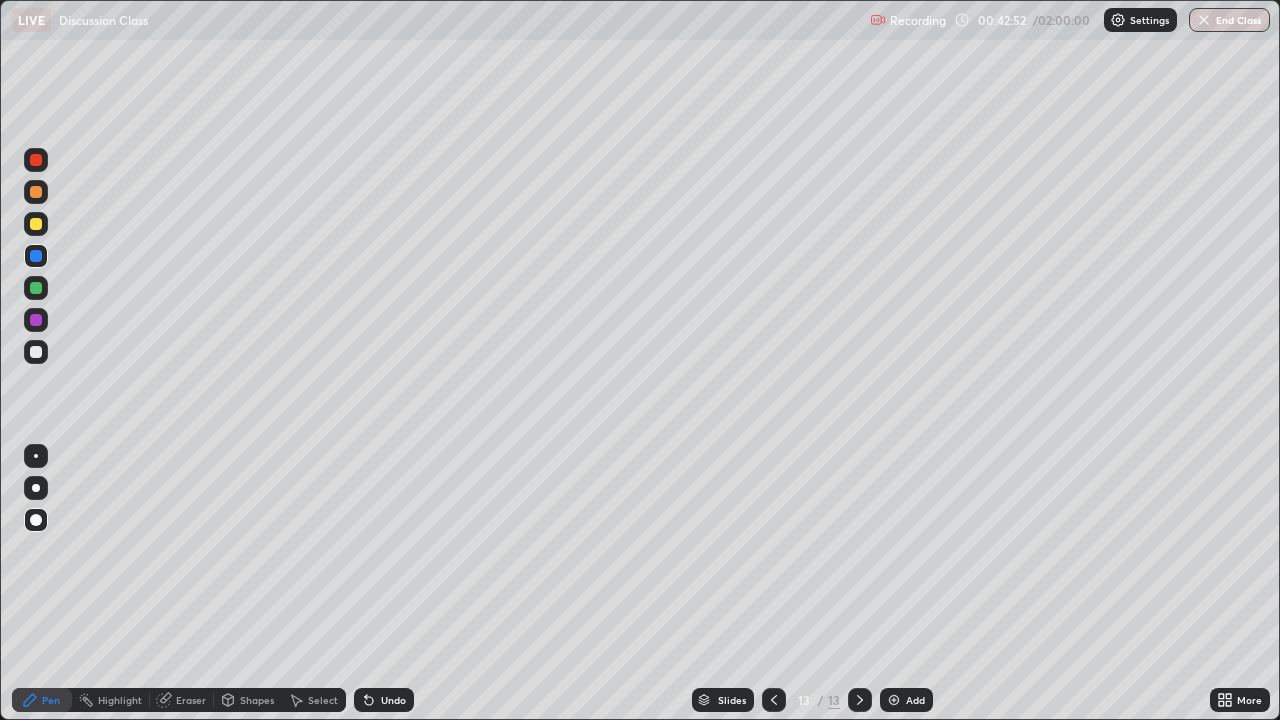 click on "Shapes" at bounding box center [257, 700] 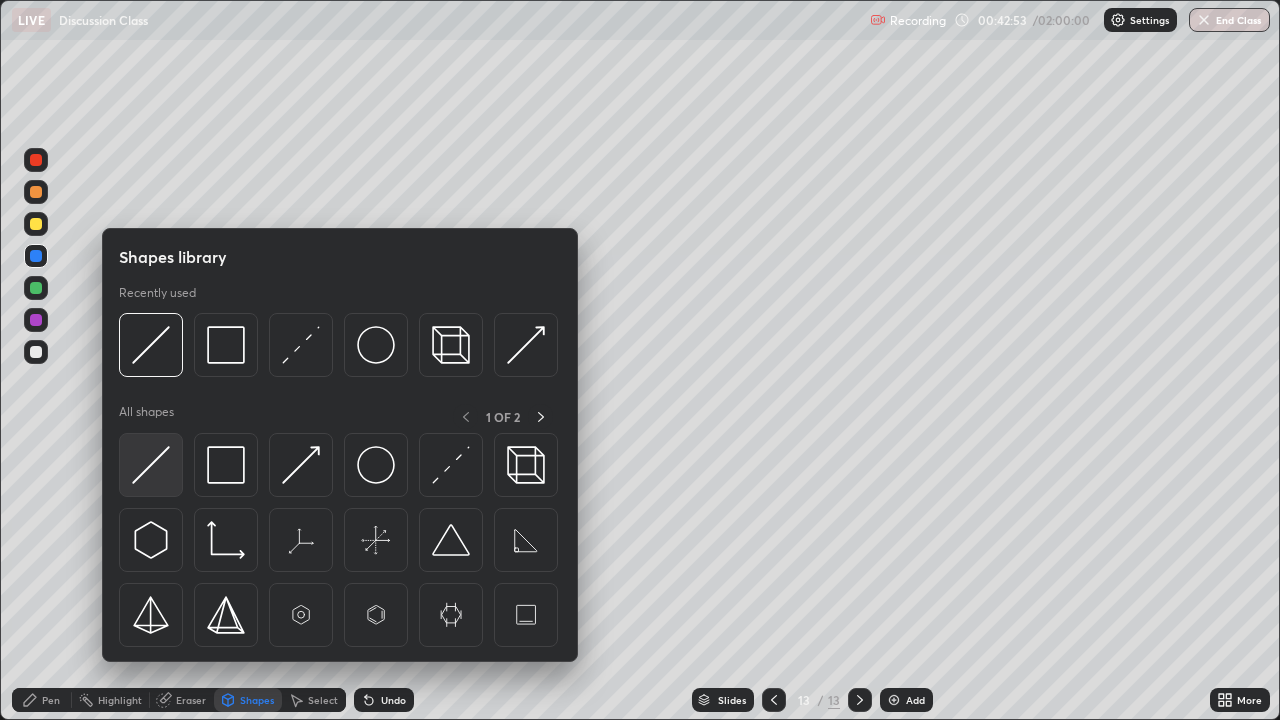 click at bounding box center [151, 465] 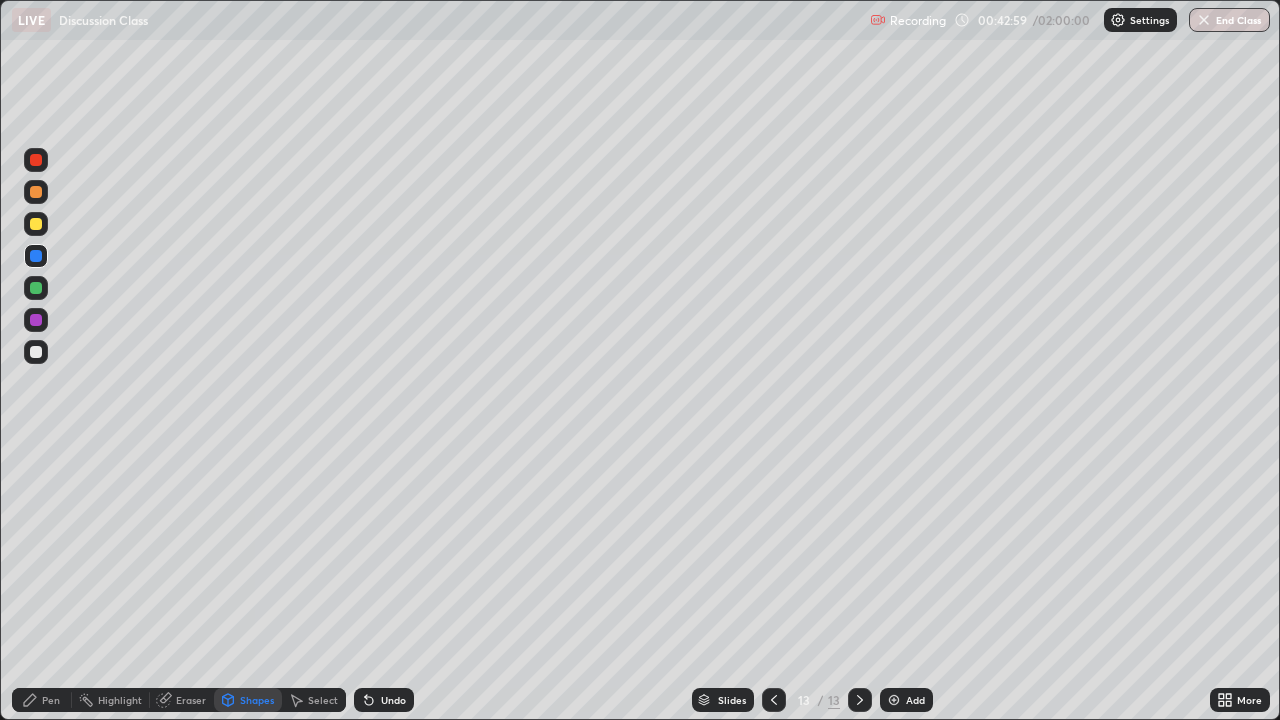 click on "Pen" at bounding box center (51, 700) 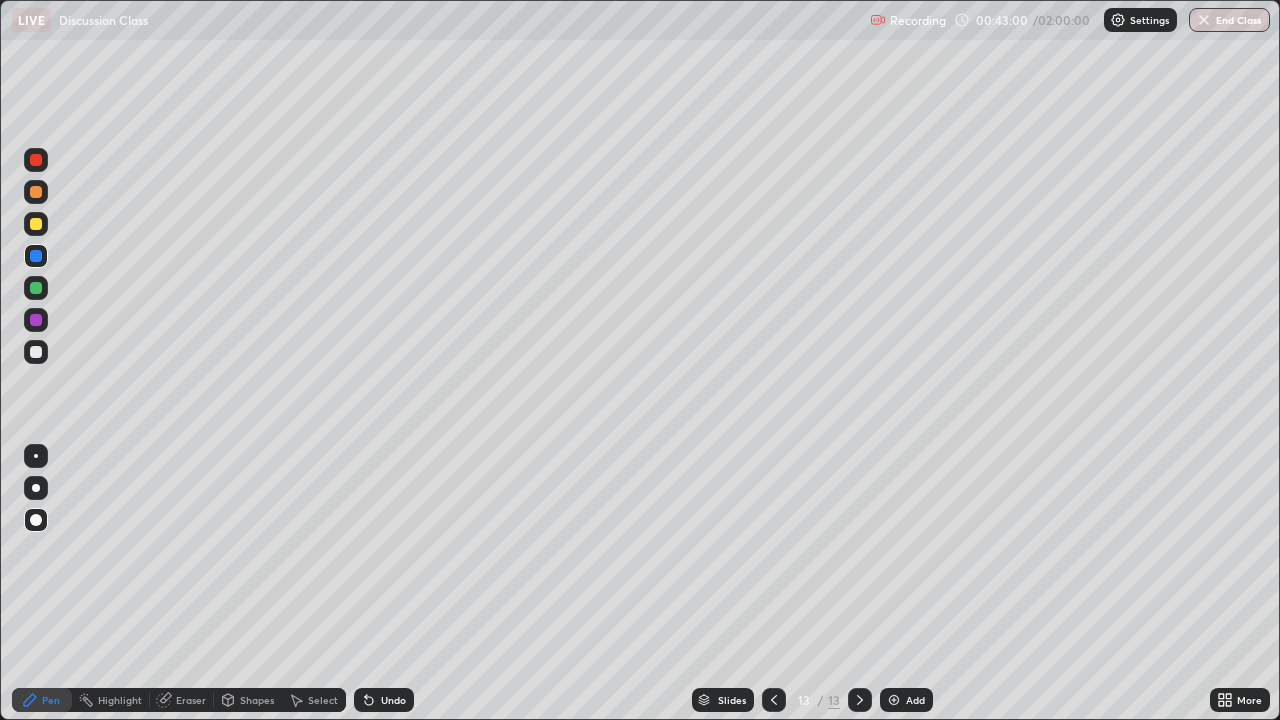 click at bounding box center [36, 352] 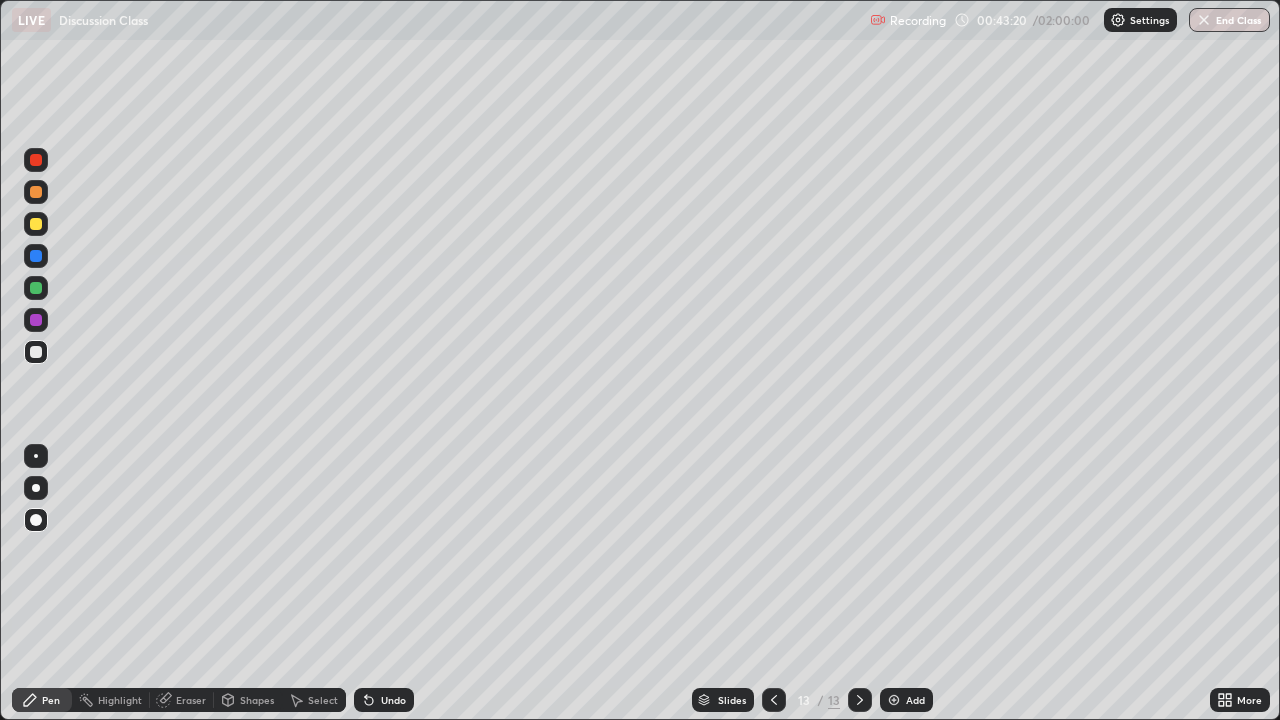 click at bounding box center [36, 224] 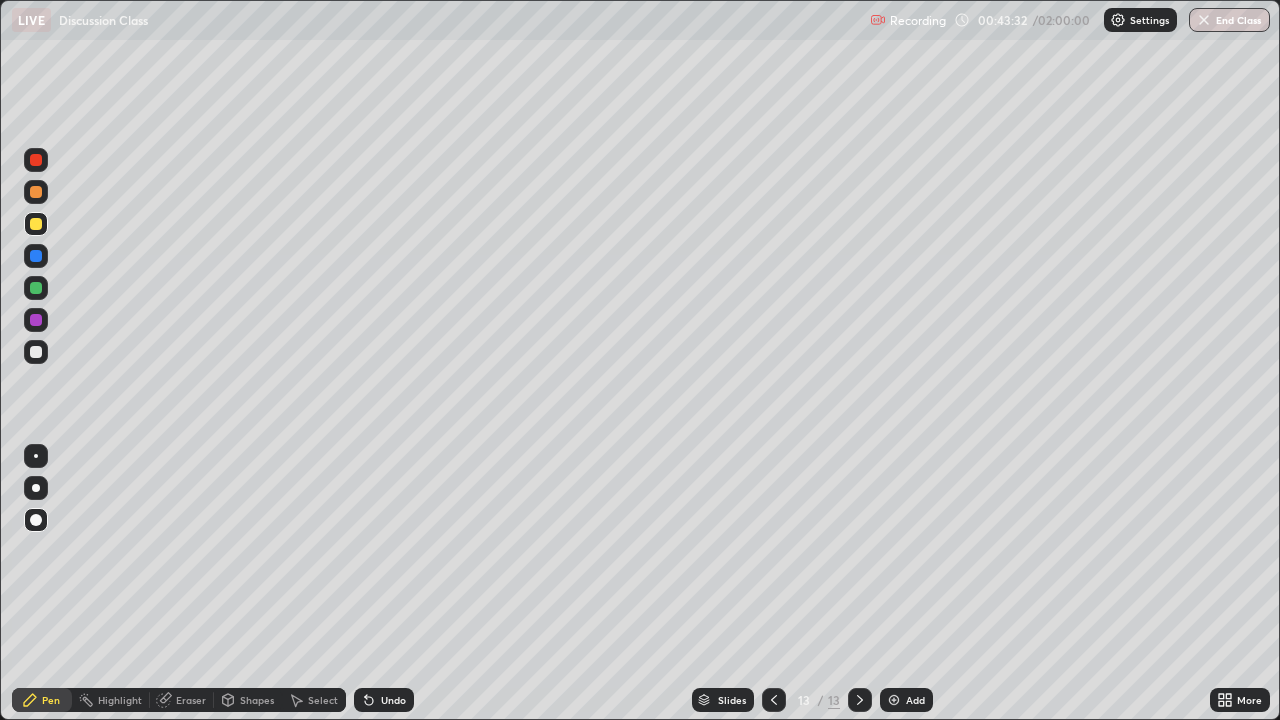 click on "Undo" at bounding box center (384, 700) 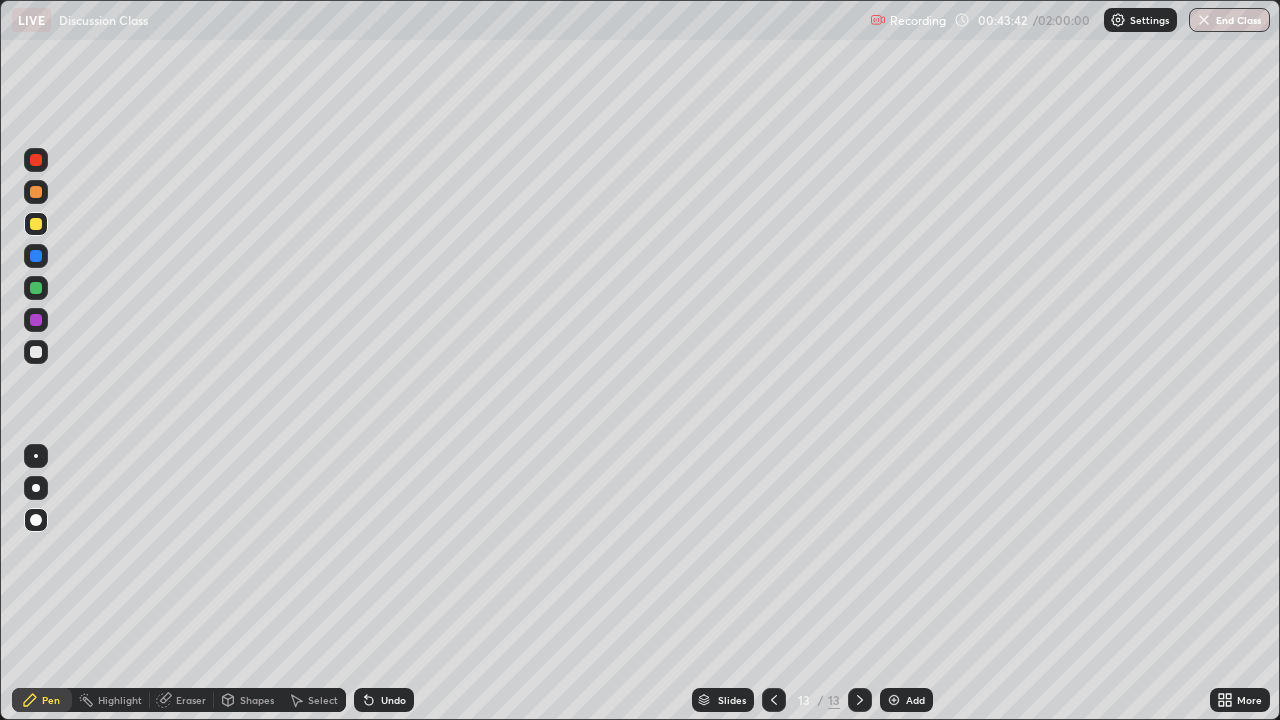 click on "Undo" at bounding box center [393, 700] 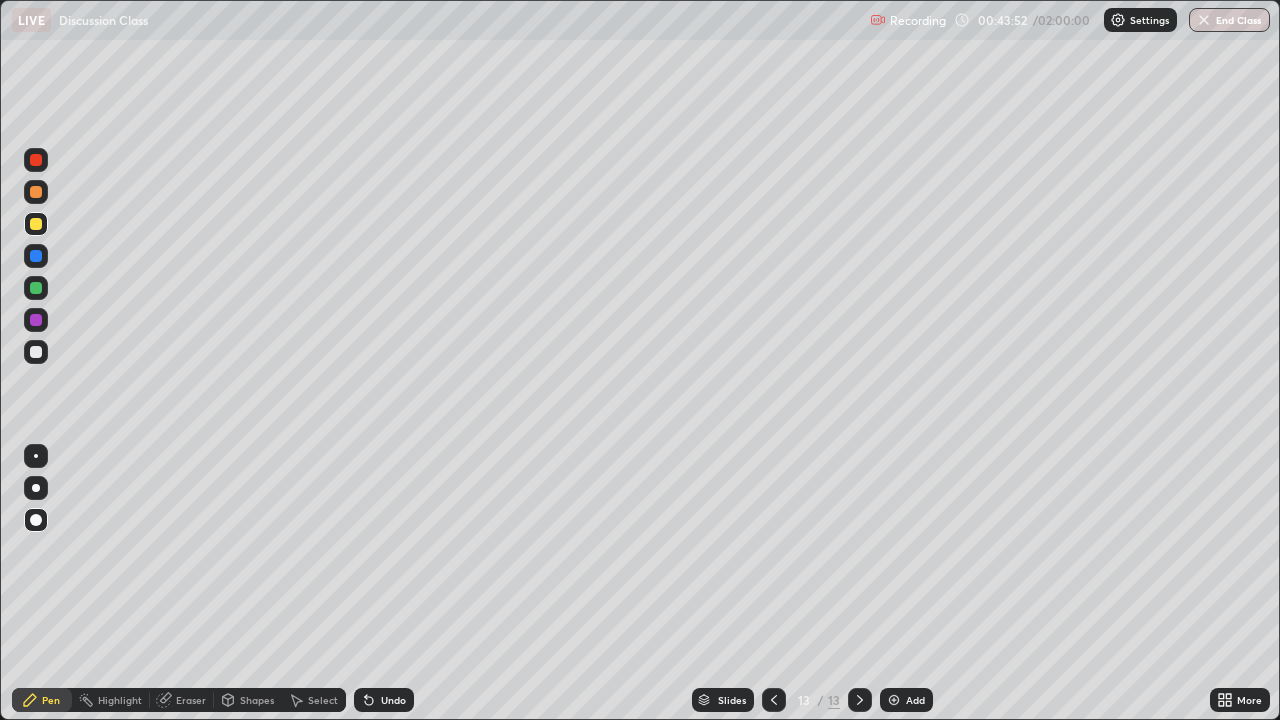 click at bounding box center [36, 352] 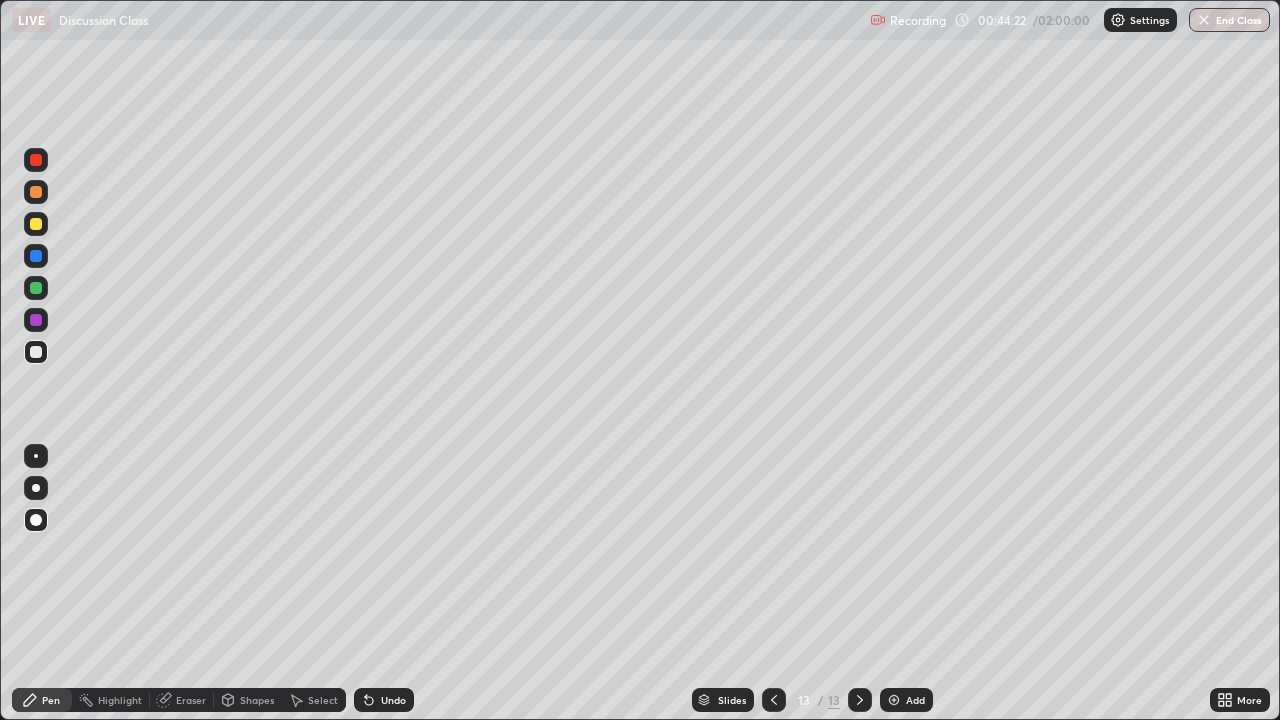 click at bounding box center (774, 700) 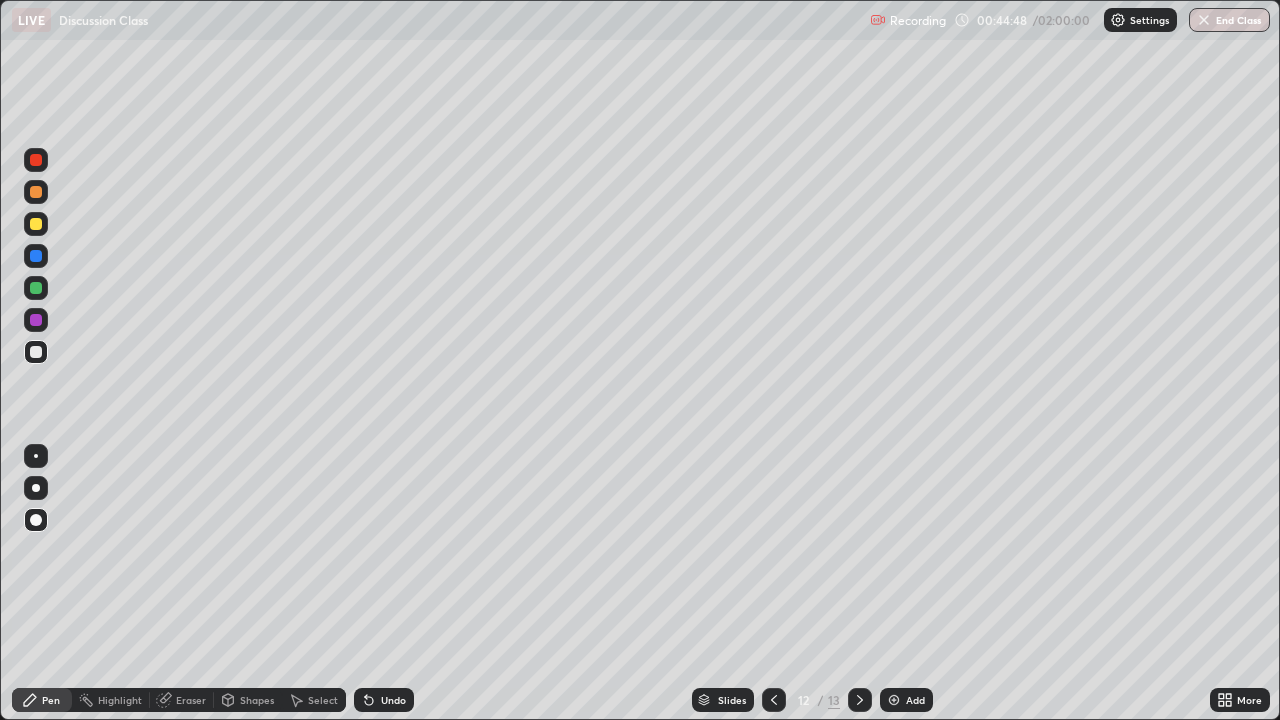 click at bounding box center [36, 320] 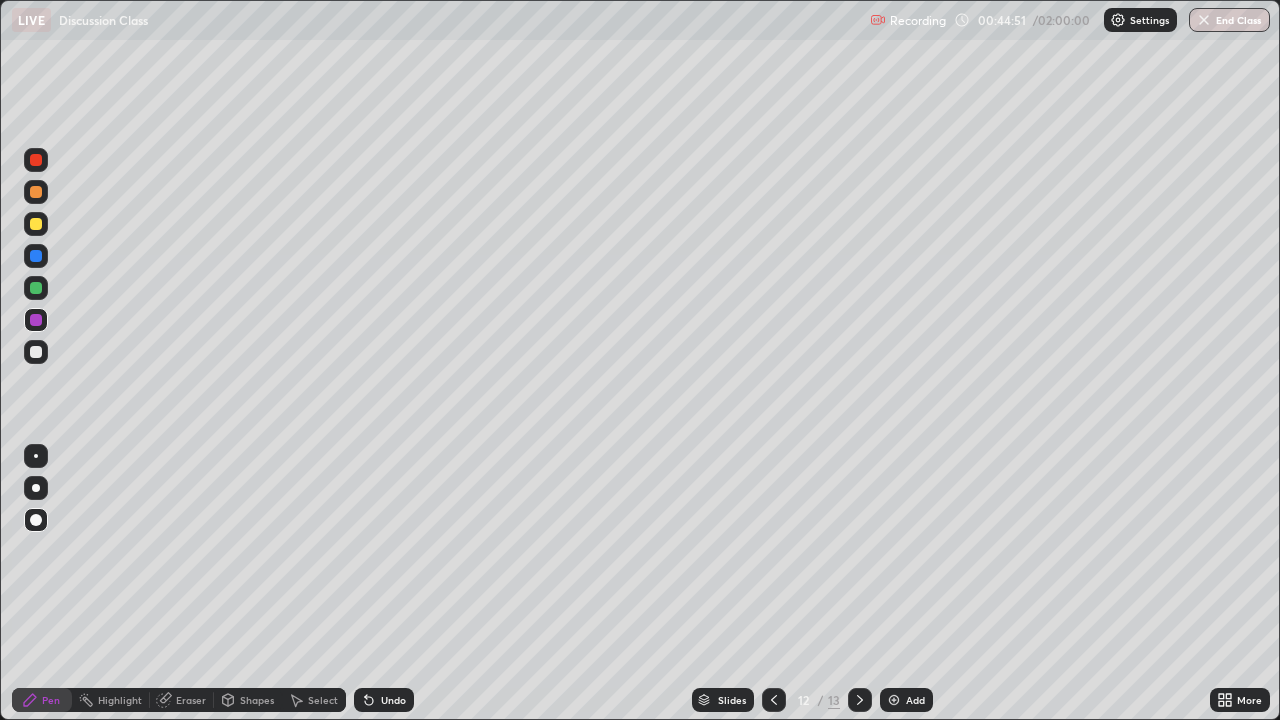 click on "Pen" at bounding box center (51, 700) 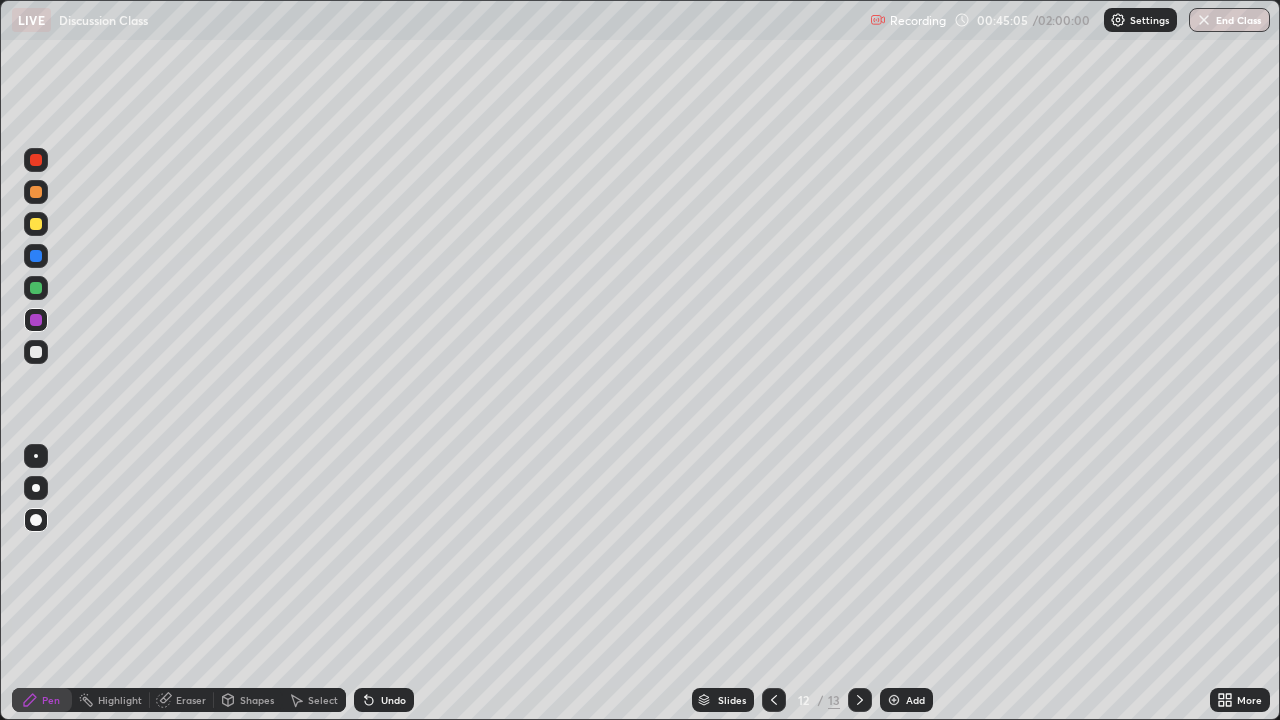 click on "Undo" at bounding box center [393, 700] 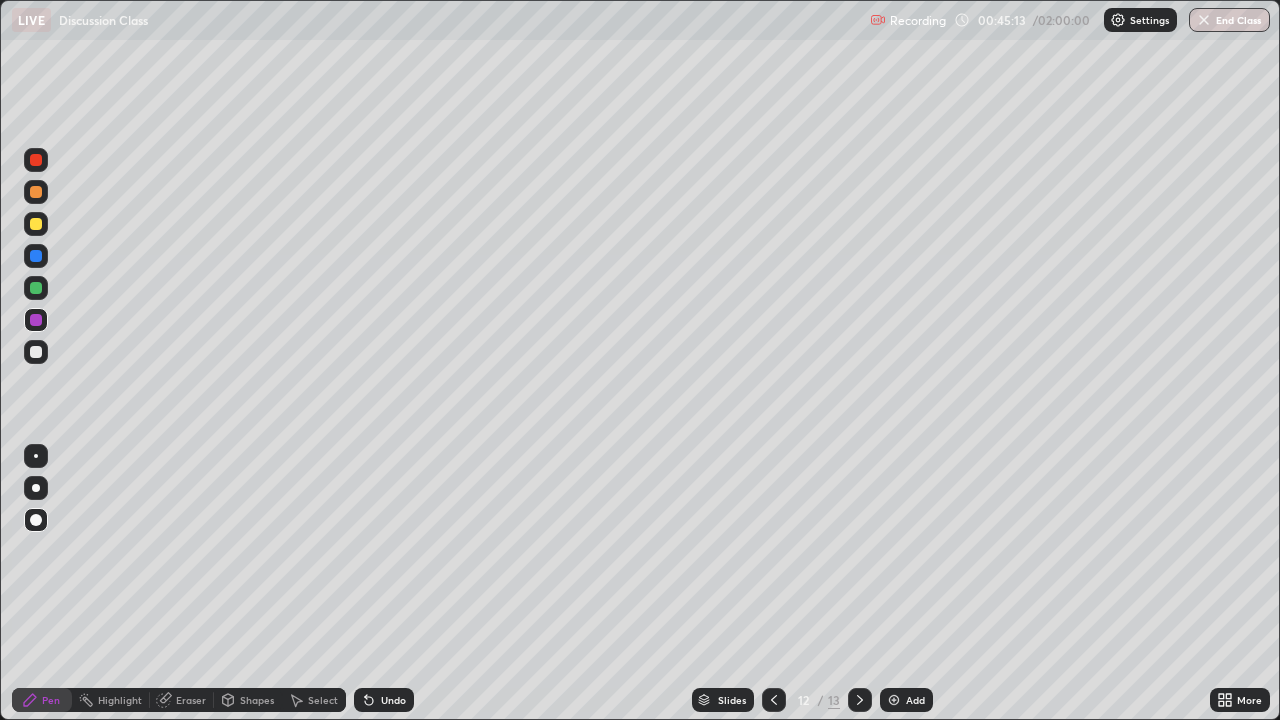 click on "Pen" at bounding box center (42, 700) 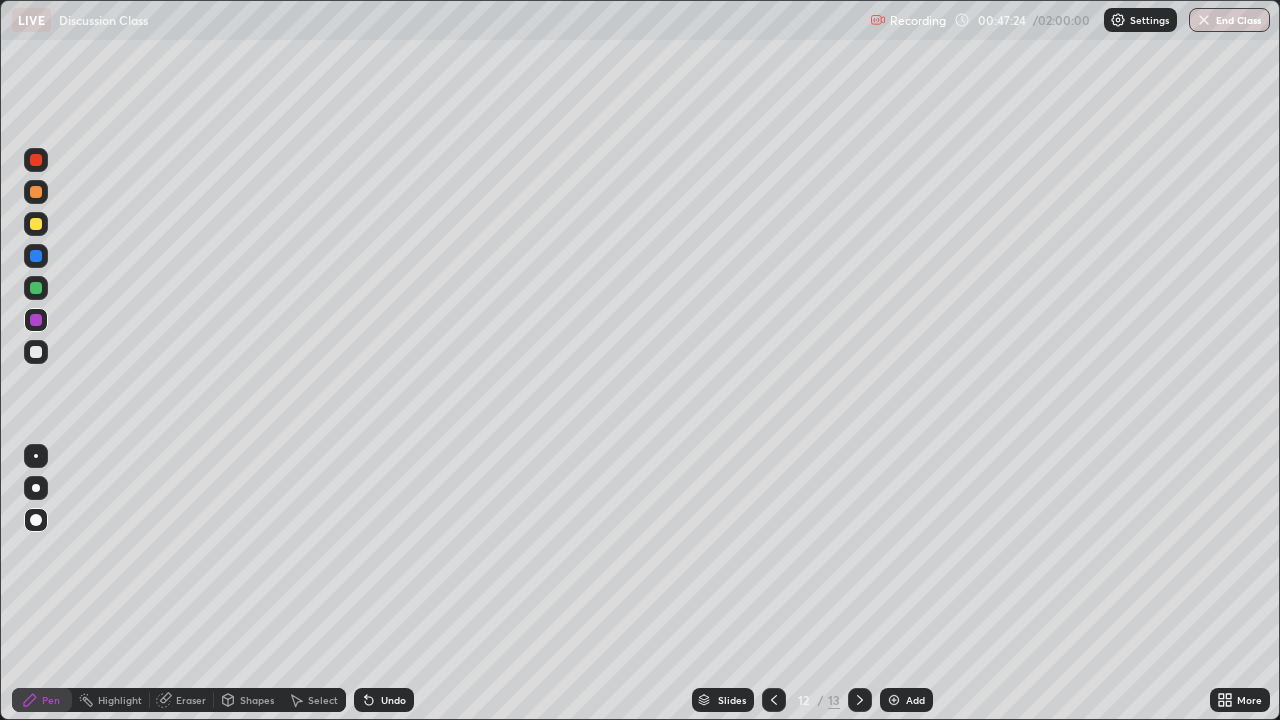 click 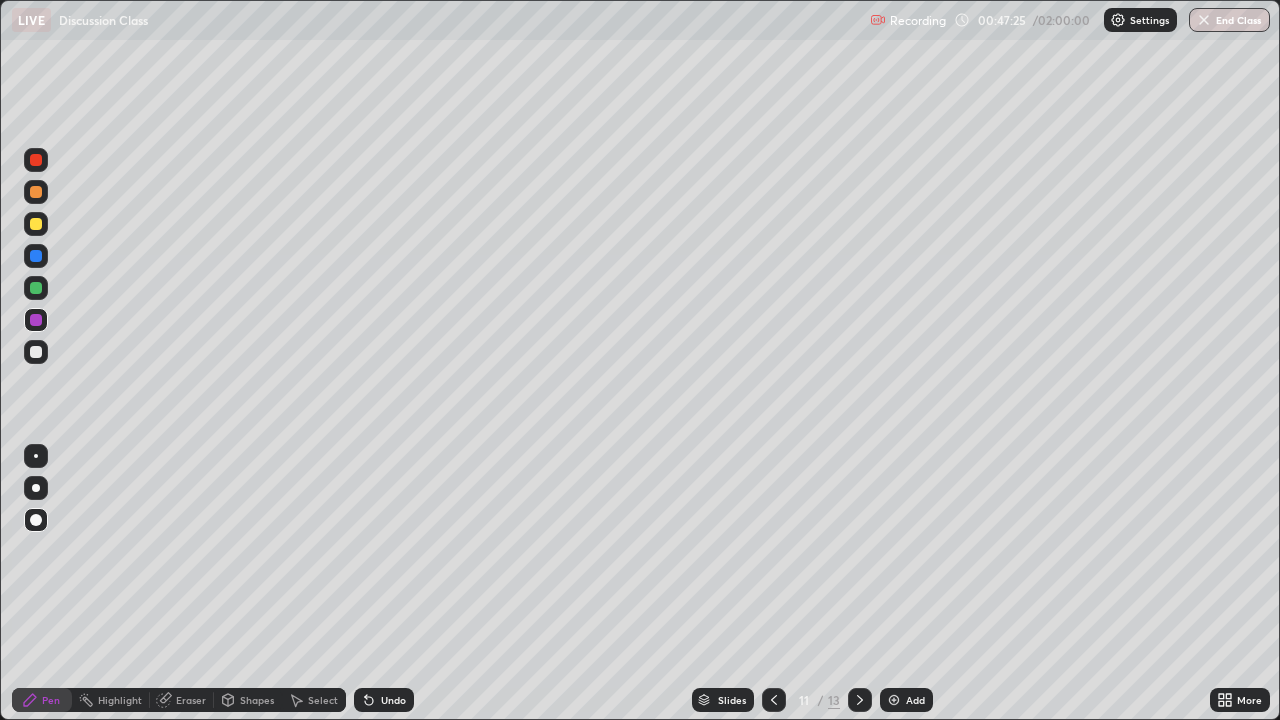 click 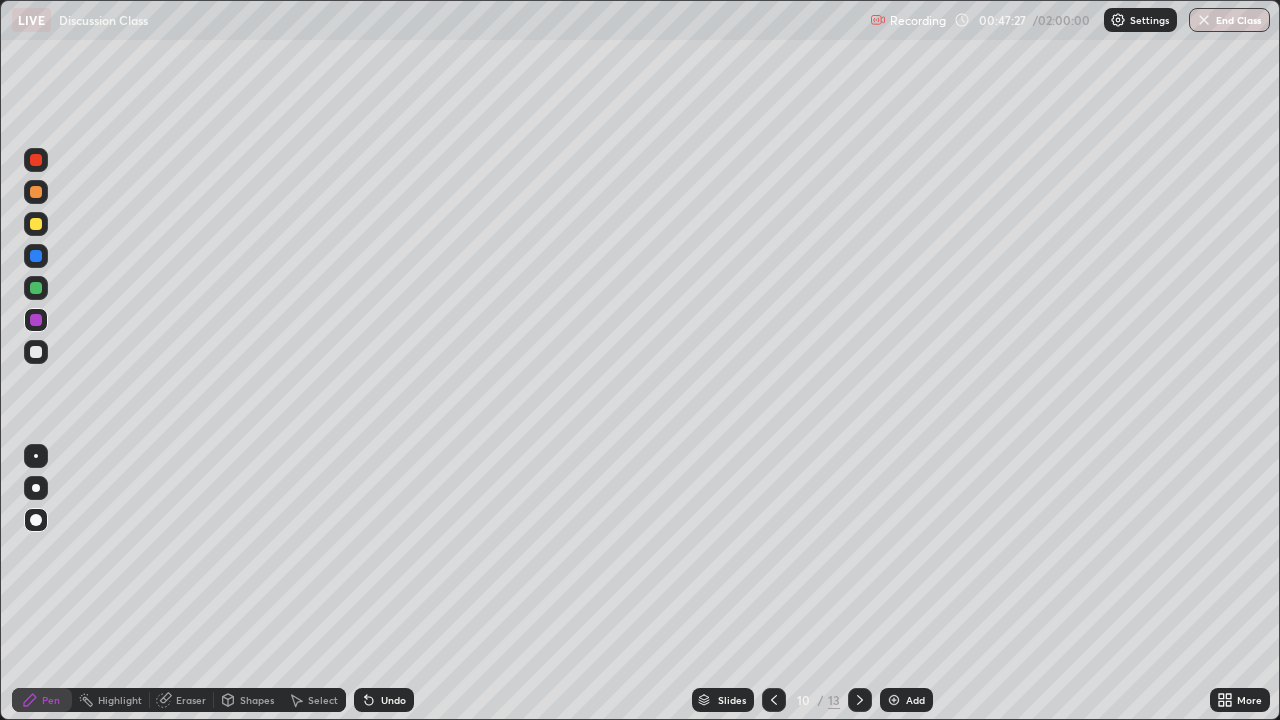 click 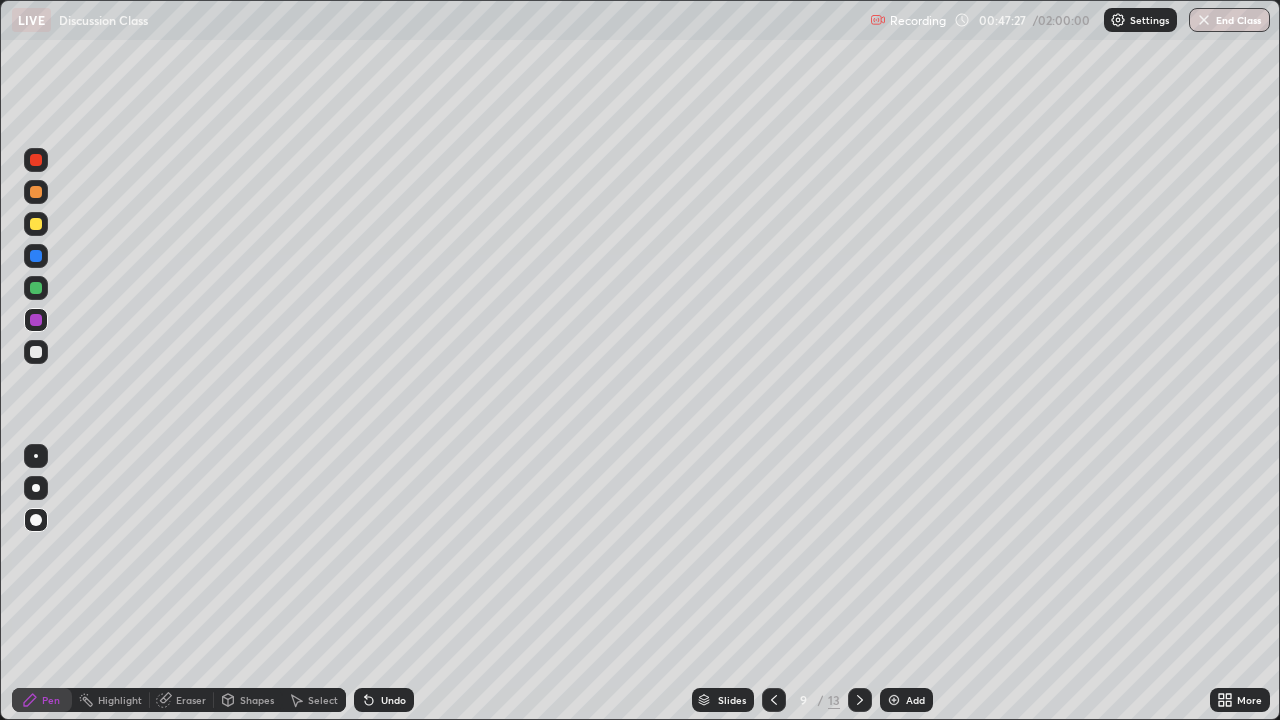 click on "Slides" at bounding box center [732, 700] 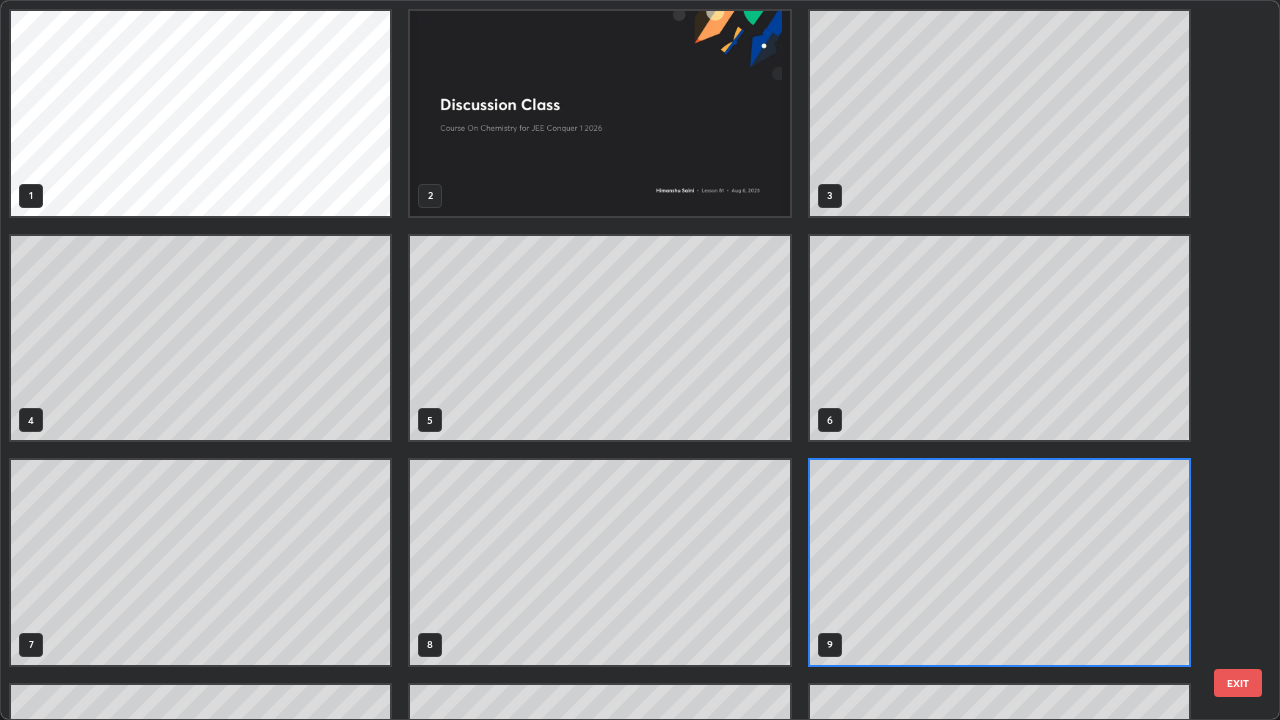 scroll, scrollTop: 7, scrollLeft: 11, axis: both 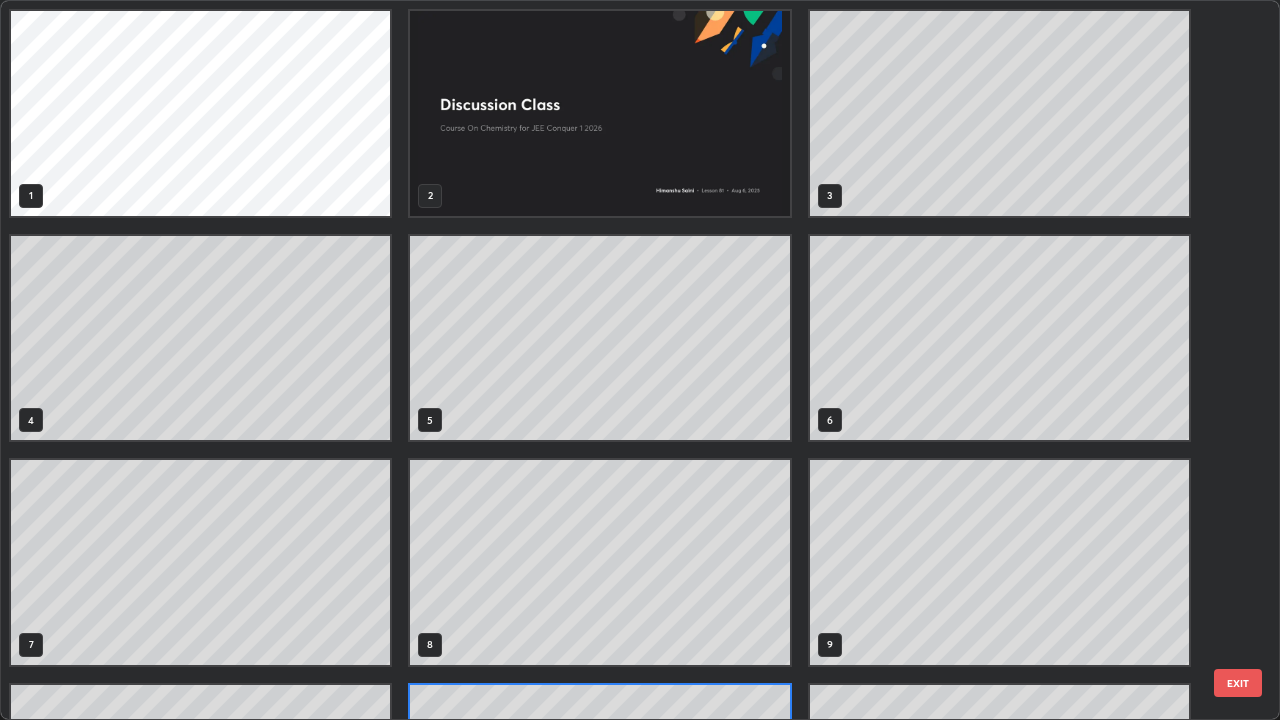 click on "1 2 3 4 5 6 7 8 9 10 11 12 13" at bounding box center (622, 360) 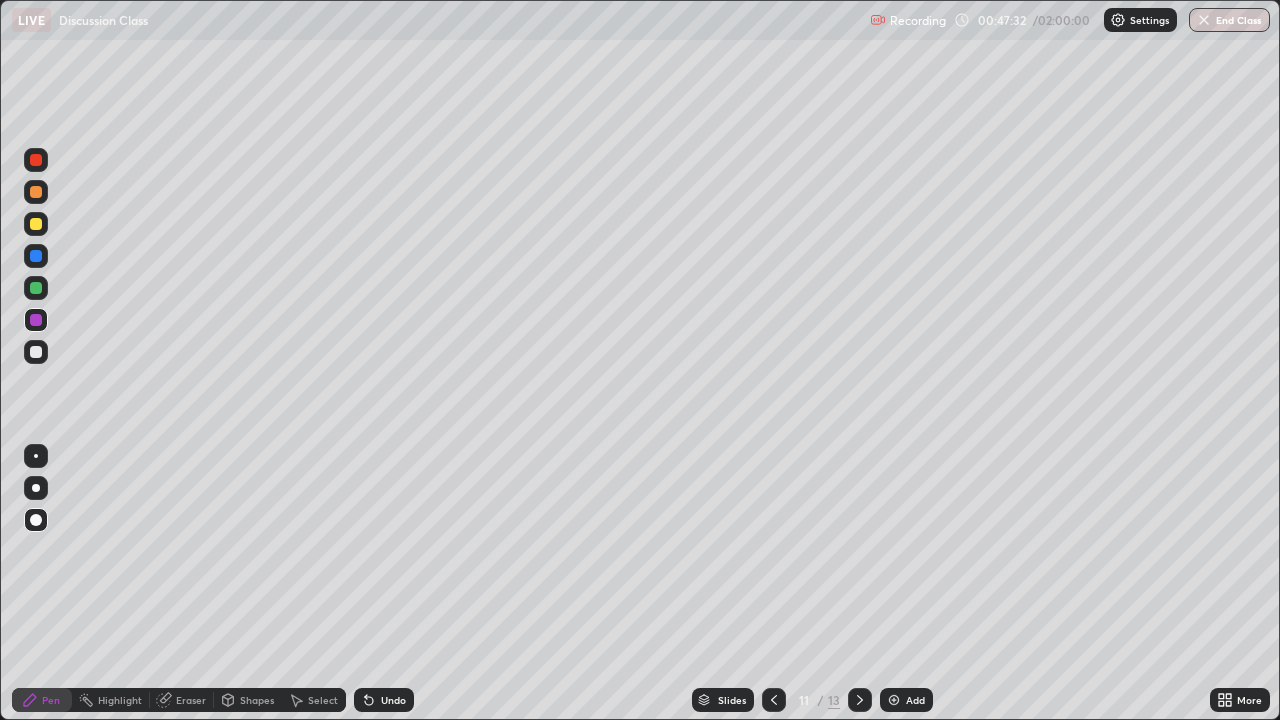 click at bounding box center [860, 700] 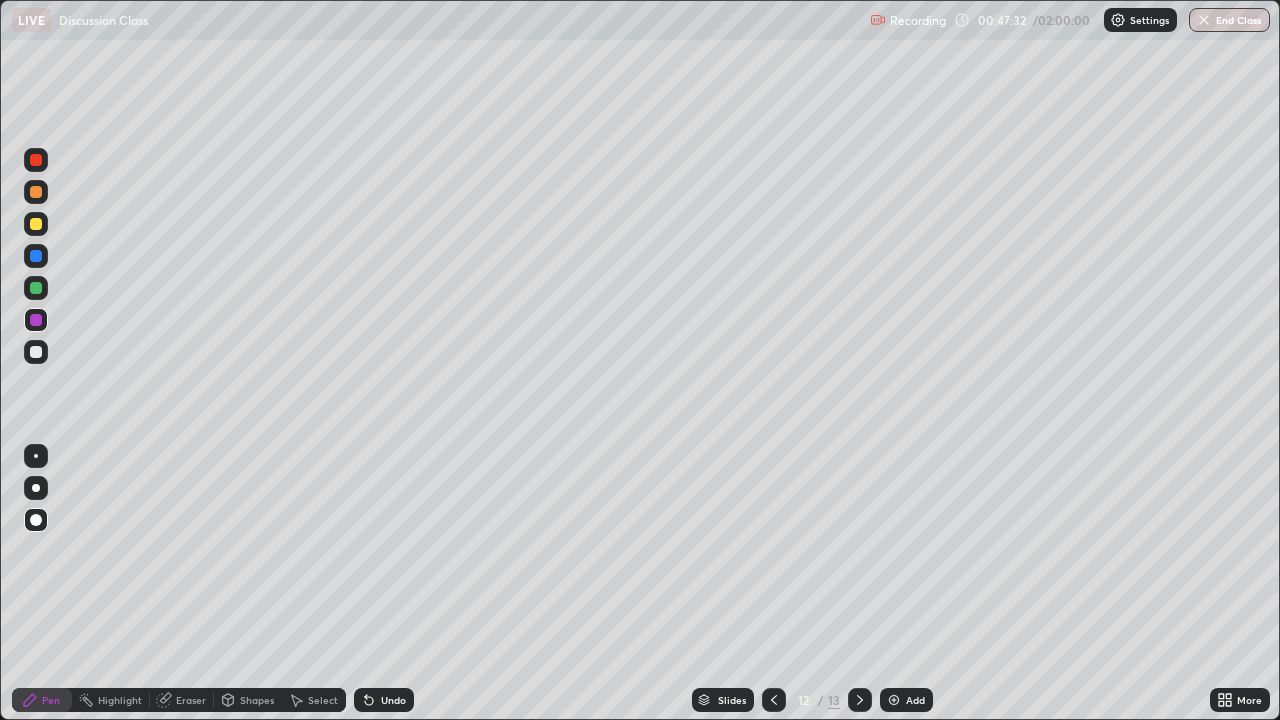 click 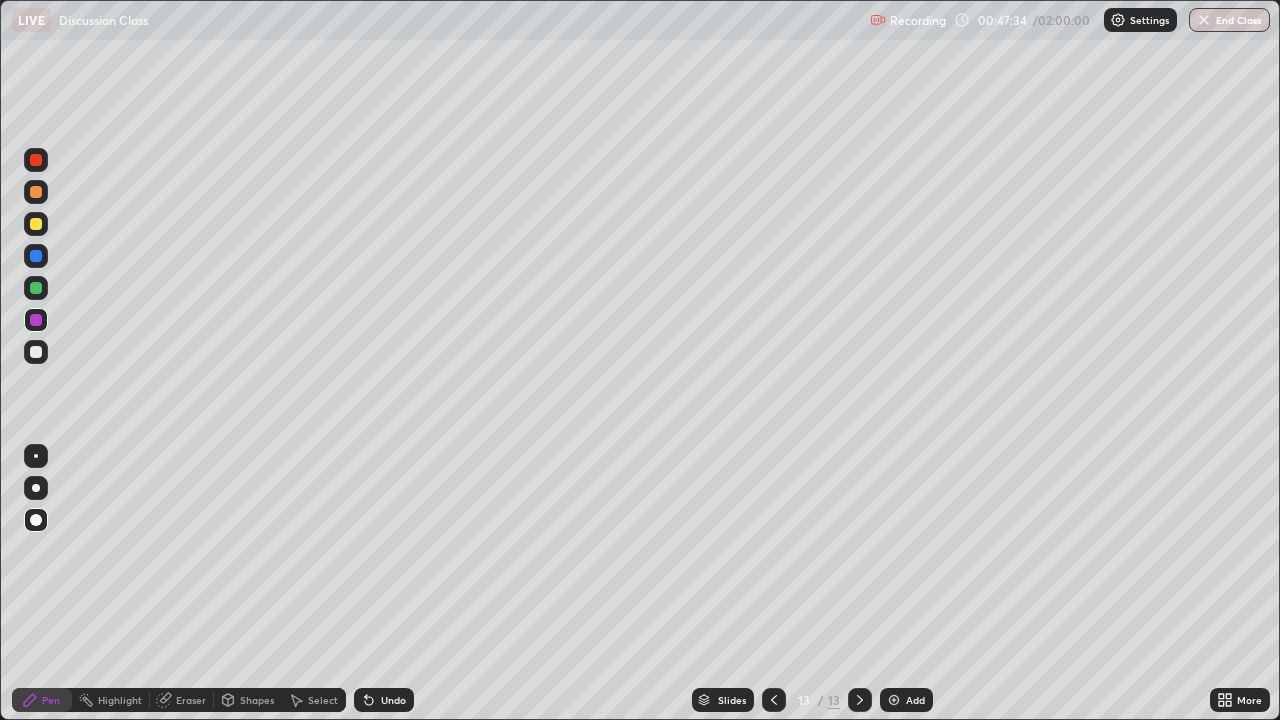 click at bounding box center (36, 288) 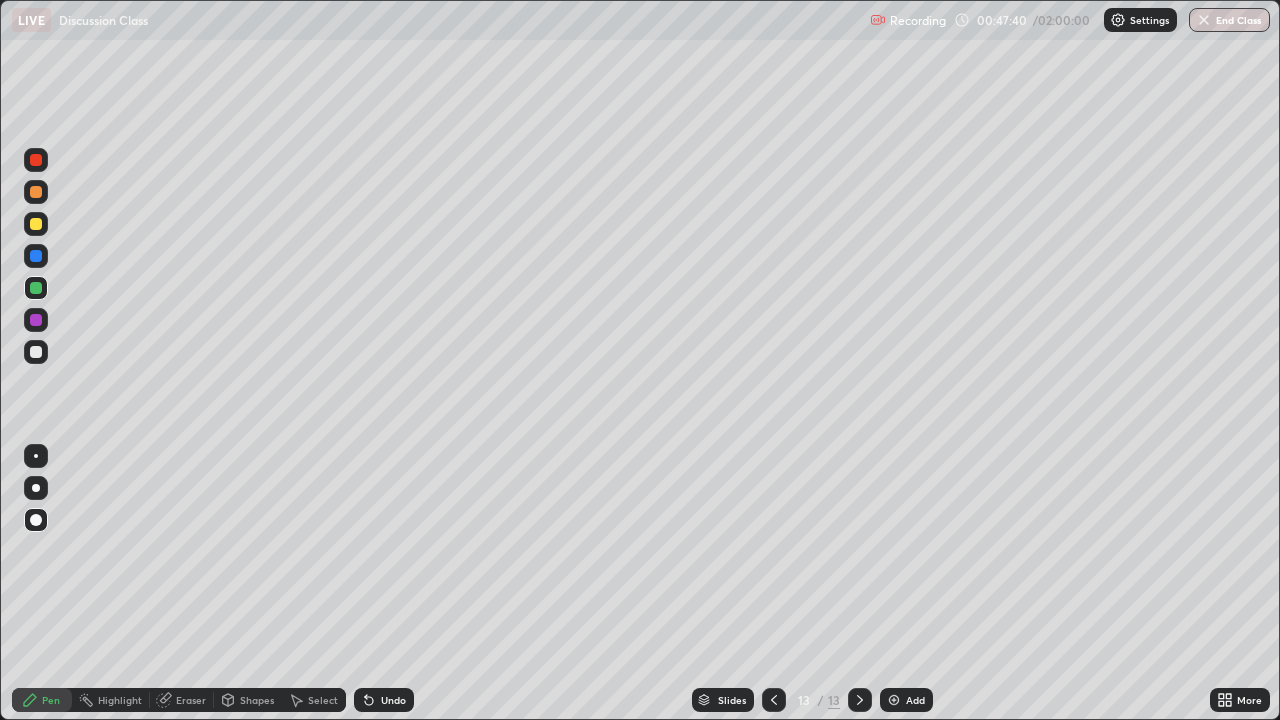 click on "Undo" at bounding box center (393, 700) 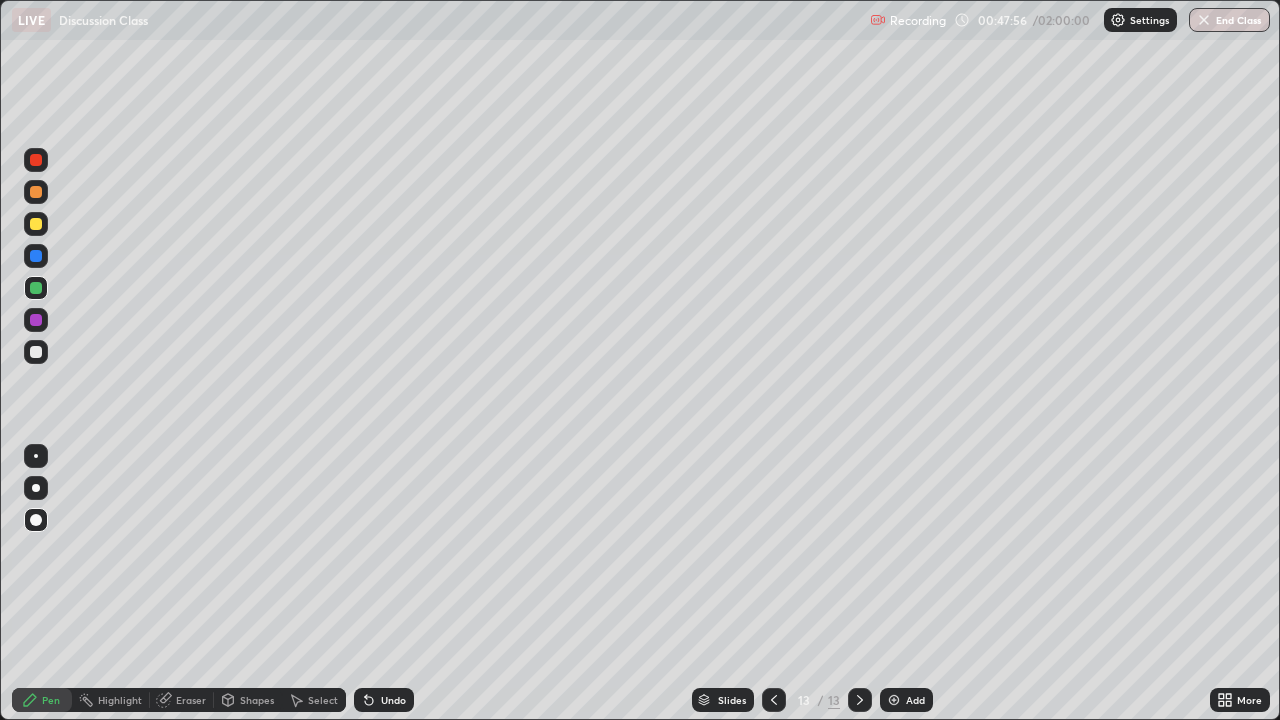 click at bounding box center (36, 320) 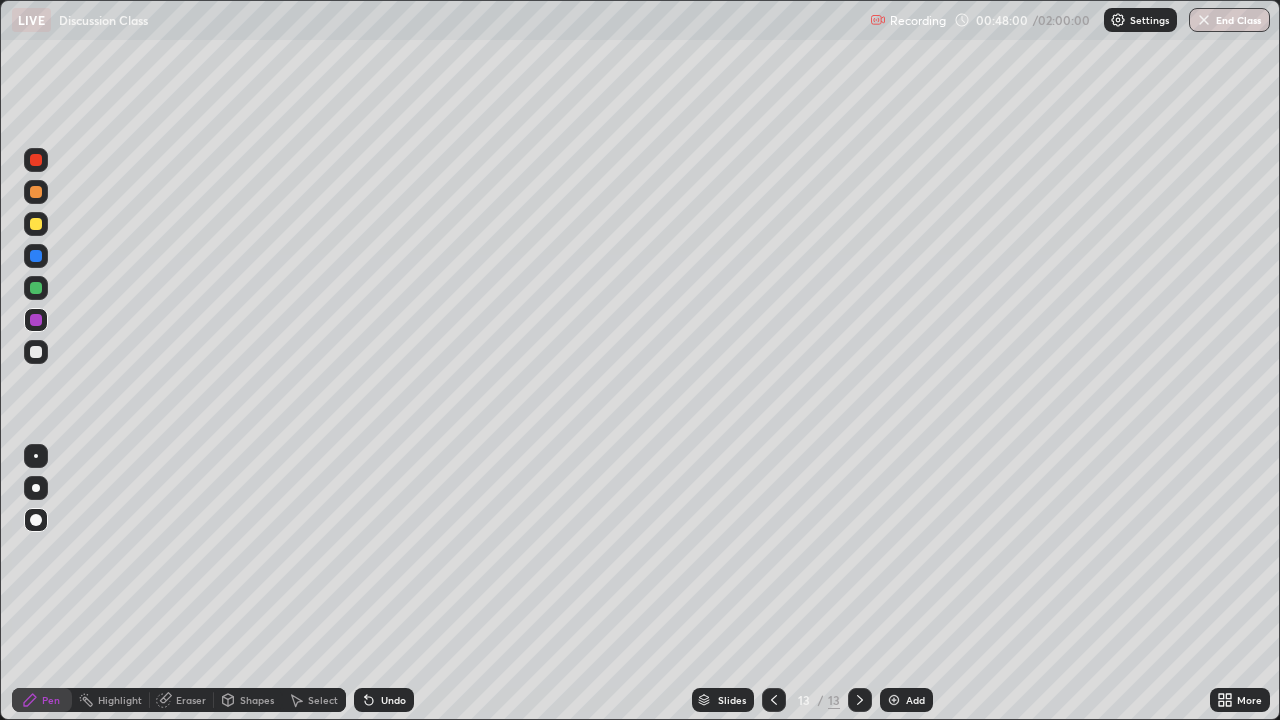 click on "Undo" at bounding box center [384, 700] 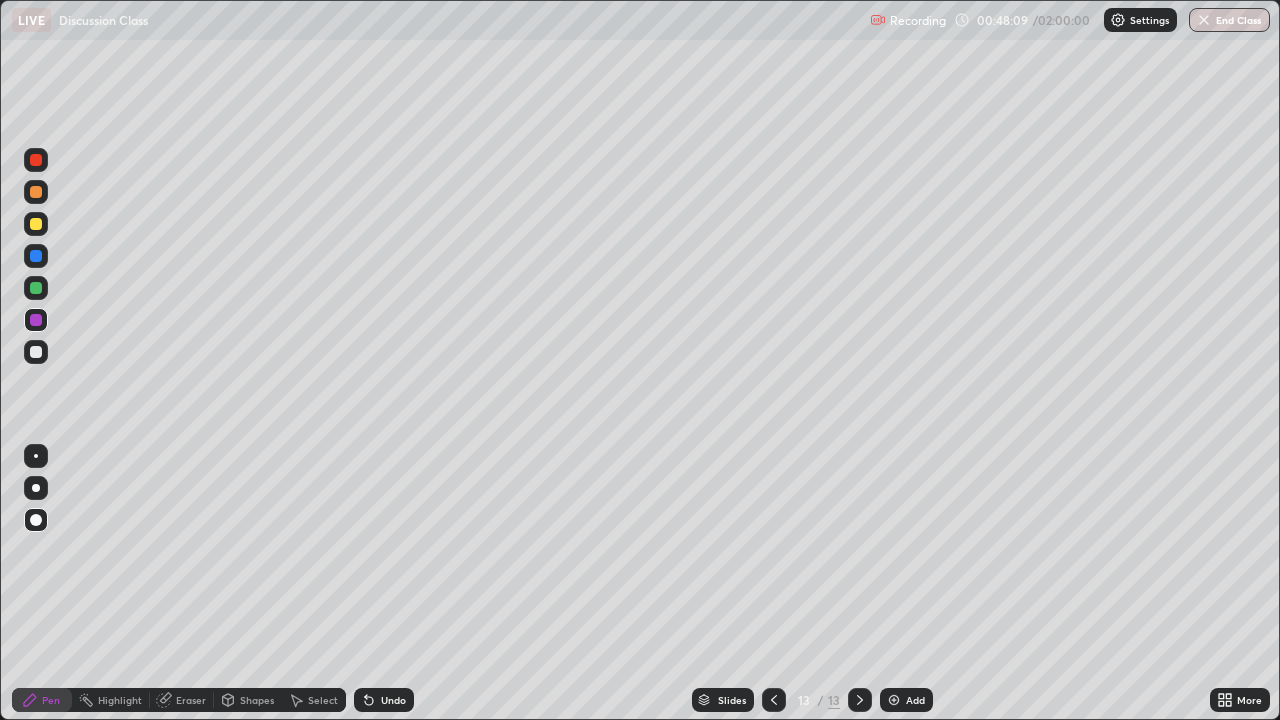 click at bounding box center (36, 224) 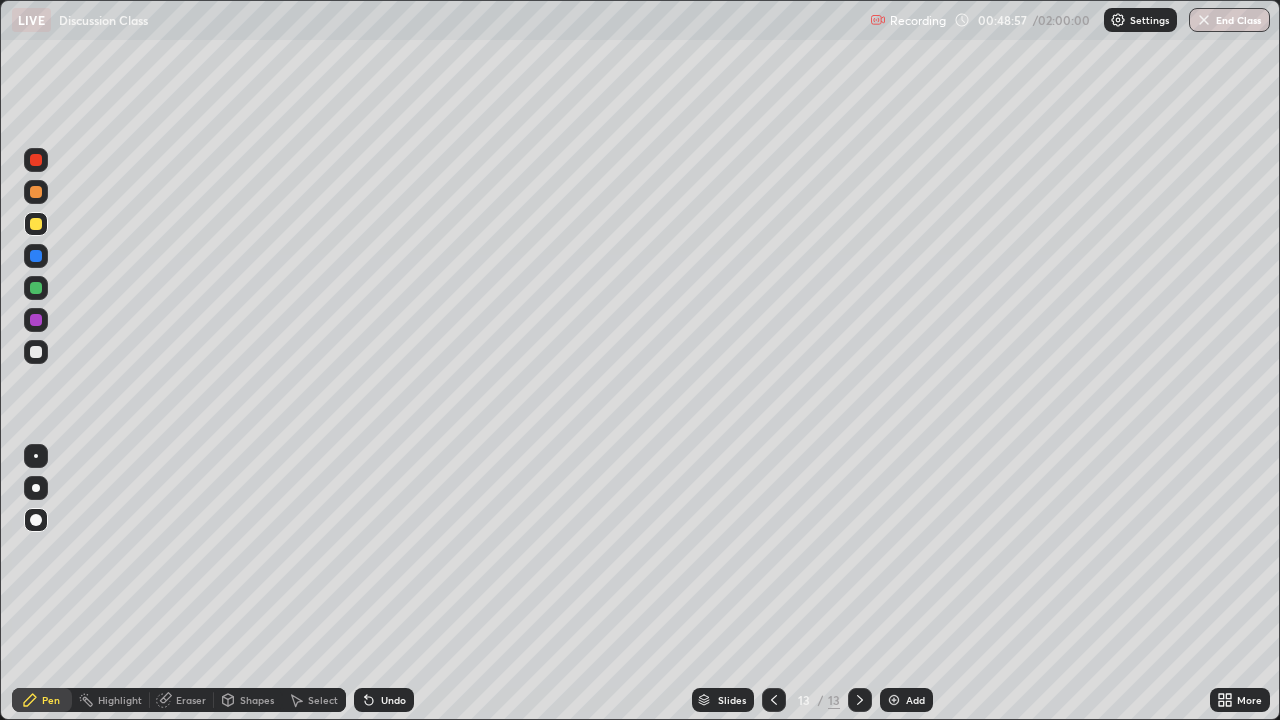 click at bounding box center (36, 352) 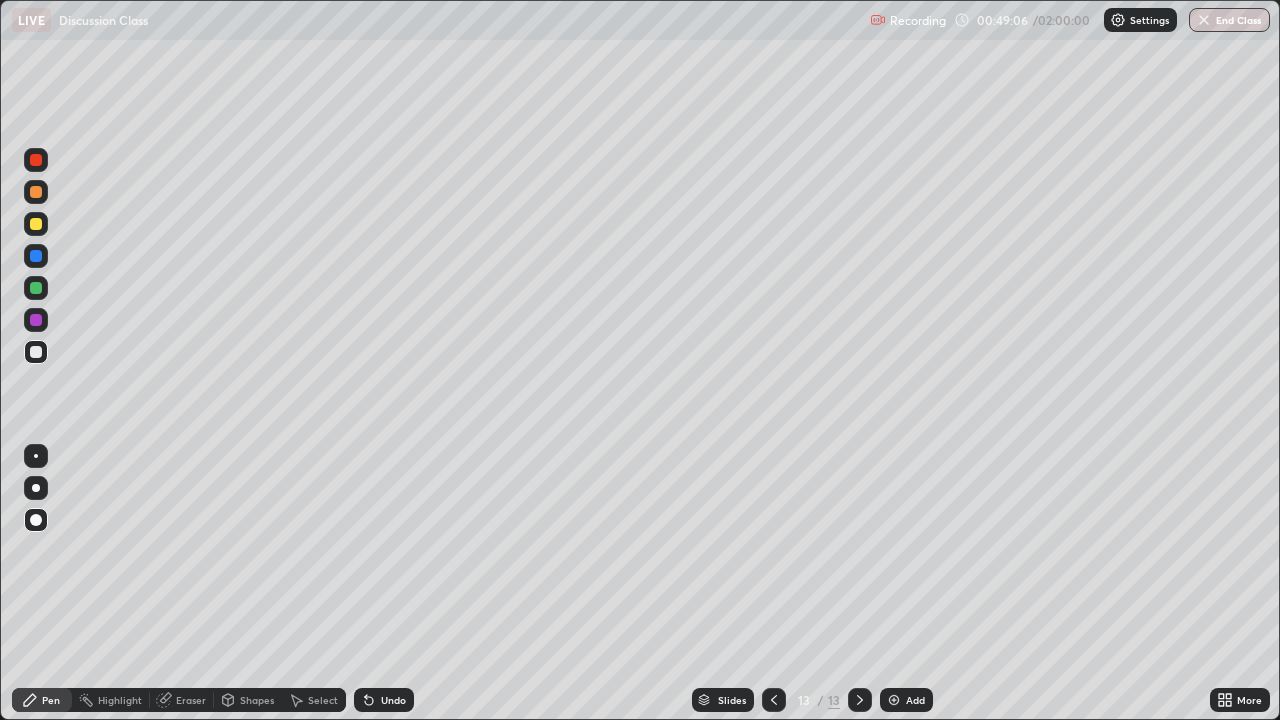 click on "Undo" at bounding box center [384, 700] 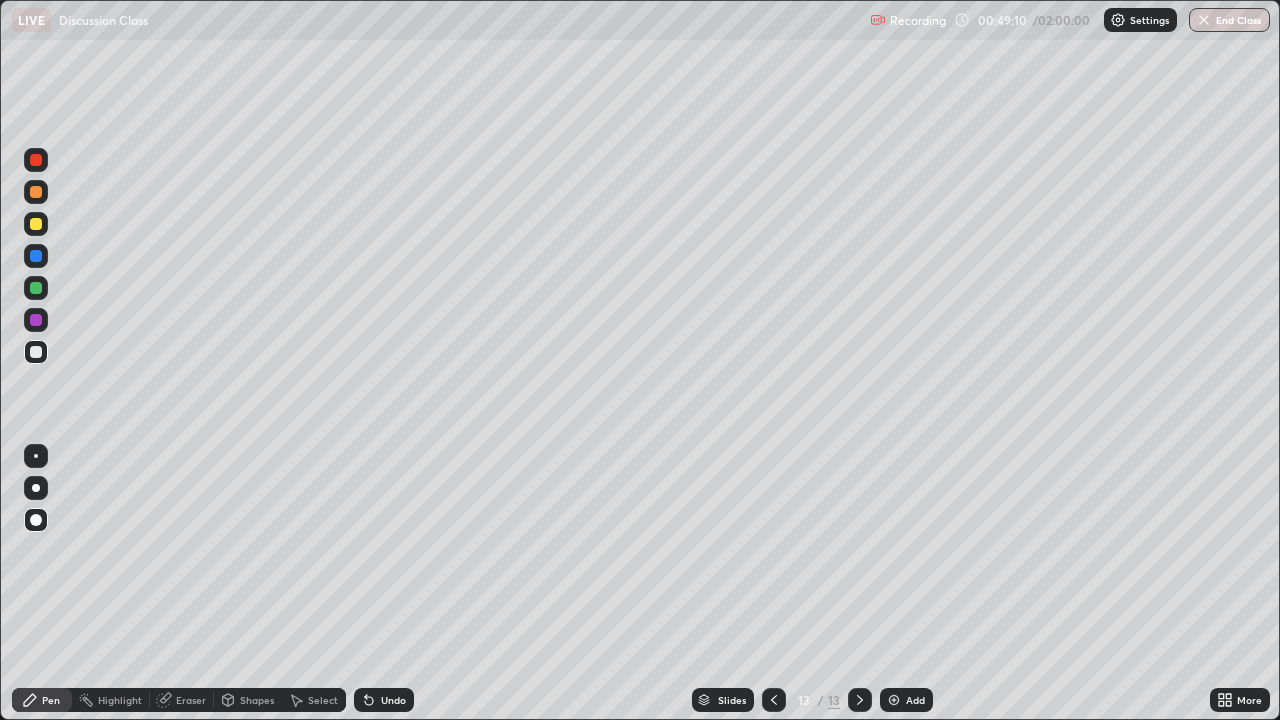 click at bounding box center (36, 224) 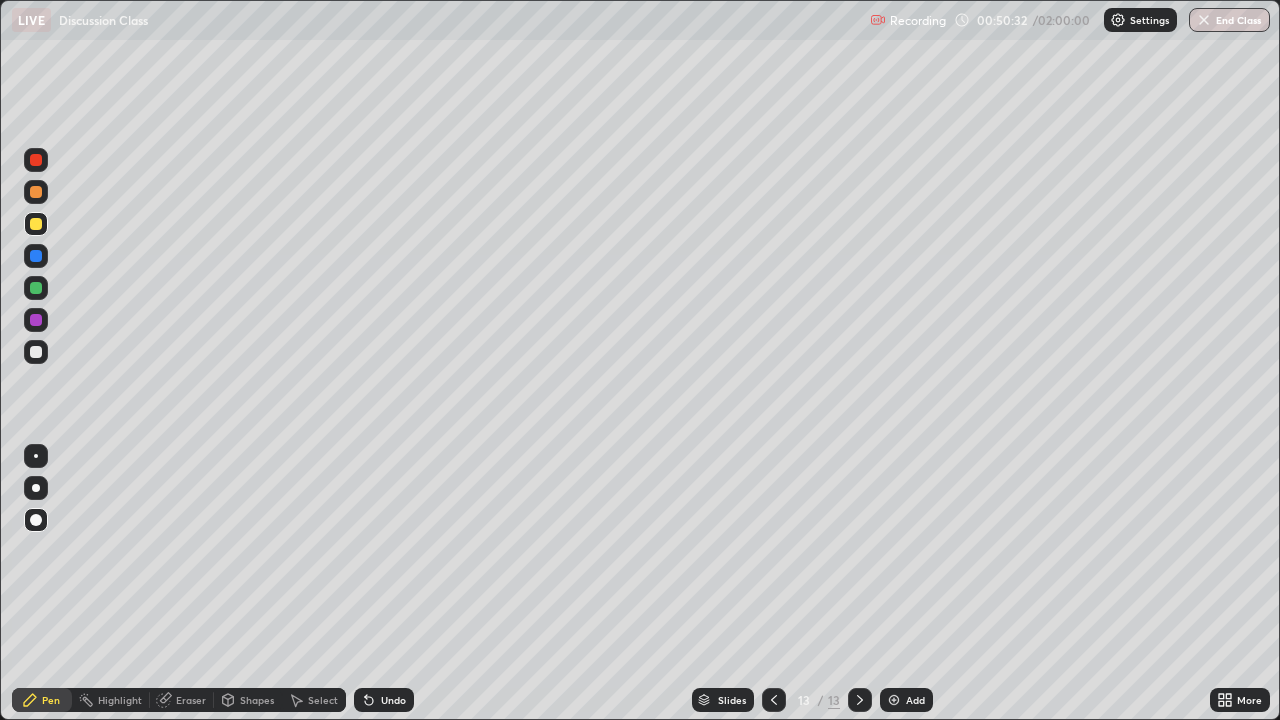 click on "Add" at bounding box center [915, 700] 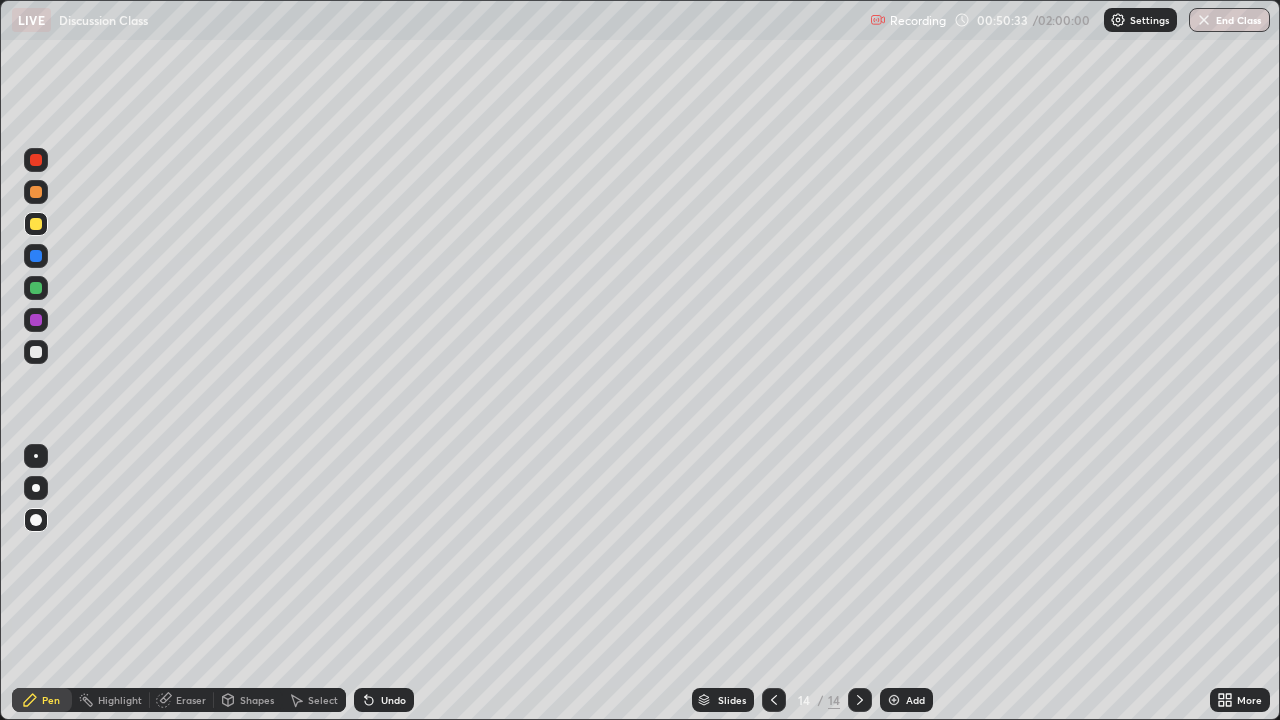 click 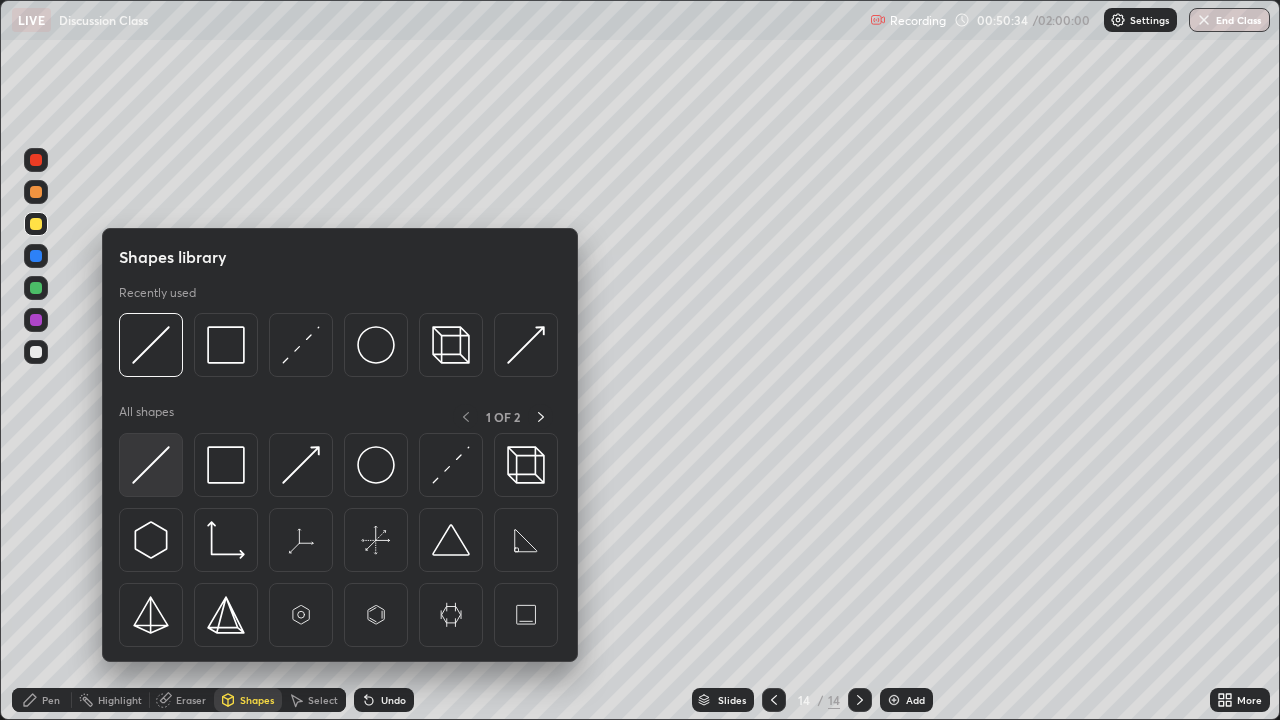 click at bounding box center (151, 465) 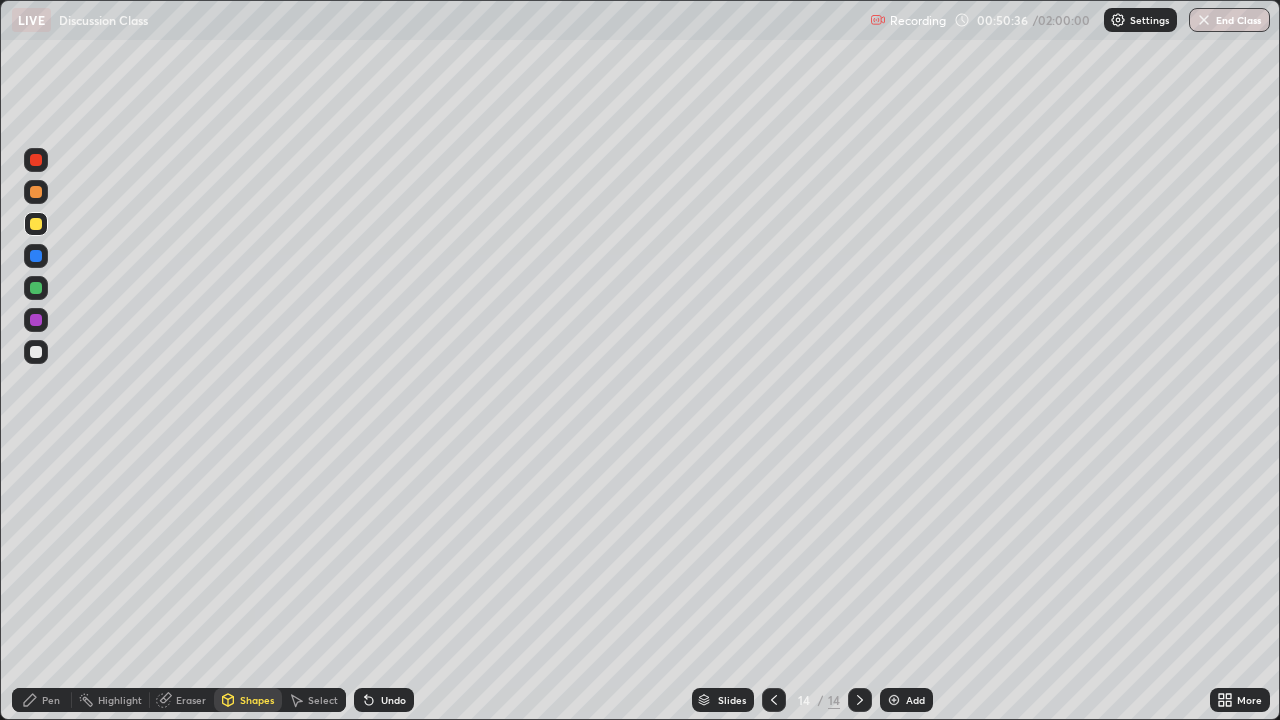 click on "Pen" at bounding box center [51, 700] 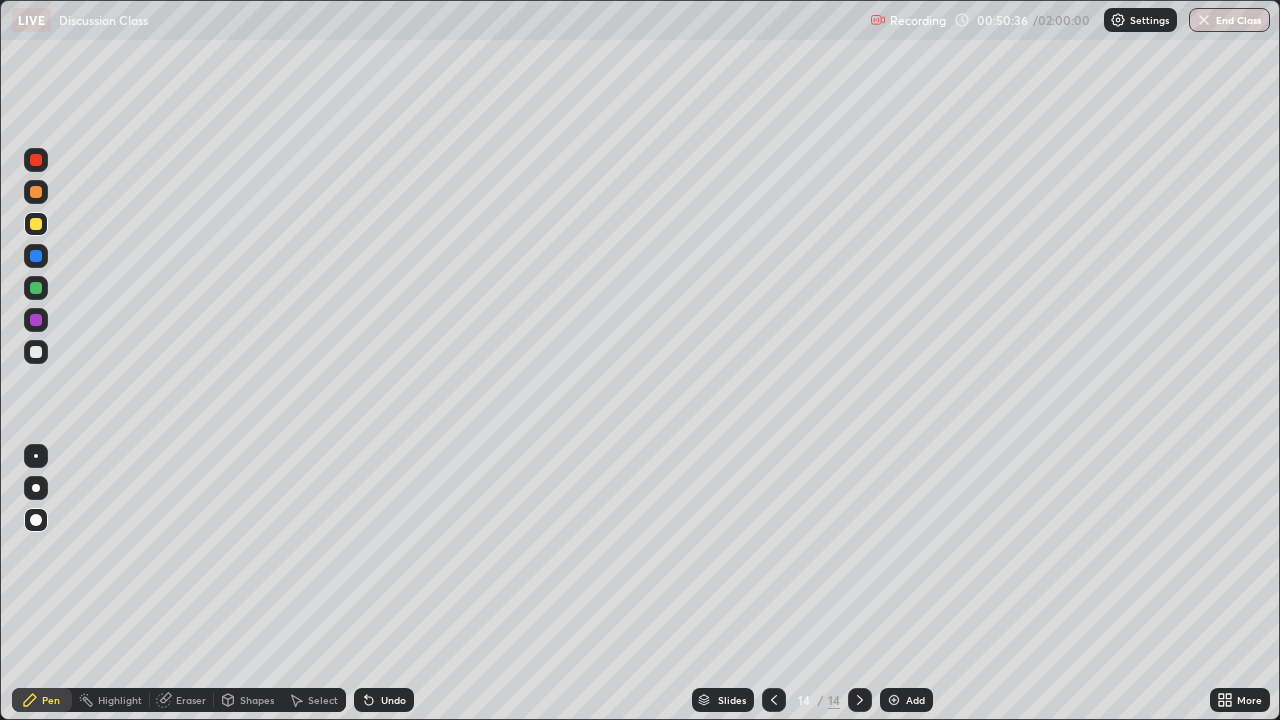 click at bounding box center (36, 256) 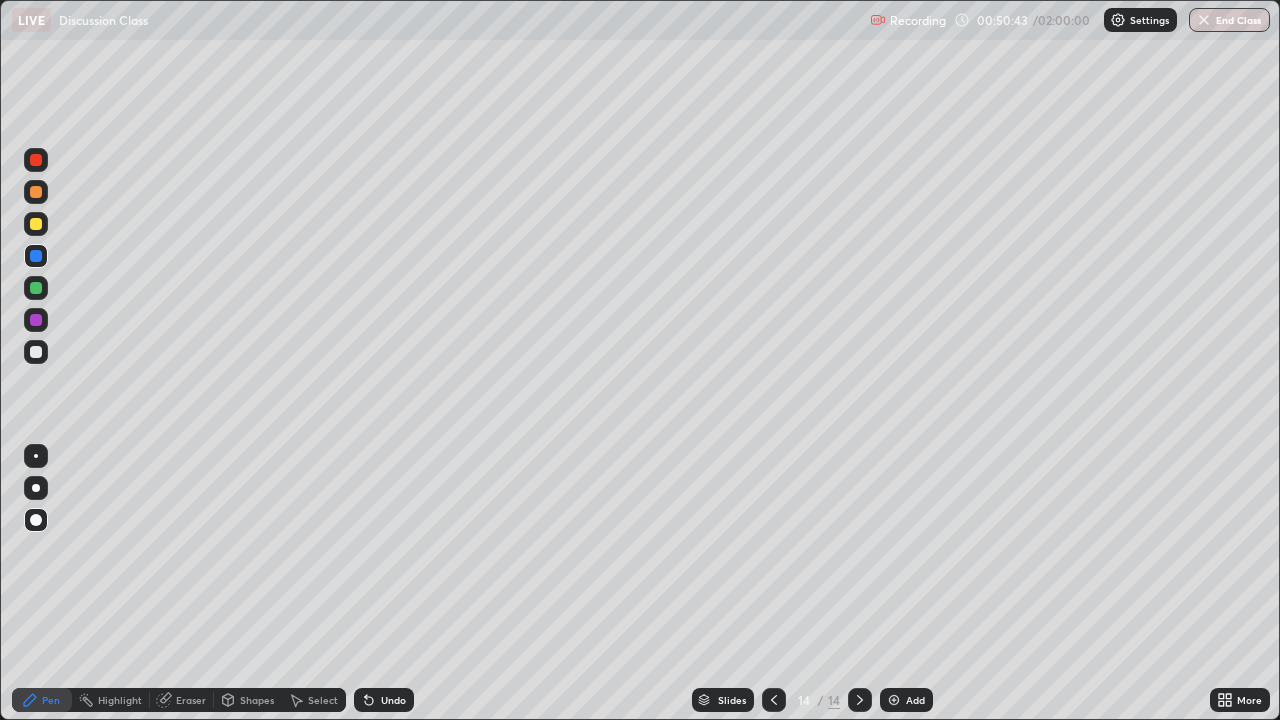 click at bounding box center [36, 224] 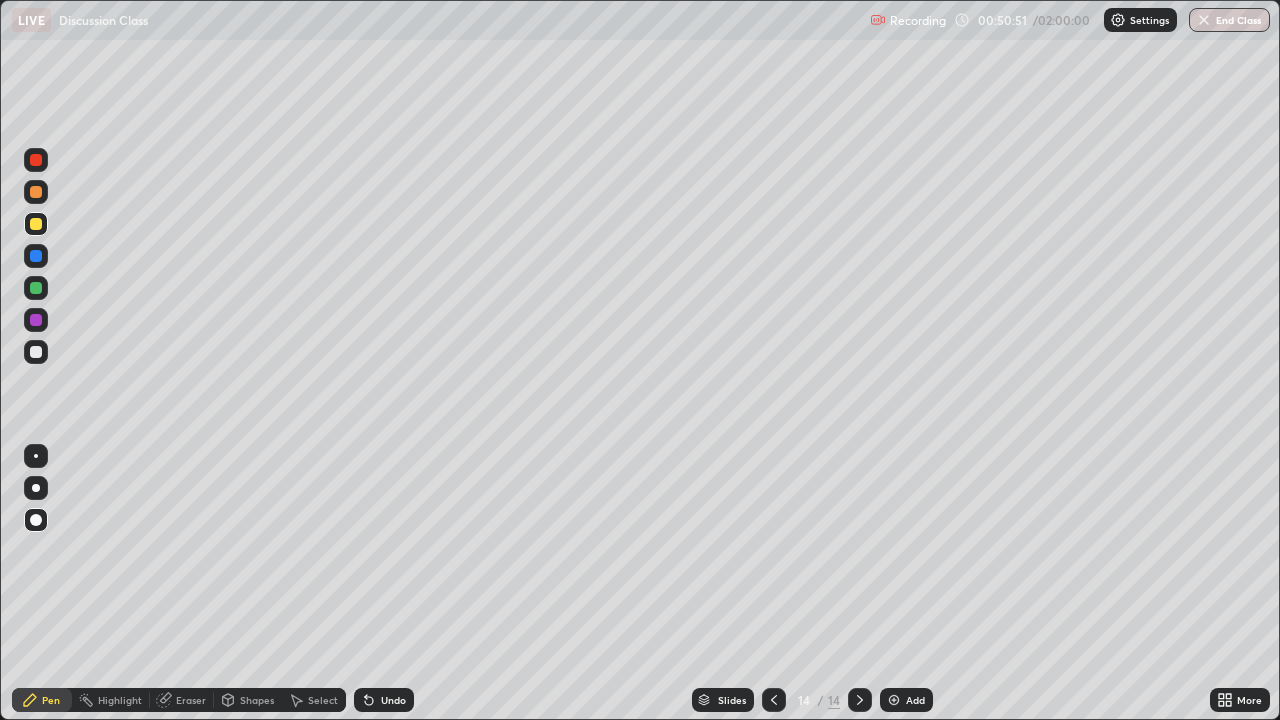 click at bounding box center (36, 288) 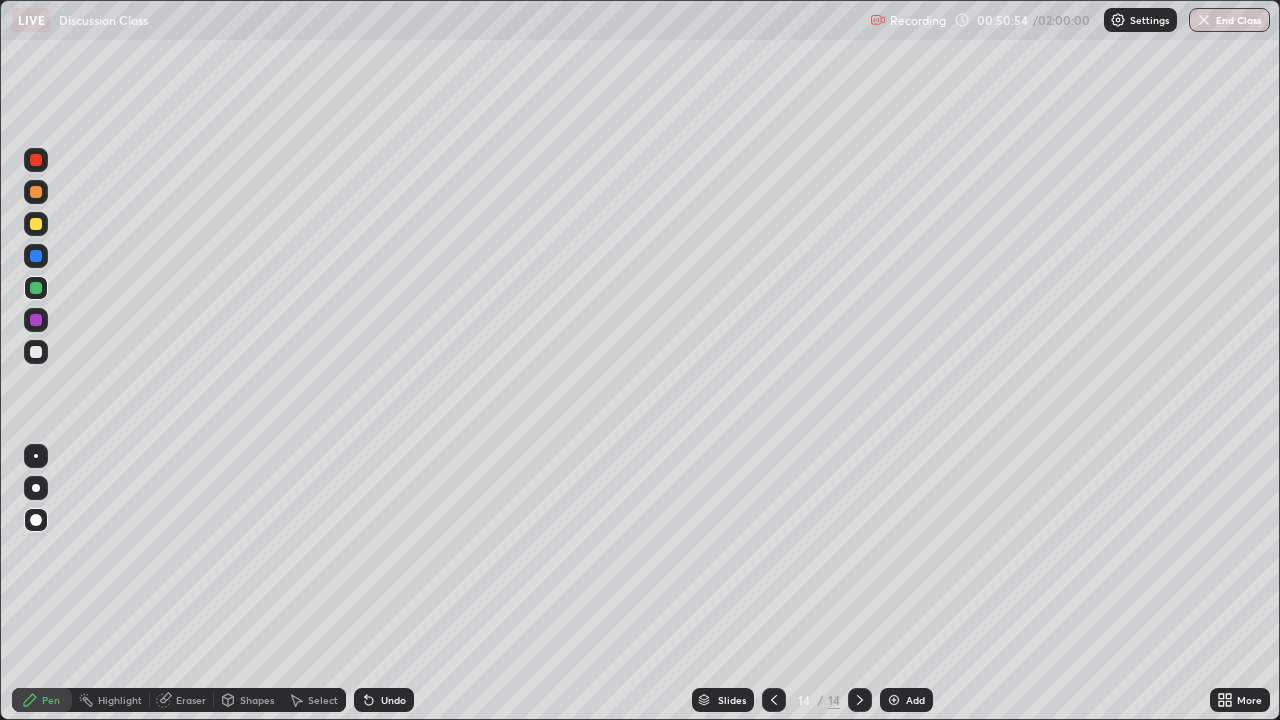 click at bounding box center [36, 352] 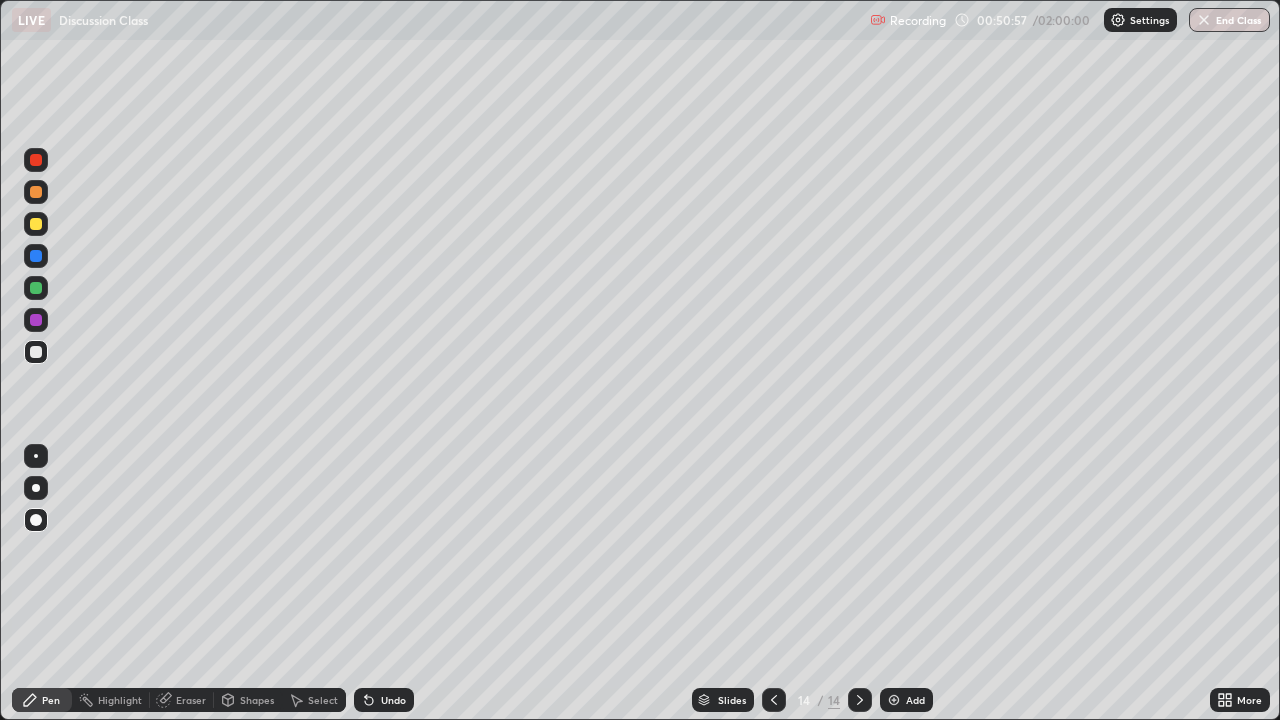 click at bounding box center [36, 320] 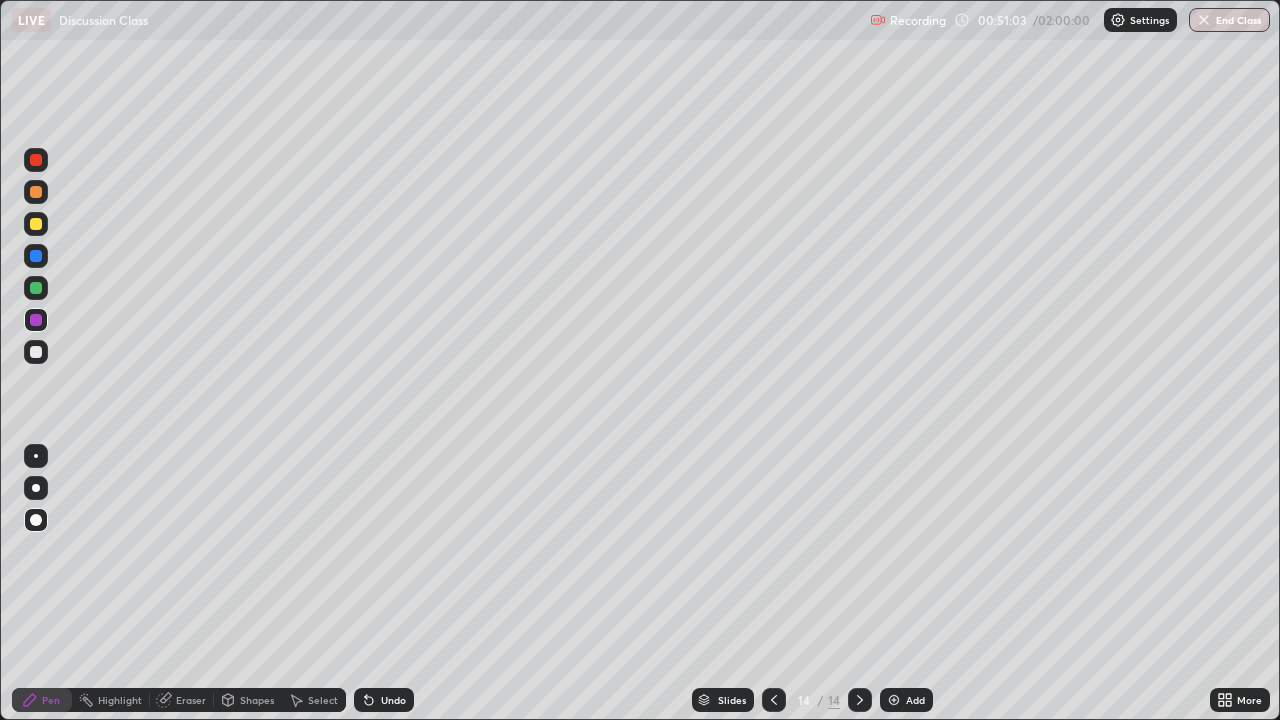 click at bounding box center [36, 320] 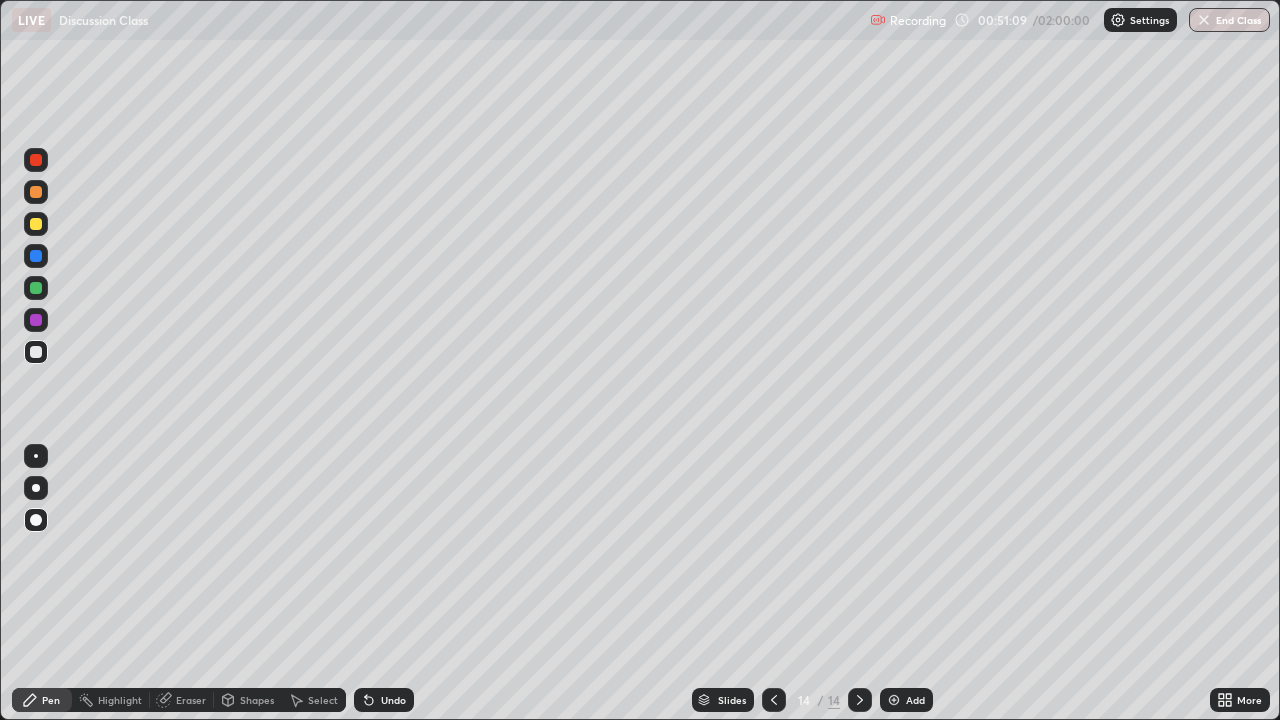 click at bounding box center [36, 288] 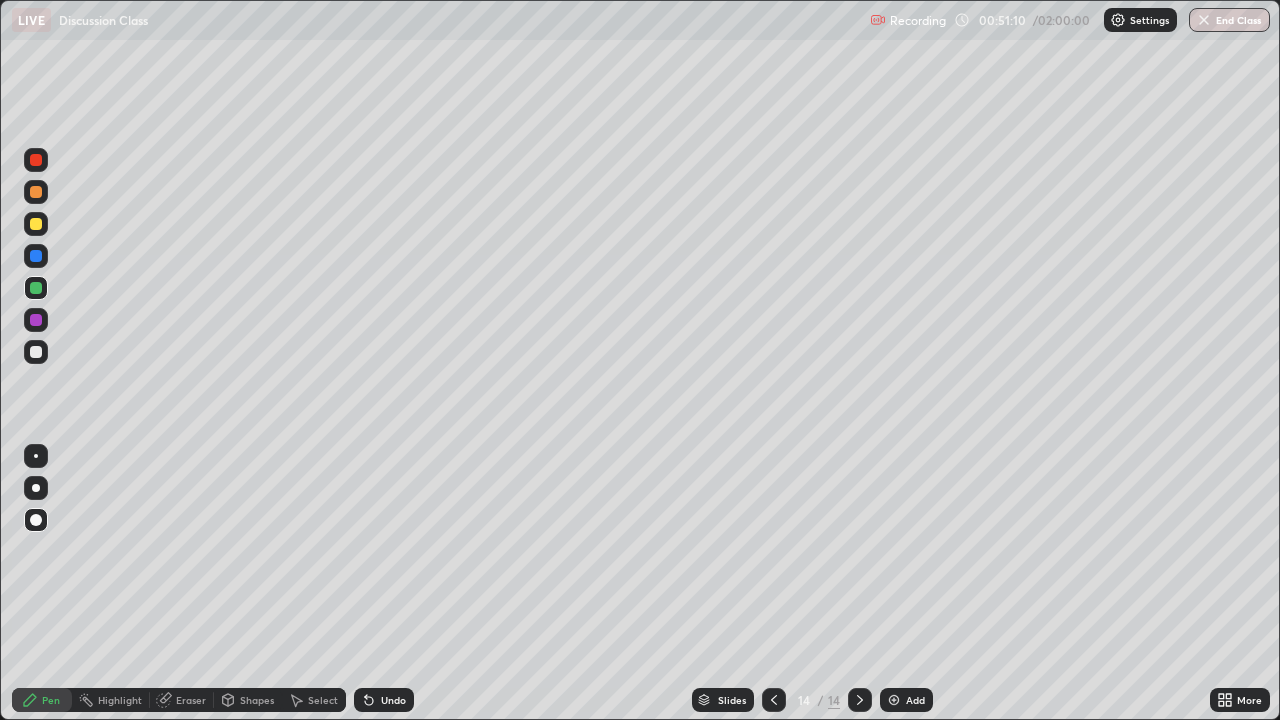 click at bounding box center (36, 224) 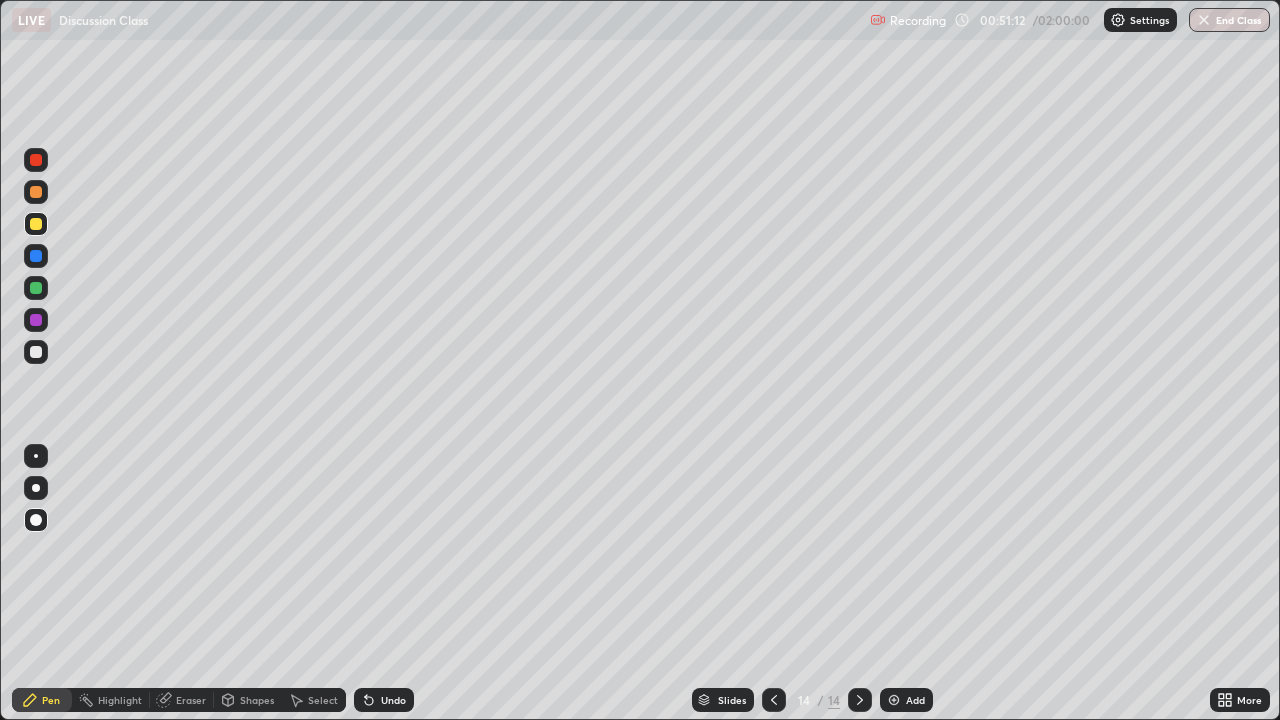 click 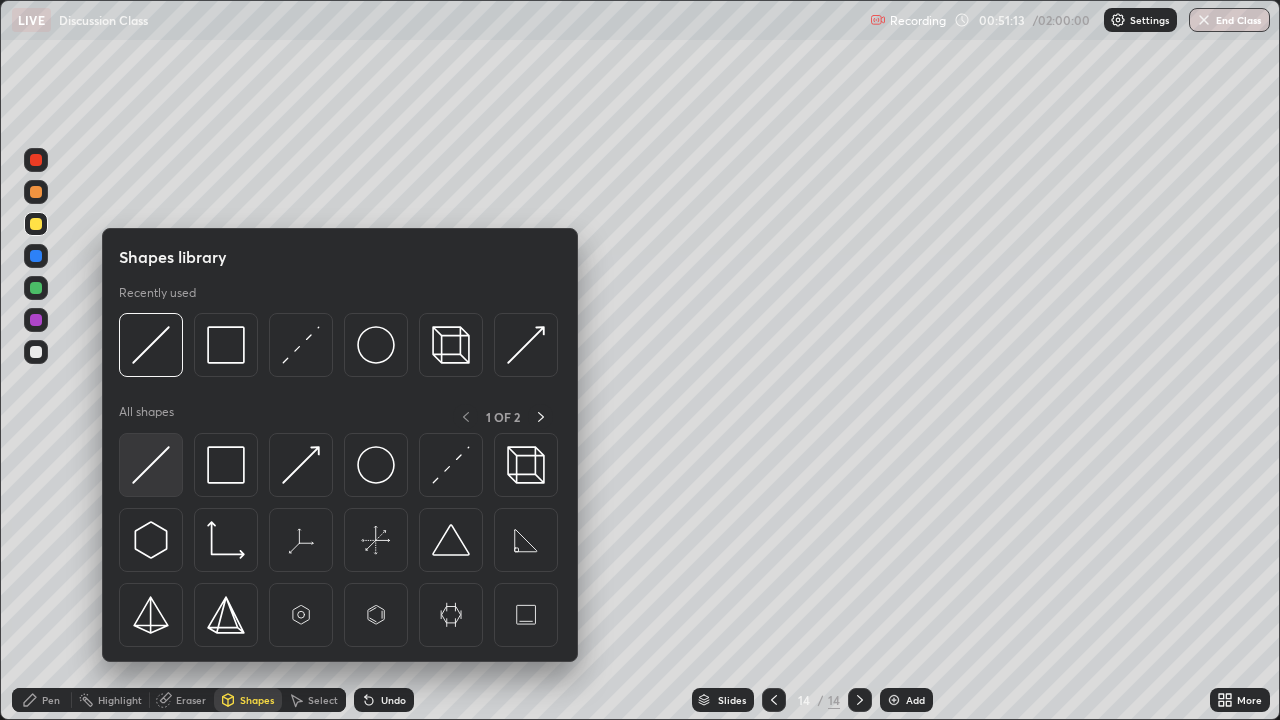 click at bounding box center [151, 465] 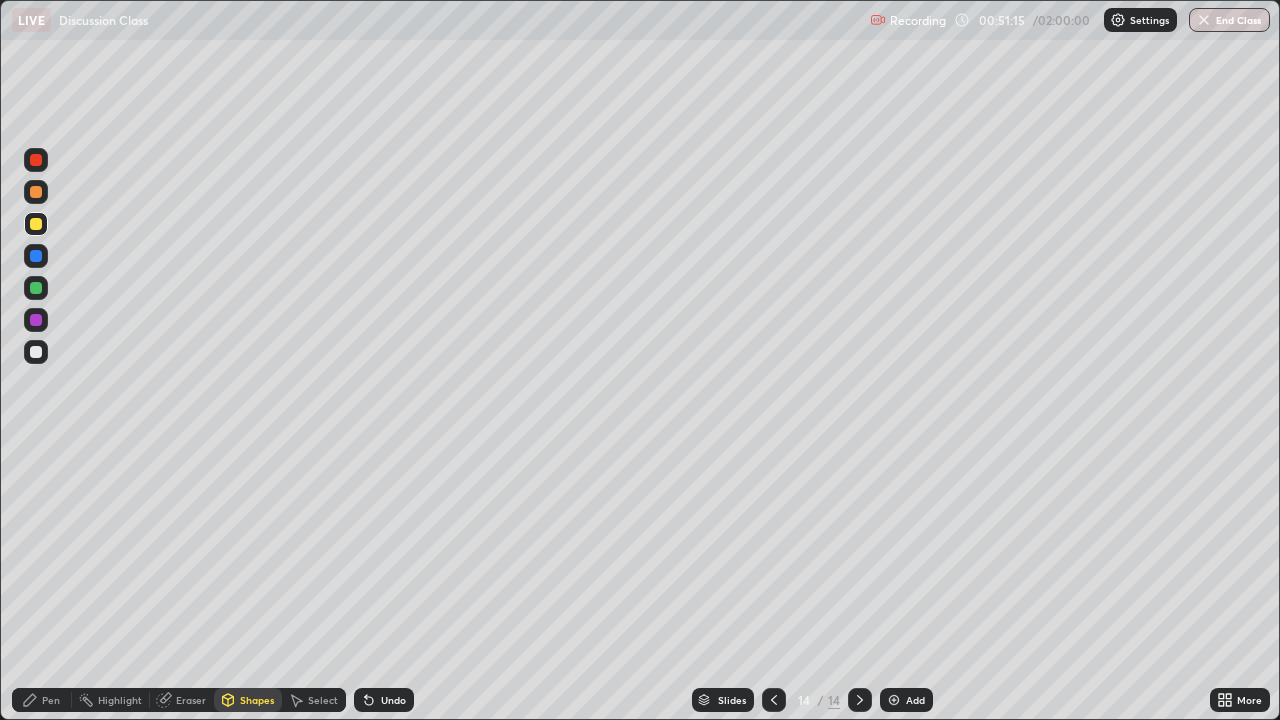 click on "Pen" at bounding box center (51, 700) 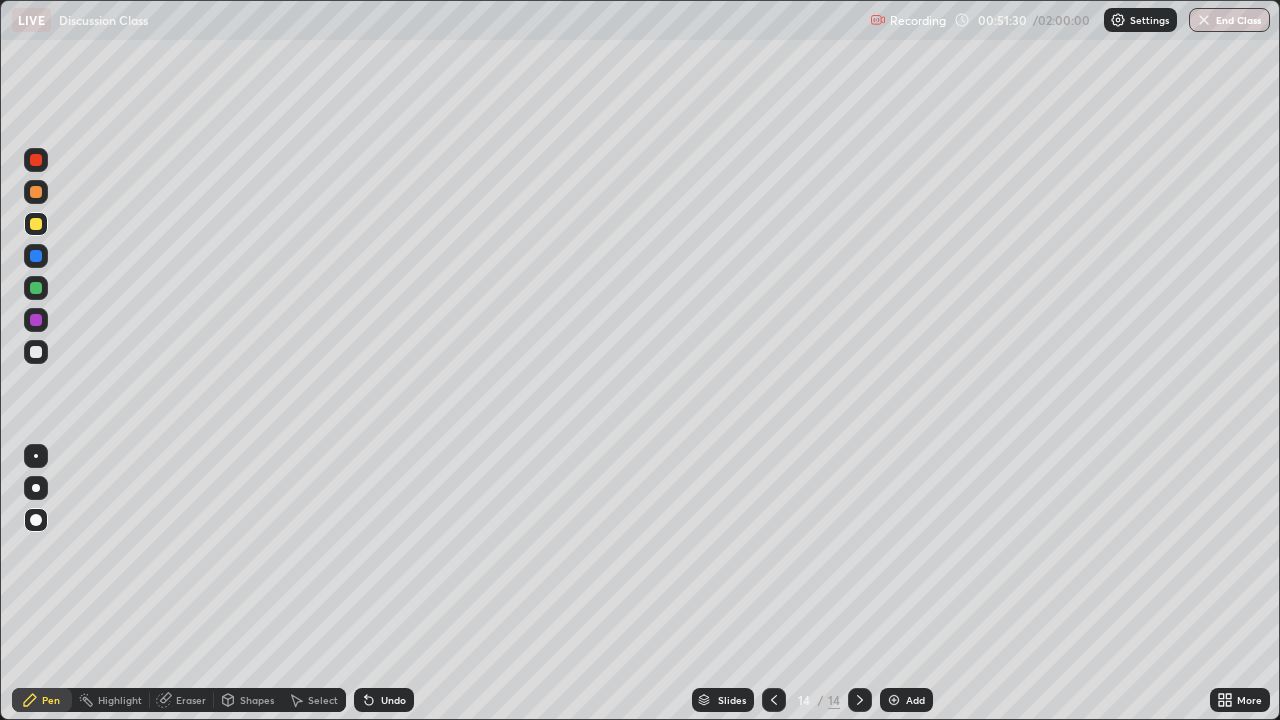 click at bounding box center [36, 352] 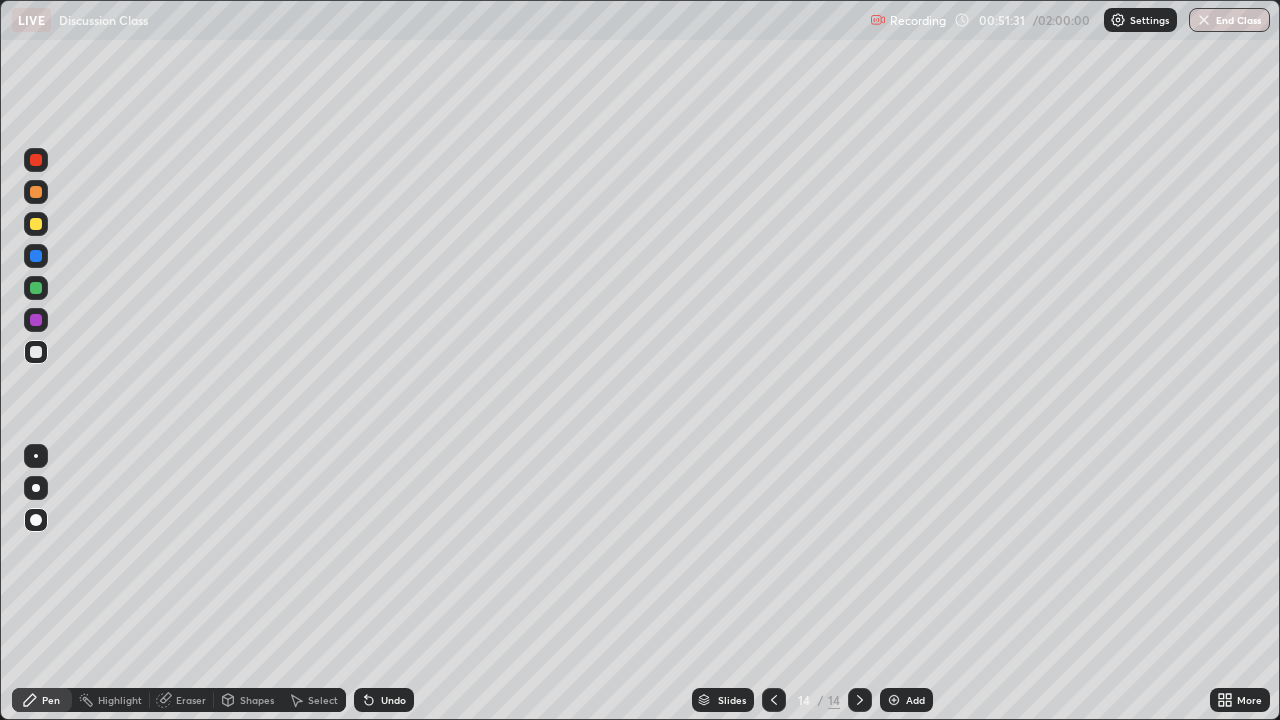 click on "Pen" at bounding box center (51, 700) 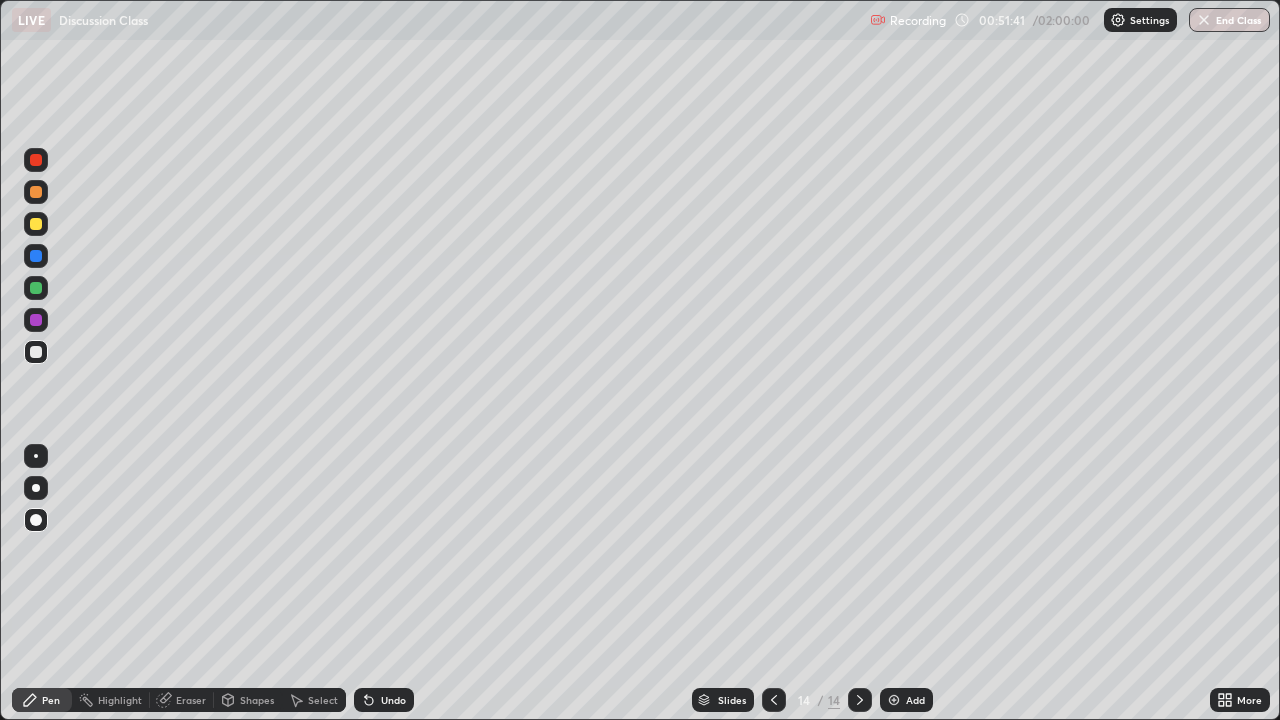 click on "Undo" at bounding box center [393, 700] 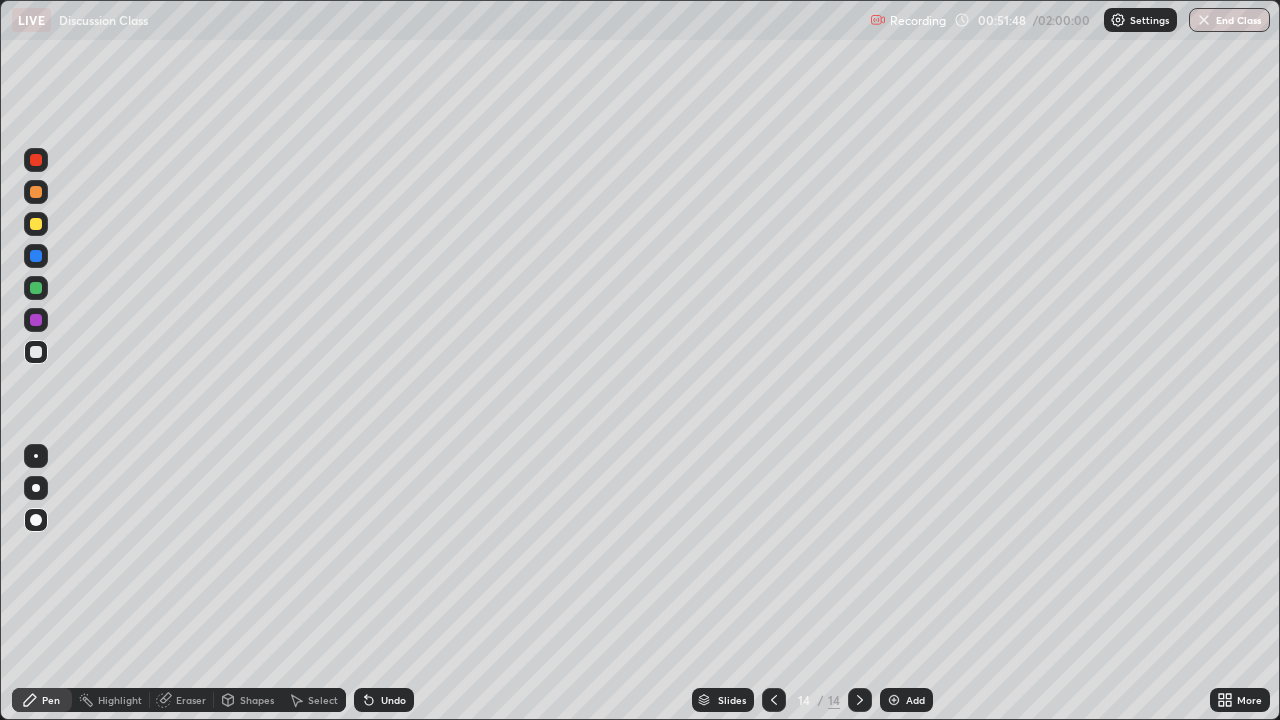 click at bounding box center [36, 320] 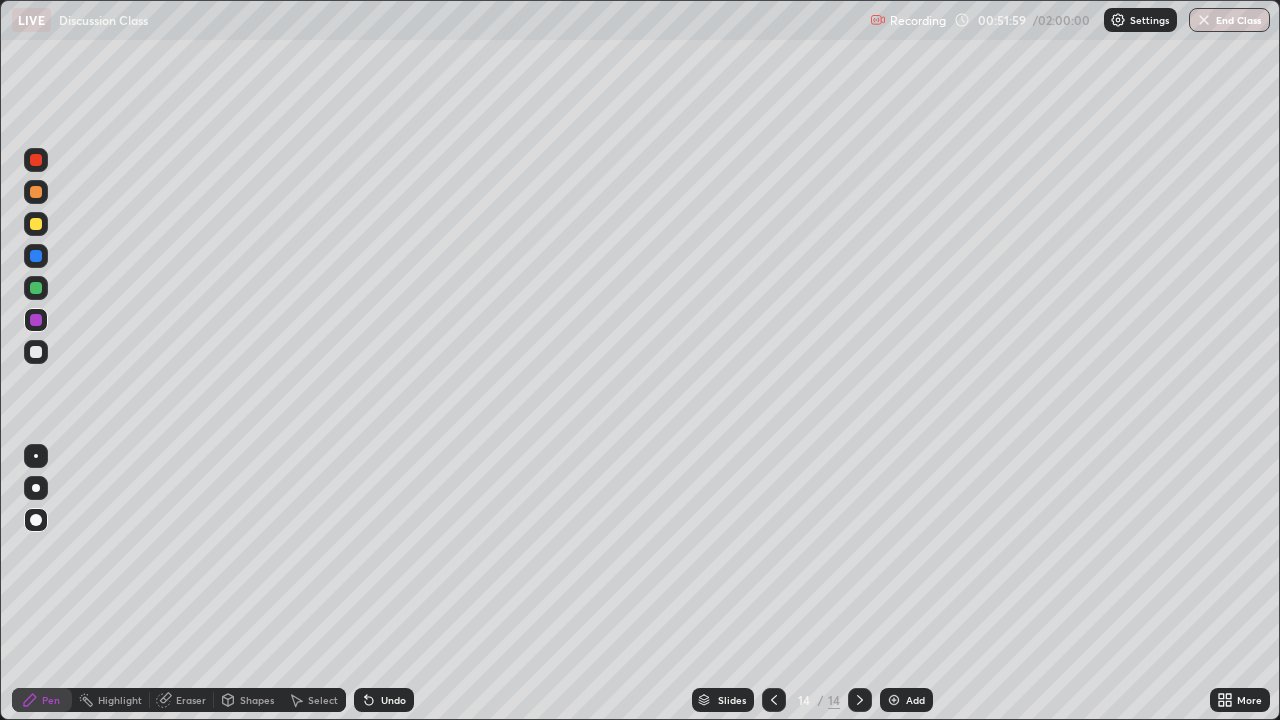 click at bounding box center [36, 288] 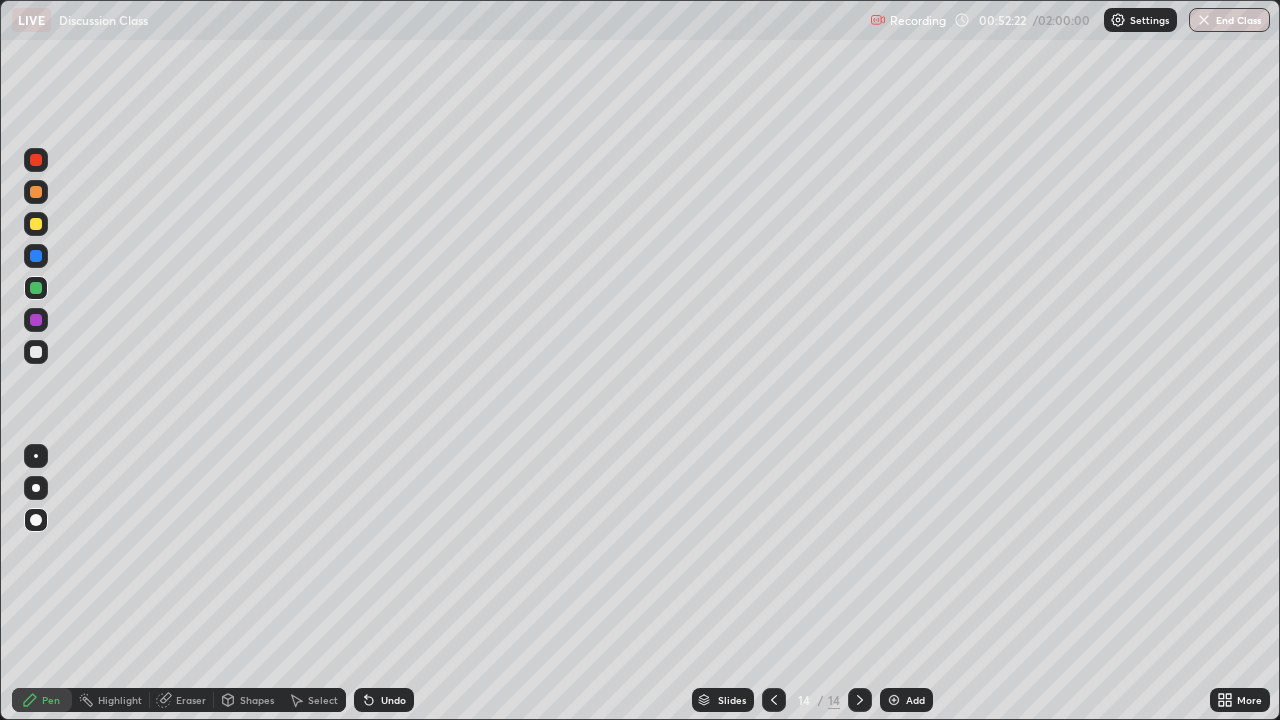 click on "Shapes" at bounding box center (257, 700) 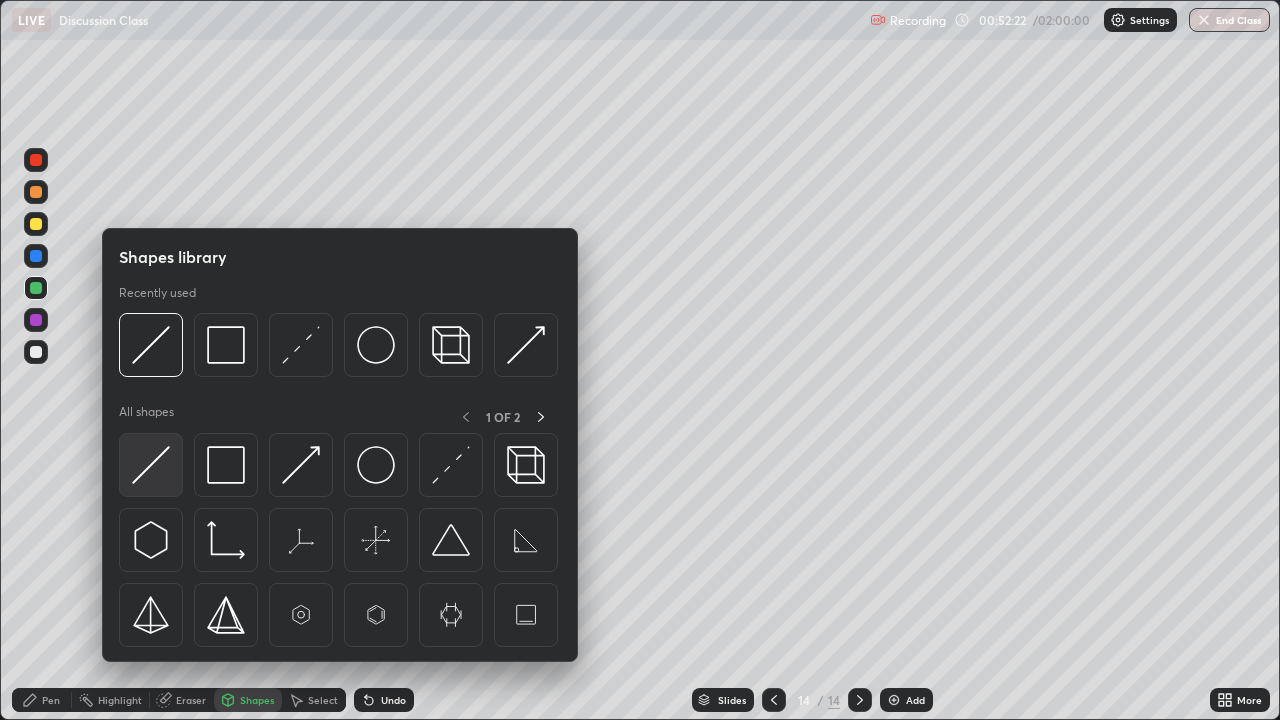 click at bounding box center (151, 465) 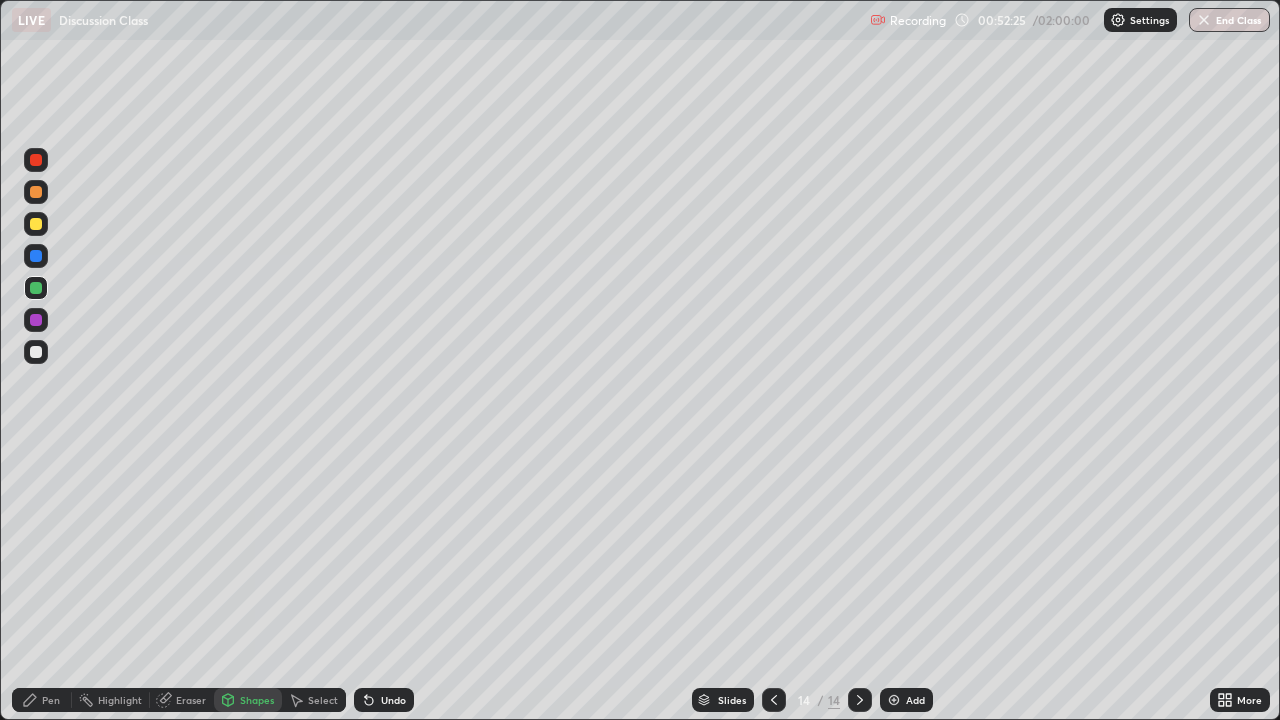 click on "Pen" at bounding box center (51, 700) 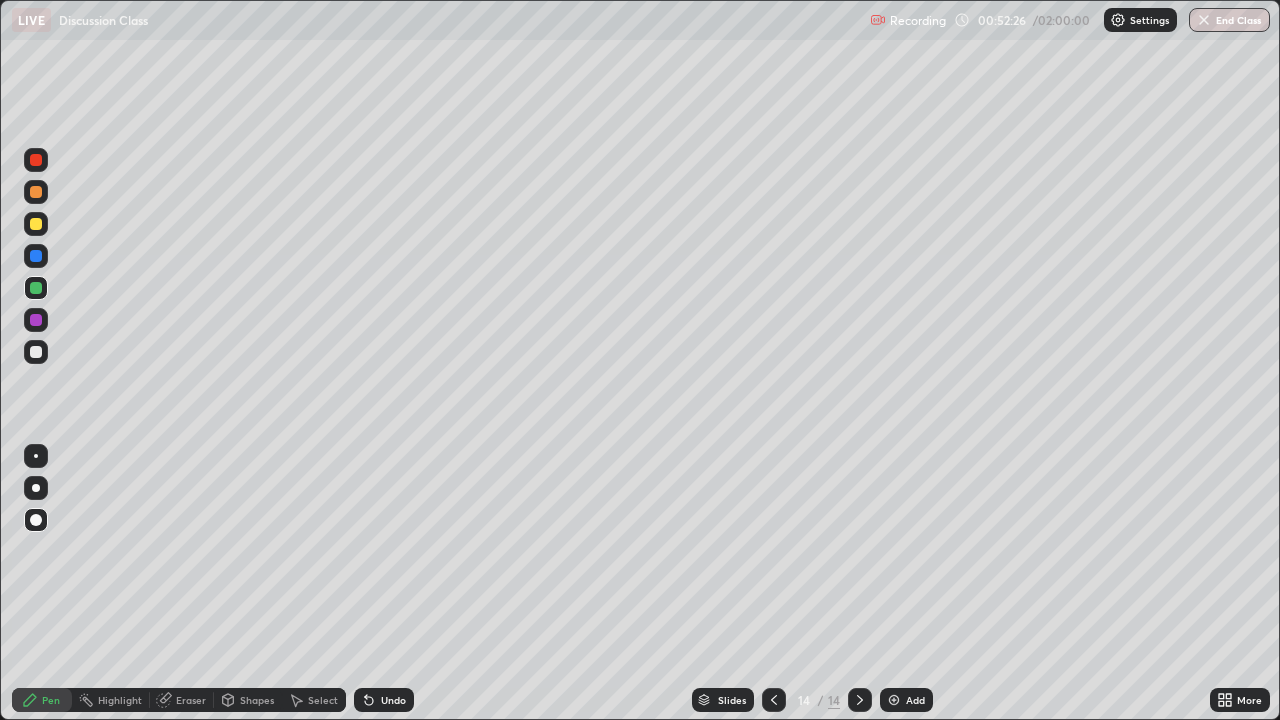 click at bounding box center (36, 352) 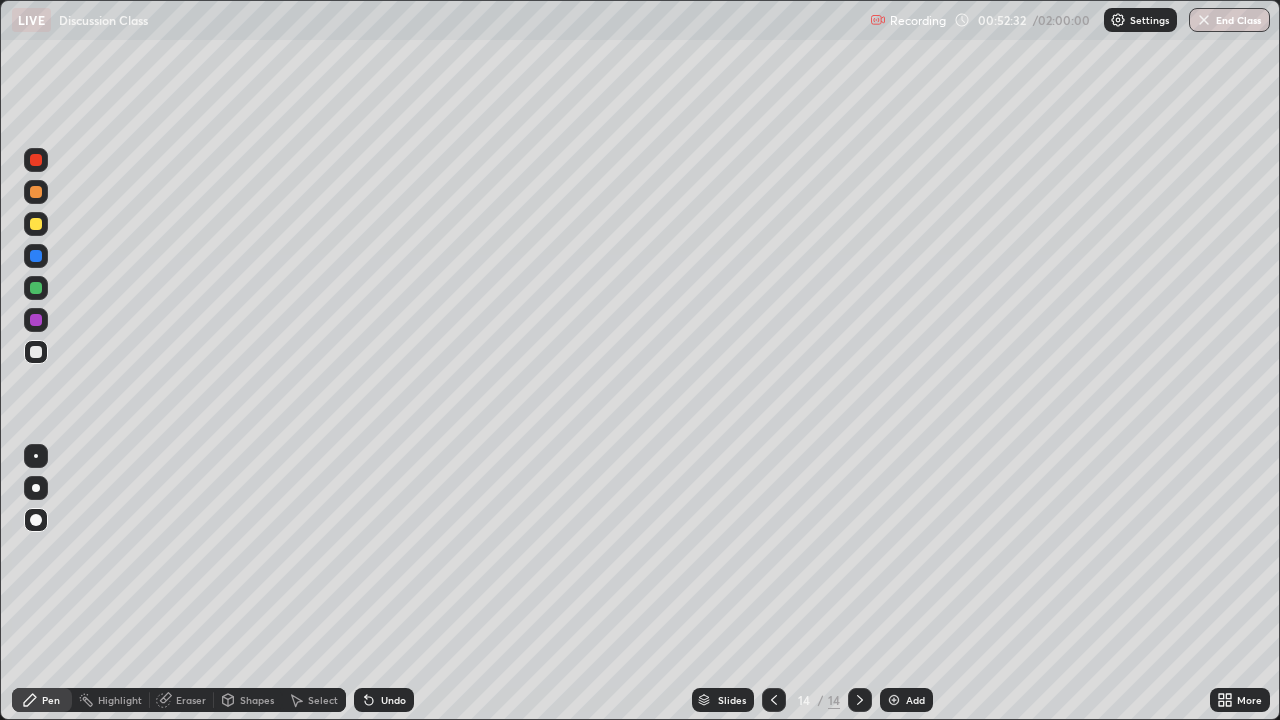 click on "Undo" at bounding box center [393, 700] 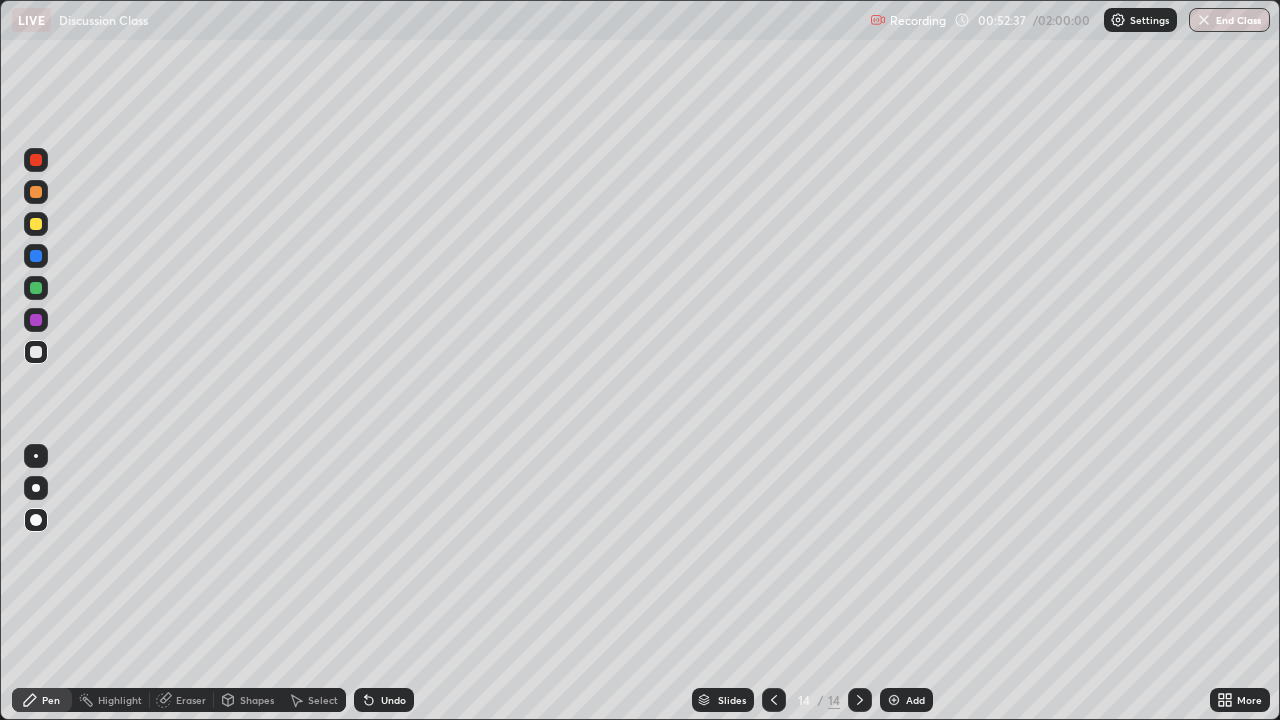 click on "Eraser" at bounding box center (191, 700) 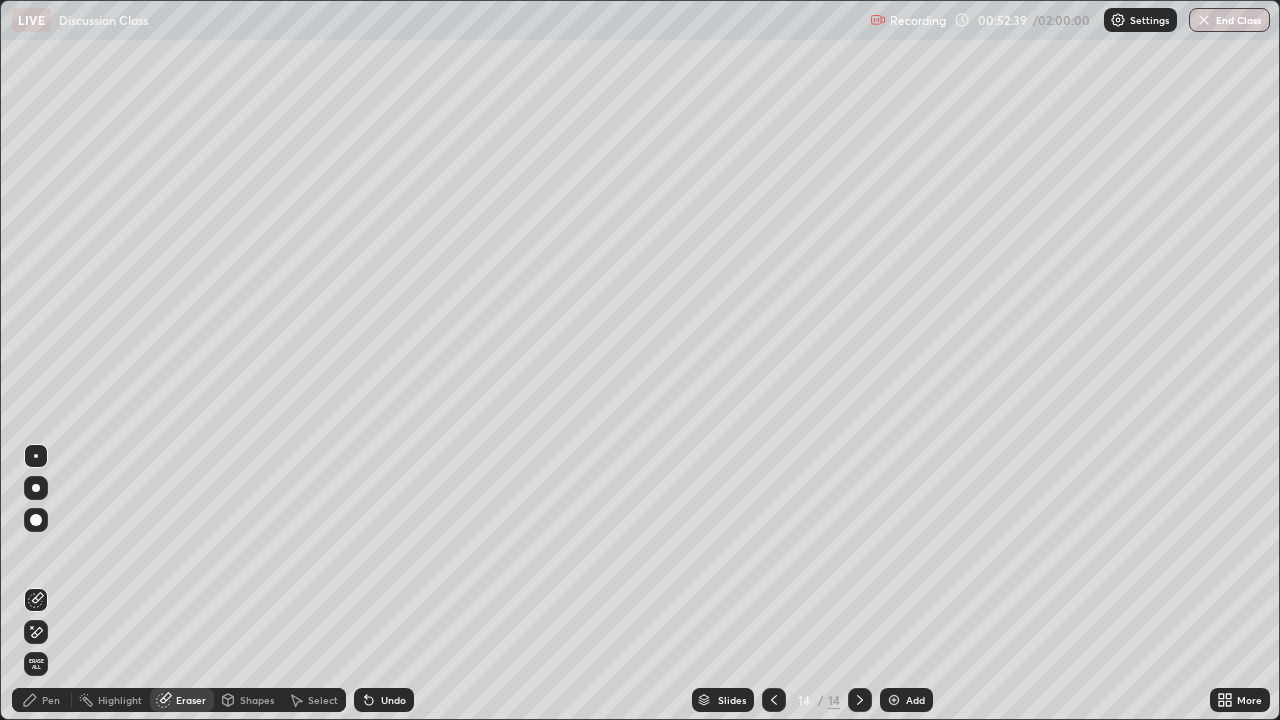 click on "Pen" at bounding box center (42, 700) 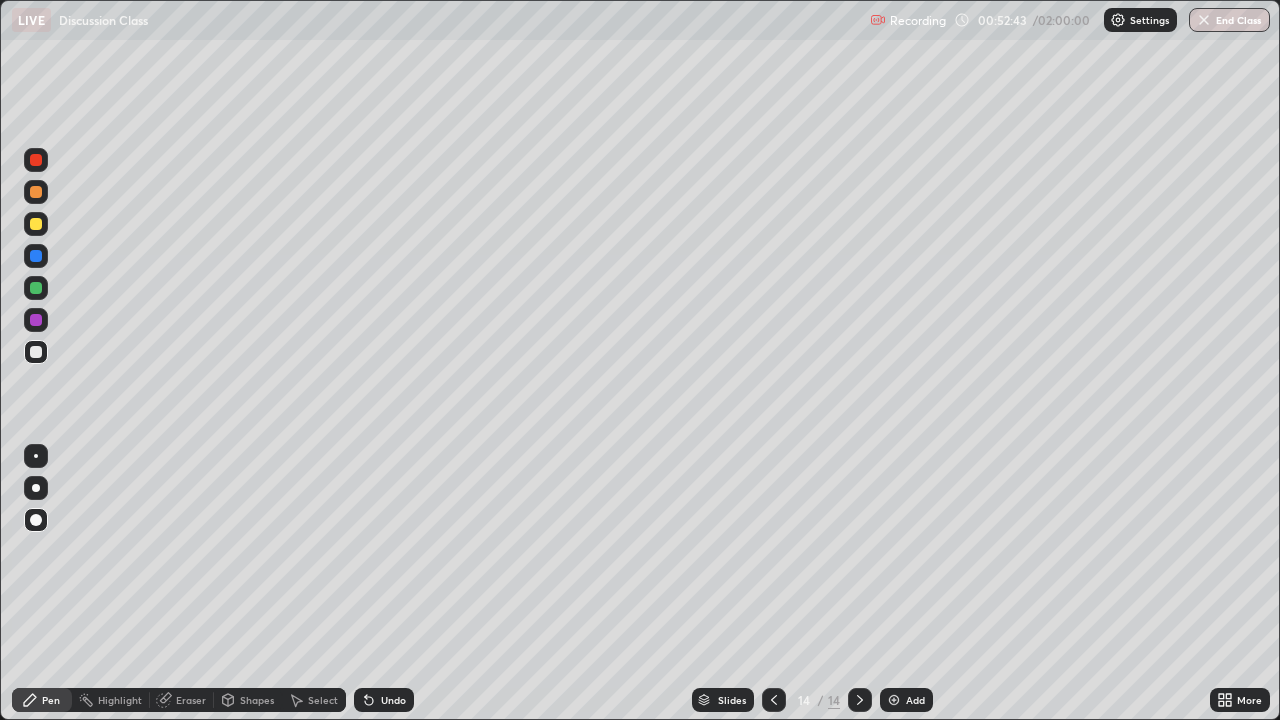 click 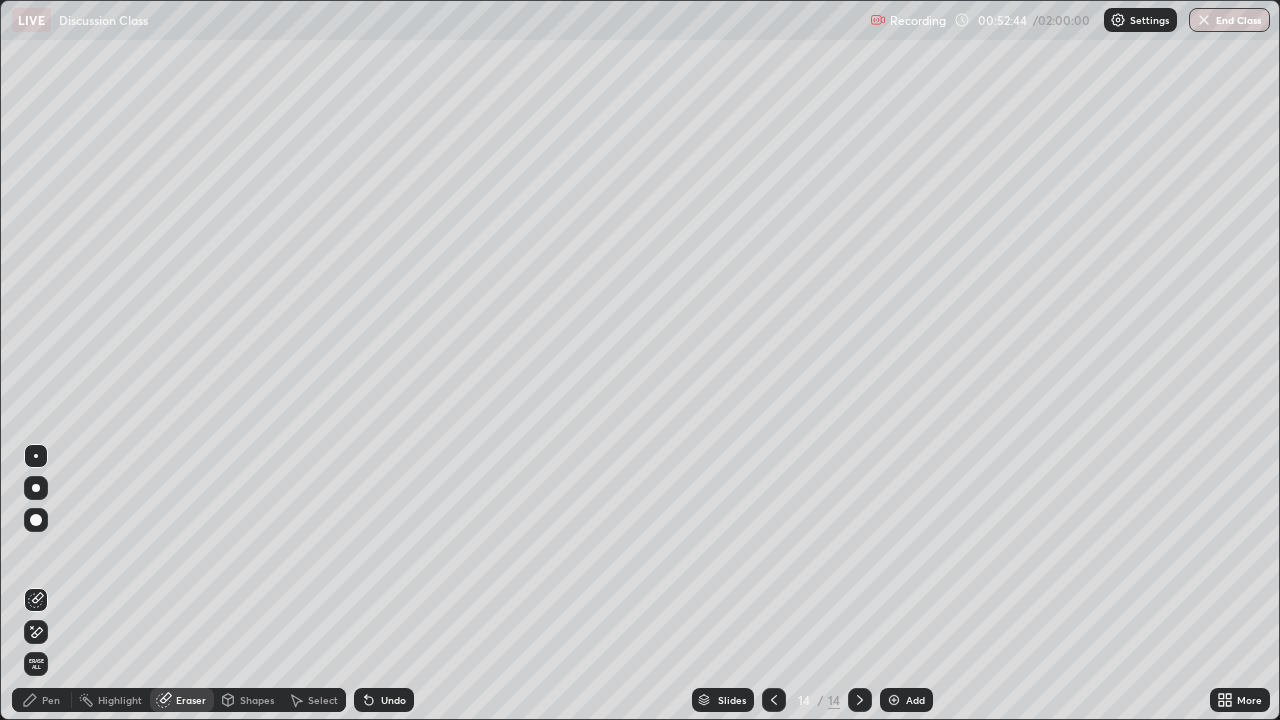 click on "Pen" at bounding box center (42, 700) 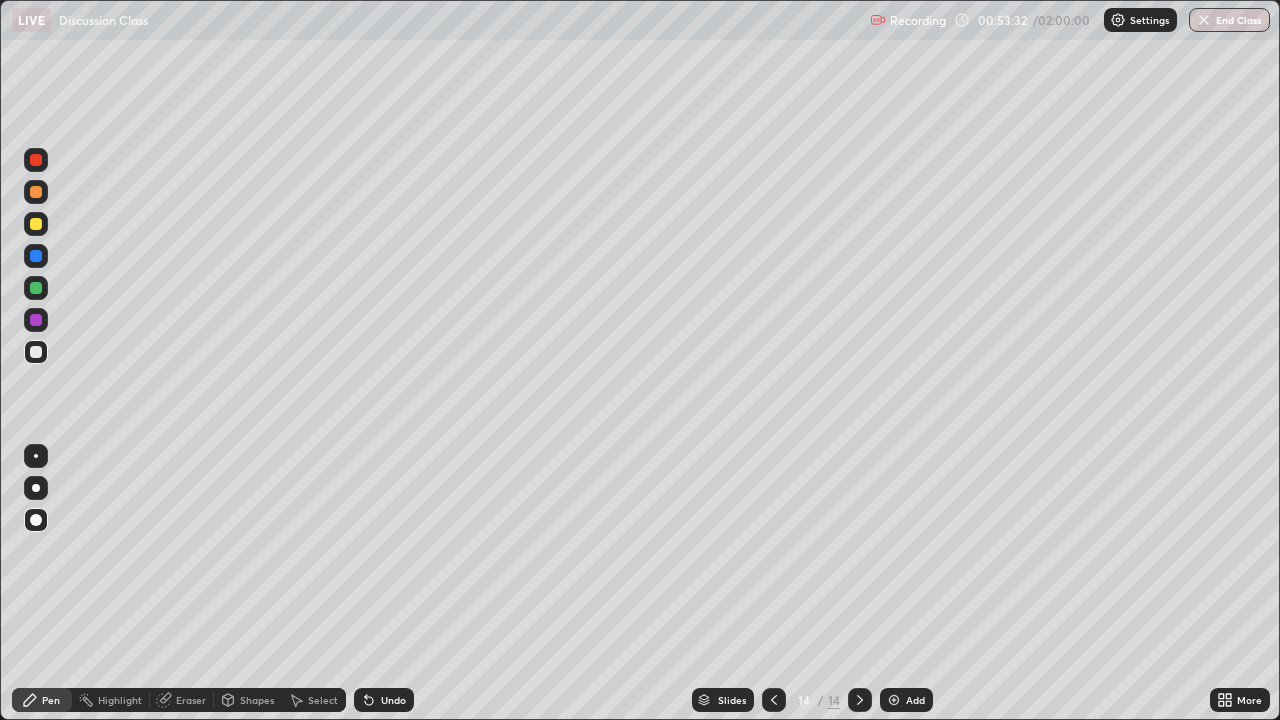 click at bounding box center [36, 320] 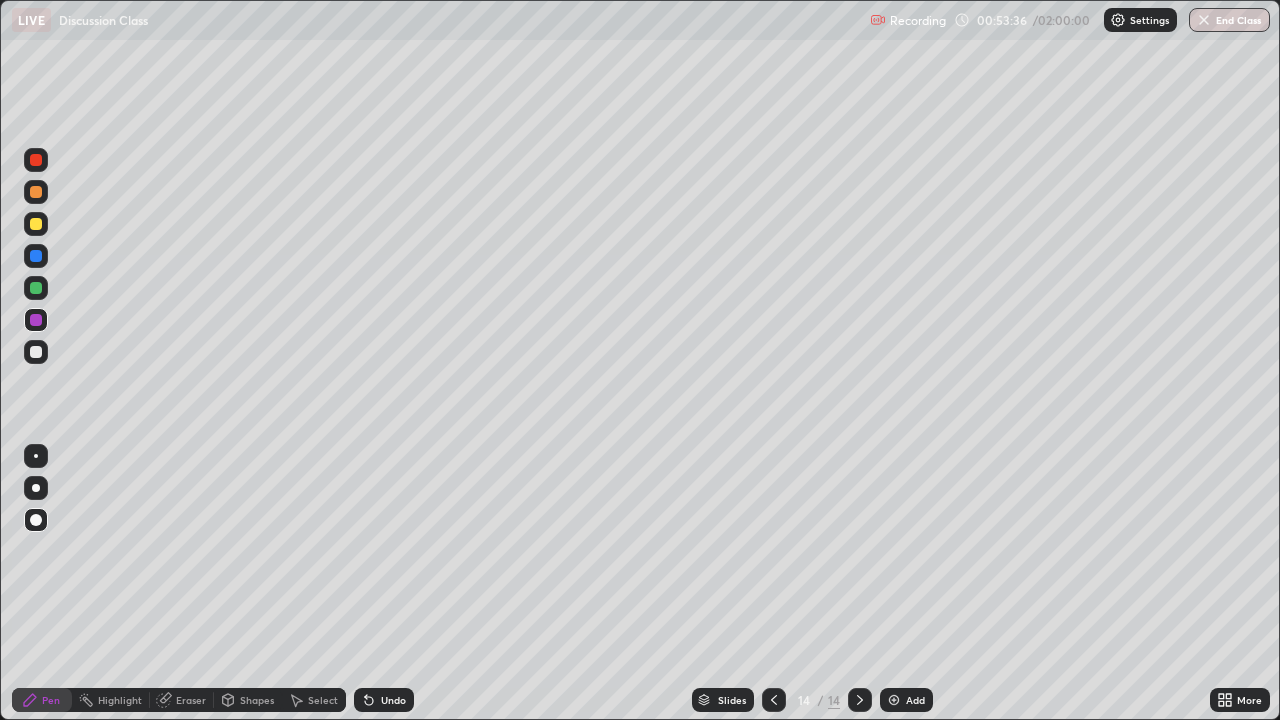 click at bounding box center (36, 288) 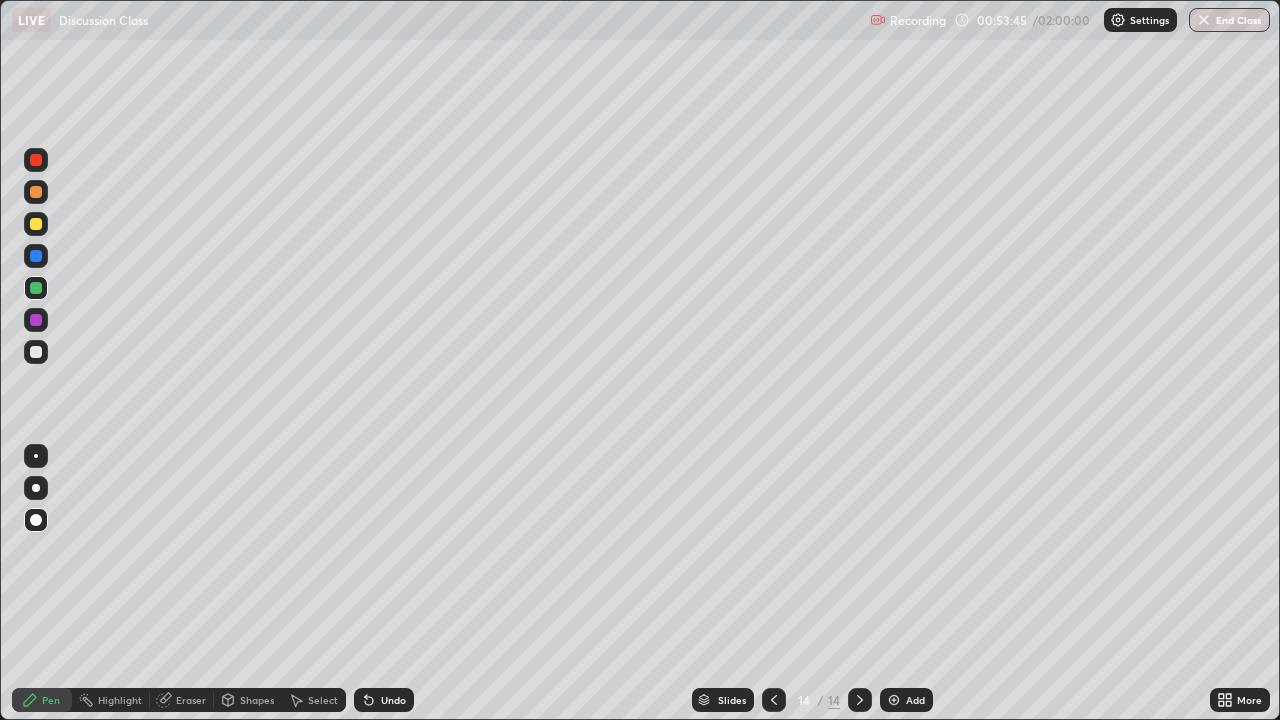 click at bounding box center [36, 320] 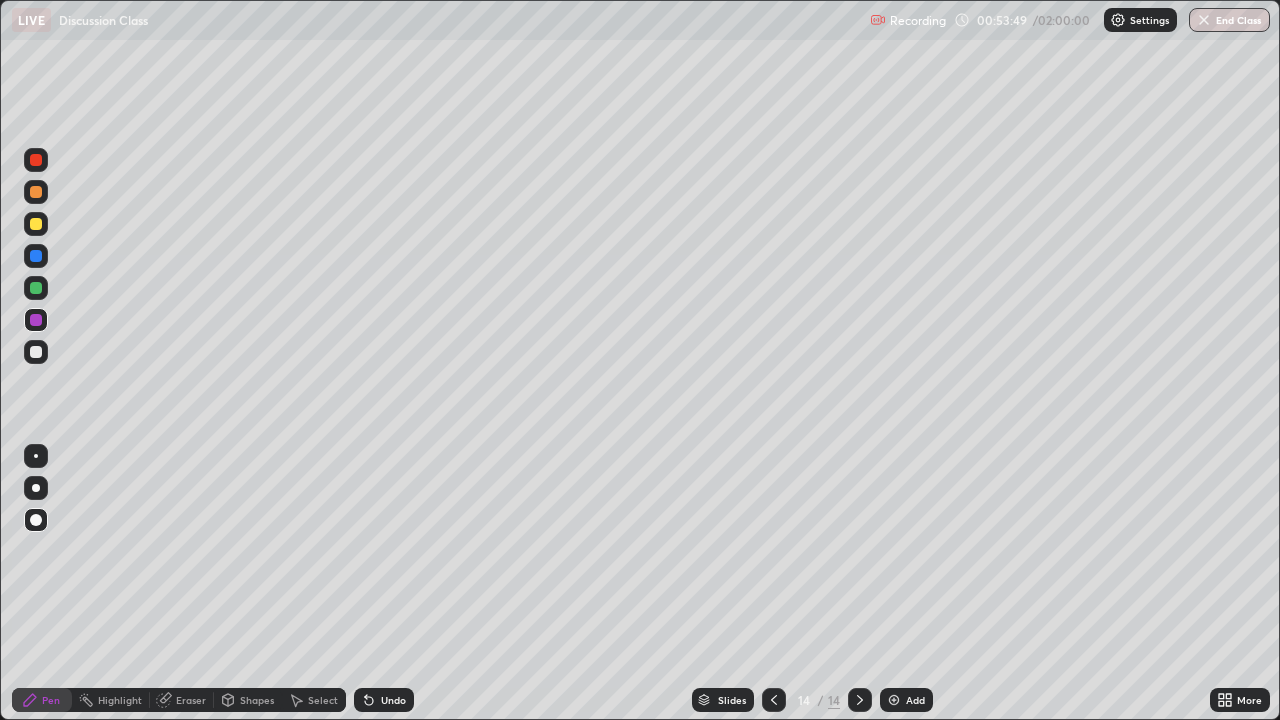 click at bounding box center [36, 288] 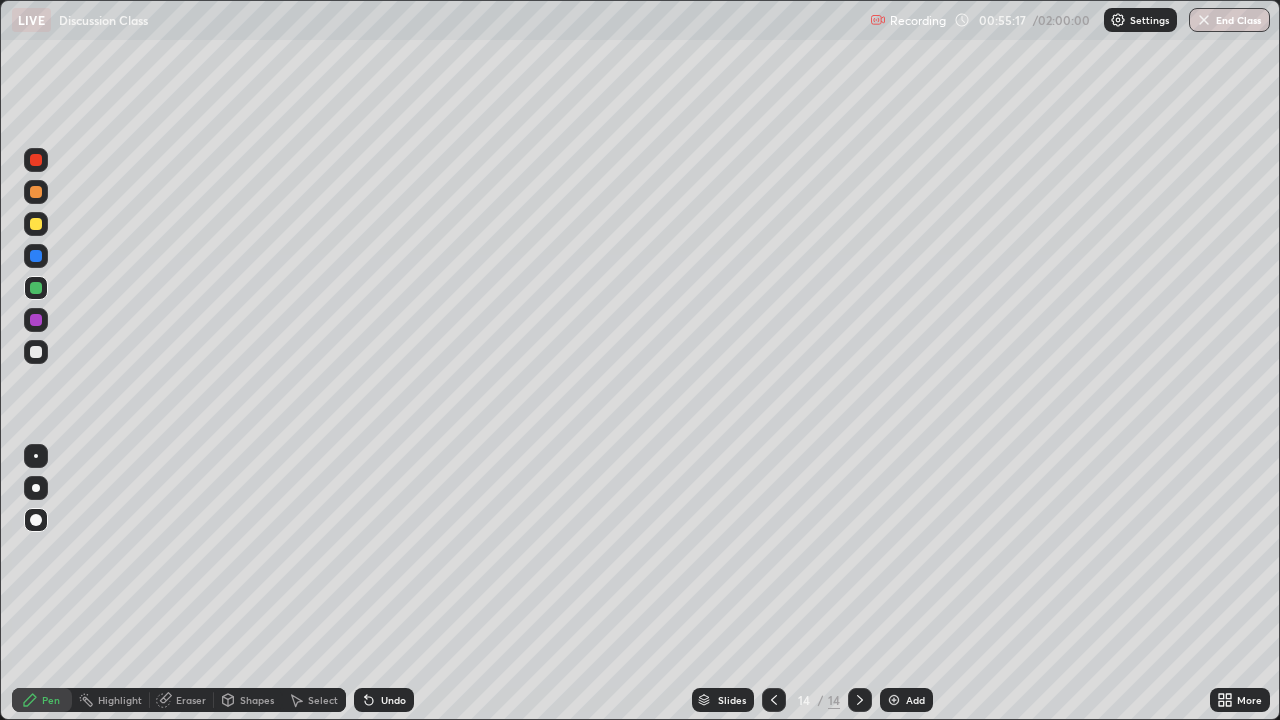 click on "Eraser" at bounding box center (191, 700) 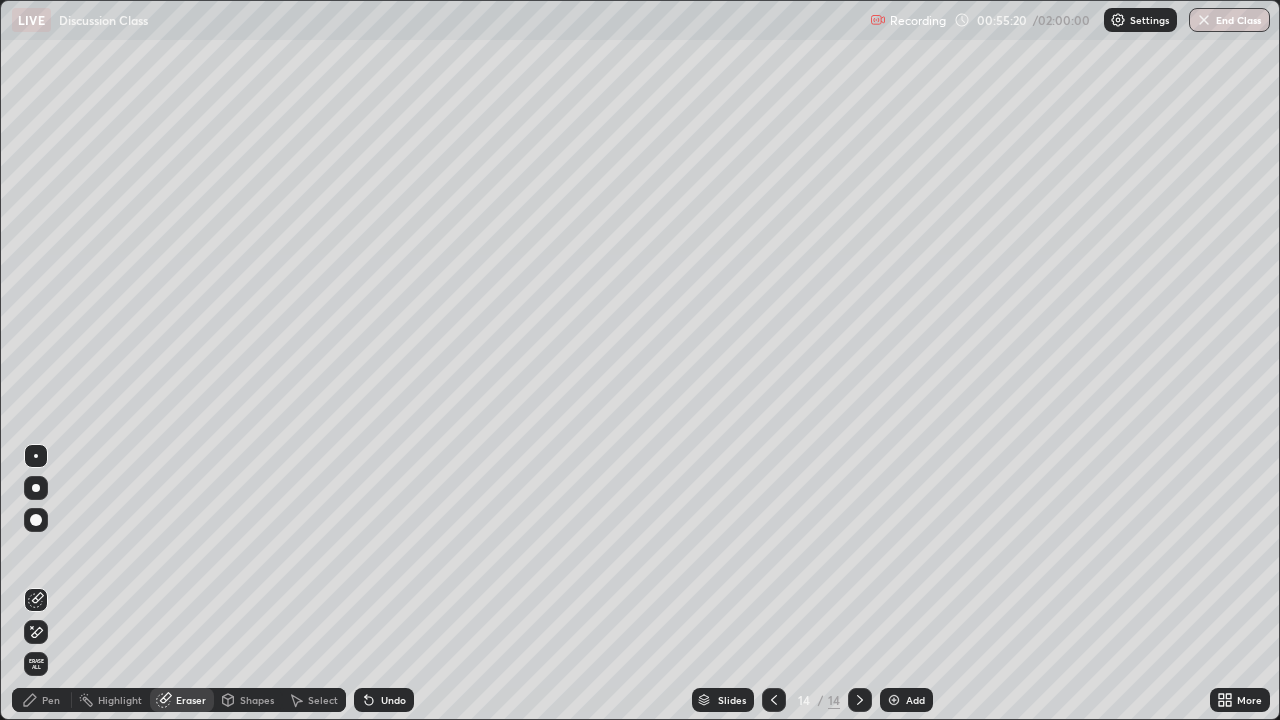 click on "Pen" at bounding box center (42, 700) 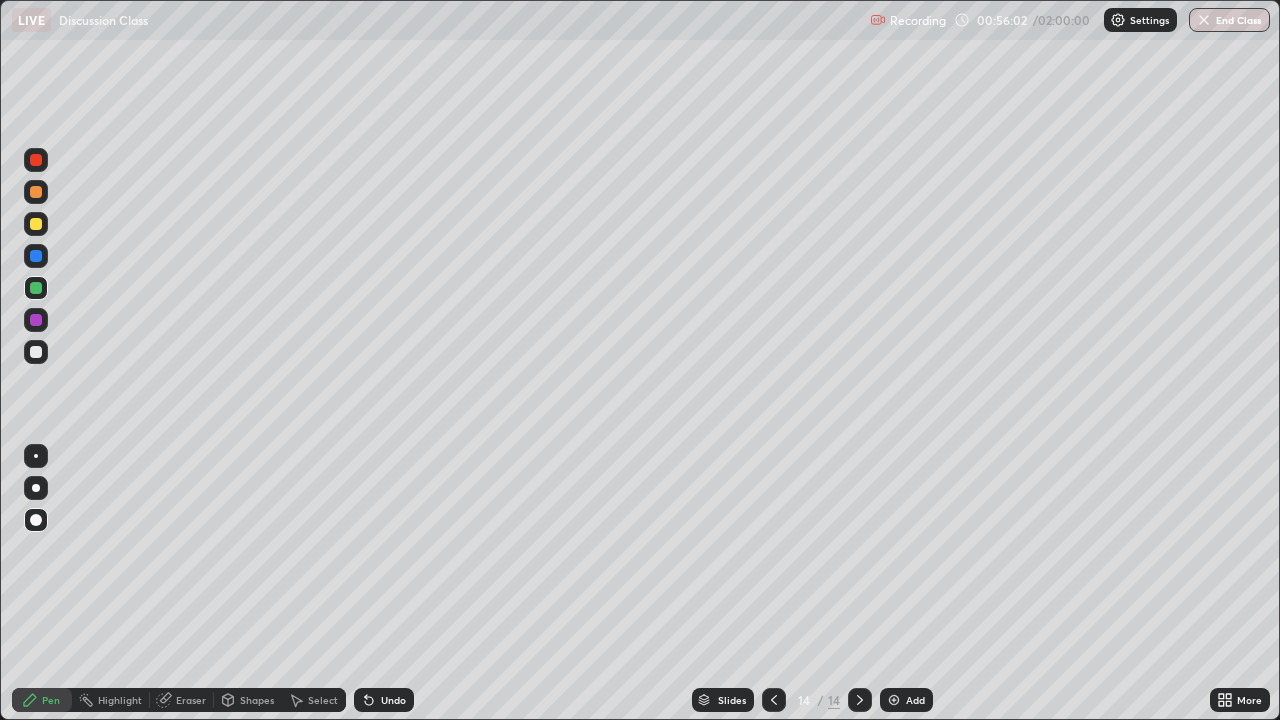click on "Add" at bounding box center [915, 700] 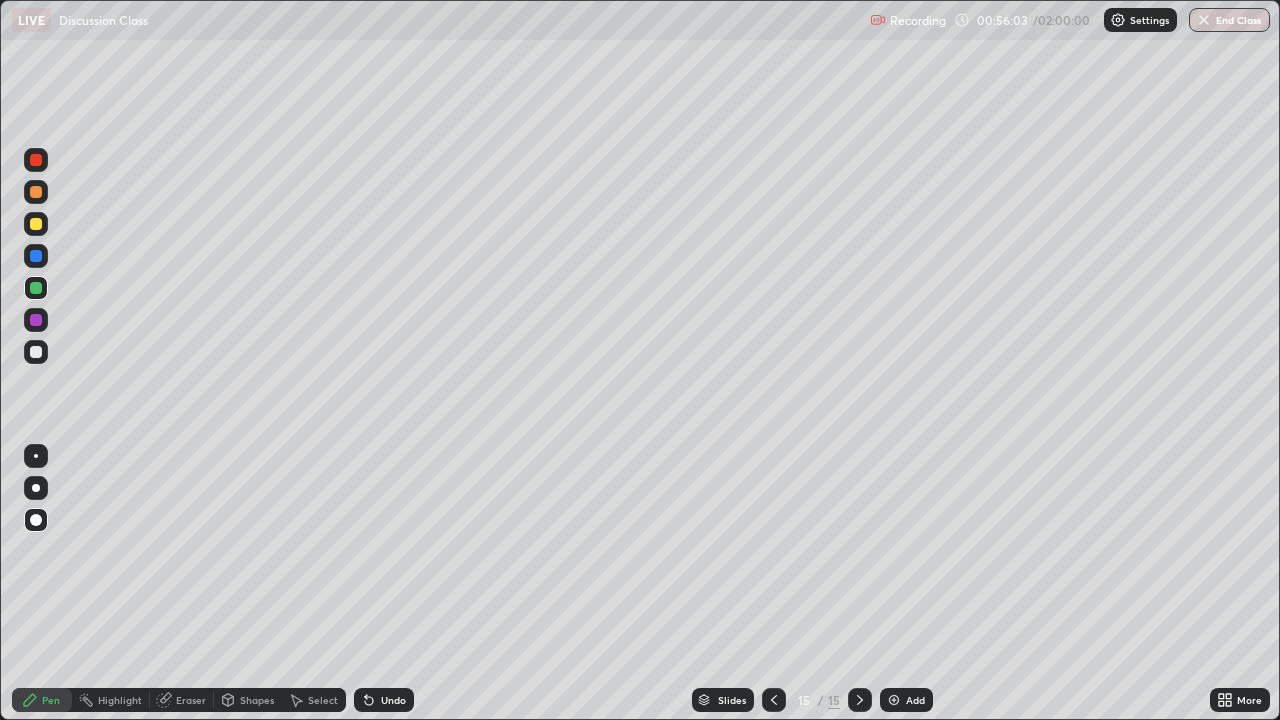 click on "Pen" at bounding box center (42, 700) 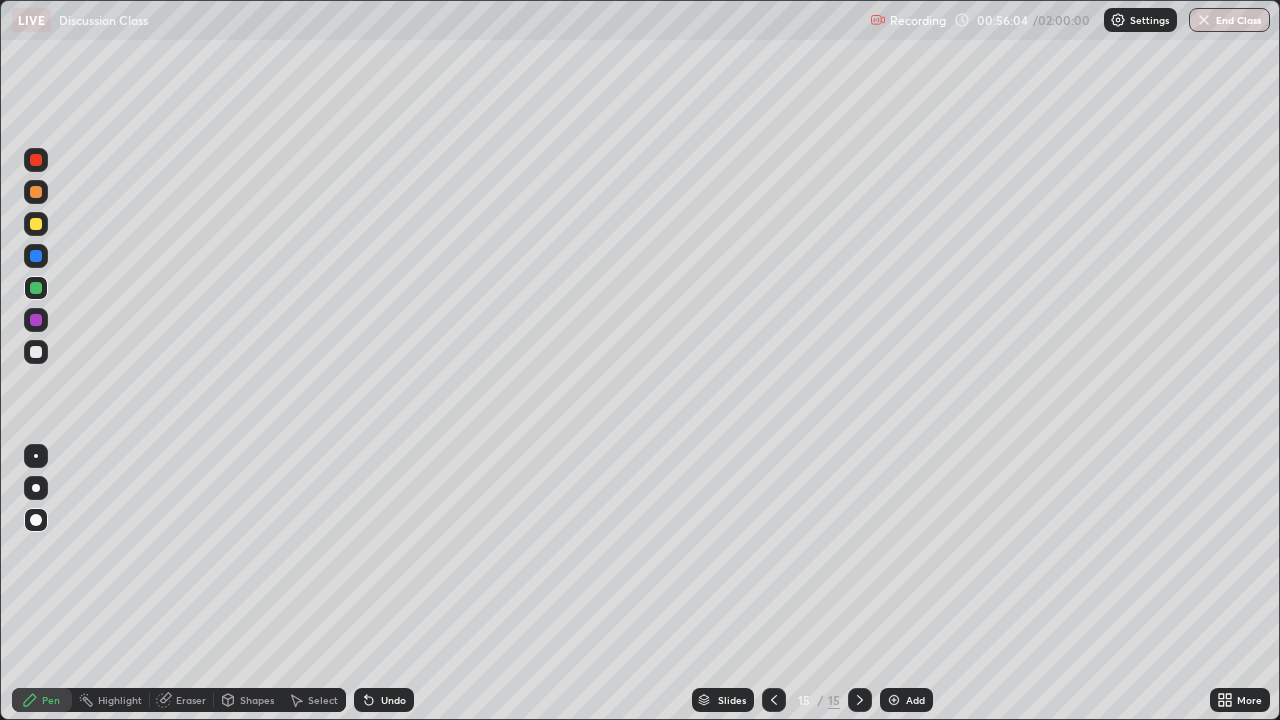 click on "Shapes" at bounding box center (248, 700) 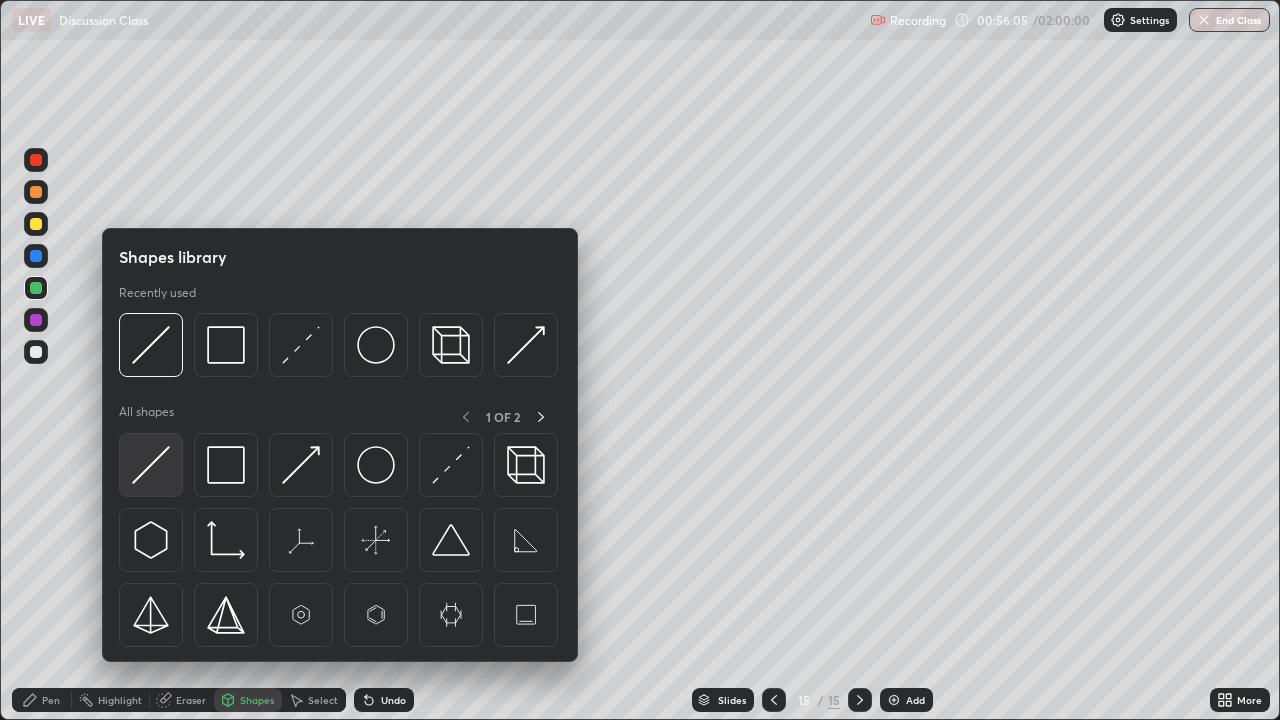 click at bounding box center [151, 465] 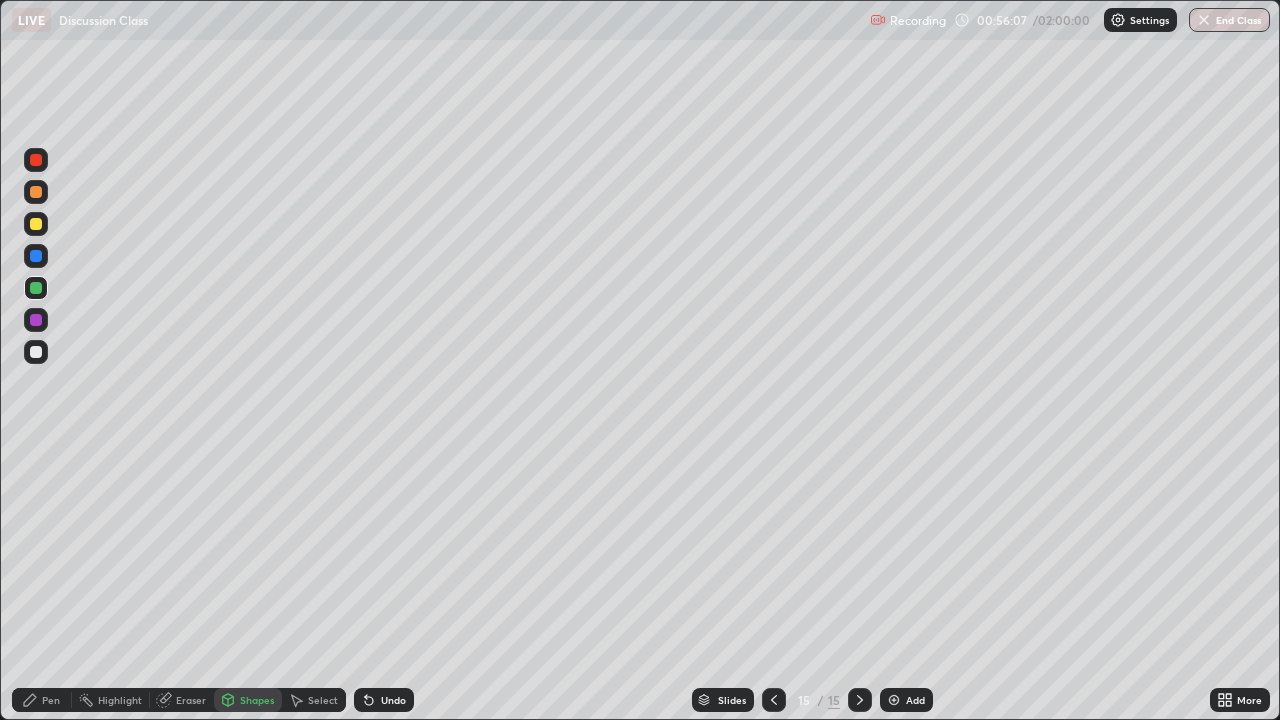 click on "Pen" at bounding box center [51, 700] 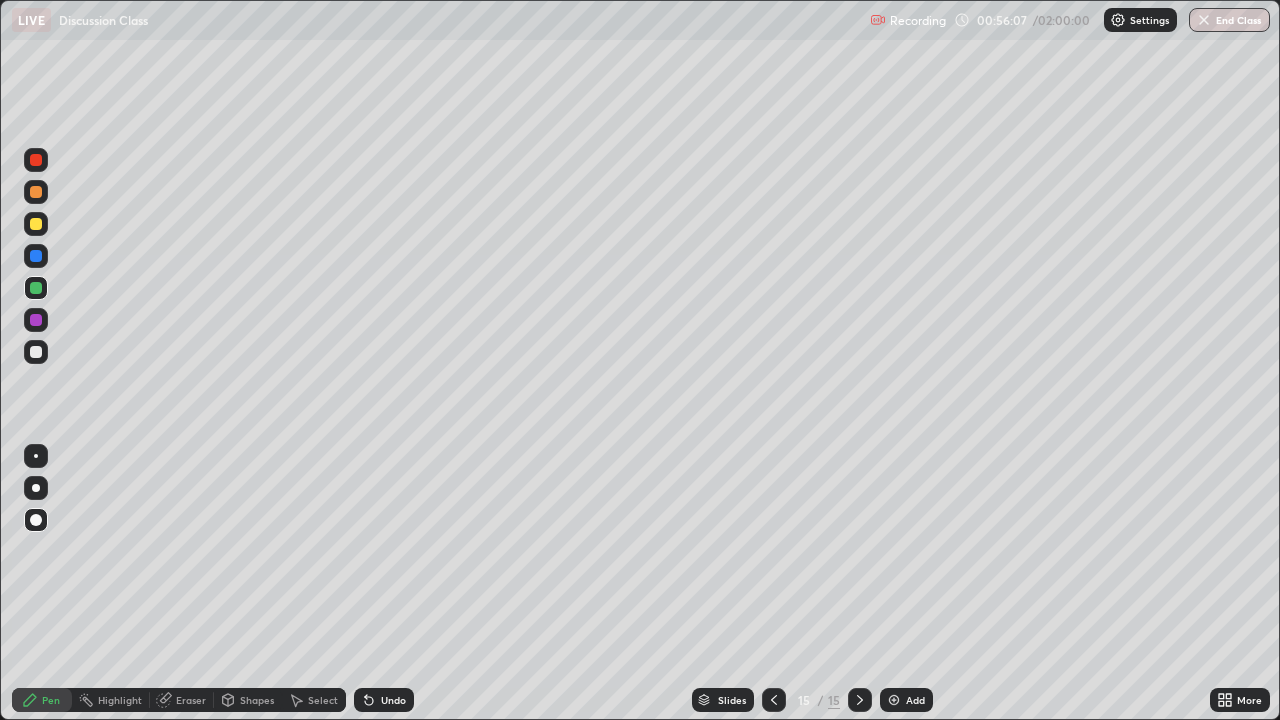 click at bounding box center [36, 224] 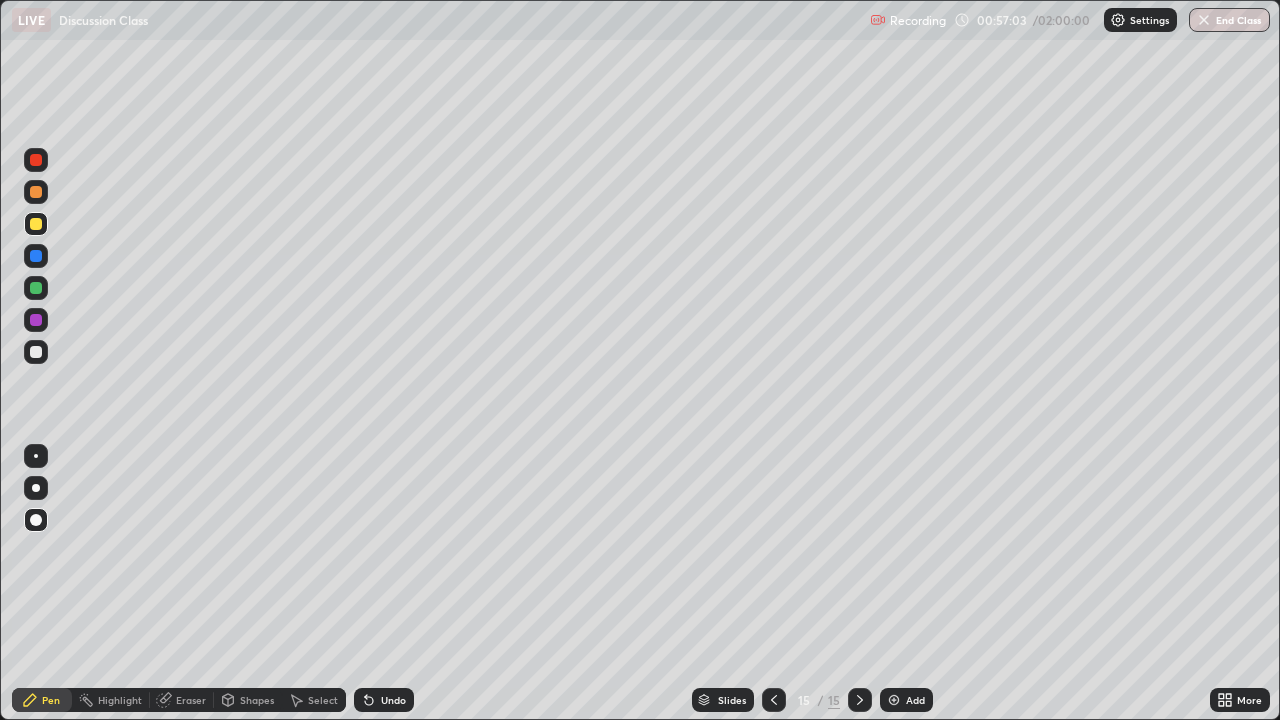 click at bounding box center [36, 256] 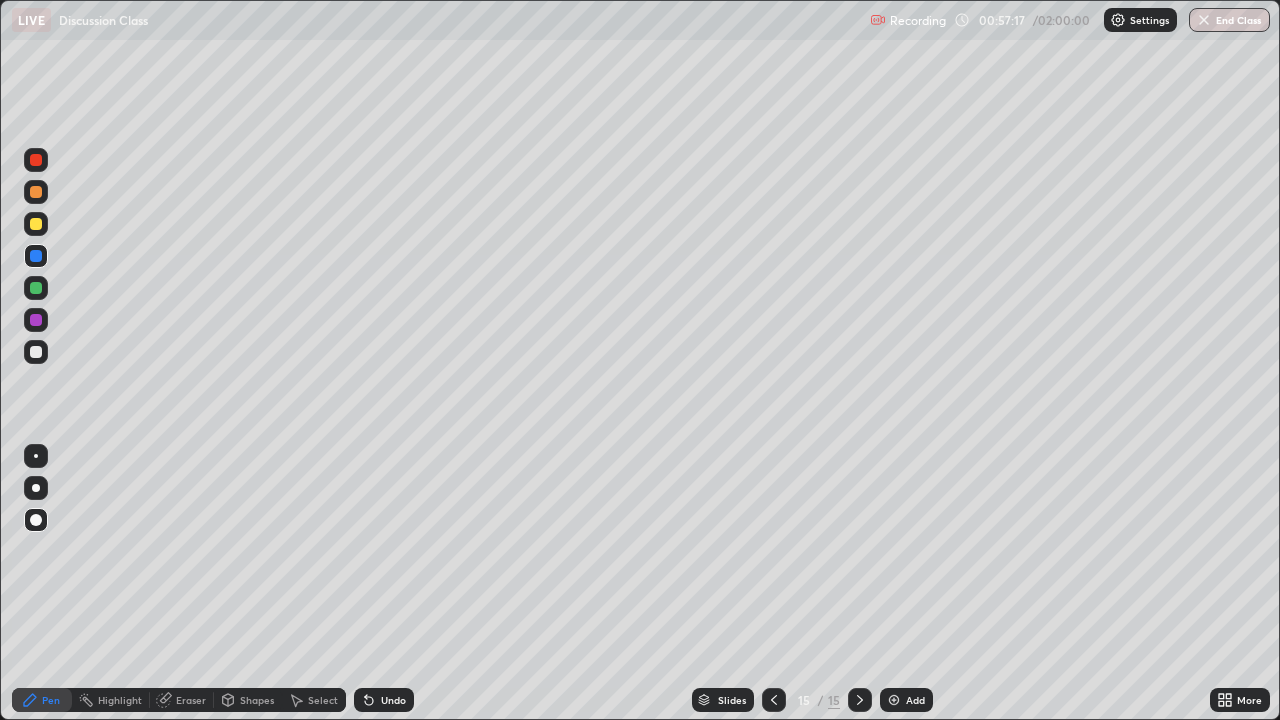 click on "Undo" at bounding box center [393, 700] 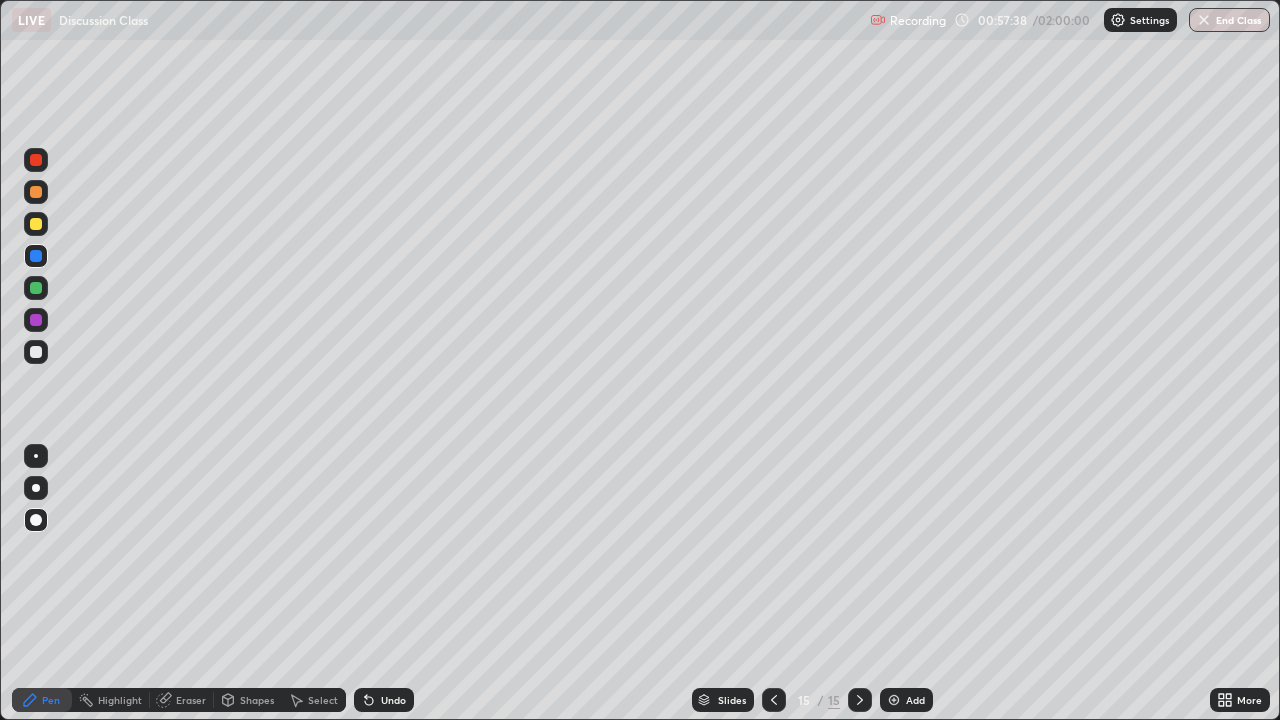 click 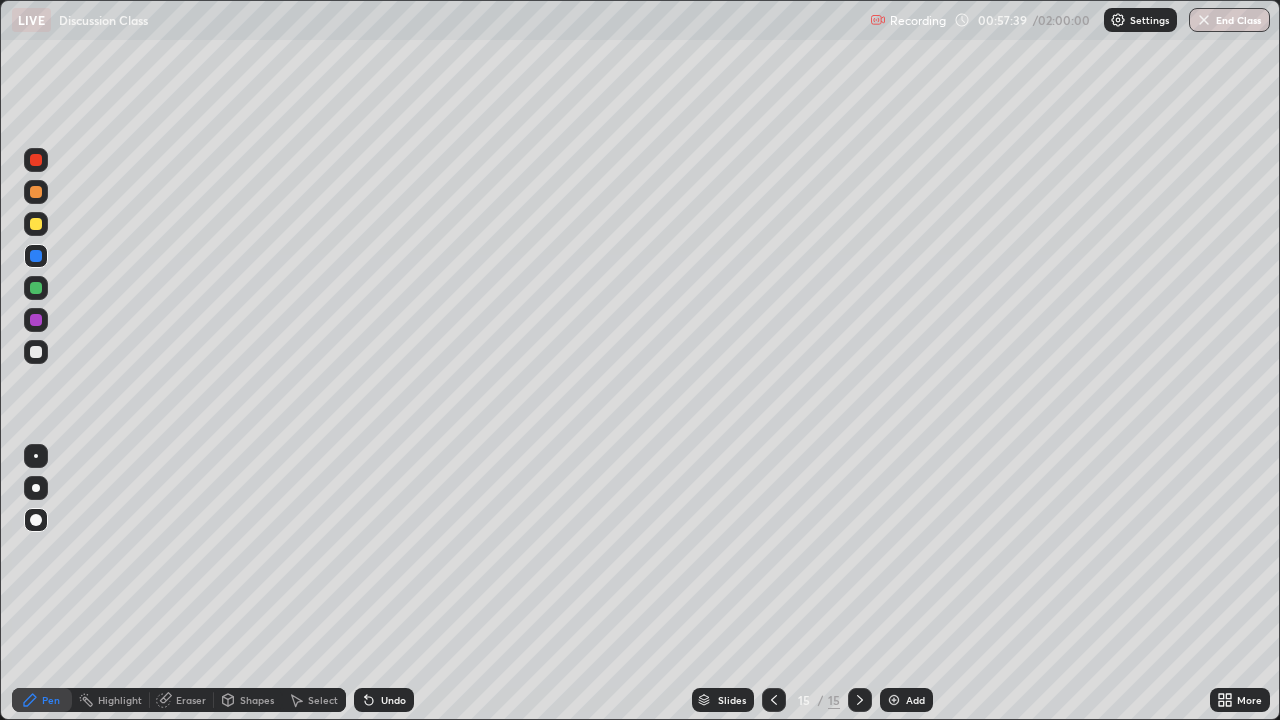 click on "Undo" at bounding box center (384, 700) 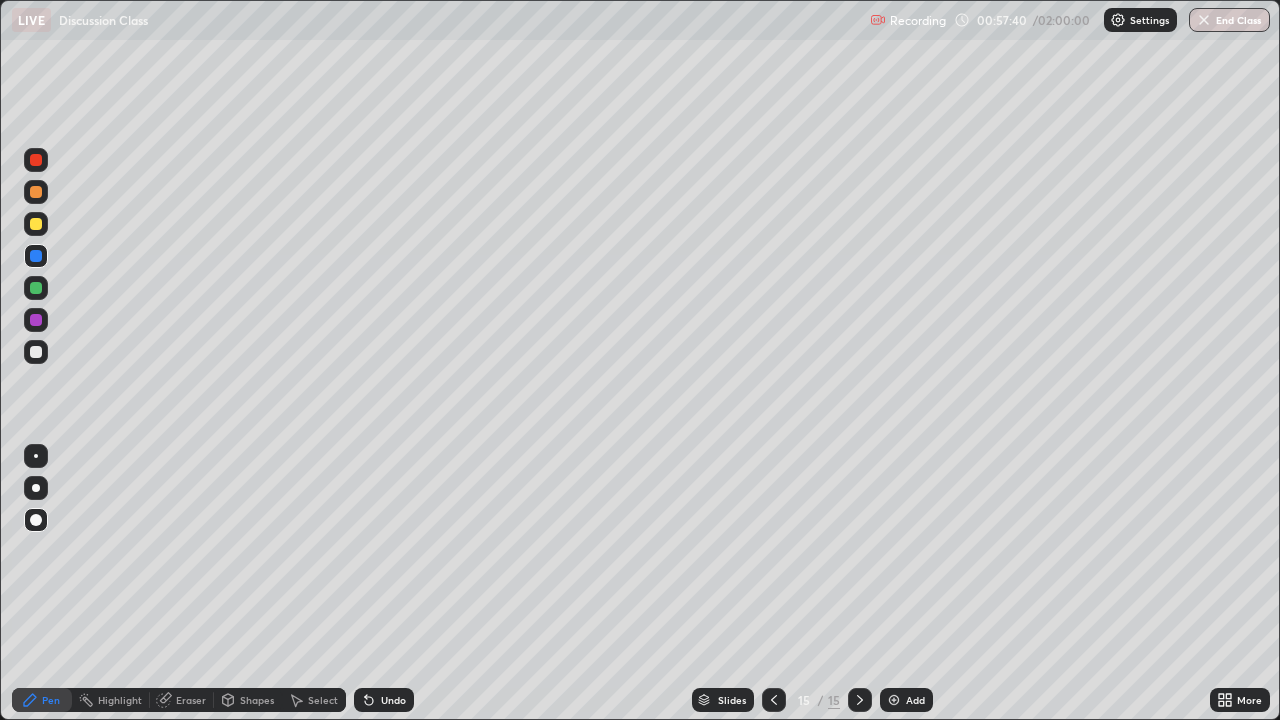 click on "Undo" at bounding box center (384, 700) 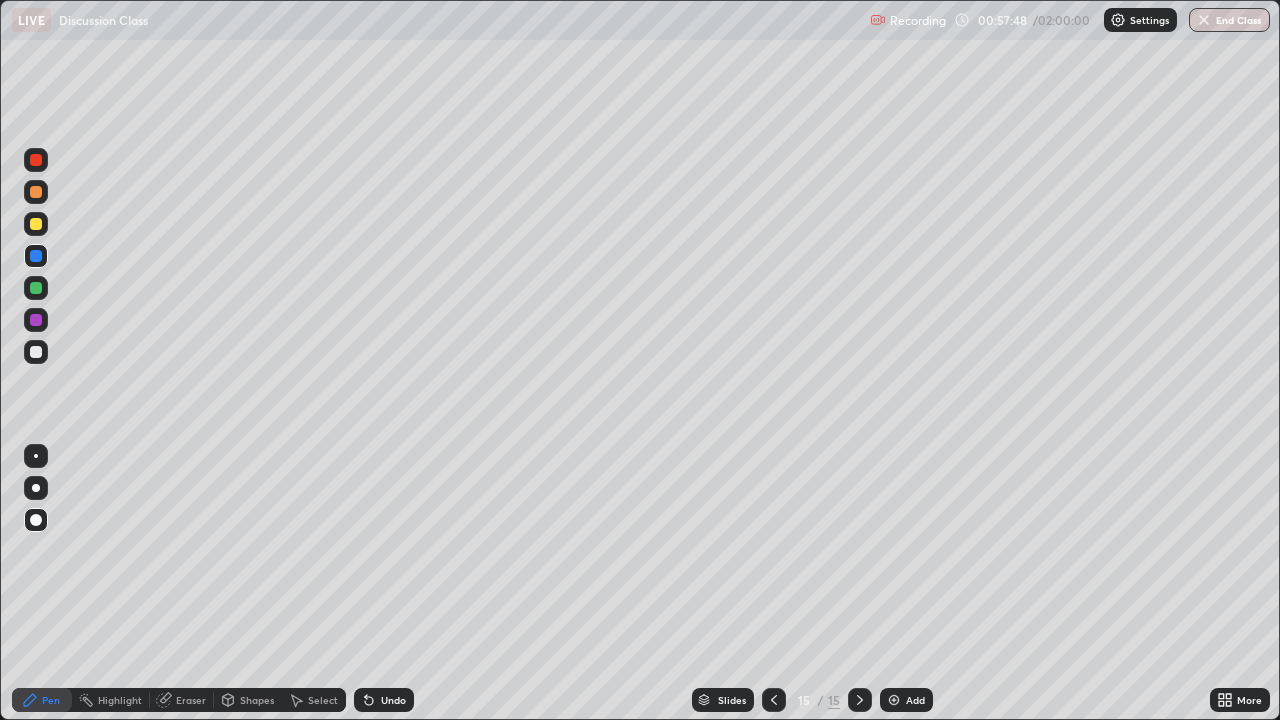 click at bounding box center [36, 288] 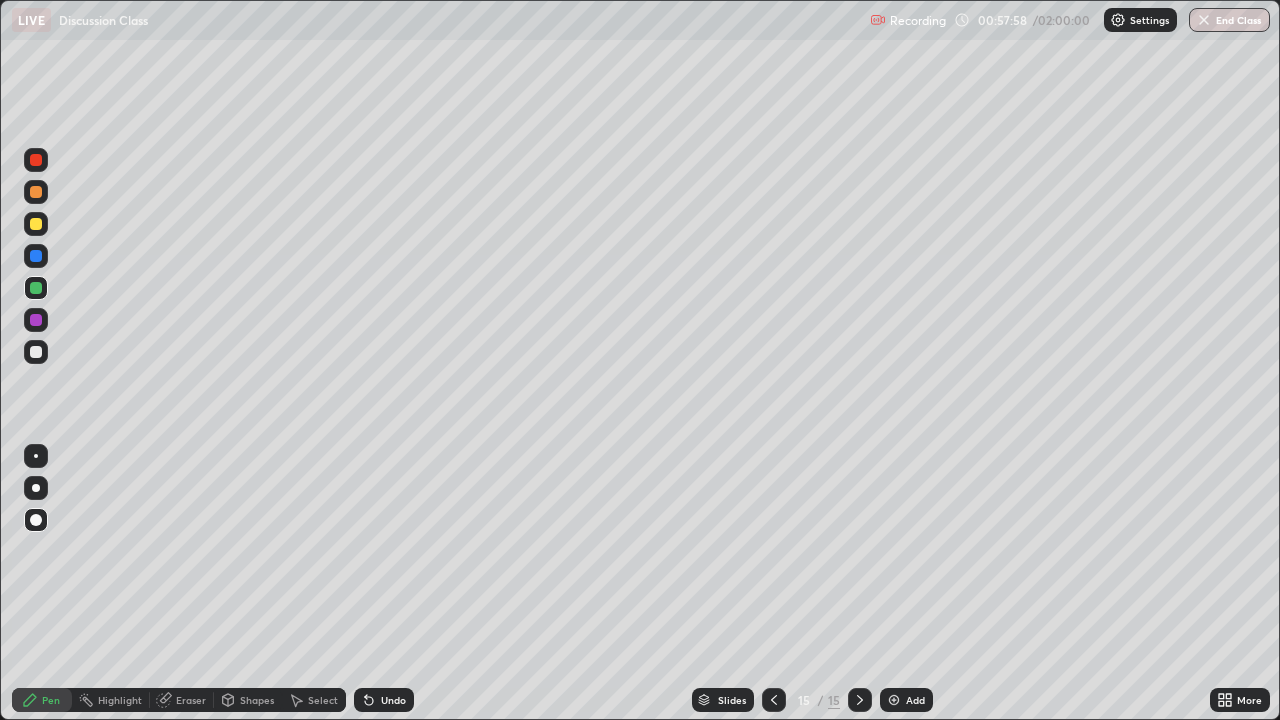 click at bounding box center (36, 352) 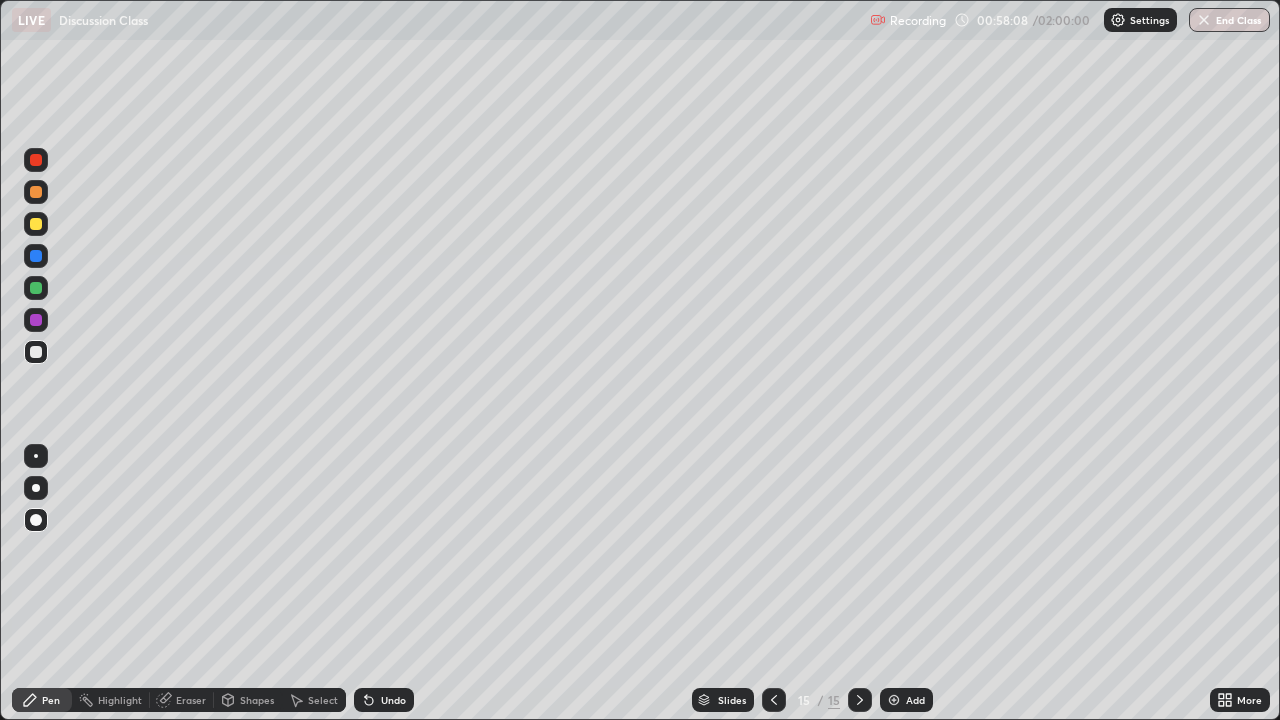 click on "Undo" at bounding box center [393, 700] 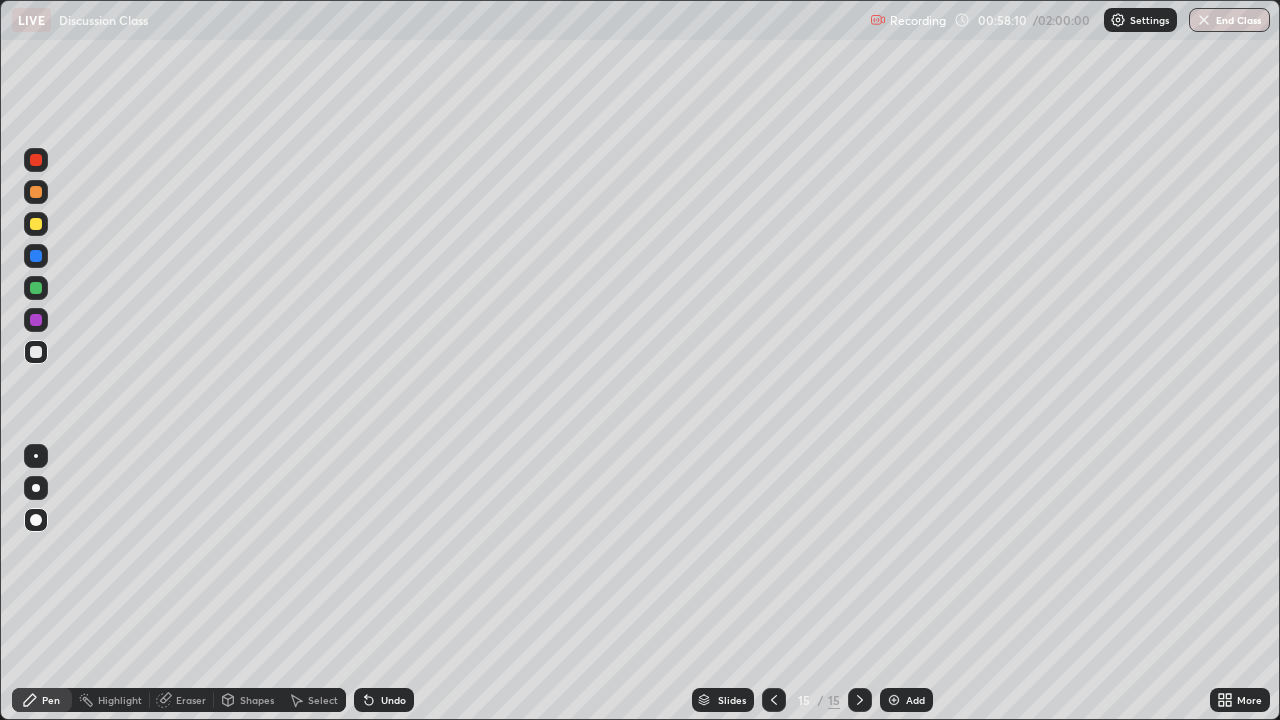 click on "Undo" at bounding box center (393, 700) 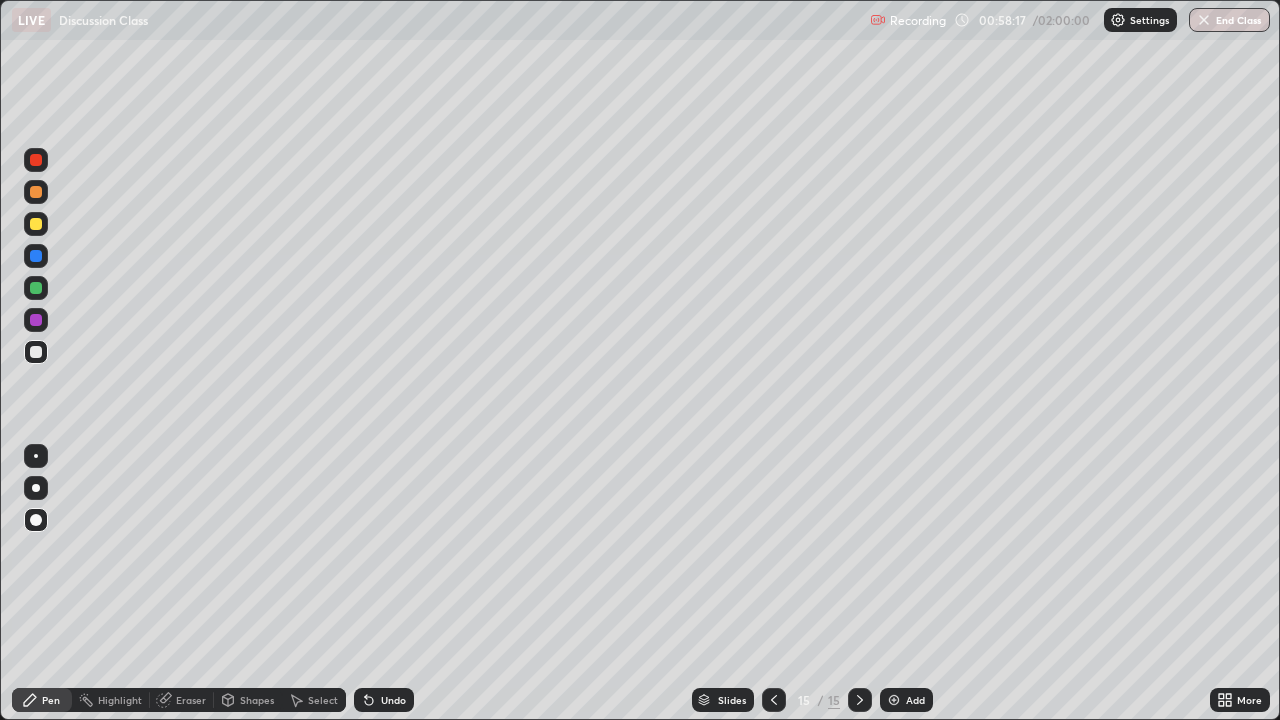 click on "Undo" at bounding box center [393, 700] 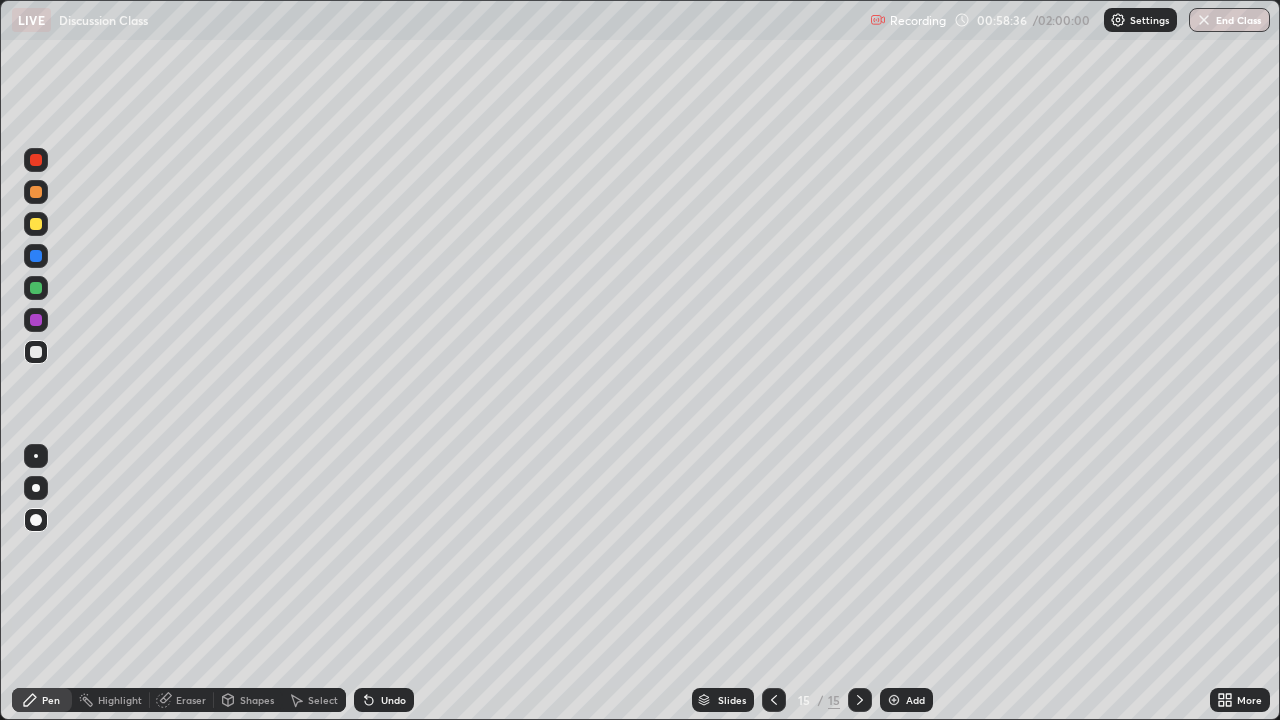 click at bounding box center (36, 256) 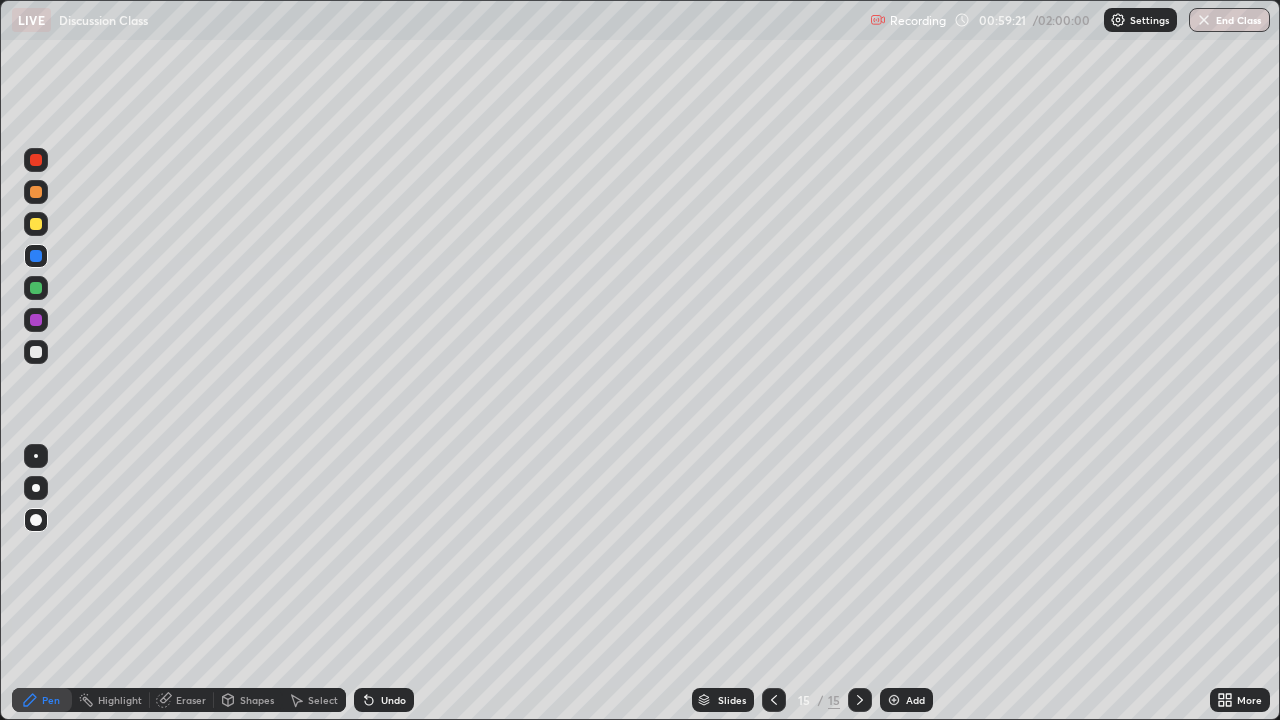 click 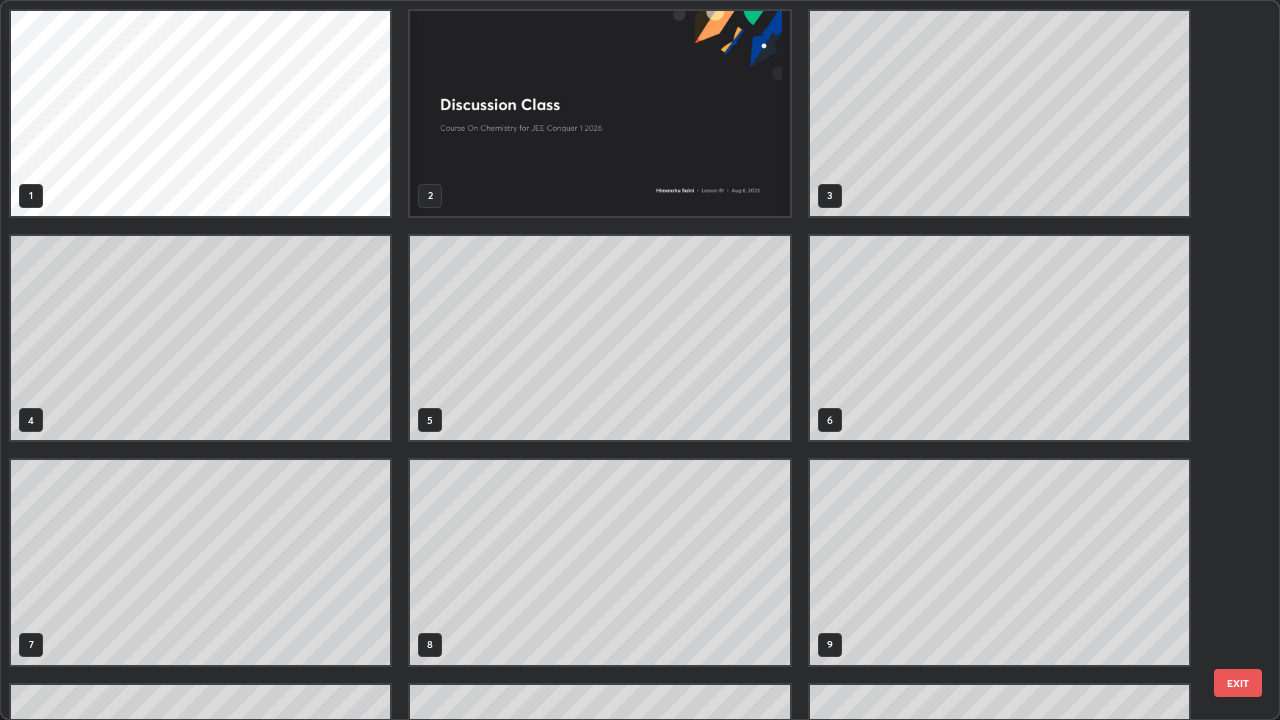 scroll, scrollTop: 405, scrollLeft: 0, axis: vertical 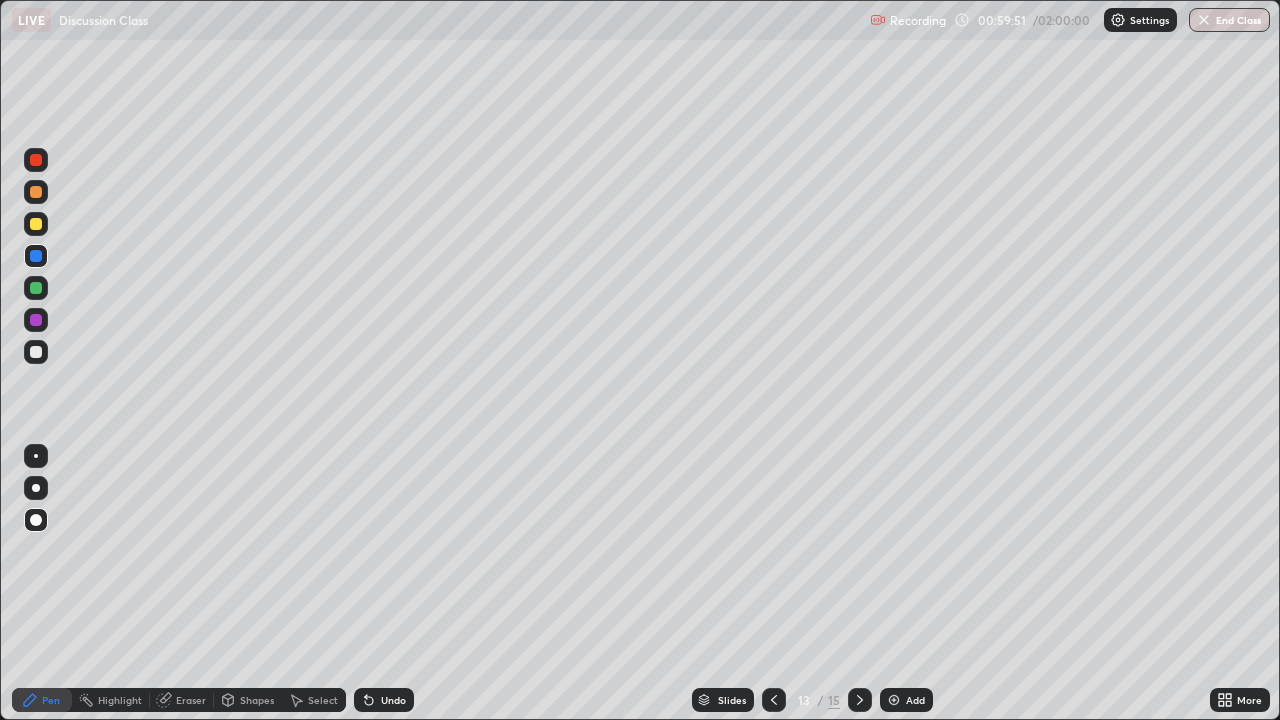click on "Slides" at bounding box center [732, 700] 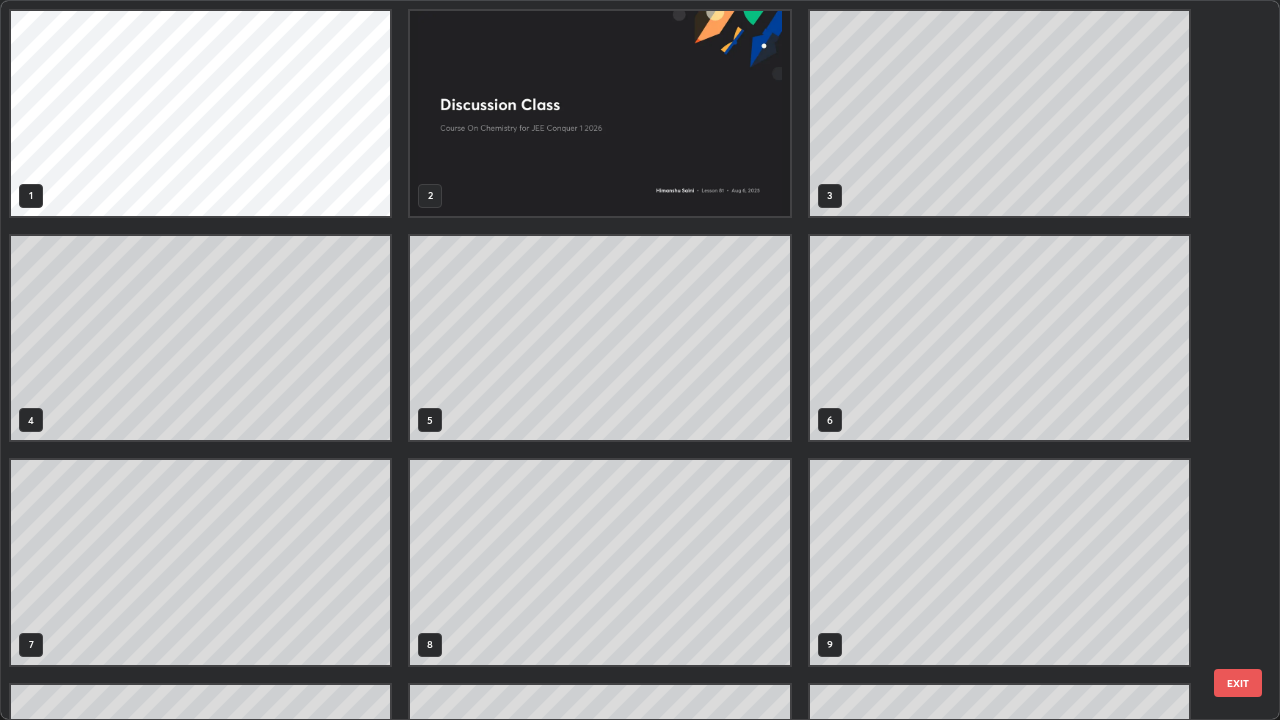 scroll, scrollTop: 405, scrollLeft: 0, axis: vertical 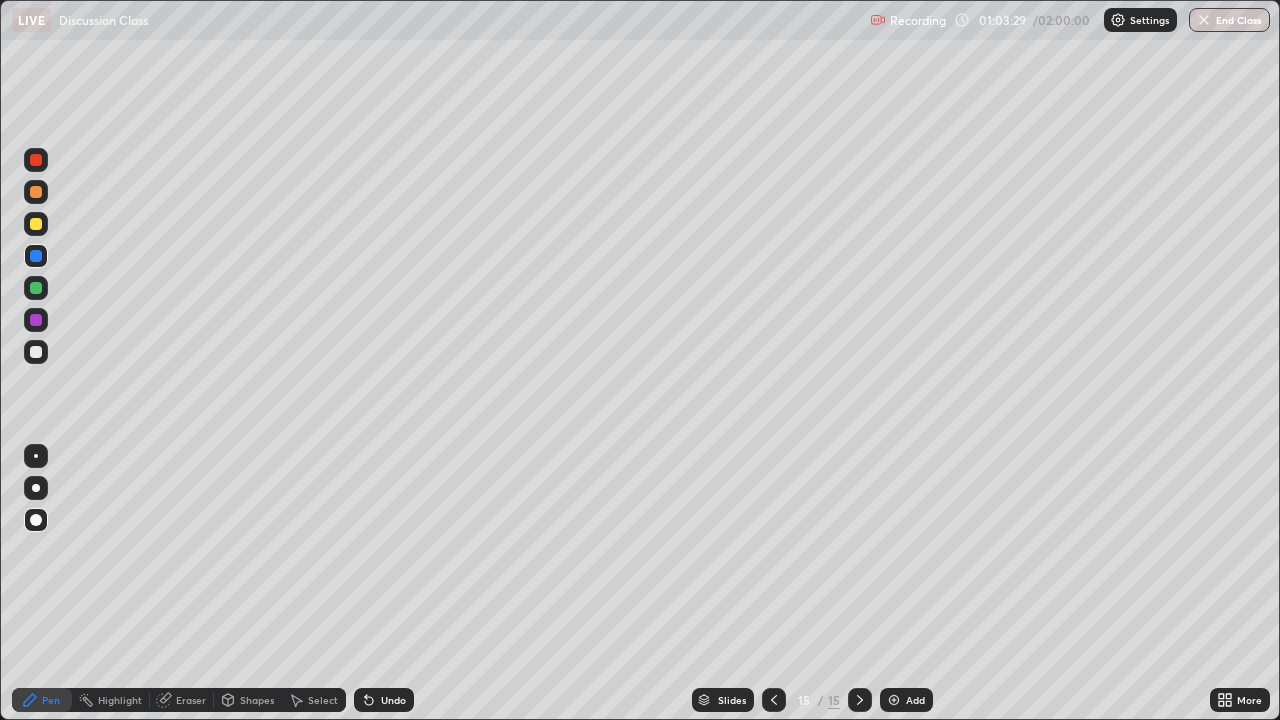 click on "Add" at bounding box center (915, 700) 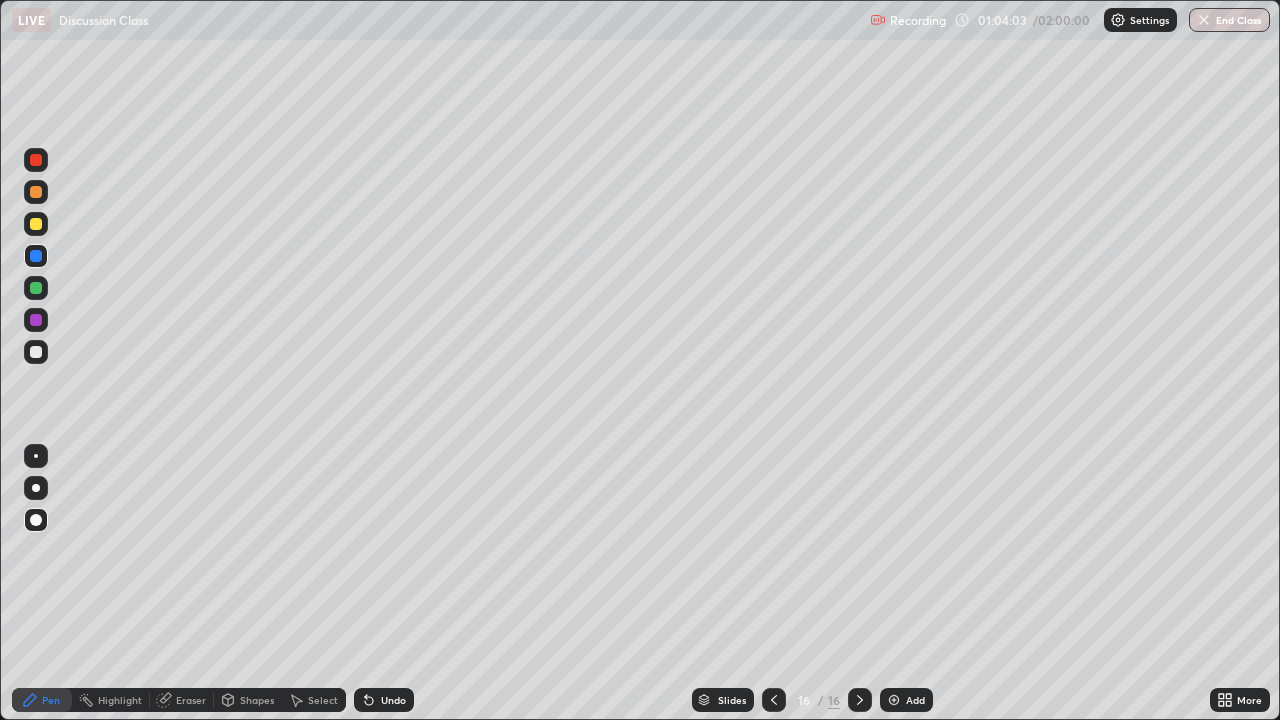 click at bounding box center (36, 320) 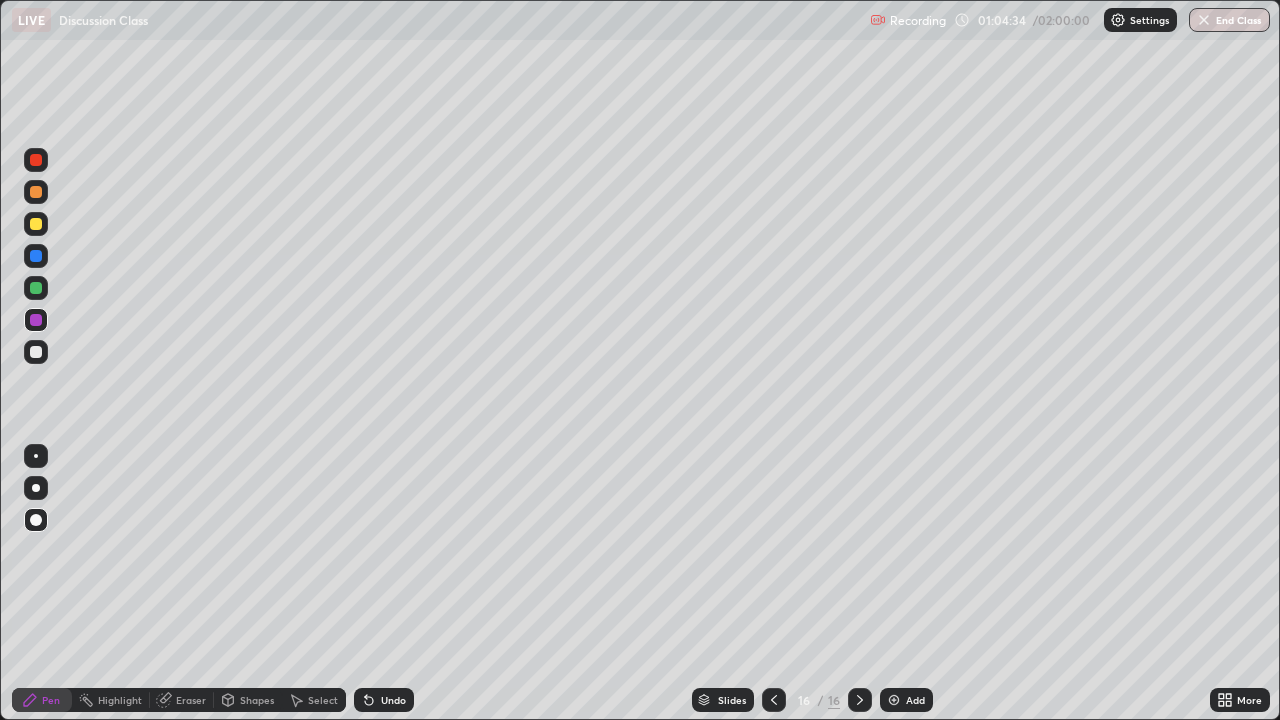 click at bounding box center (36, 224) 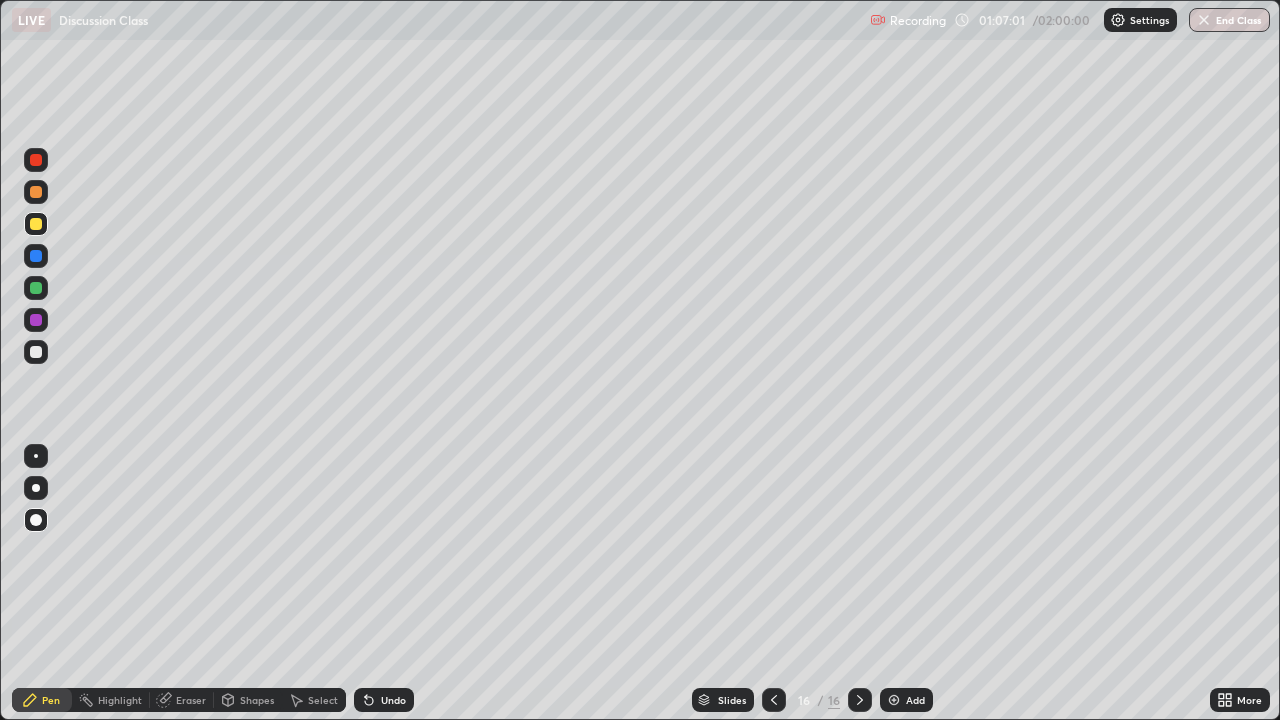 click at bounding box center (36, 256) 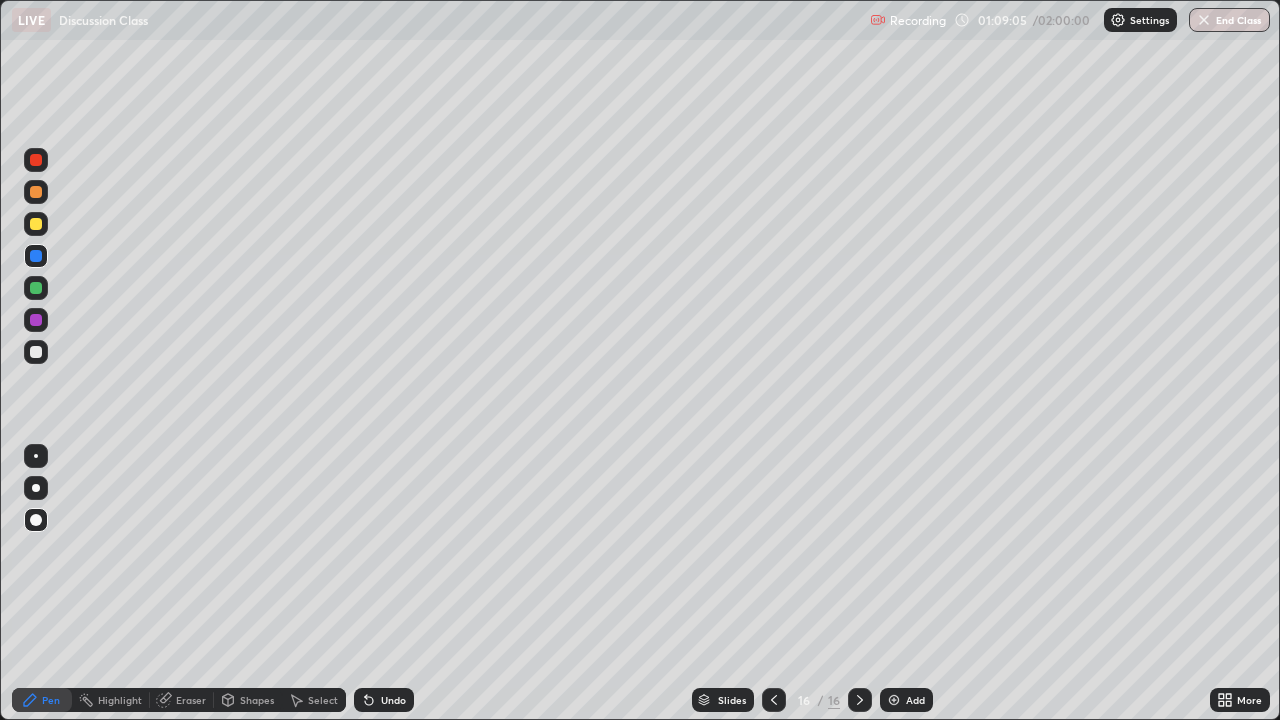 click on "Slides" at bounding box center [732, 700] 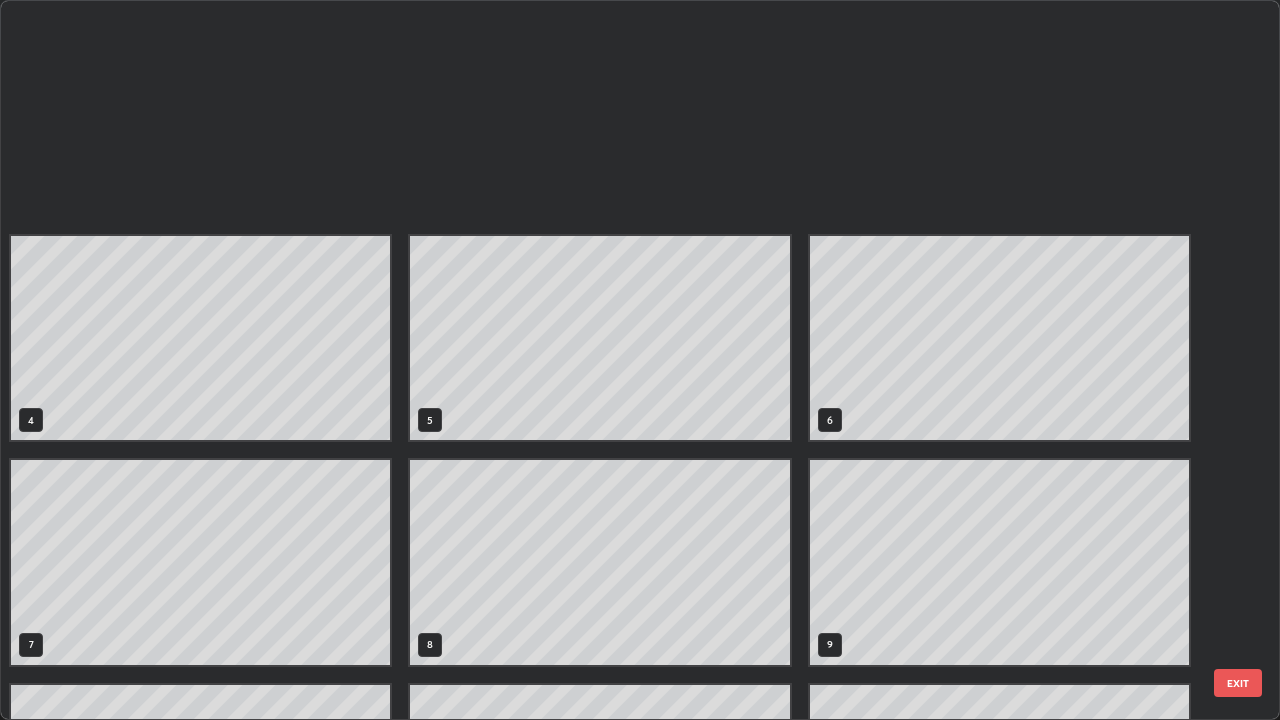 scroll, scrollTop: 629, scrollLeft: 0, axis: vertical 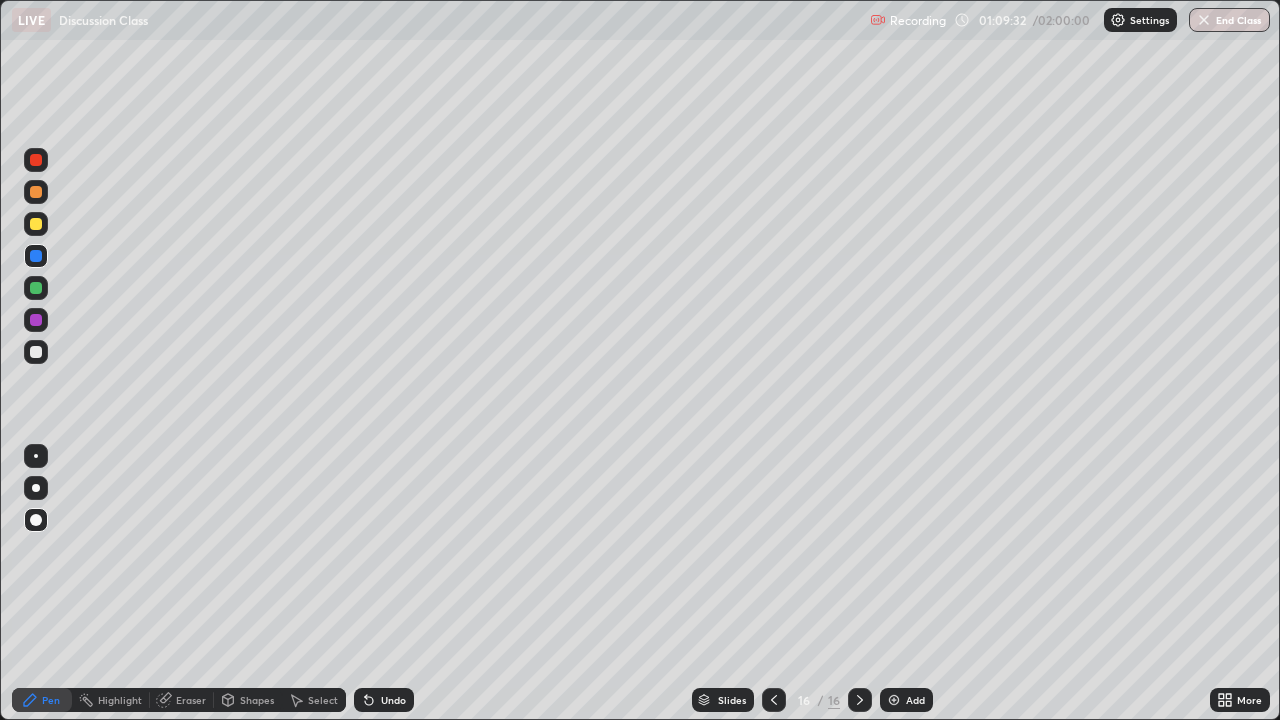 click on "Slides" at bounding box center [732, 700] 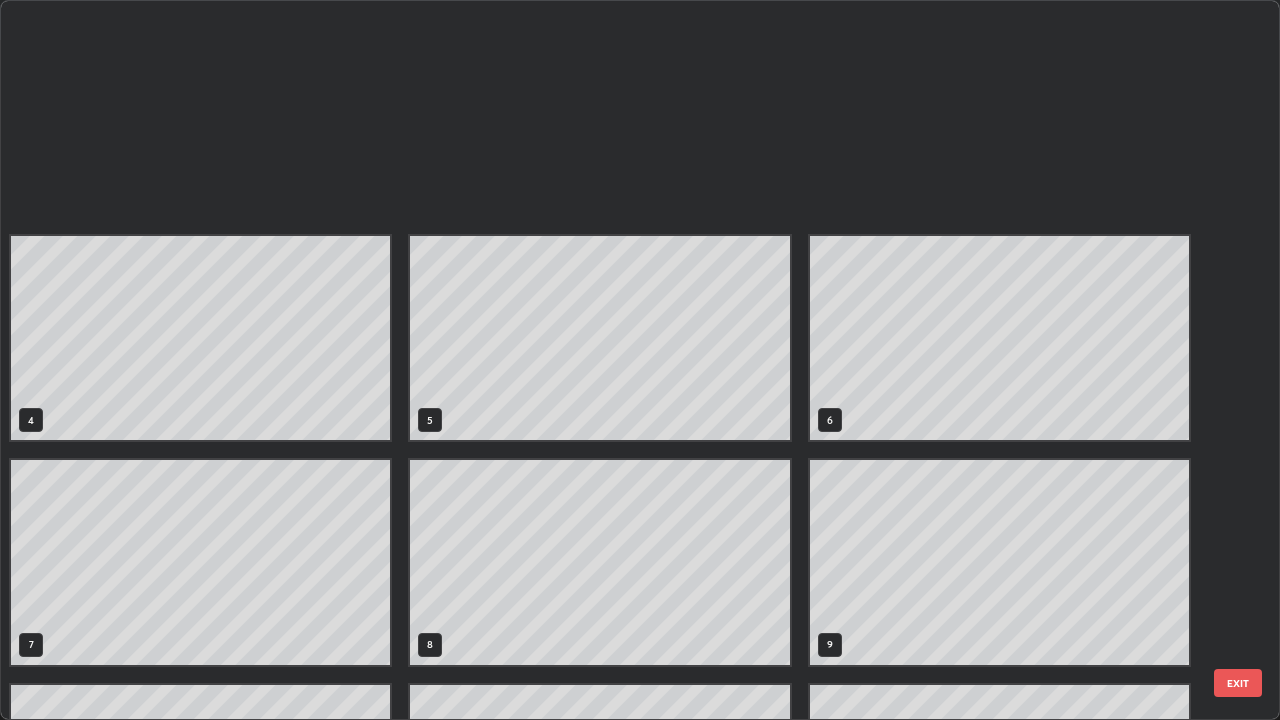 scroll, scrollTop: 629, scrollLeft: 0, axis: vertical 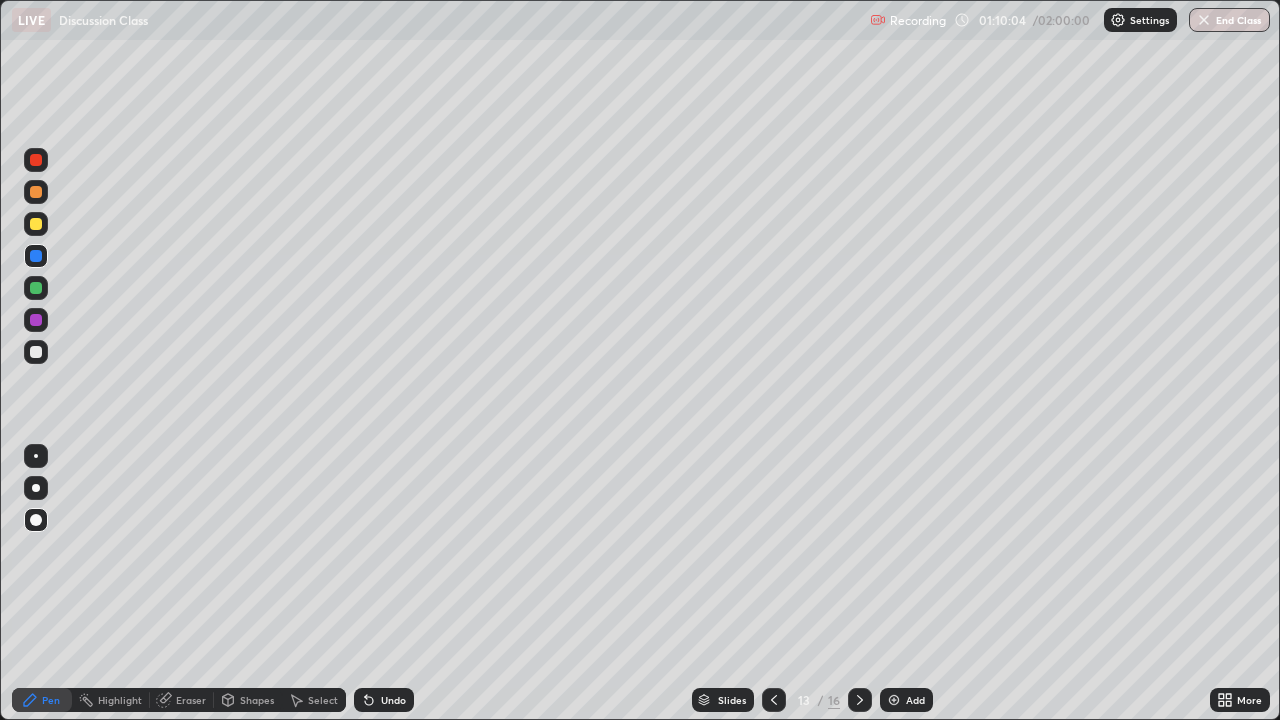click at bounding box center (36, 288) 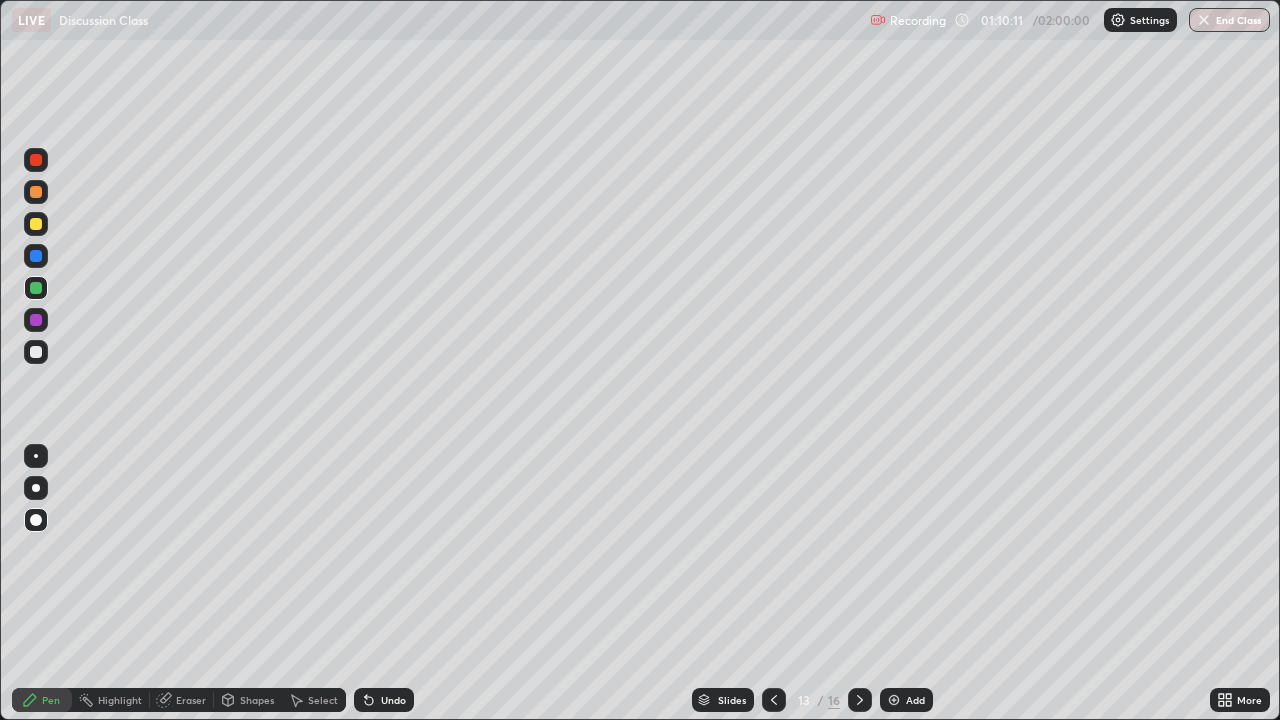 click on "Slides" at bounding box center [723, 700] 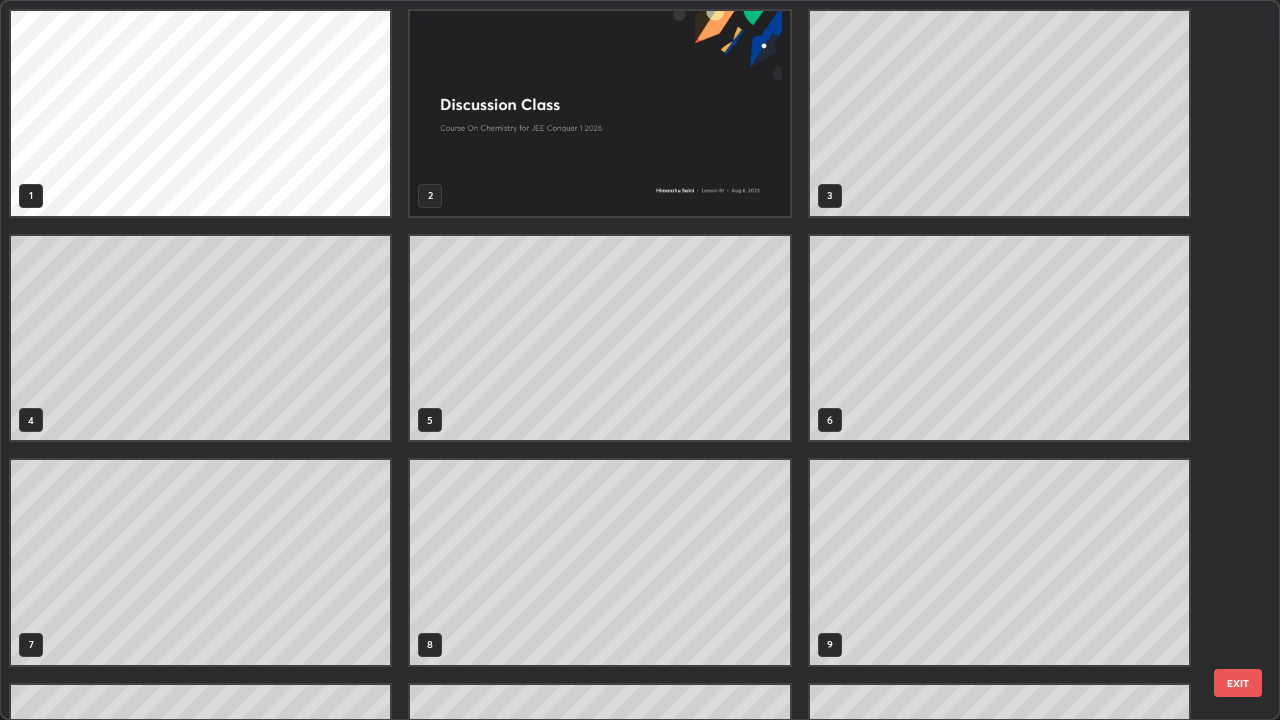 scroll, scrollTop: 405, scrollLeft: 0, axis: vertical 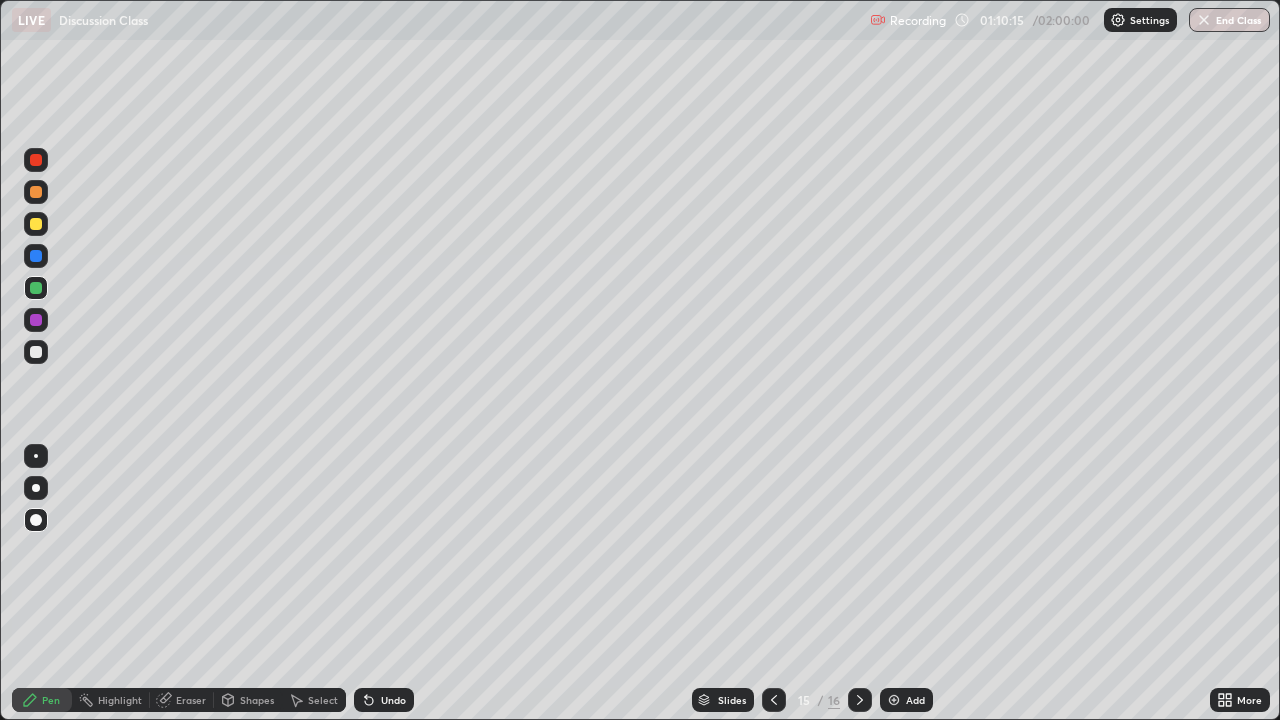 click 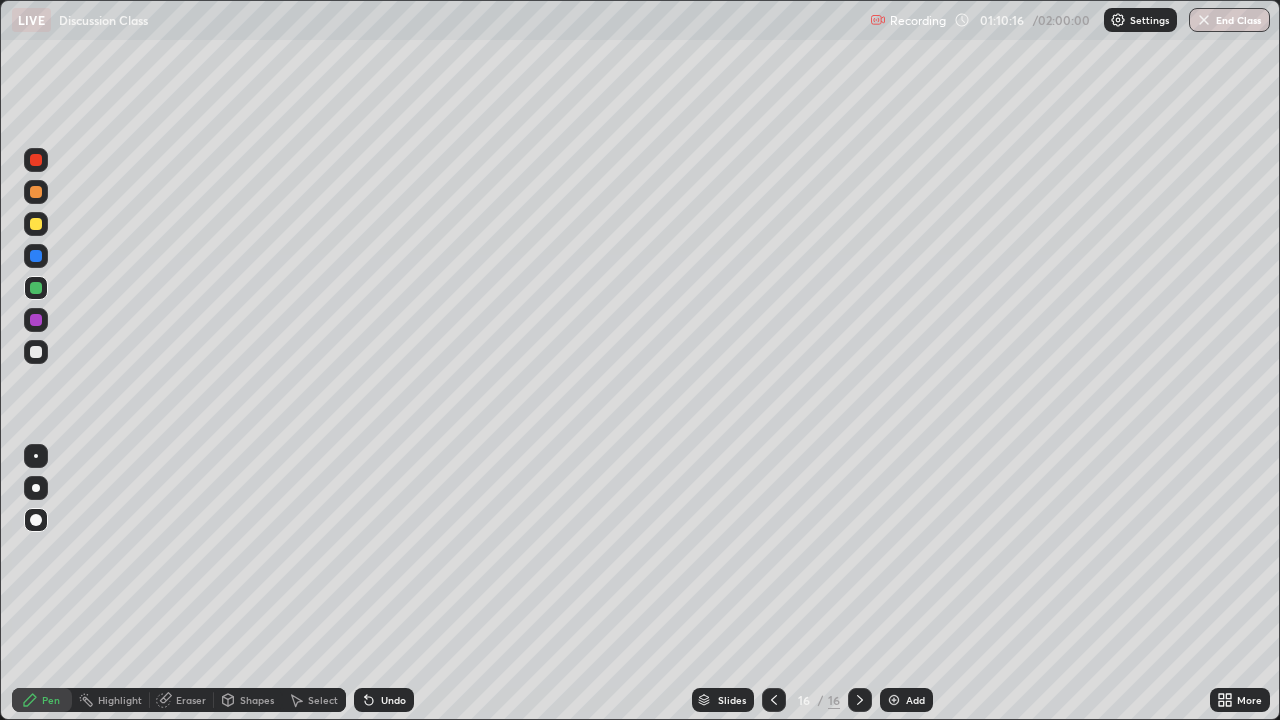 click 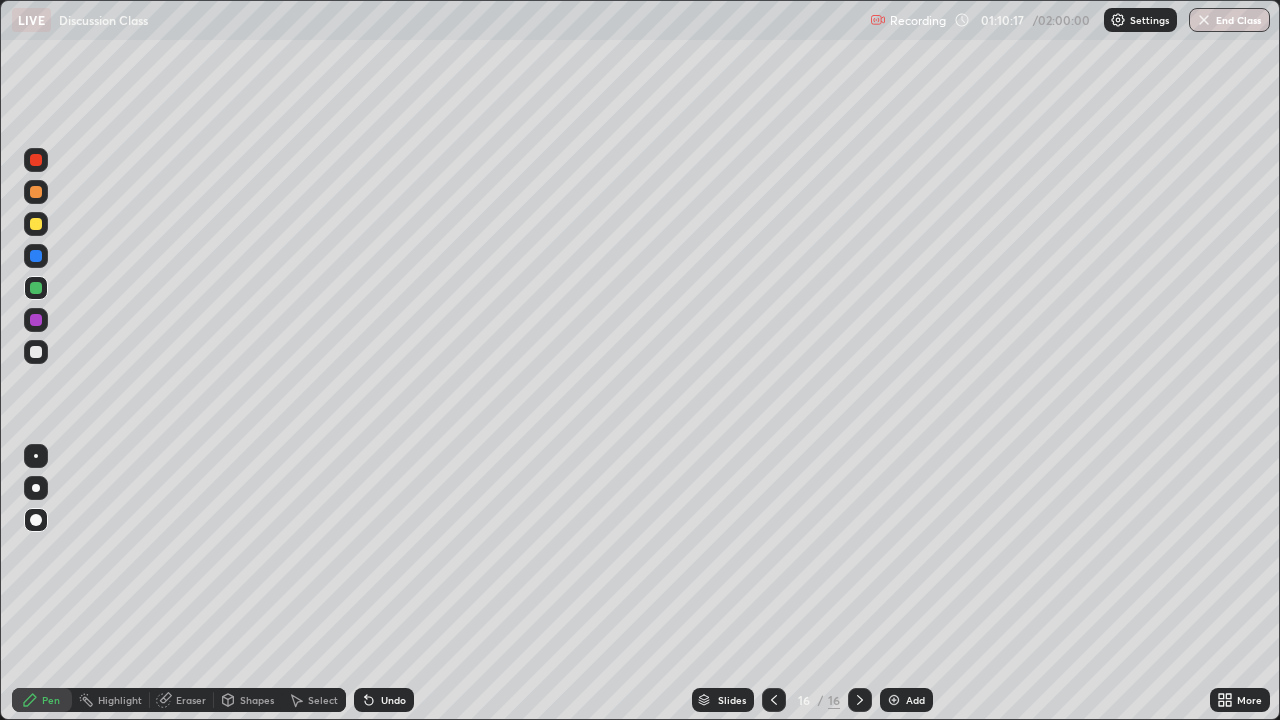 click on "Add" at bounding box center (915, 700) 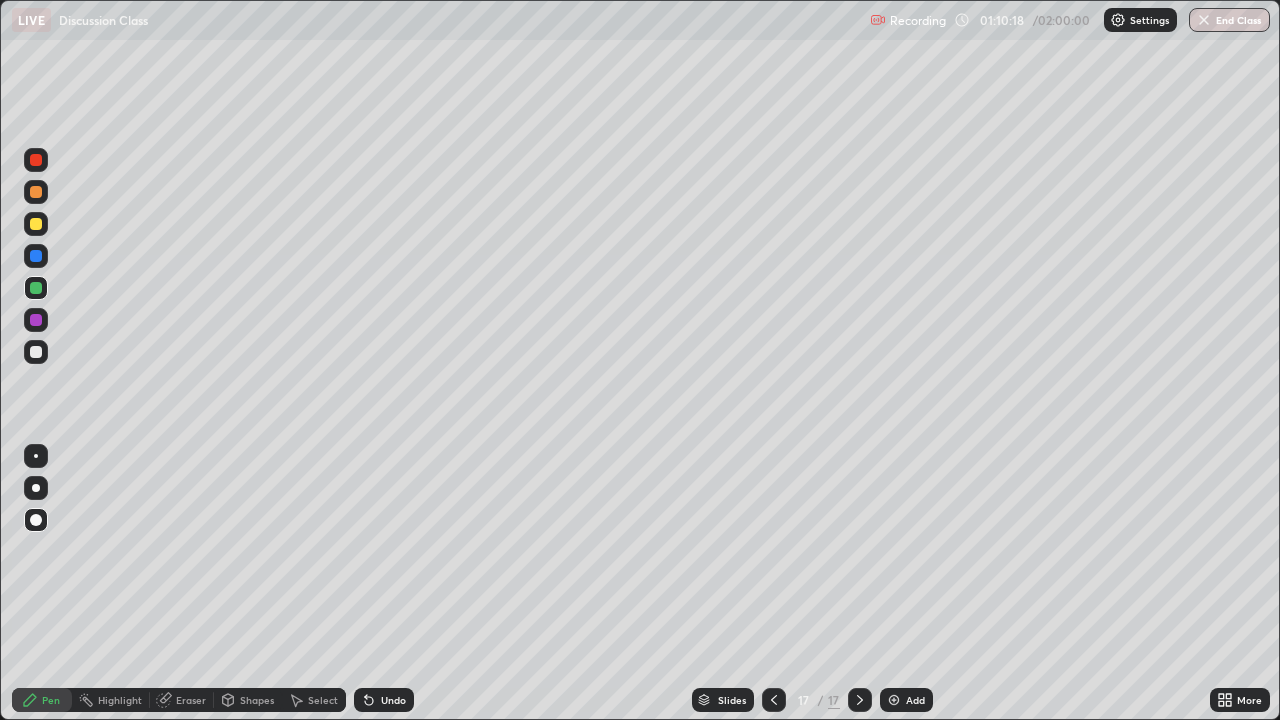 click at bounding box center (36, 352) 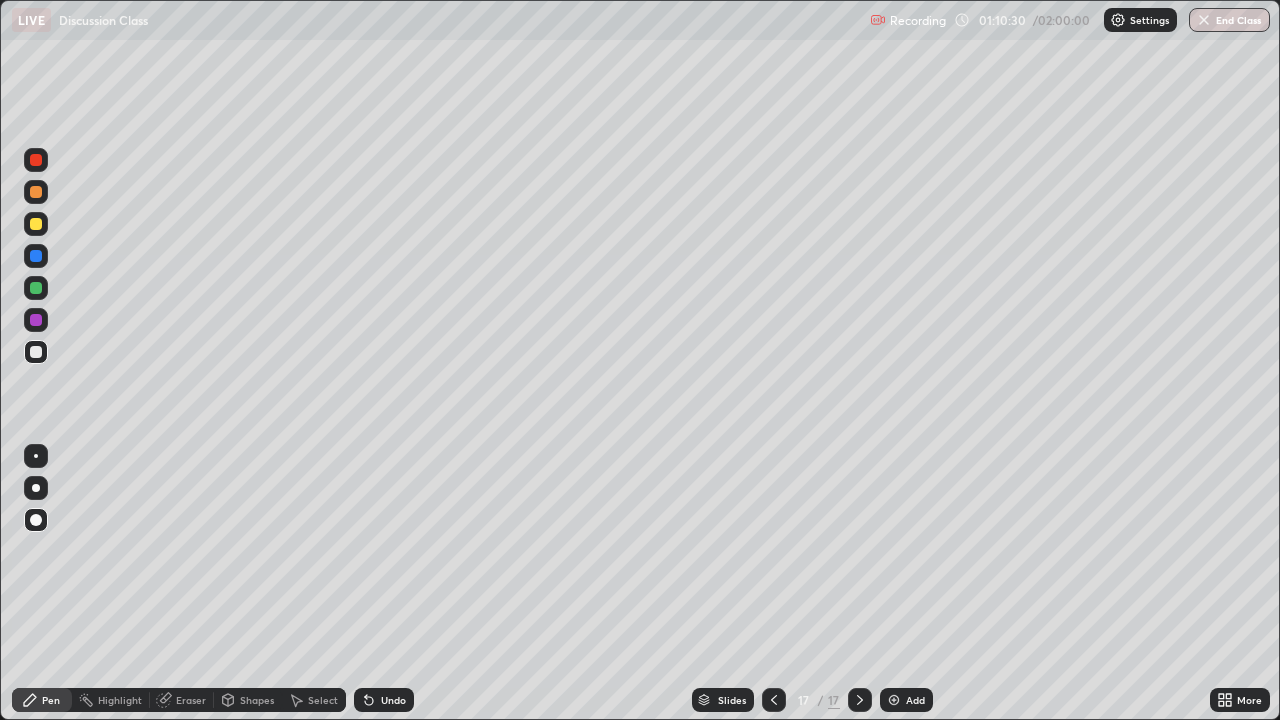 click at bounding box center (36, 224) 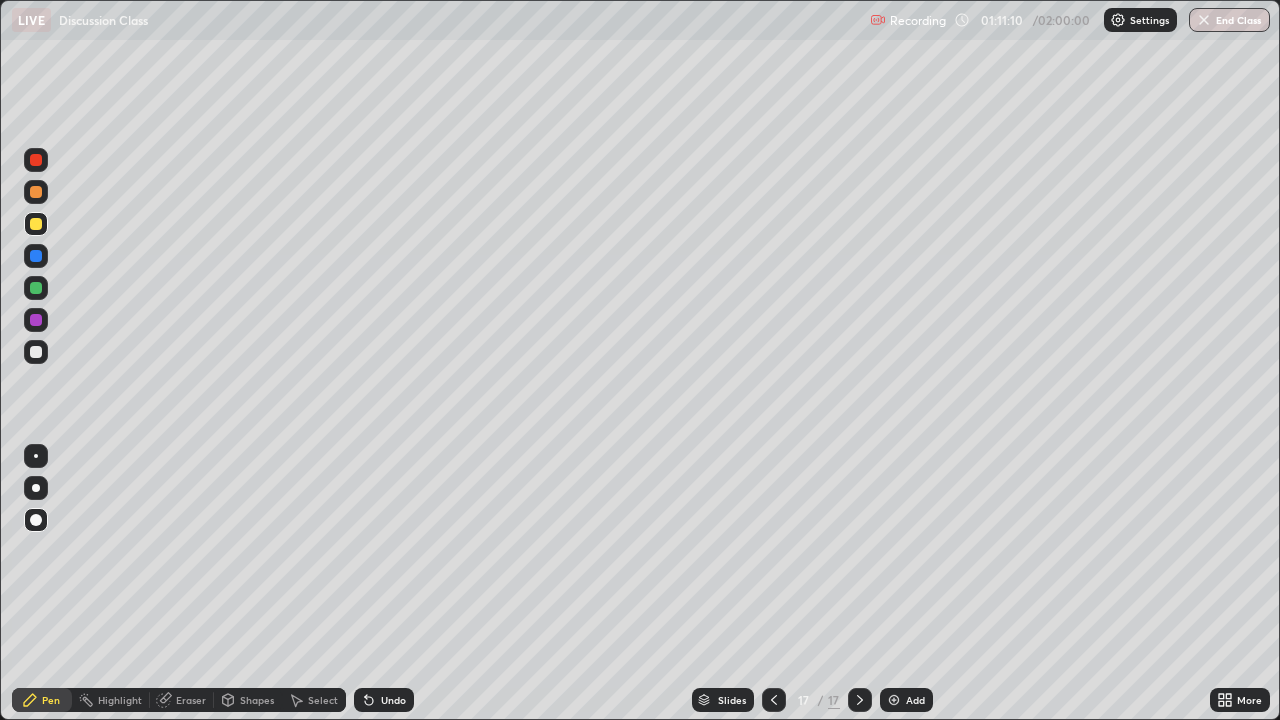 click on "Undo" at bounding box center (393, 700) 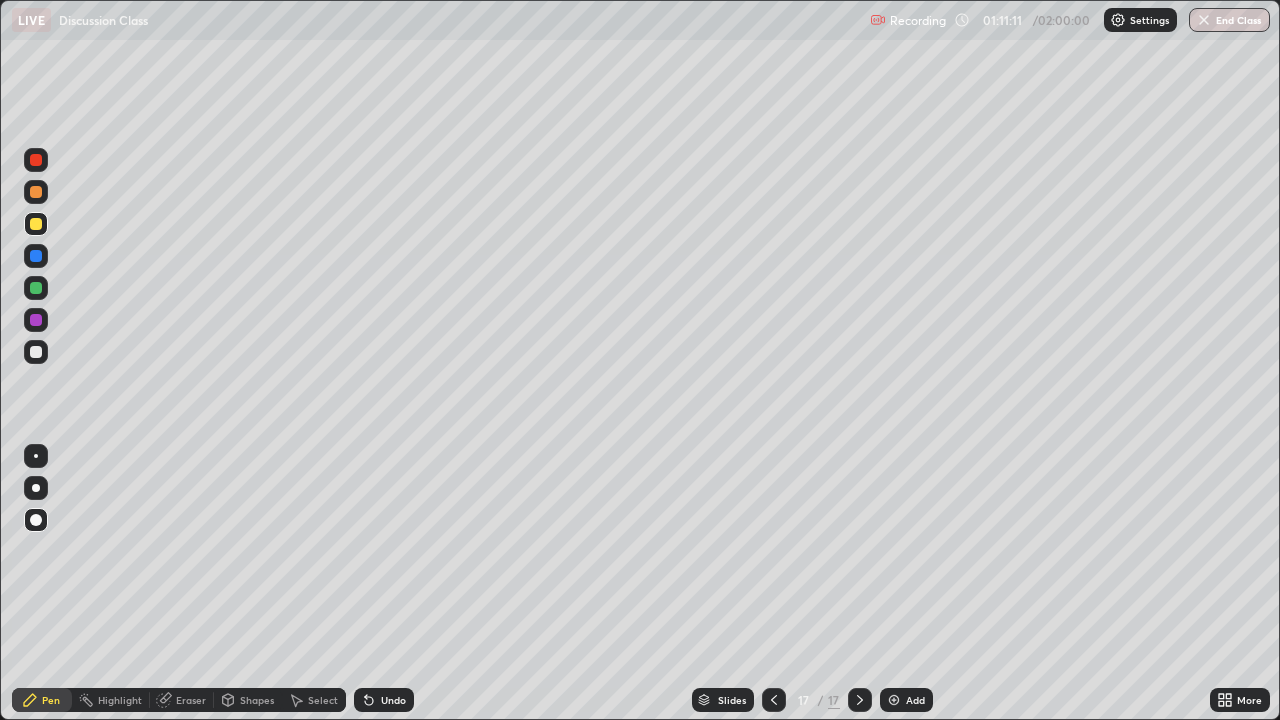 click on "Undo" at bounding box center [393, 700] 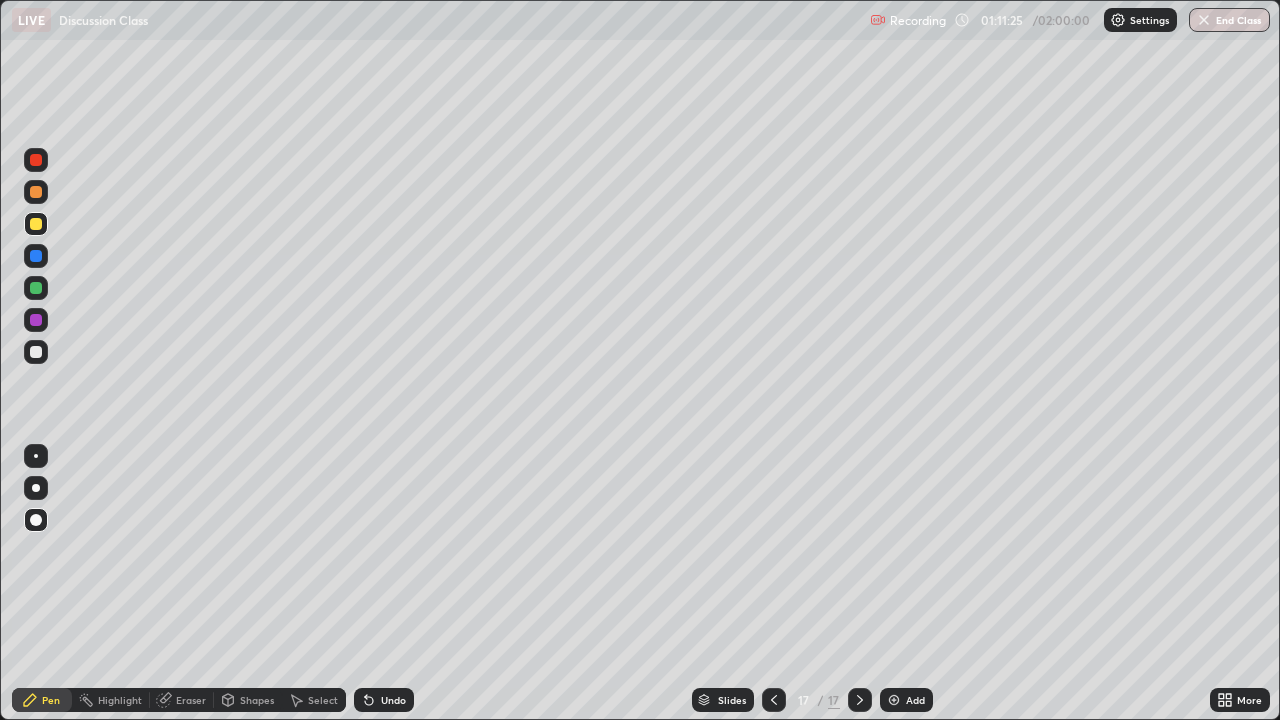 click on "Undo" at bounding box center [393, 700] 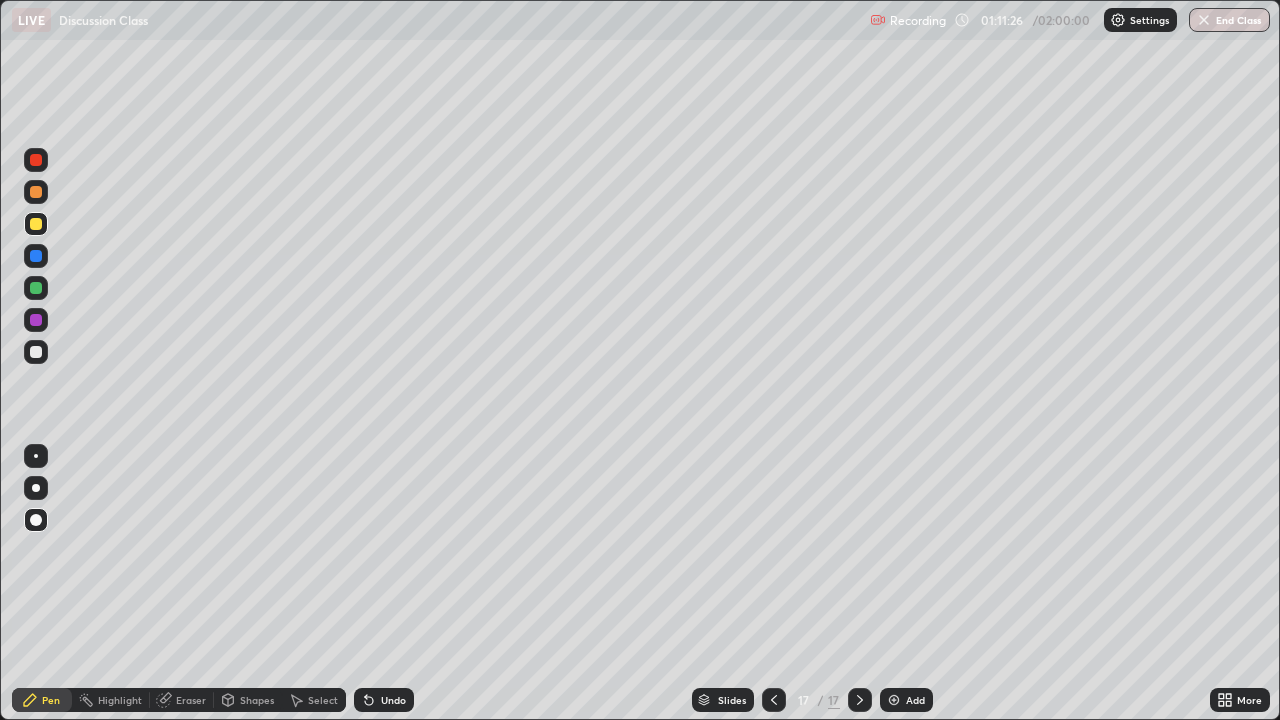 click on "Undo" at bounding box center (393, 700) 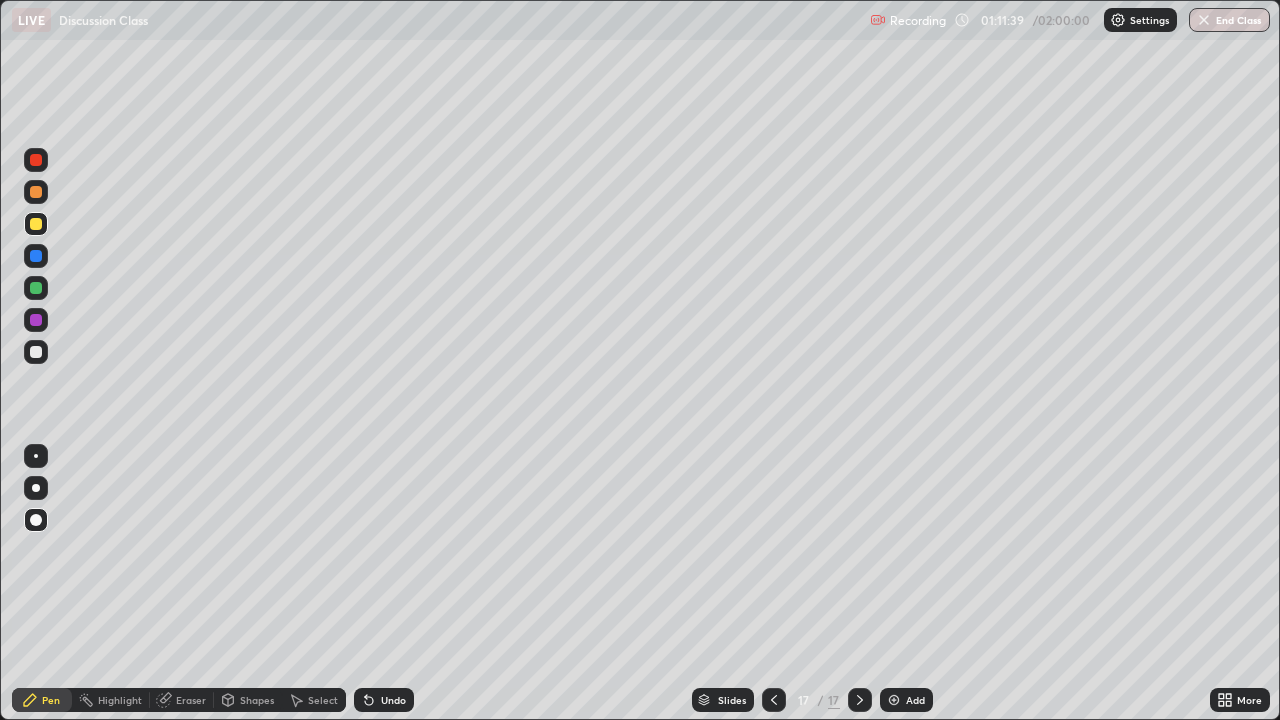 click at bounding box center [36, 320] 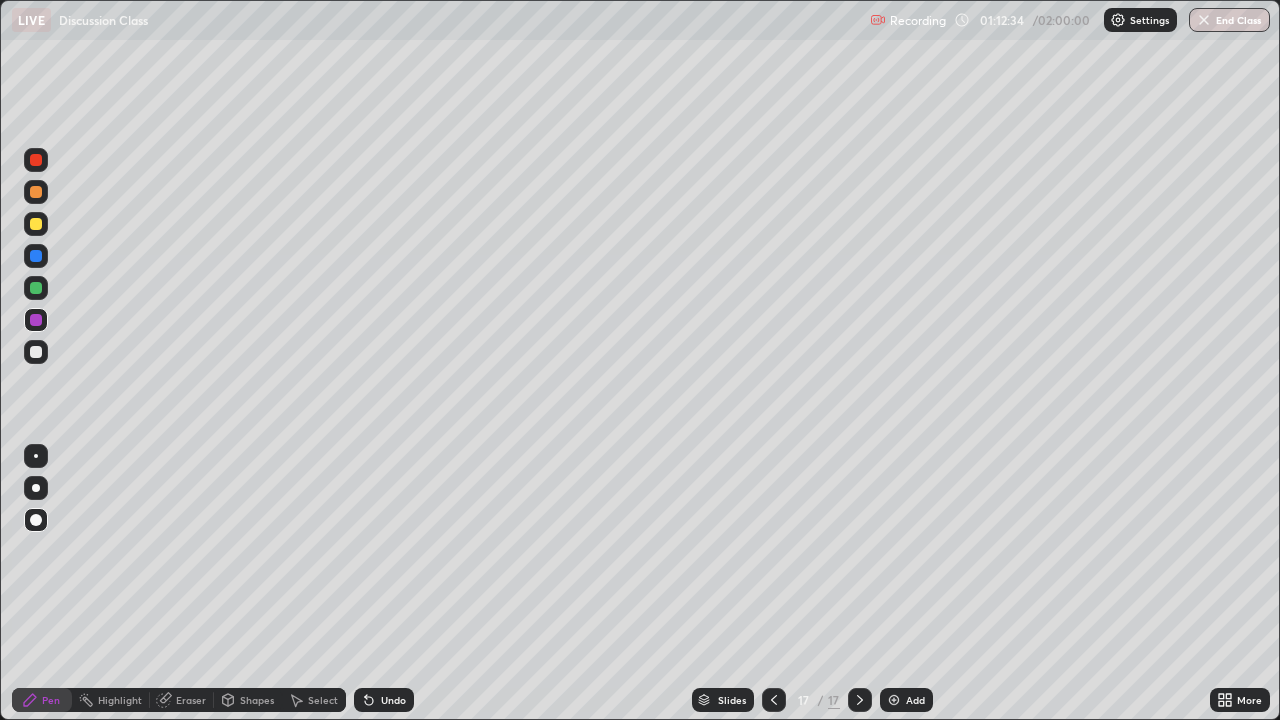 click at bounding box center (36, 256) 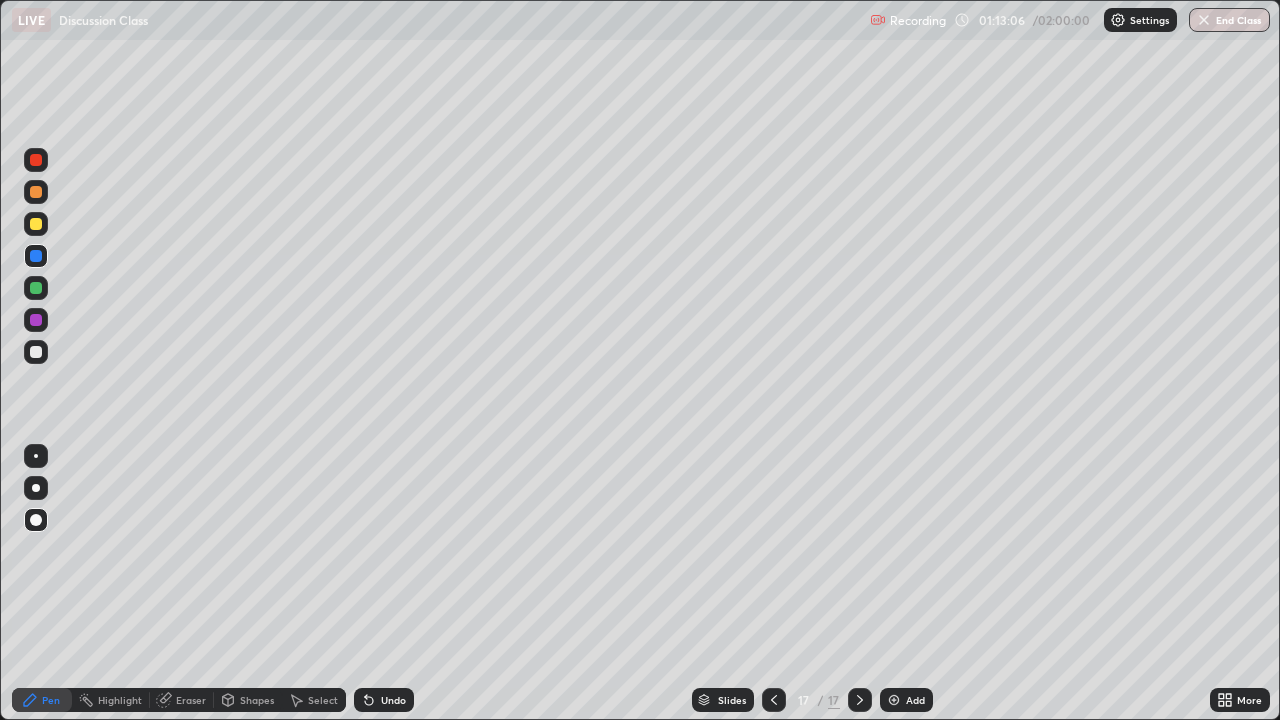 click on "Undo" at bounding box center (393, 700) 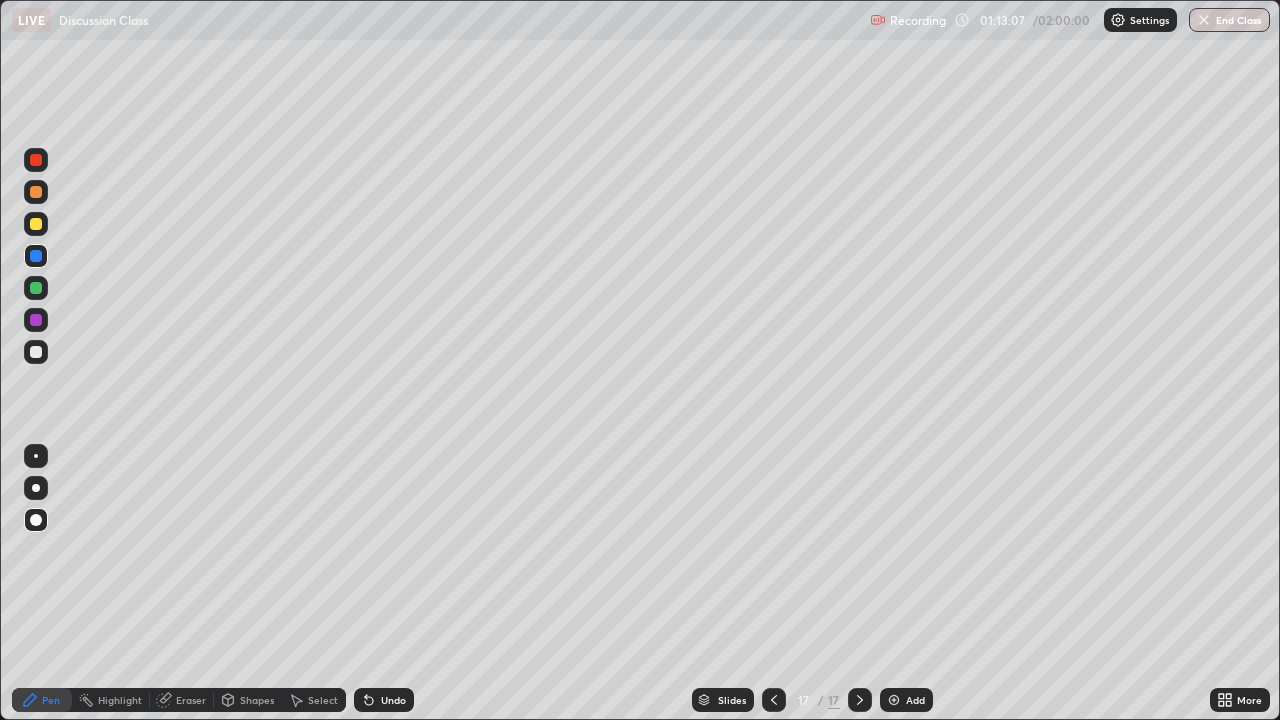 click on "Undo" at bounding box center [384, 700] 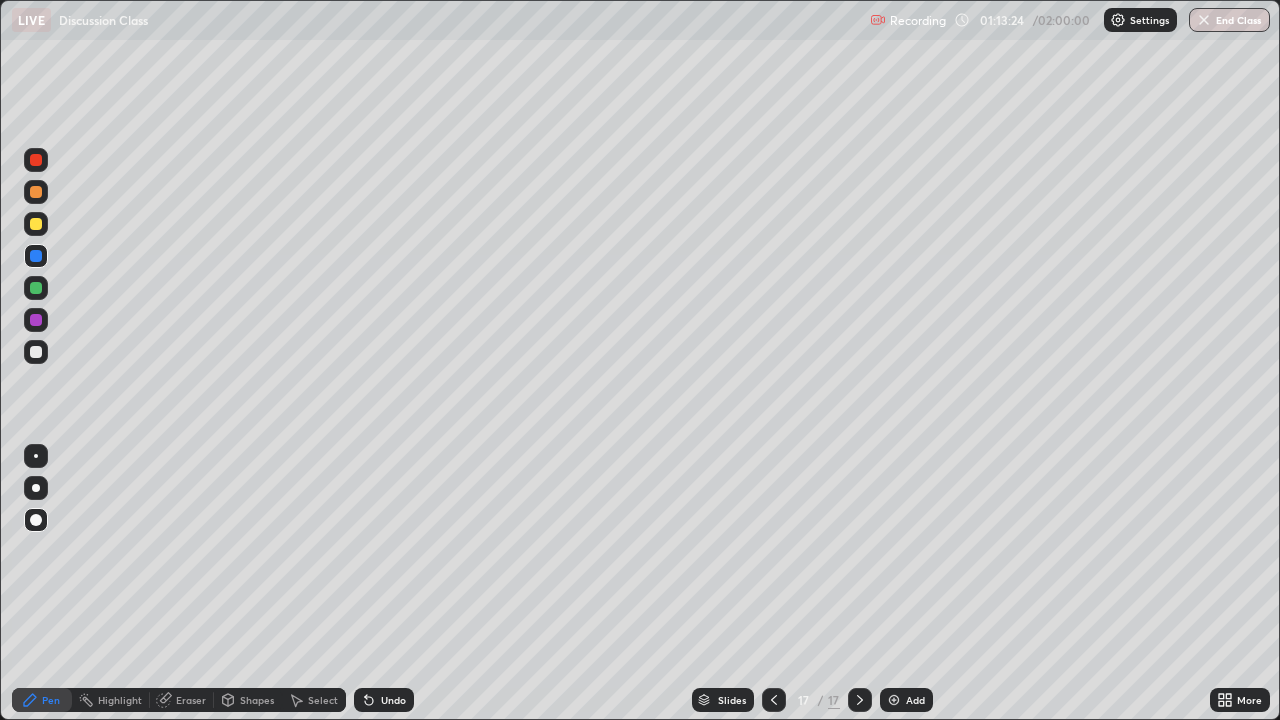 click at bounding box center [36, 288] 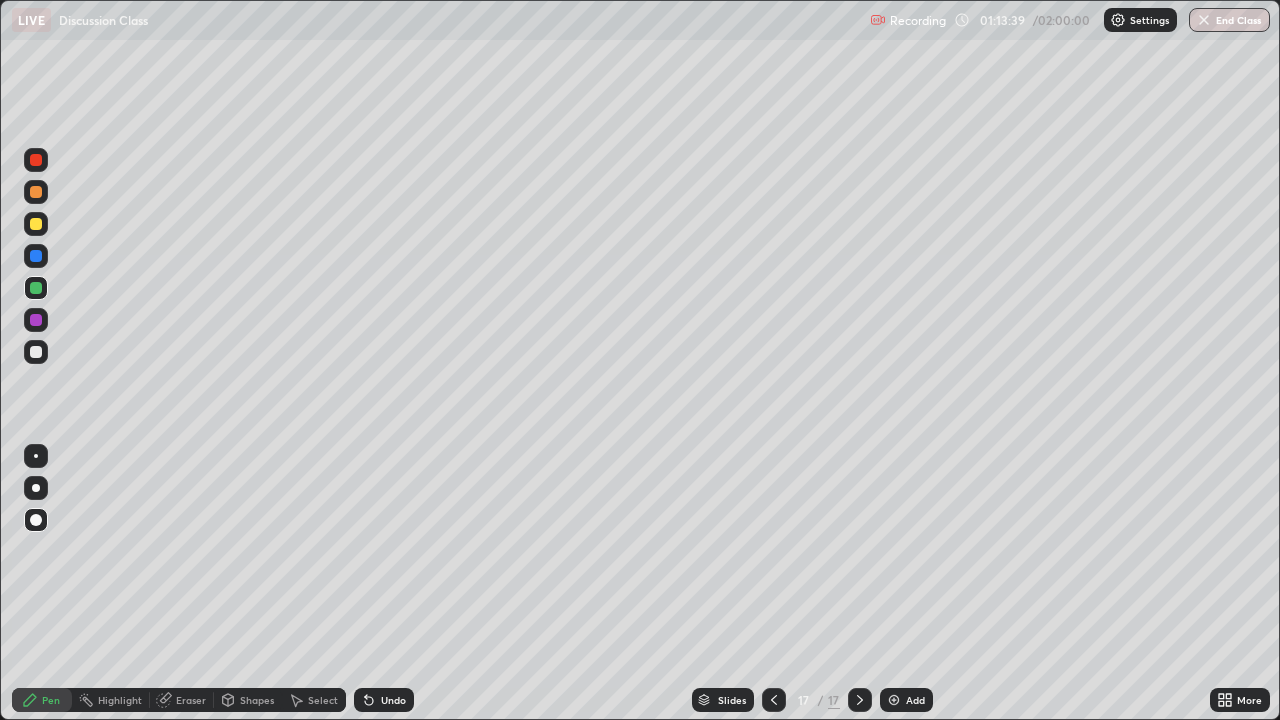 click on "Undo" at bounding box center [393, 700] 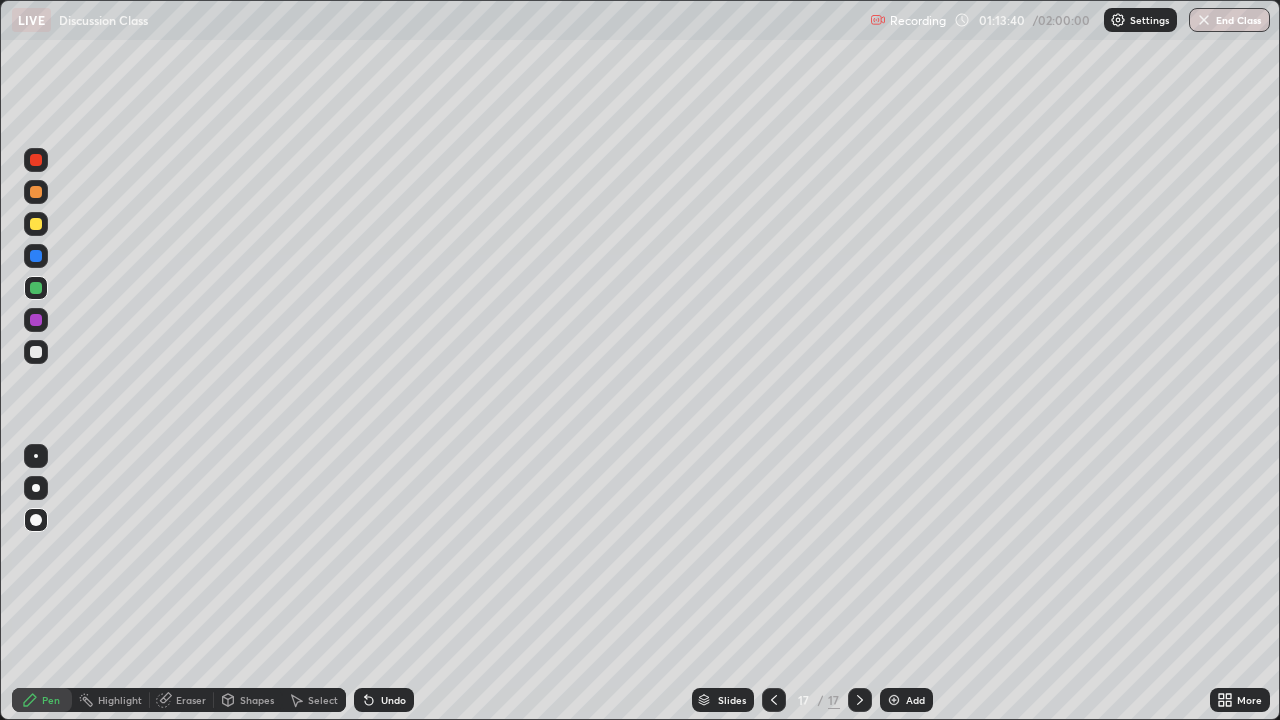 click on "Undo" at bounding box center (384, 700) 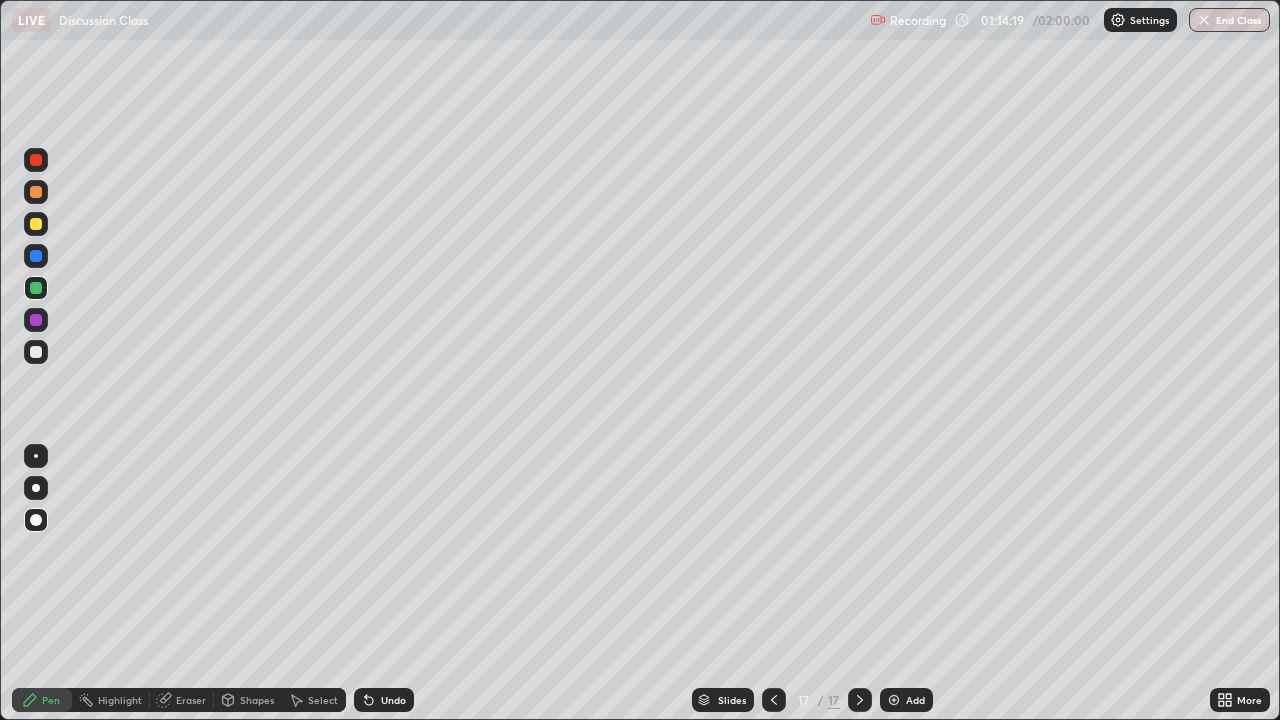 click 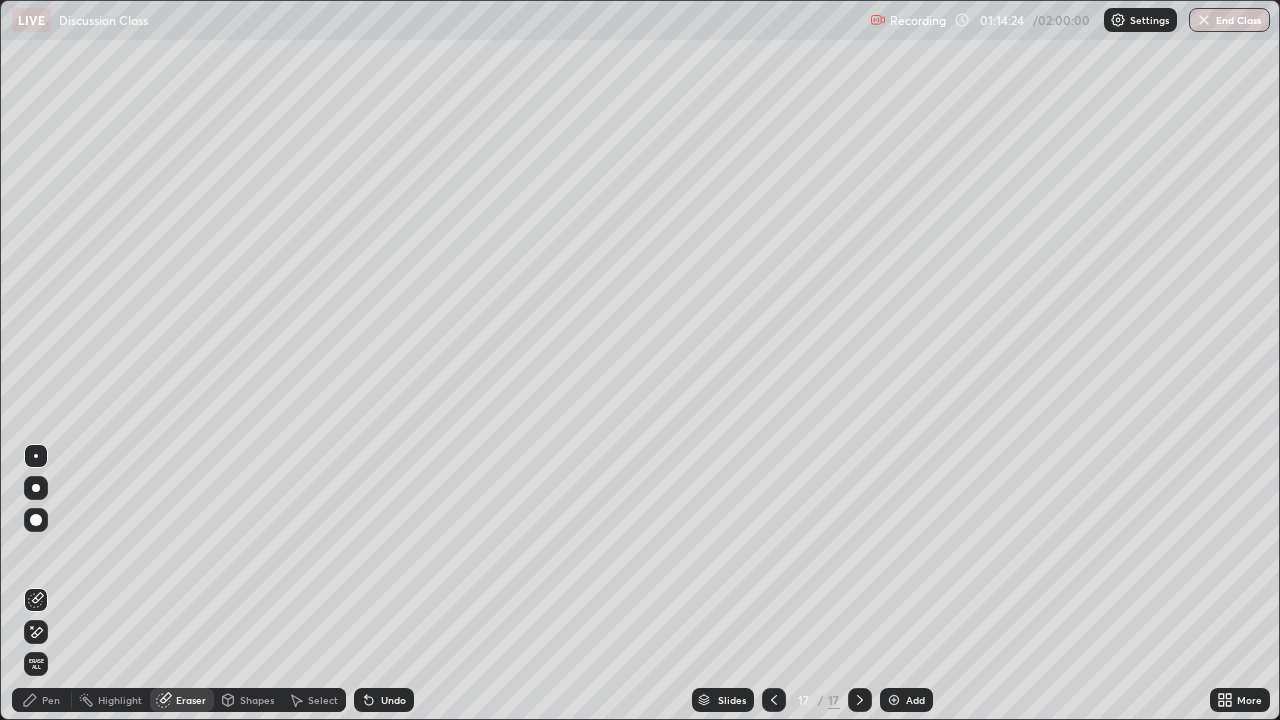 click on "Pen" at bounding box center (51, 700) 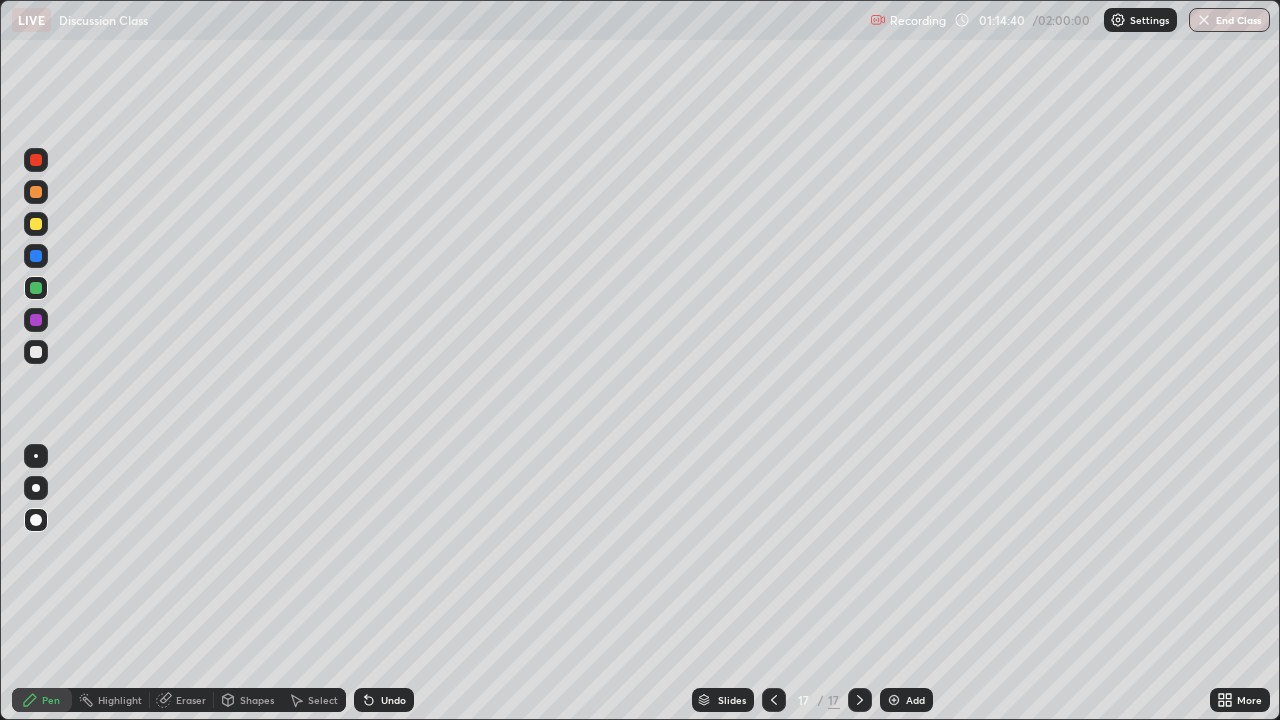 click on "Add" at bounding box center [915, 700] 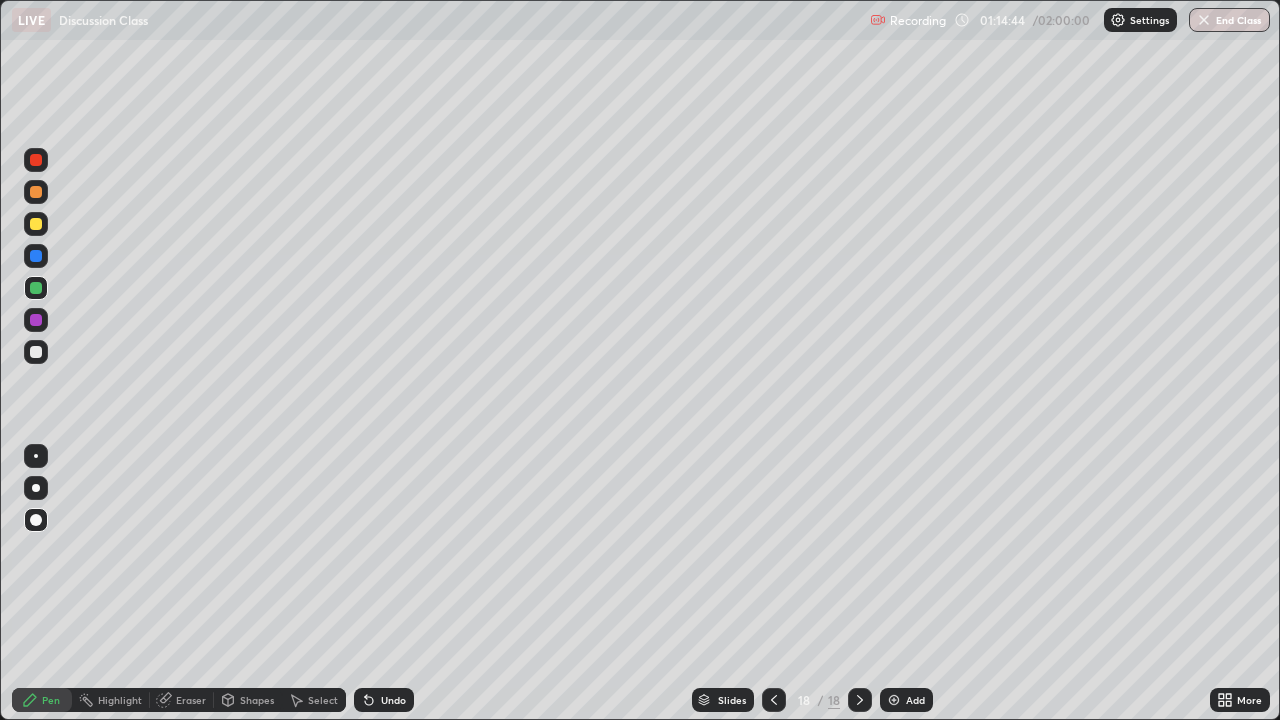 click at bounding box center (36, 224) 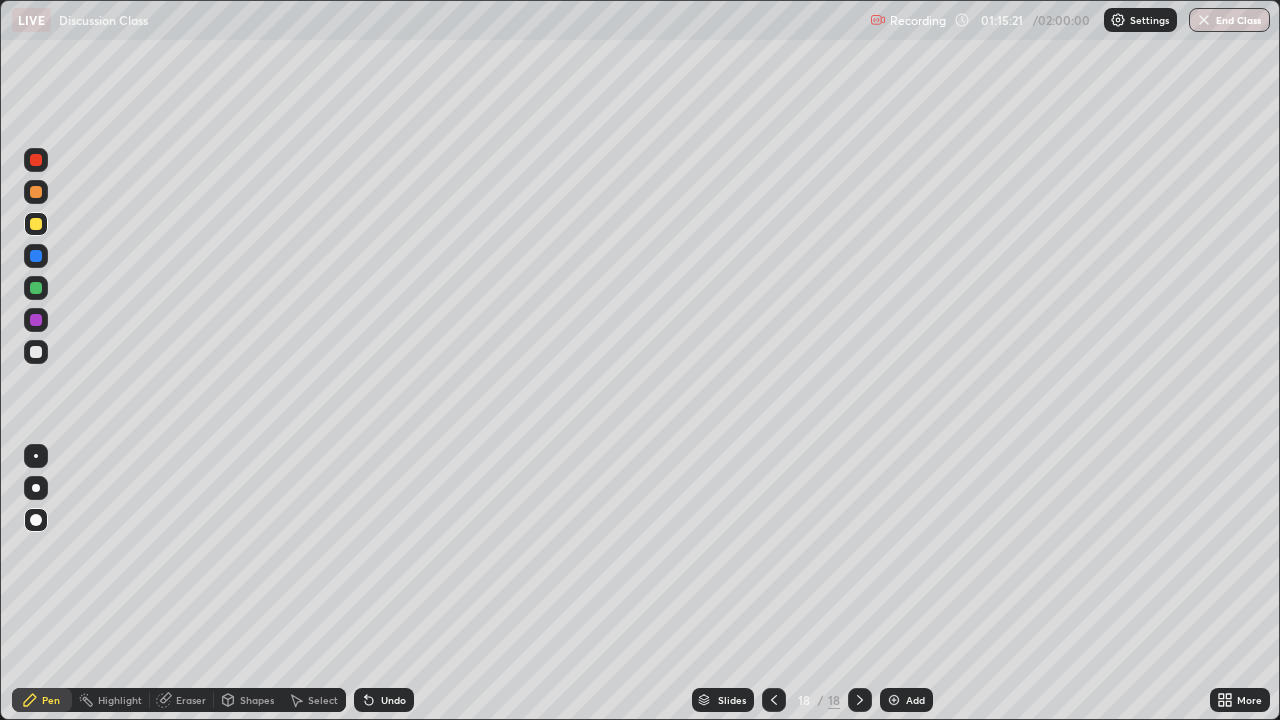 click at bounding box center [36, 256] 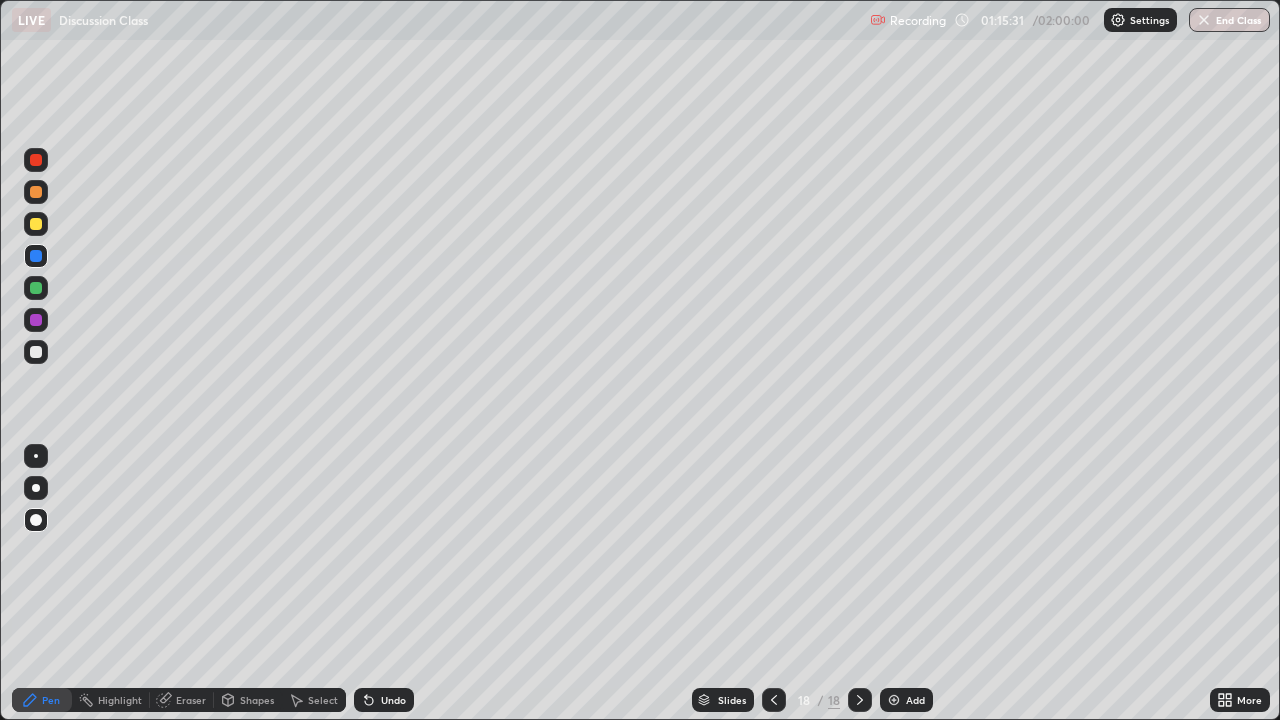 click on "Undo" at bounding box center (393, 700) 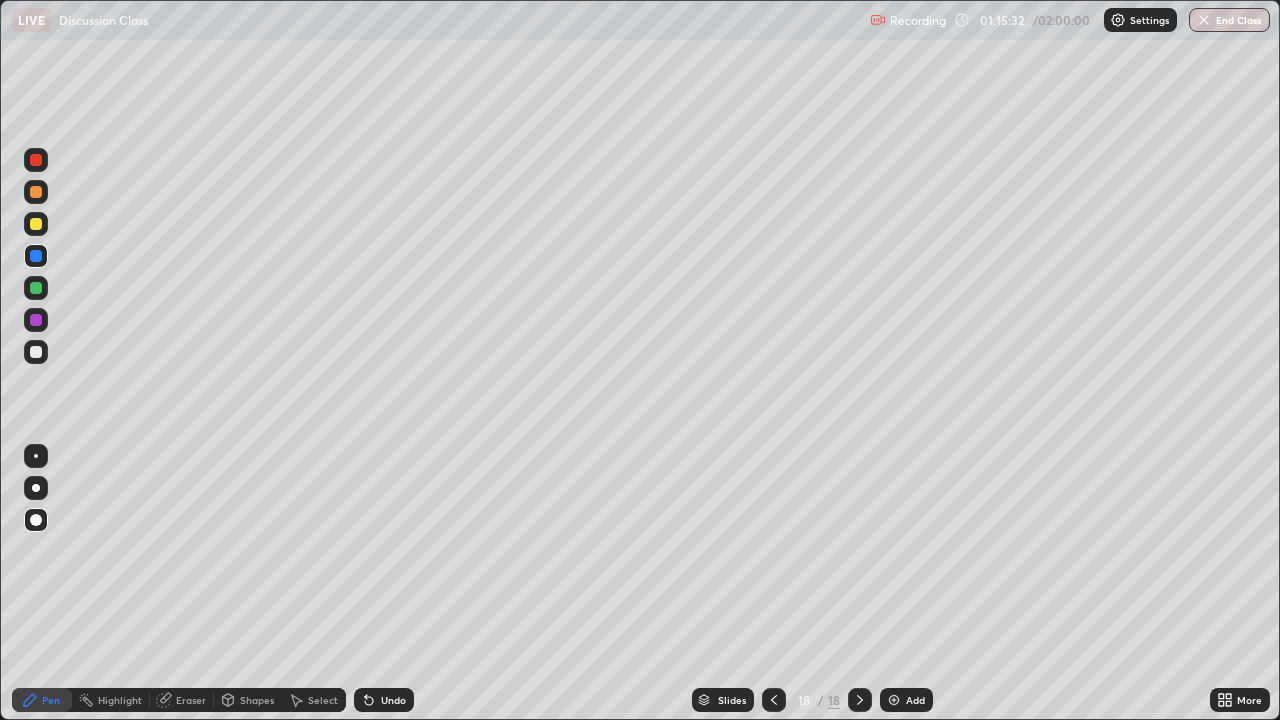 click on "Undo" at bounding box center (393, 700) 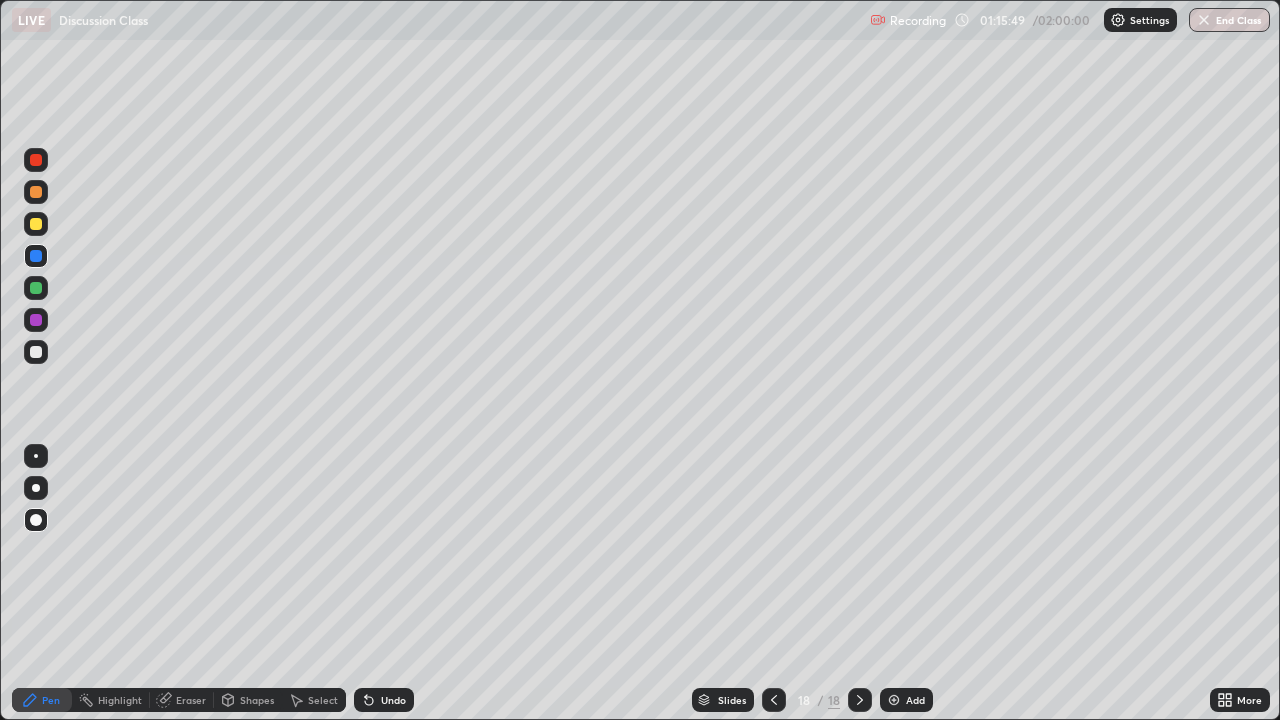 click at bounding box center (36, 288) 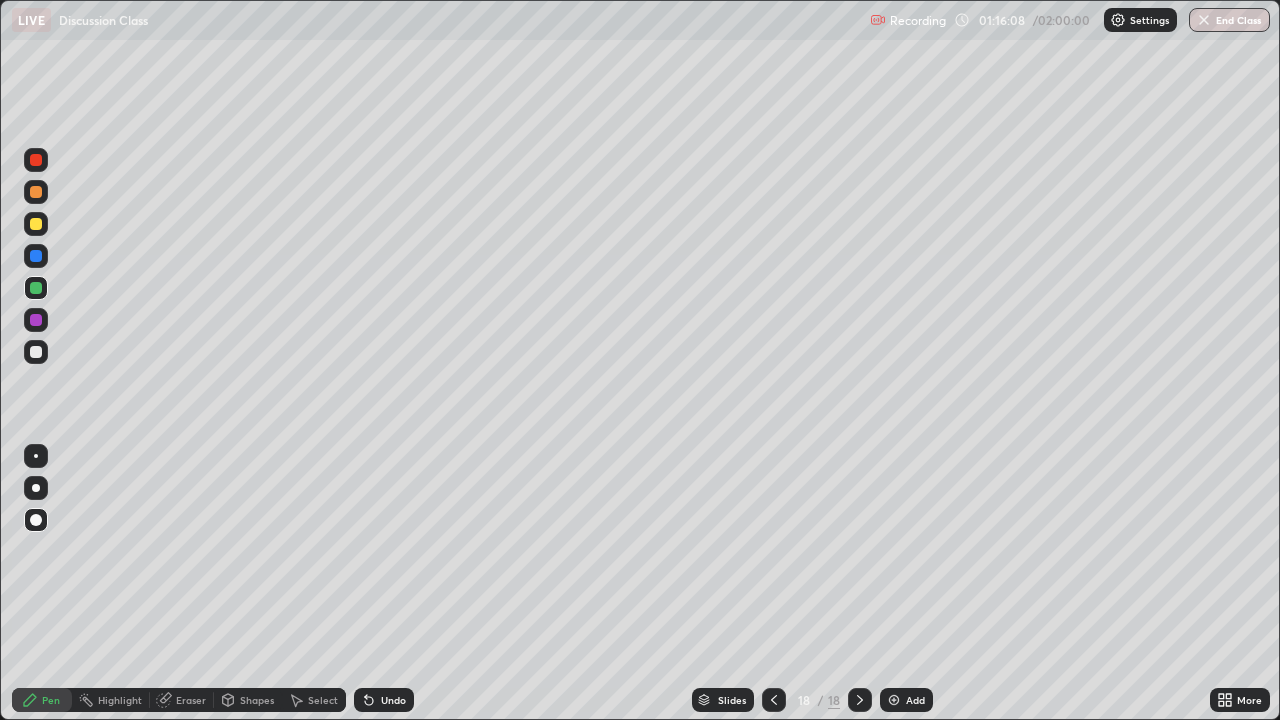 click at bounding box center [36, 320] 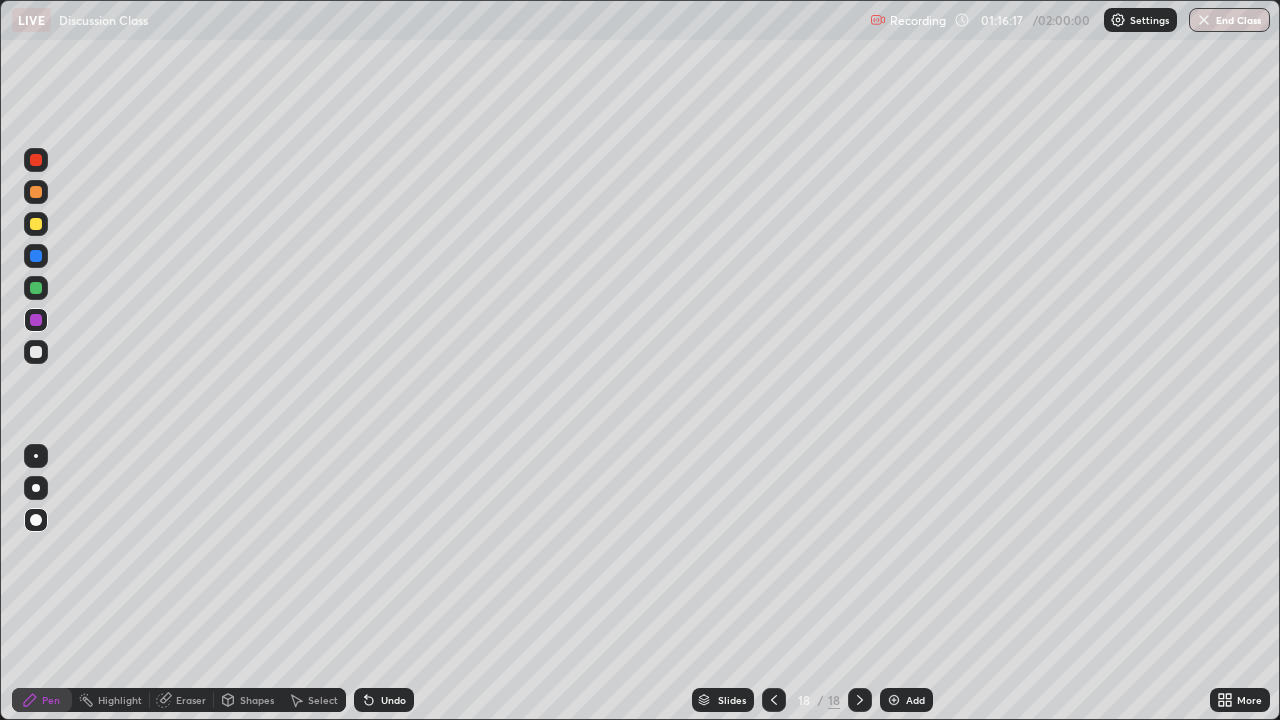 click at bounding box center [36, 224] 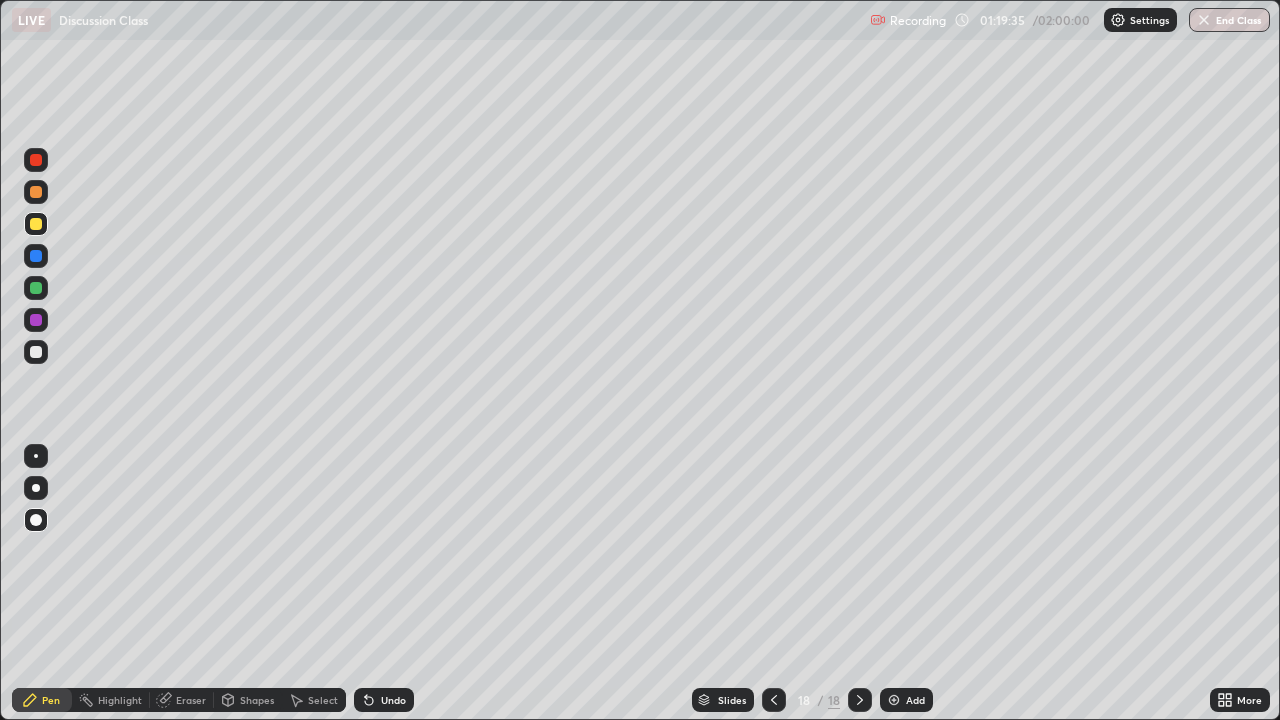 click at bounding box center (36, 320) 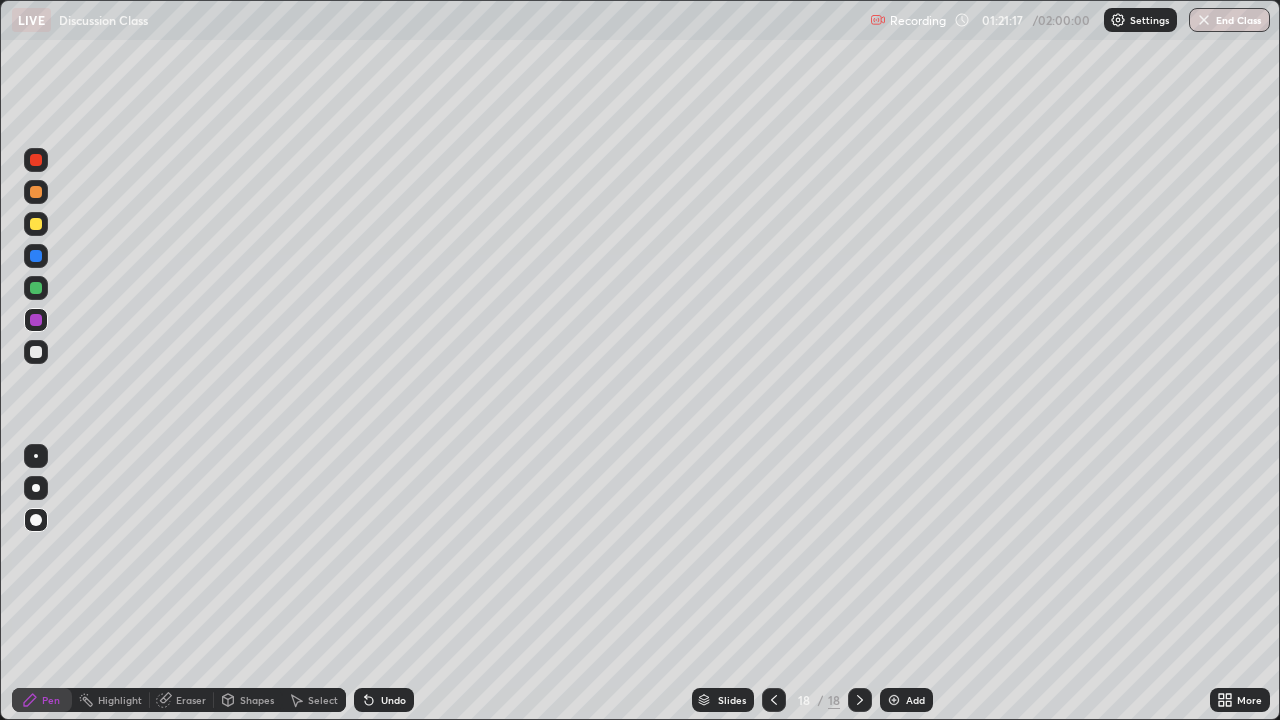 click 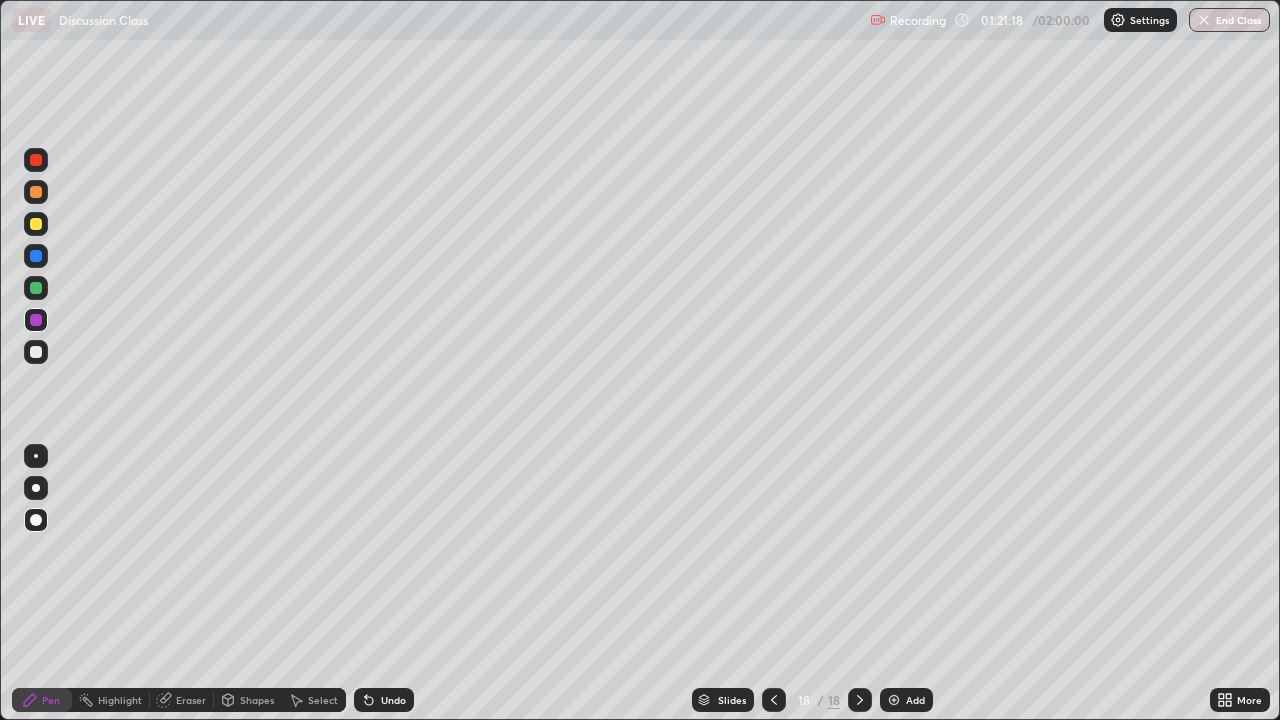 click on "Add" at bounding box center [915, 700] 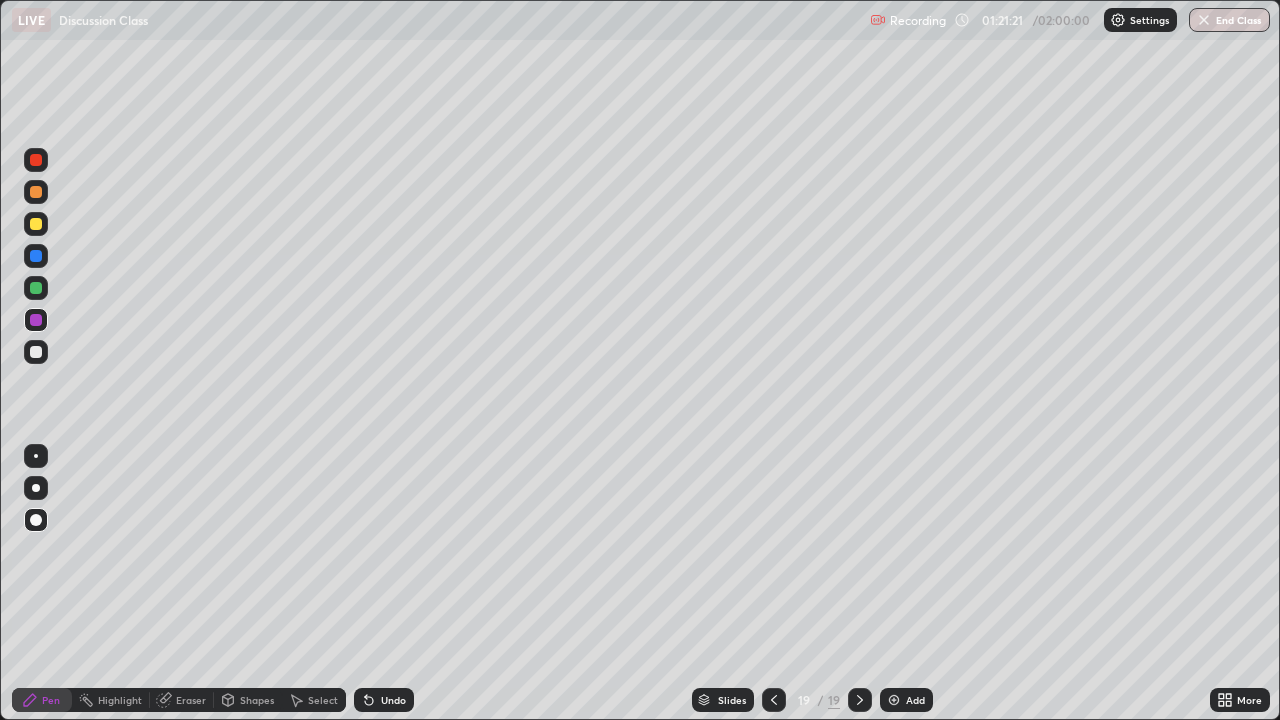 click at bounding box center (36, 224) 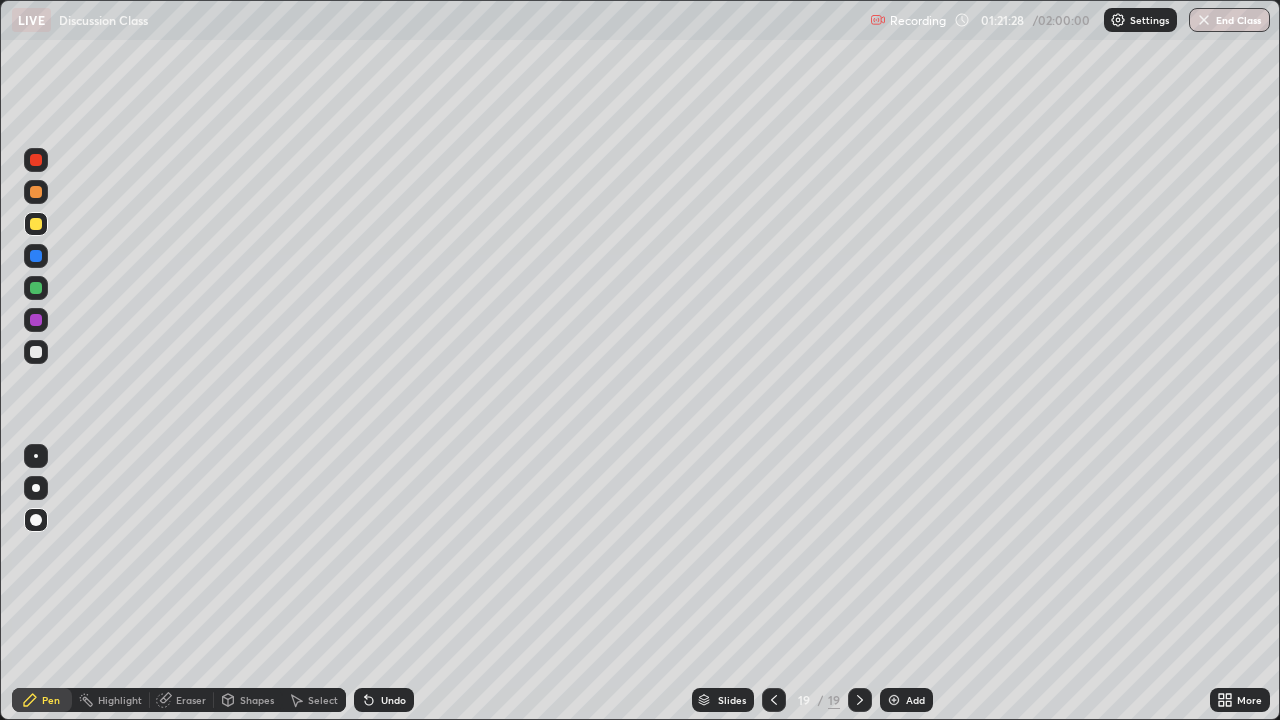 click at bounding box center (36, 224) 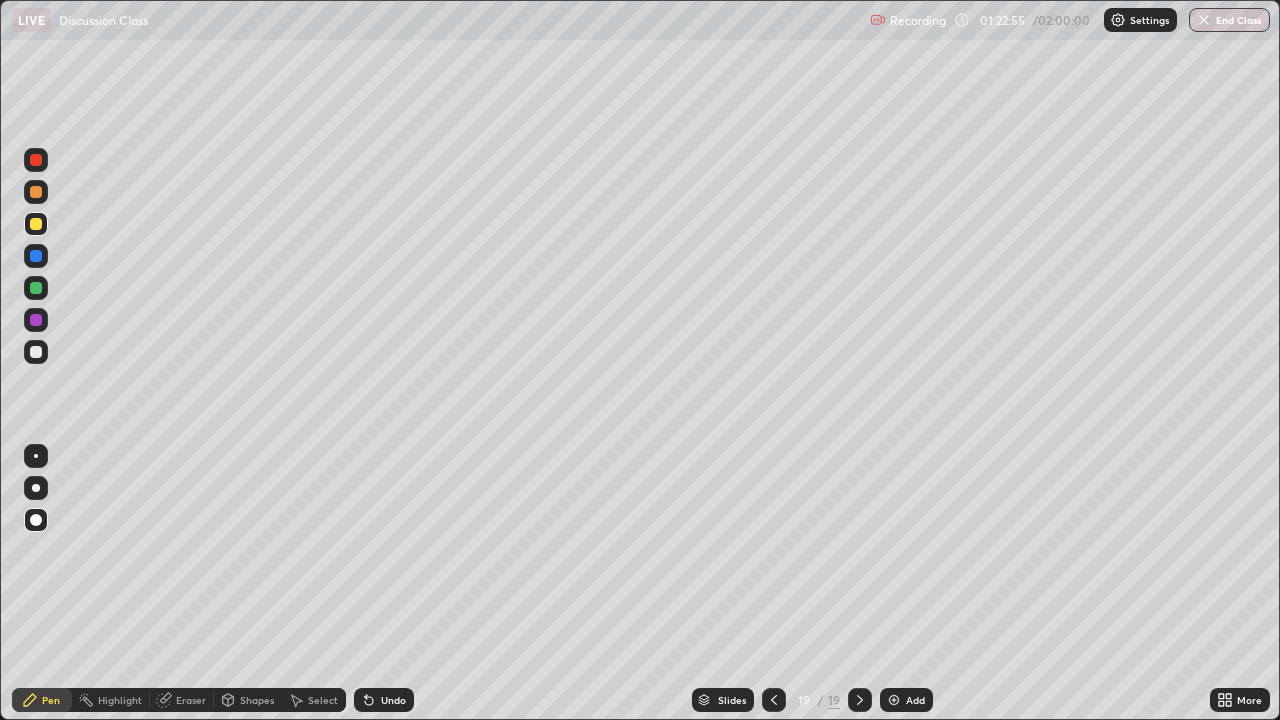 click on "Pen" at bounding box center (51, 700) 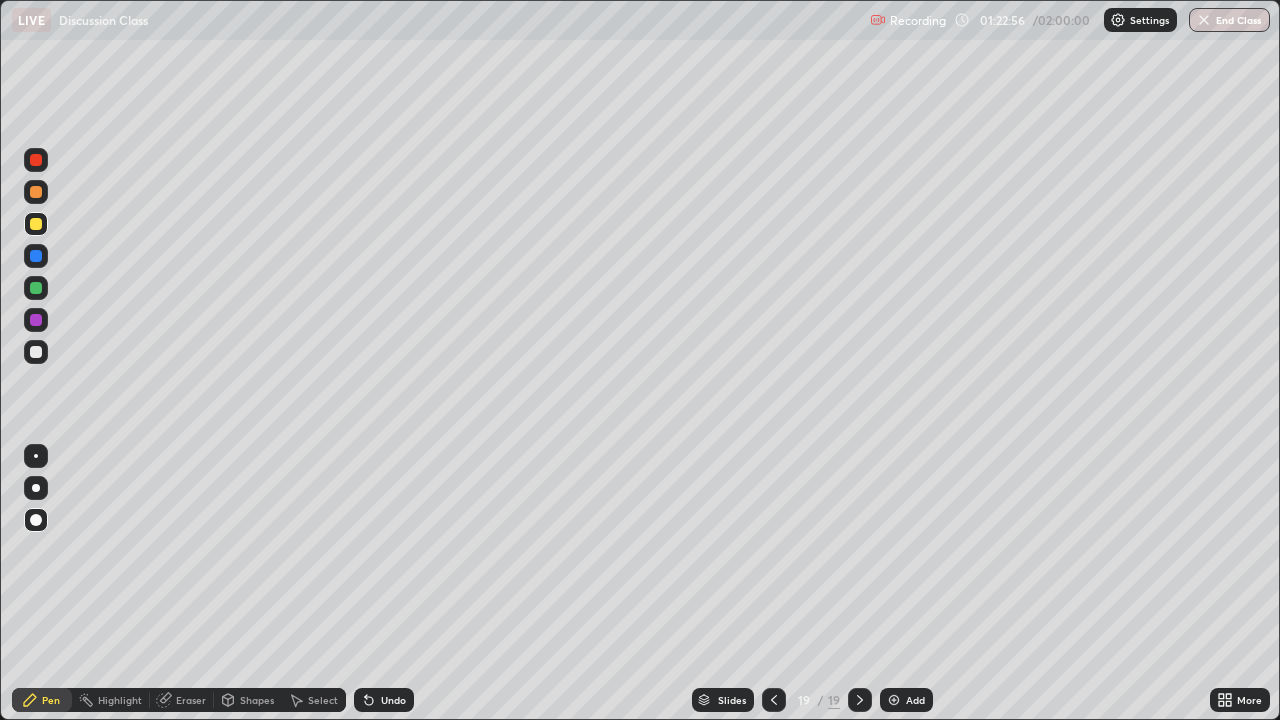 click at bounding box center (36, 352) 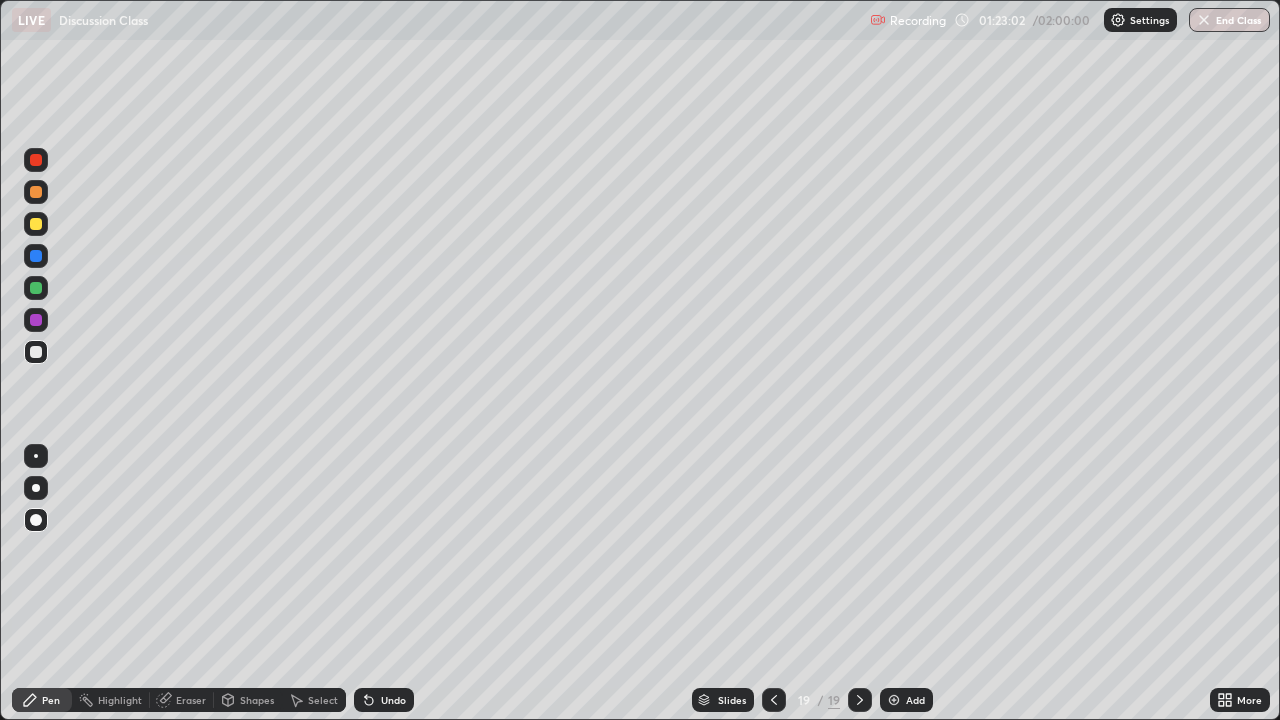 click 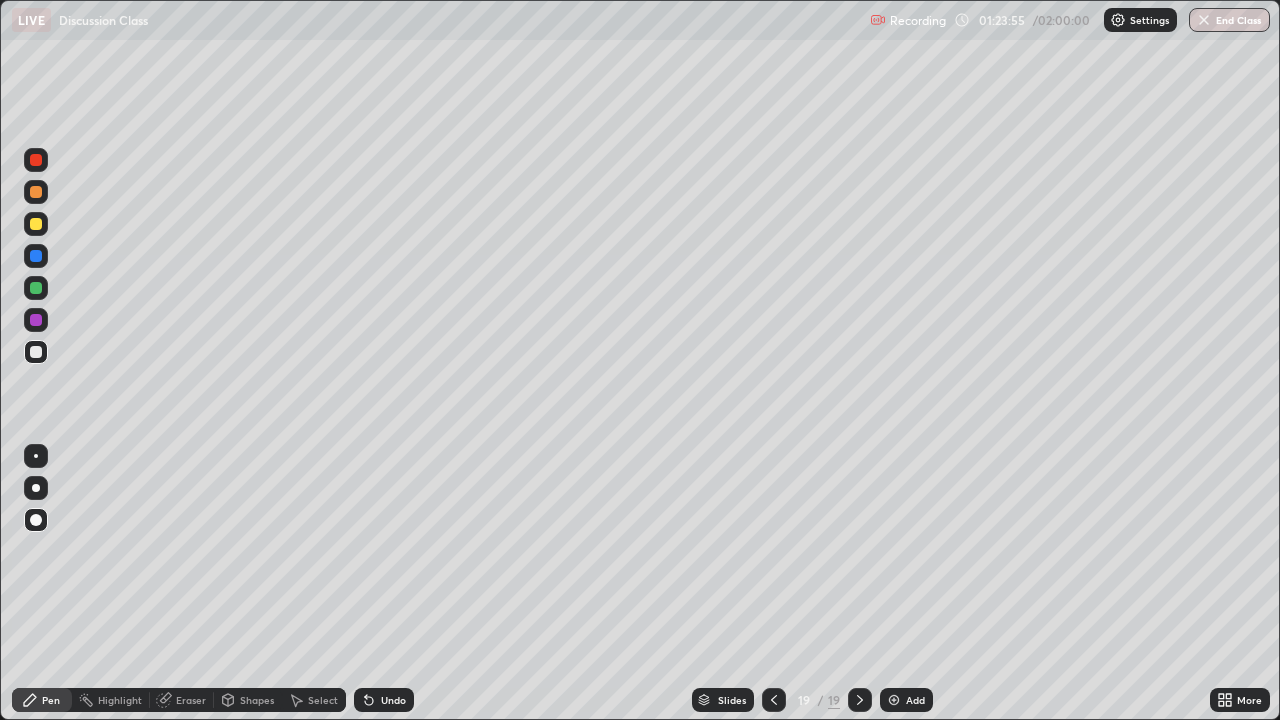 click at bounding box center [36, 288] 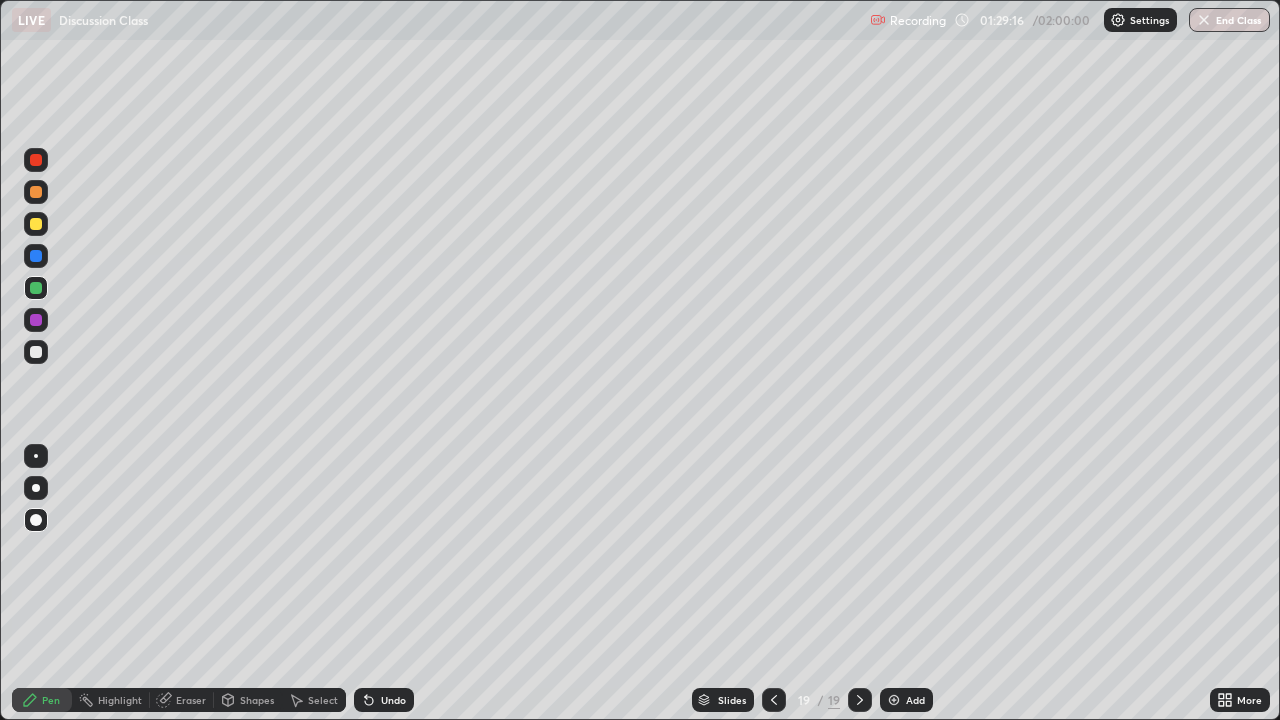 click at bounding box center [36, 352] 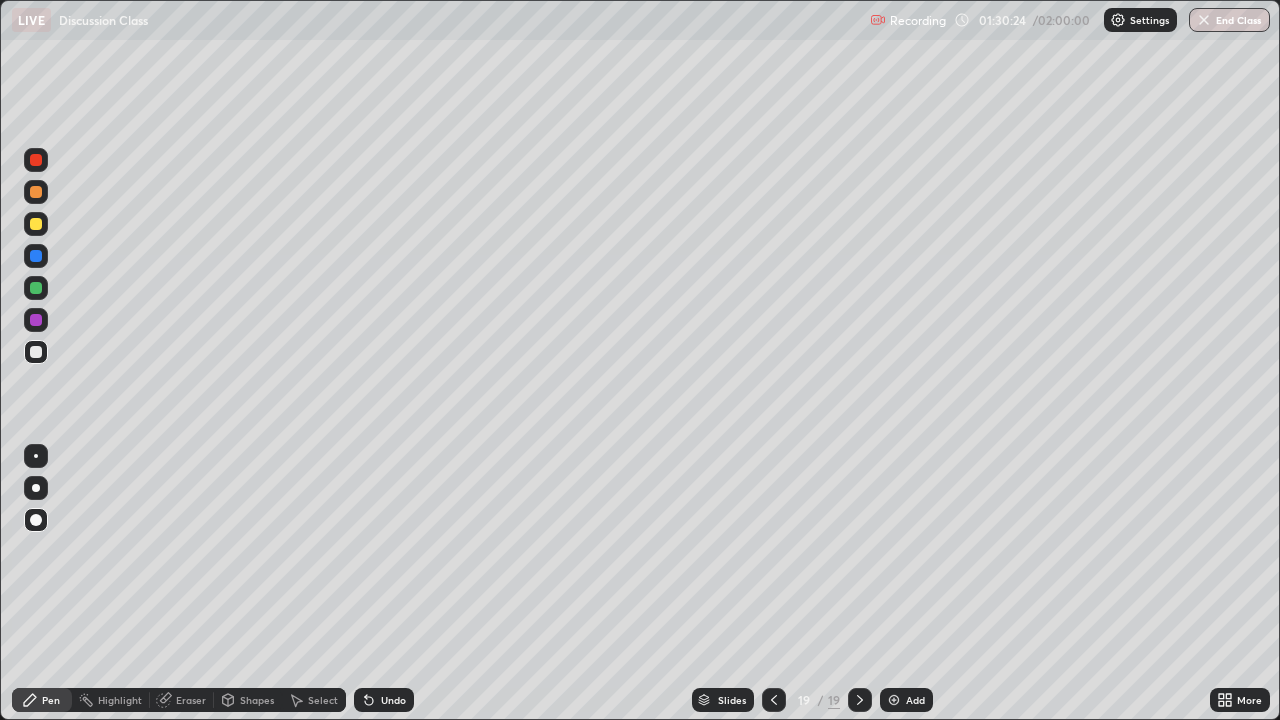 click at bounding box center [894, 700] 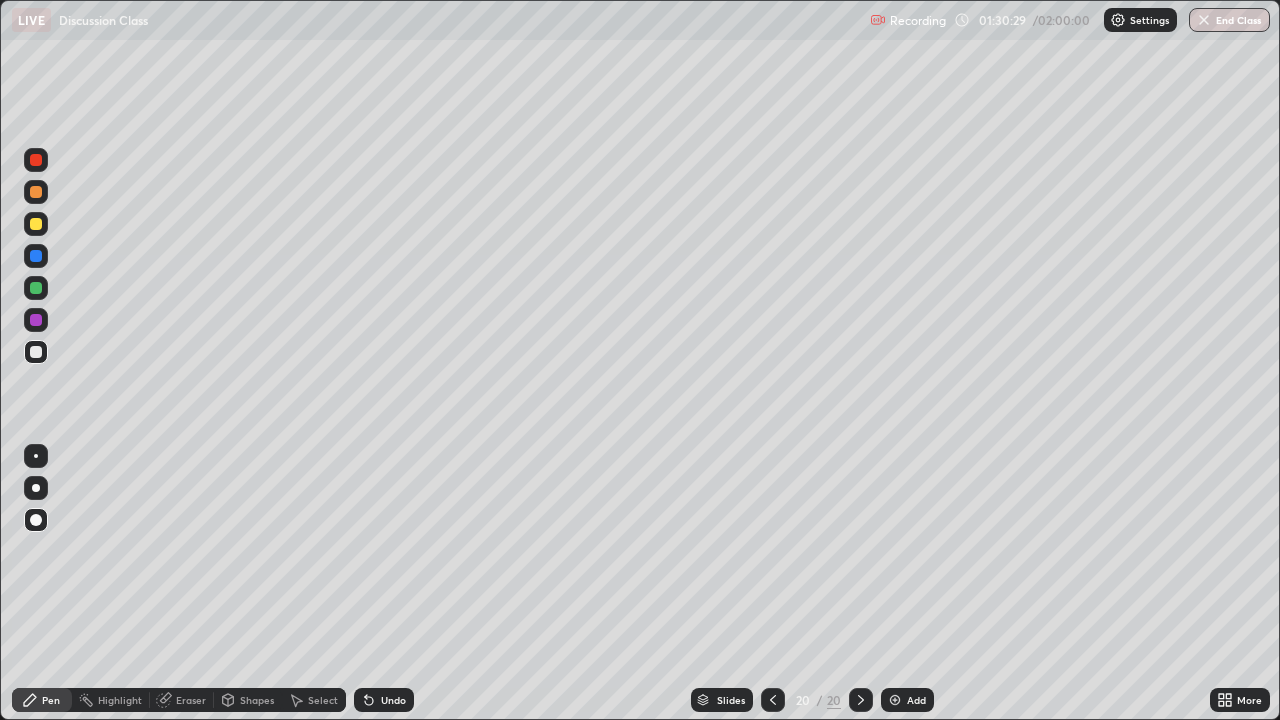 click at bounding box center [36, 224] 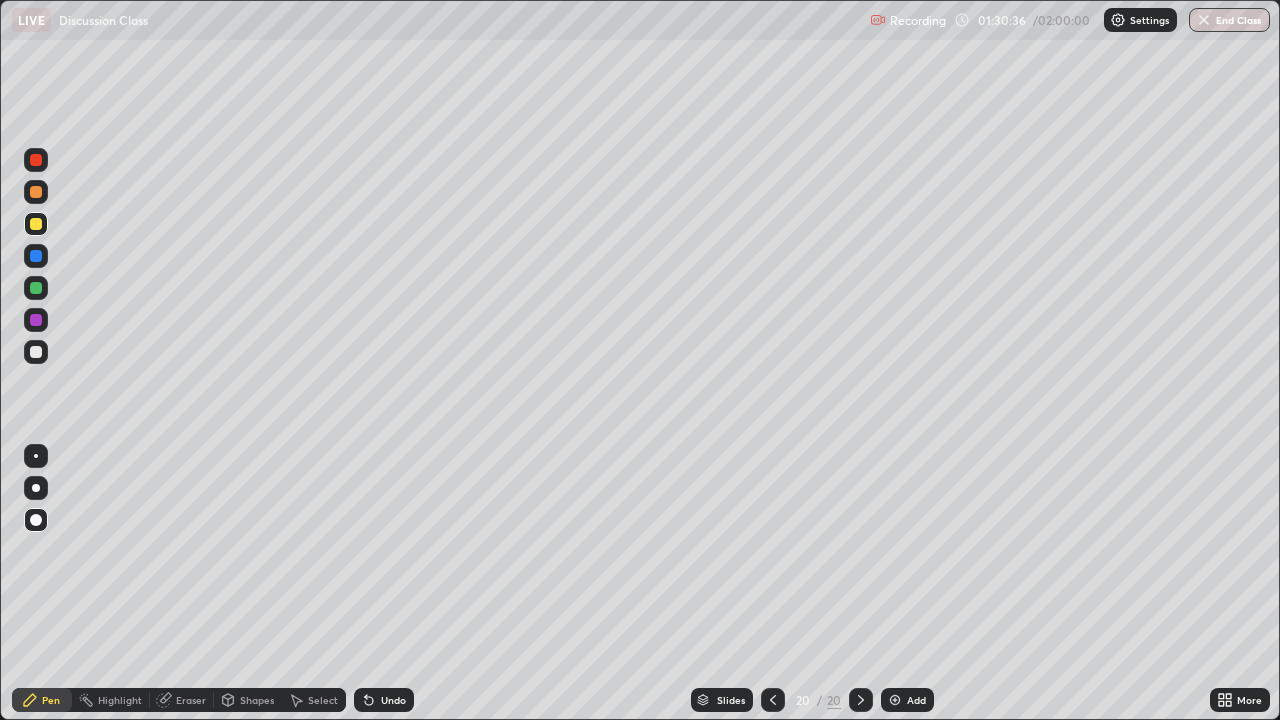 click at bounding box center (36, 352) 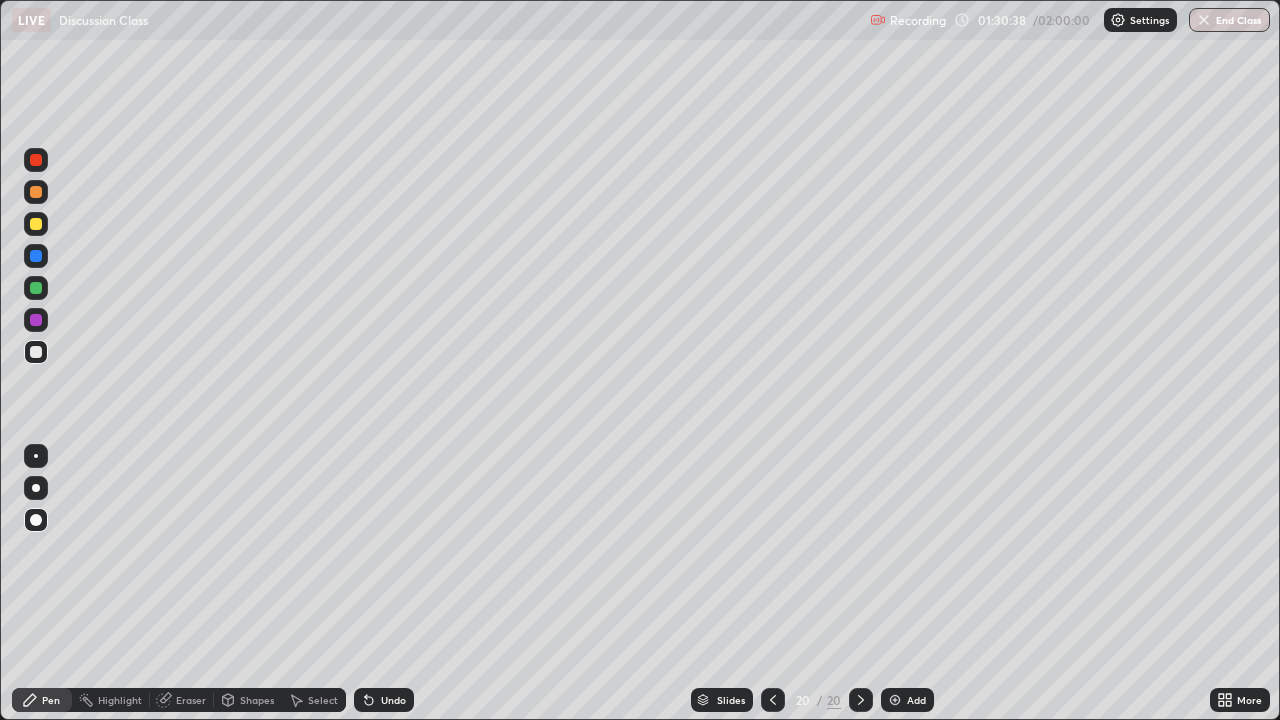 click 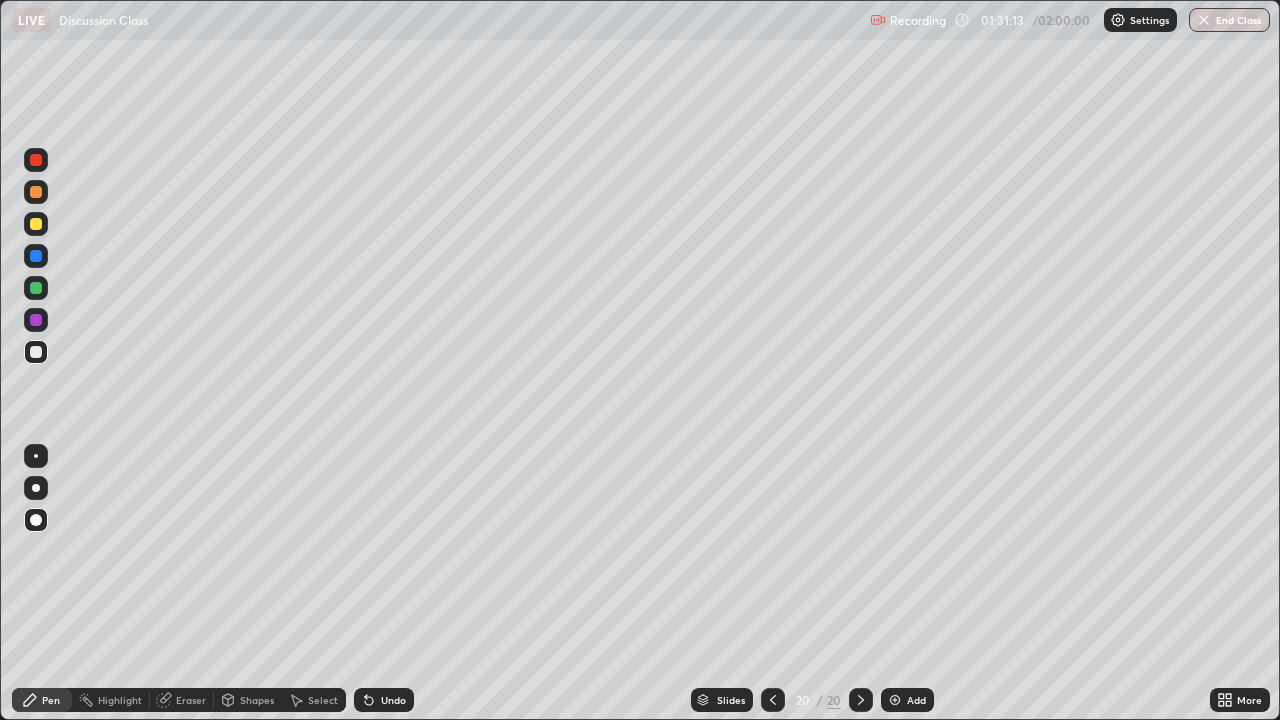 click on "Undo" at bounding box center (393, 700) 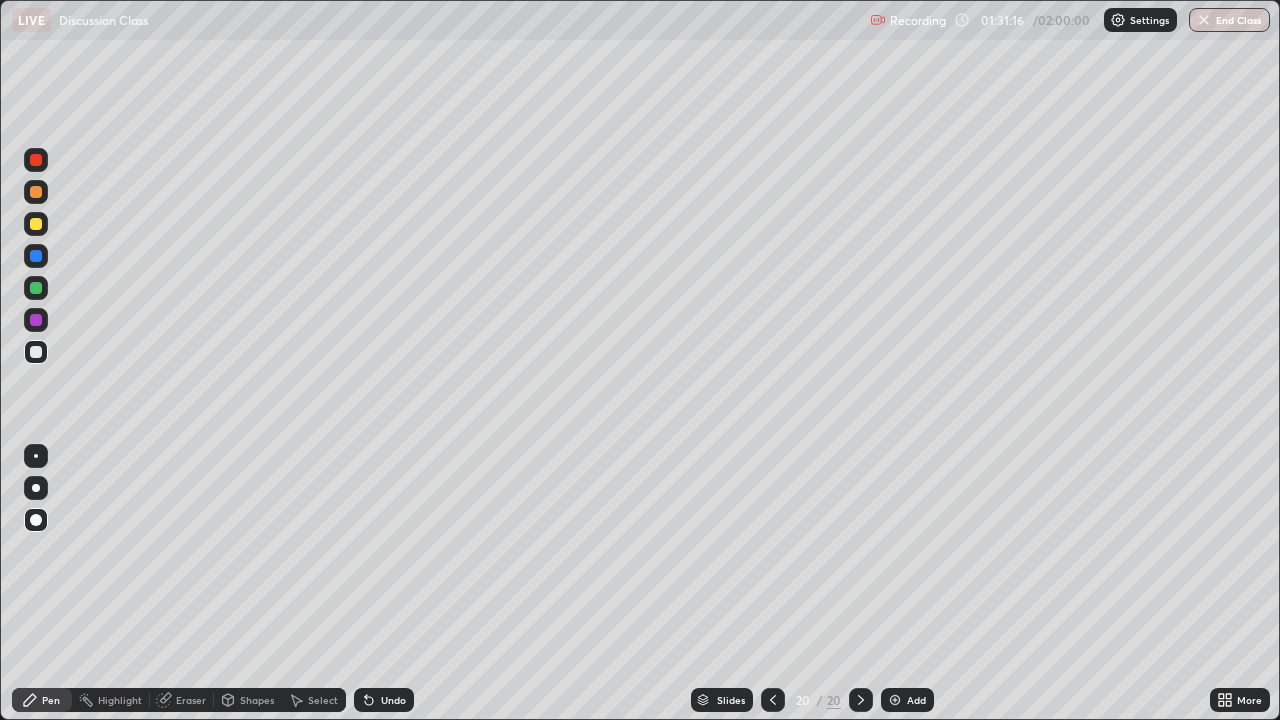 click on "Undo" at bounding box center [384, 700] 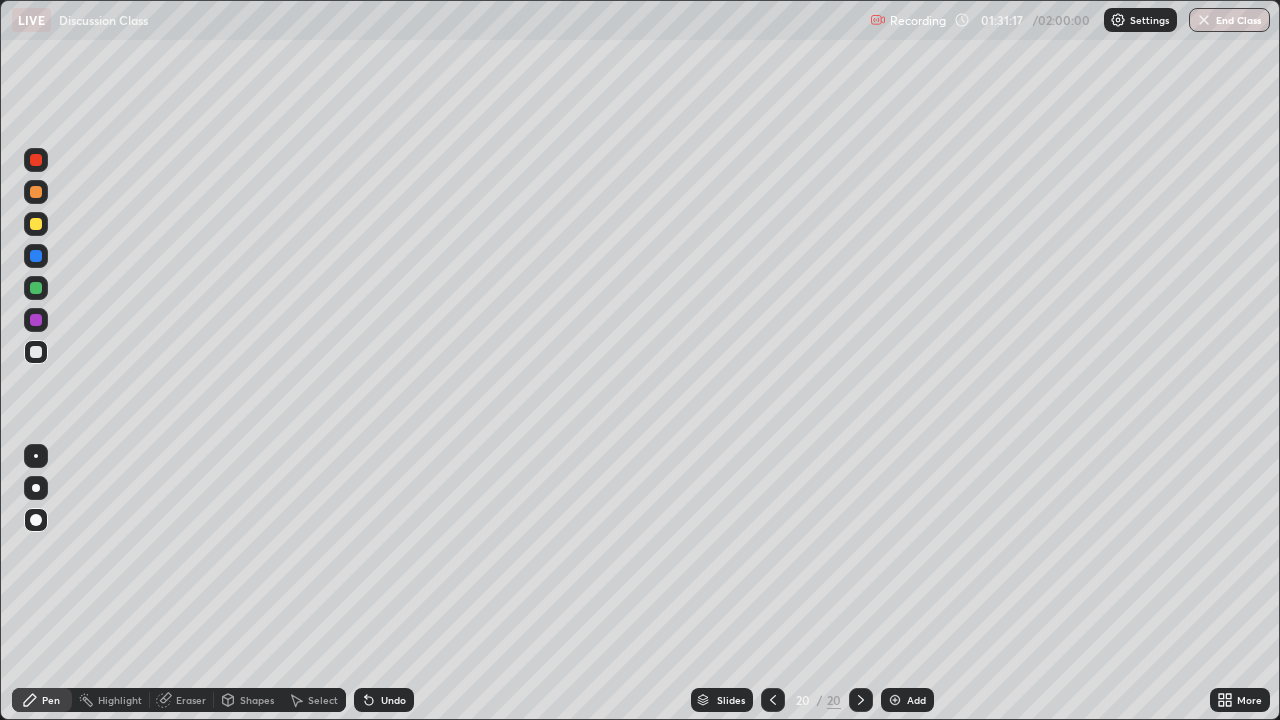 click on "Undo" at bounding box center (393, 700) 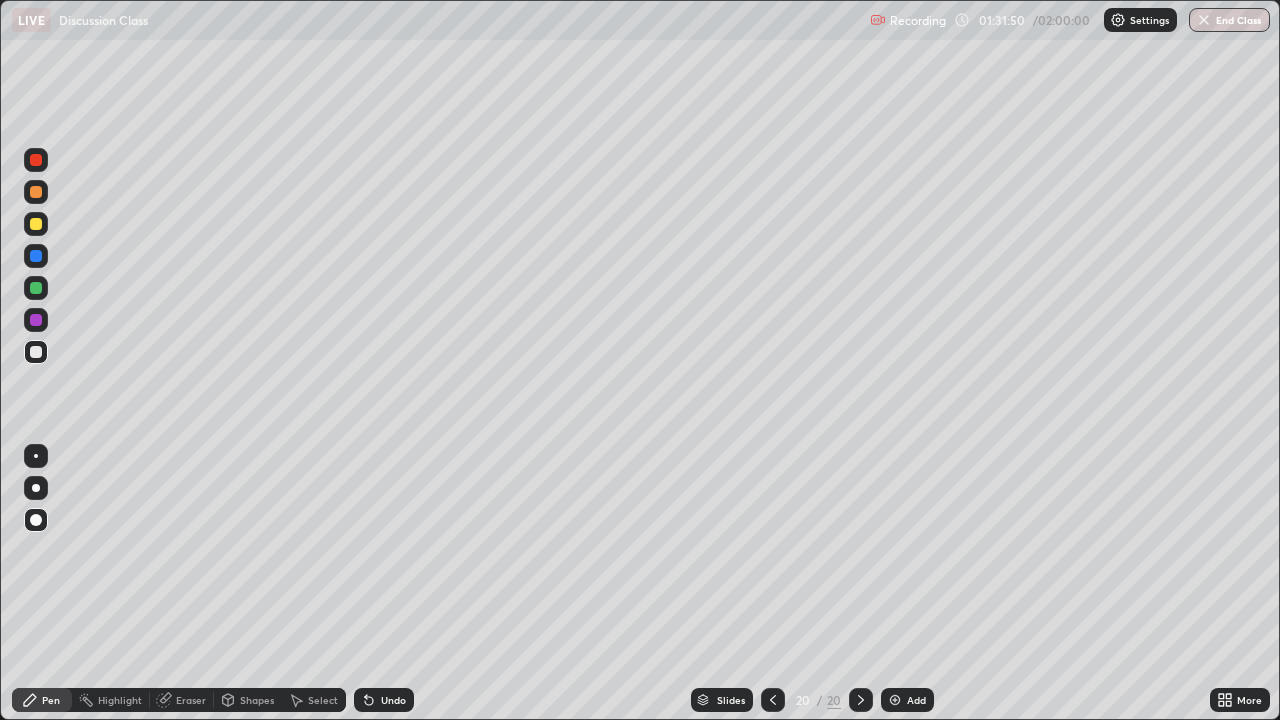 click on "Undo" at bounding box center [393, 700] 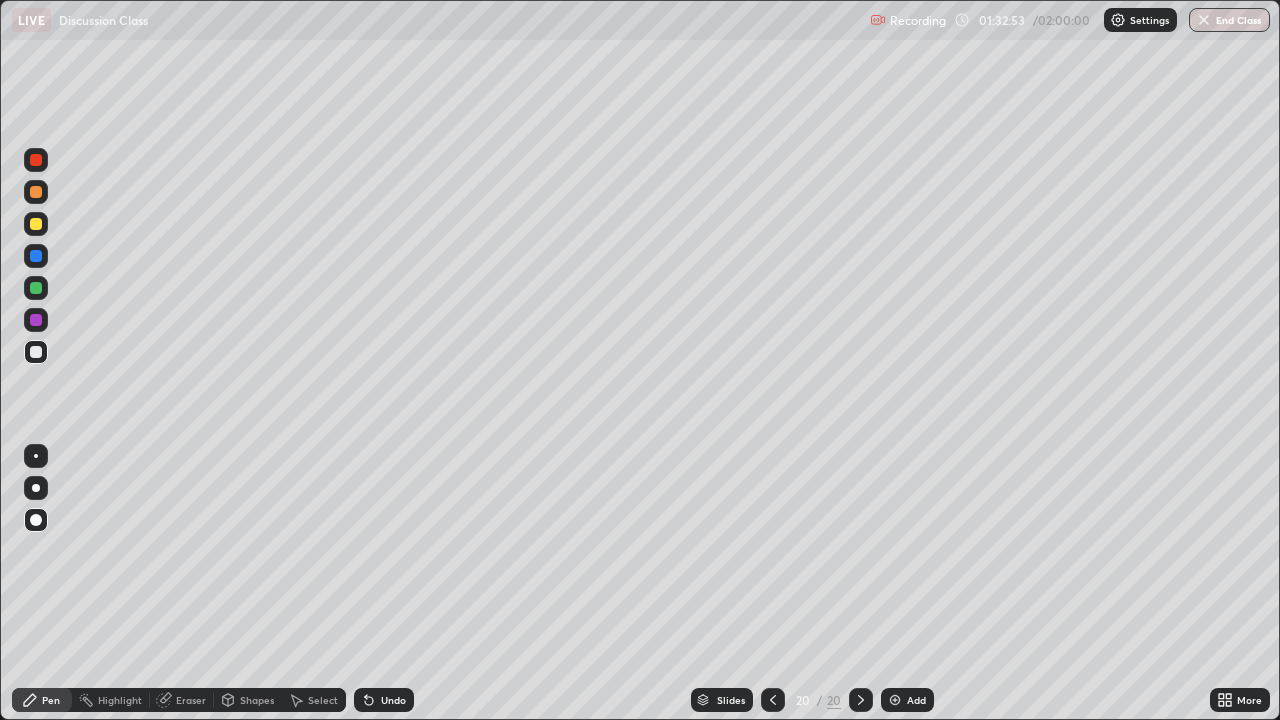 click at bounding box center [36, 288] 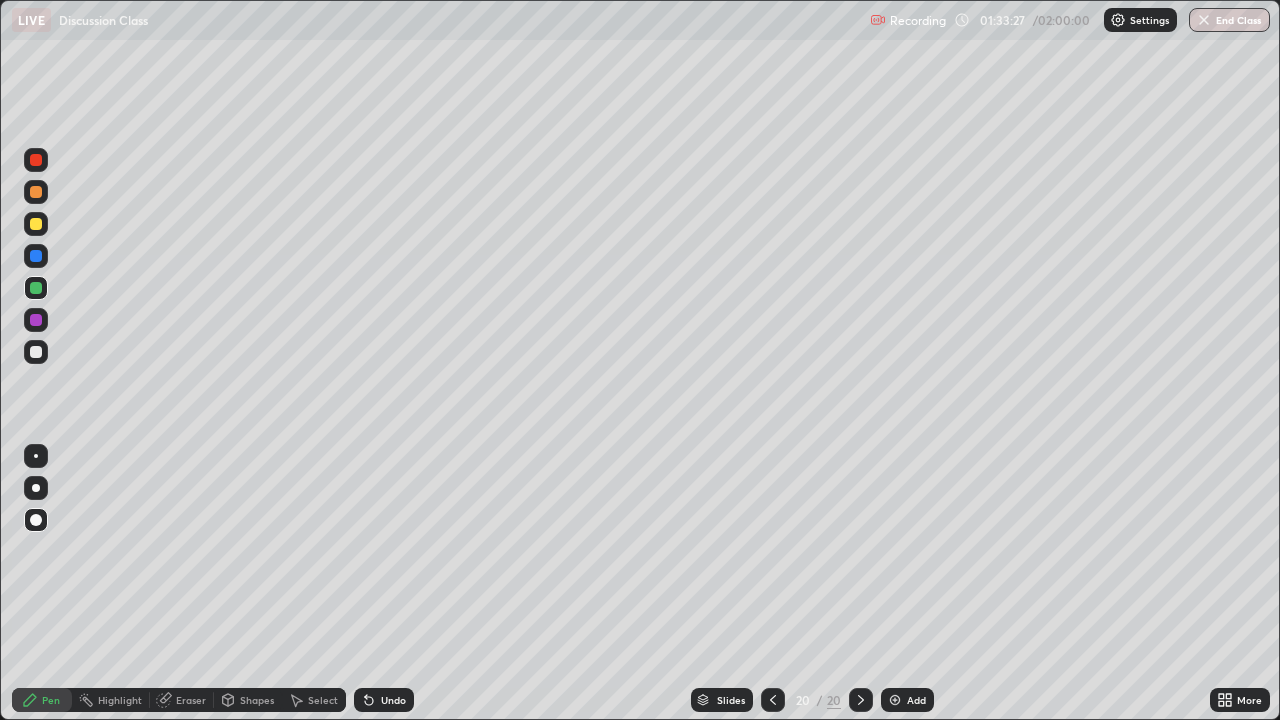 click on "Undo" at bounding box center (384, 700) 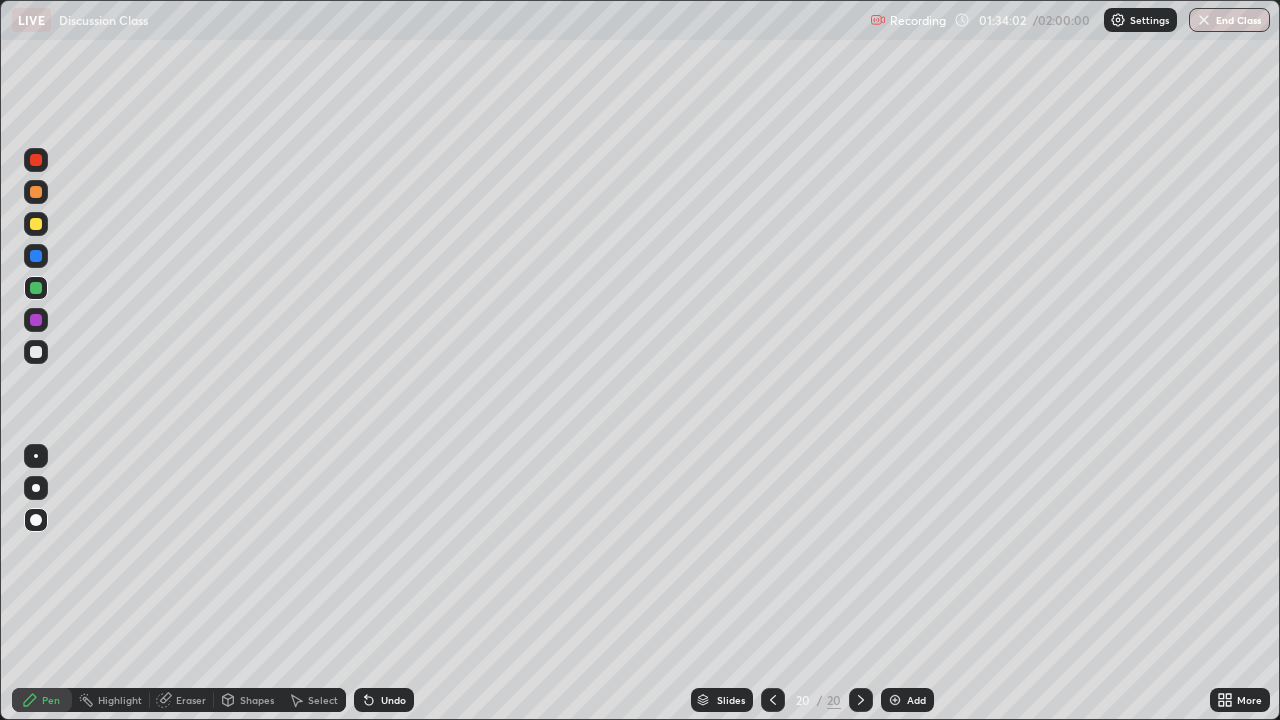 click on "Undo" at bounding box center [384, 700] 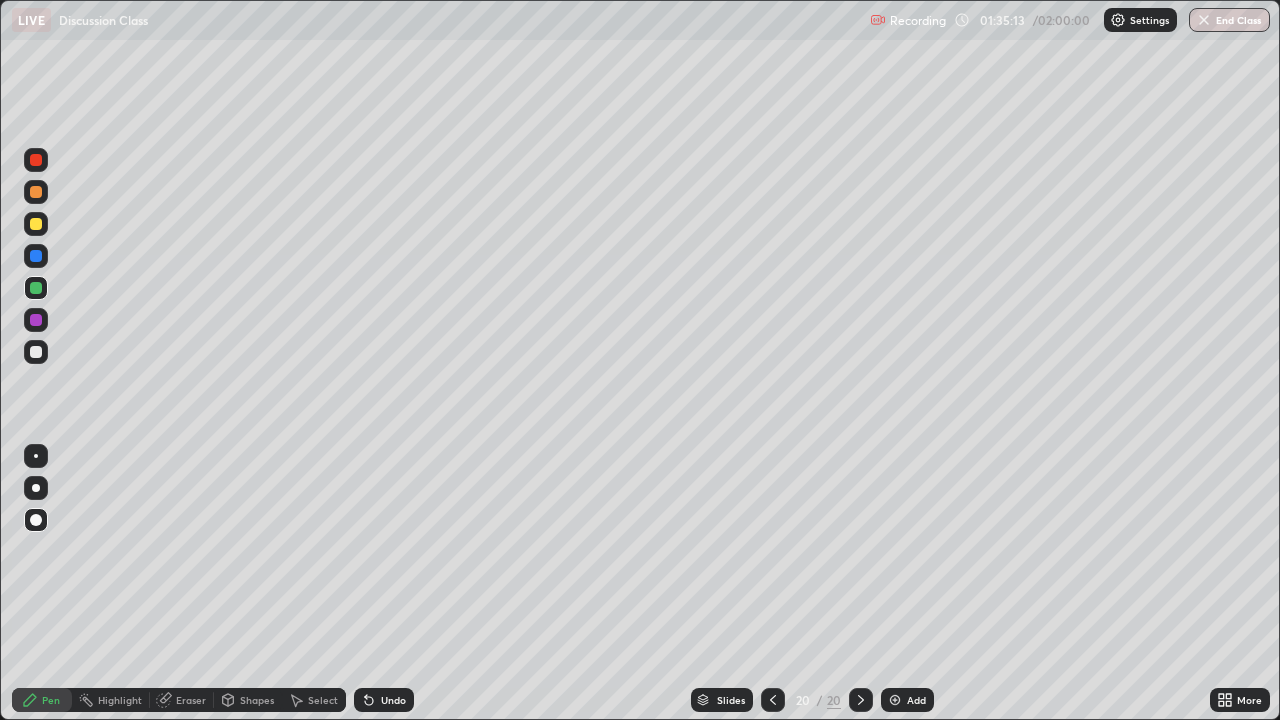 click on "Undo" at bounding box center [380, 700] 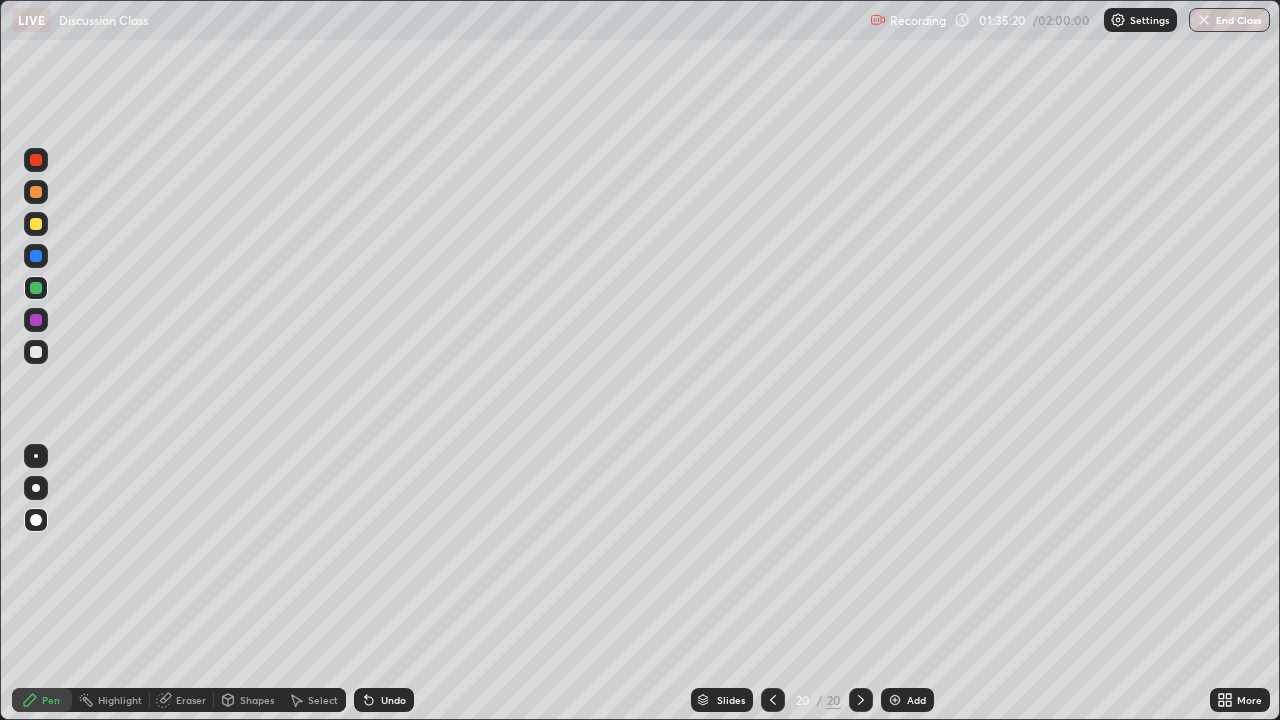 click at bounding box center (36, 320) 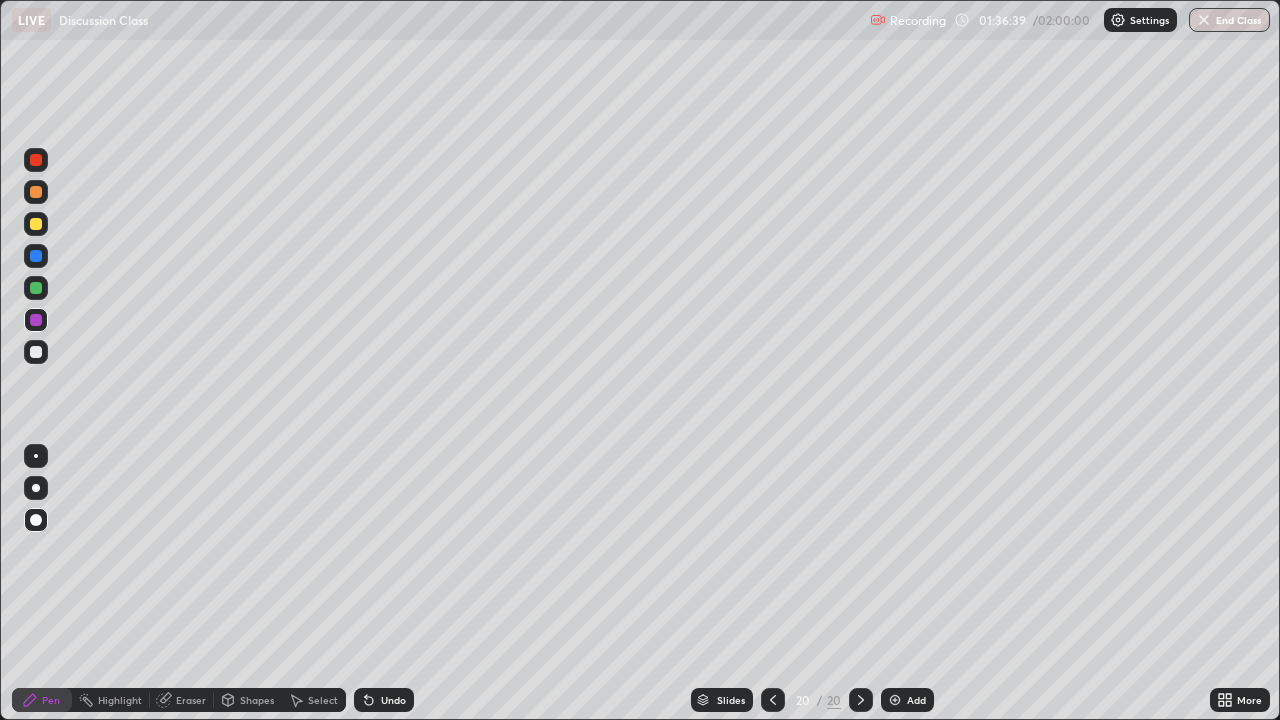 click at bounding box center (895, 700) 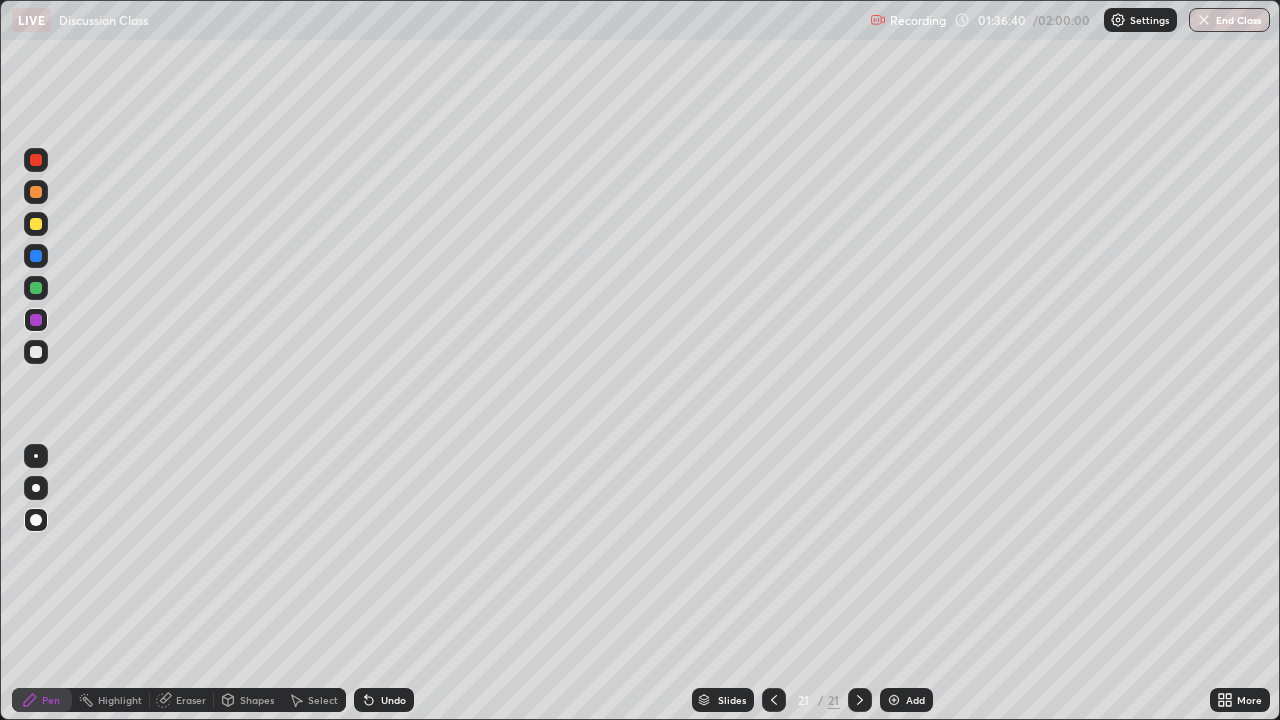 click at bounding box center (36, 224) 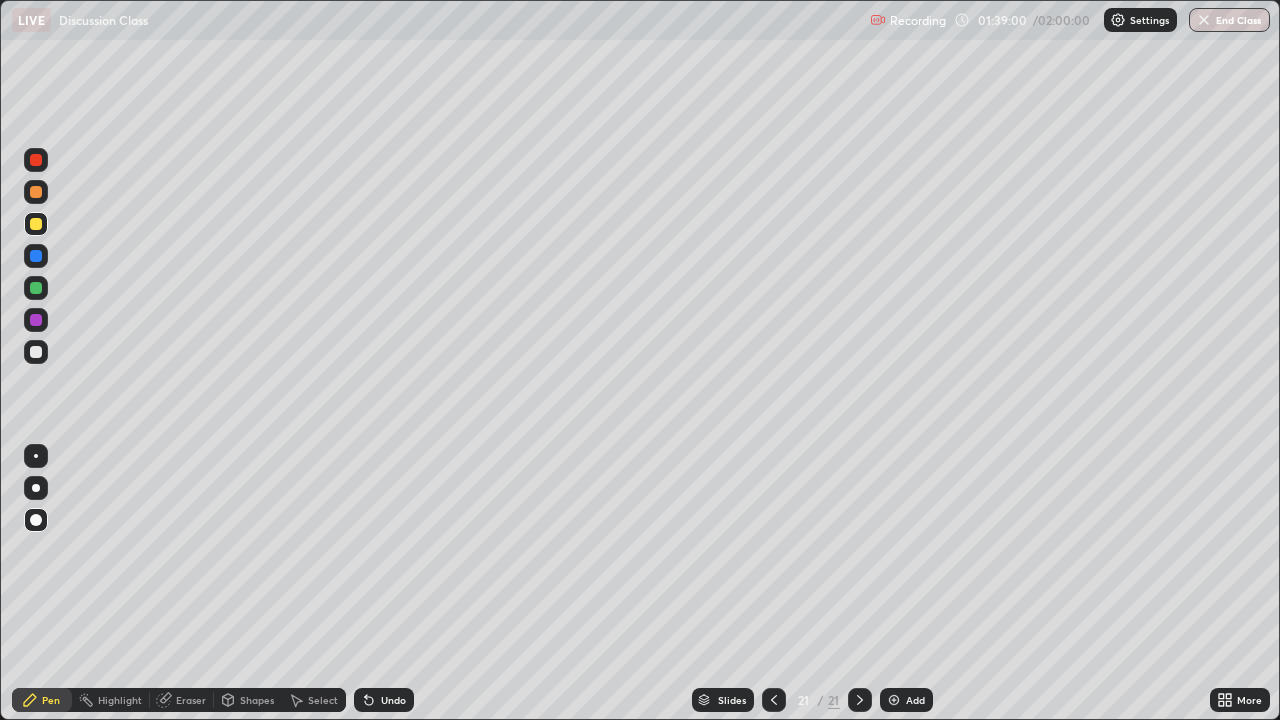 click at bounding box center [36, 256] 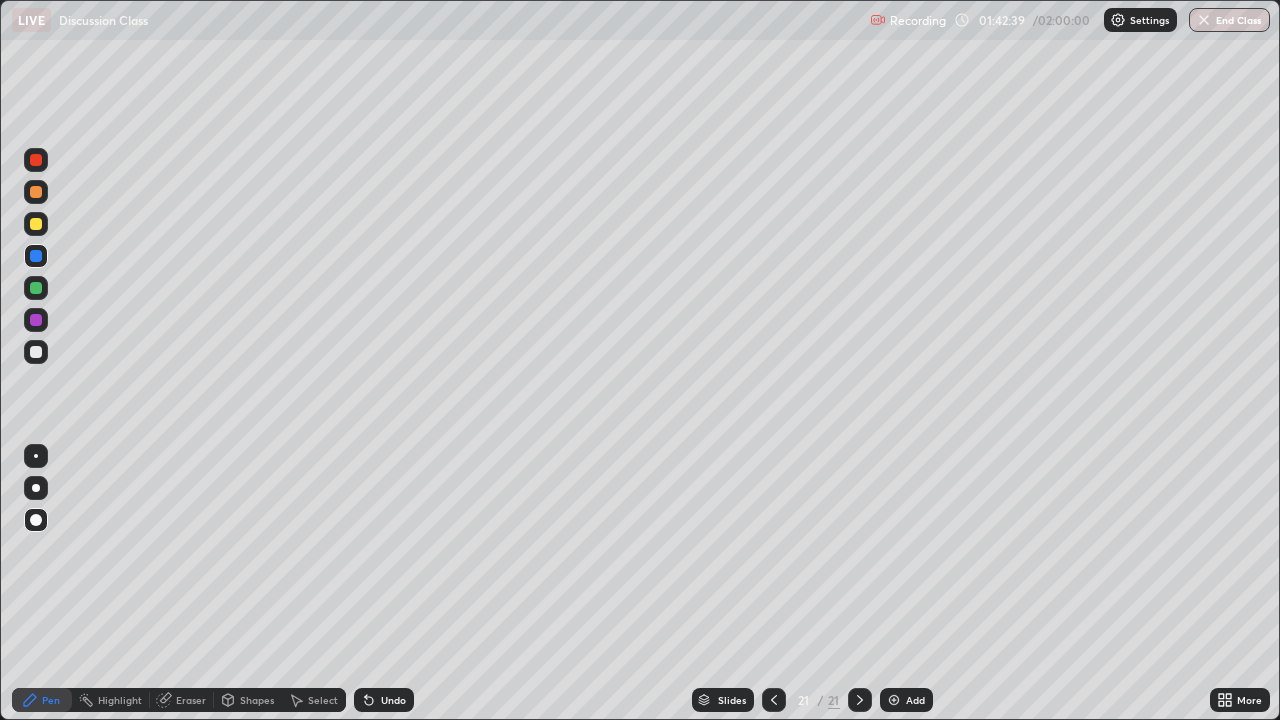 click on "Undo" at bounding box center [384, 700] 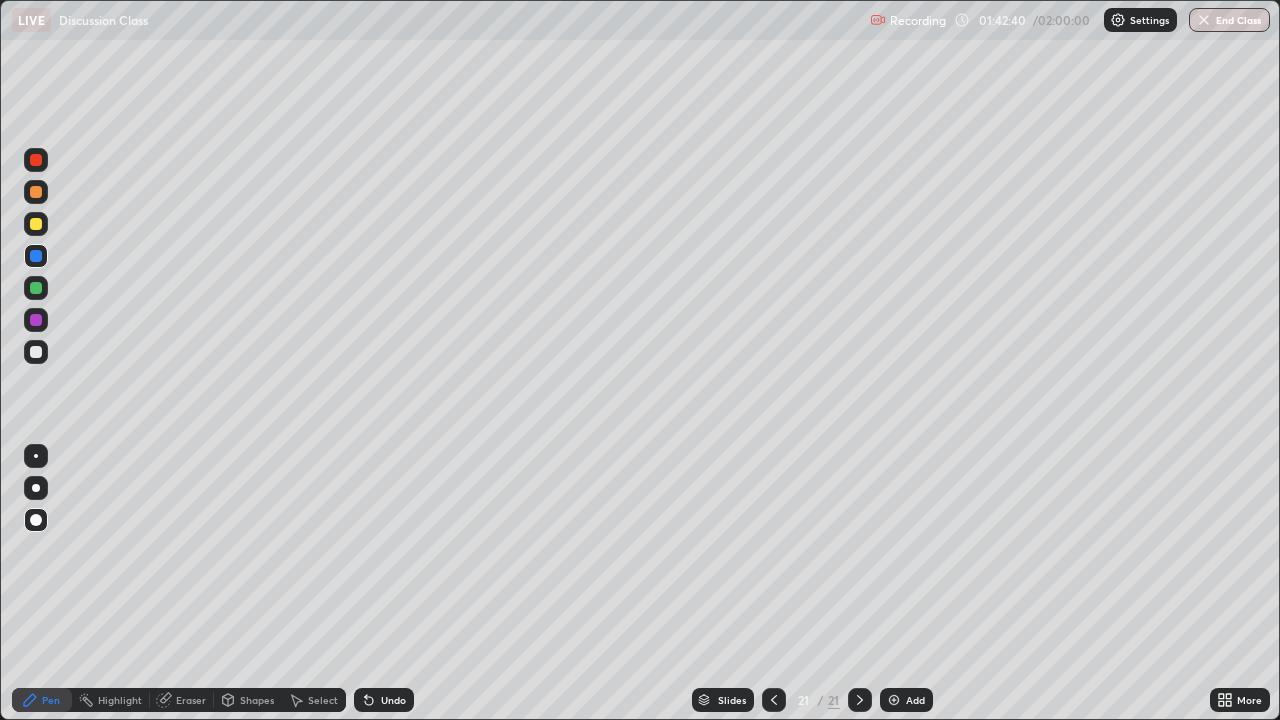 click on "Undo" at bounding box center (384, 700) 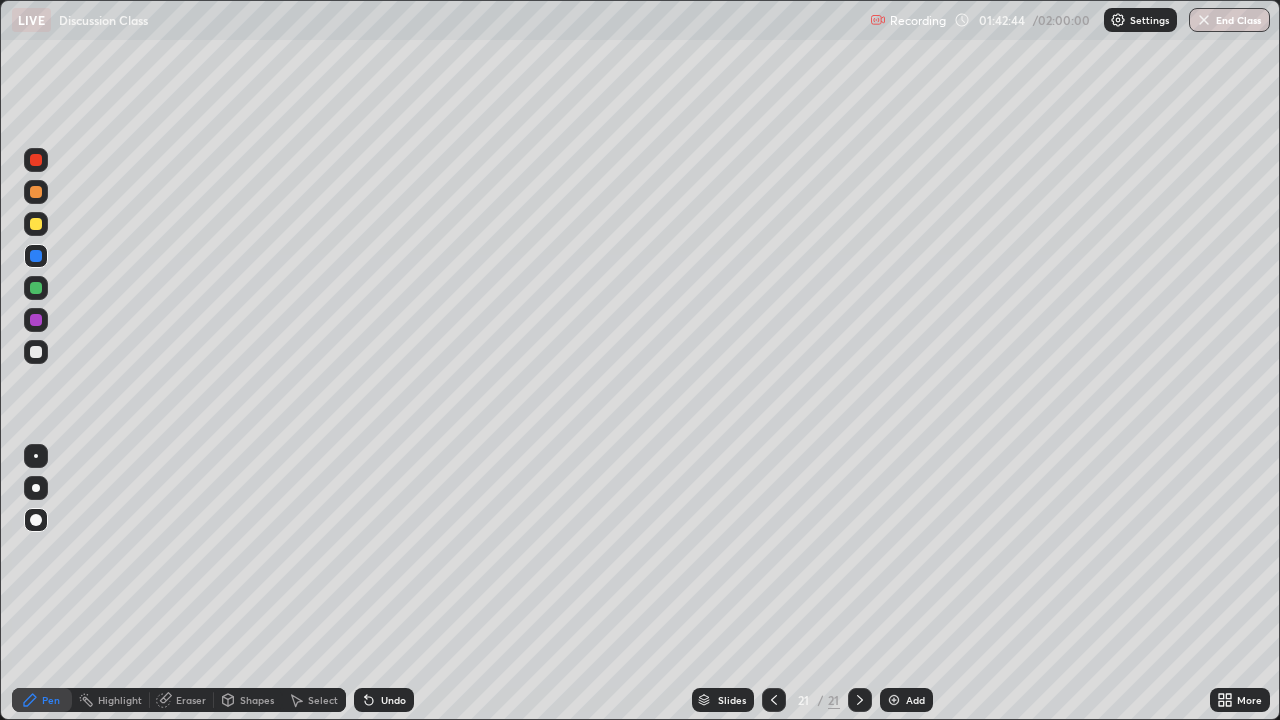 click at bounding box center (36, 224) 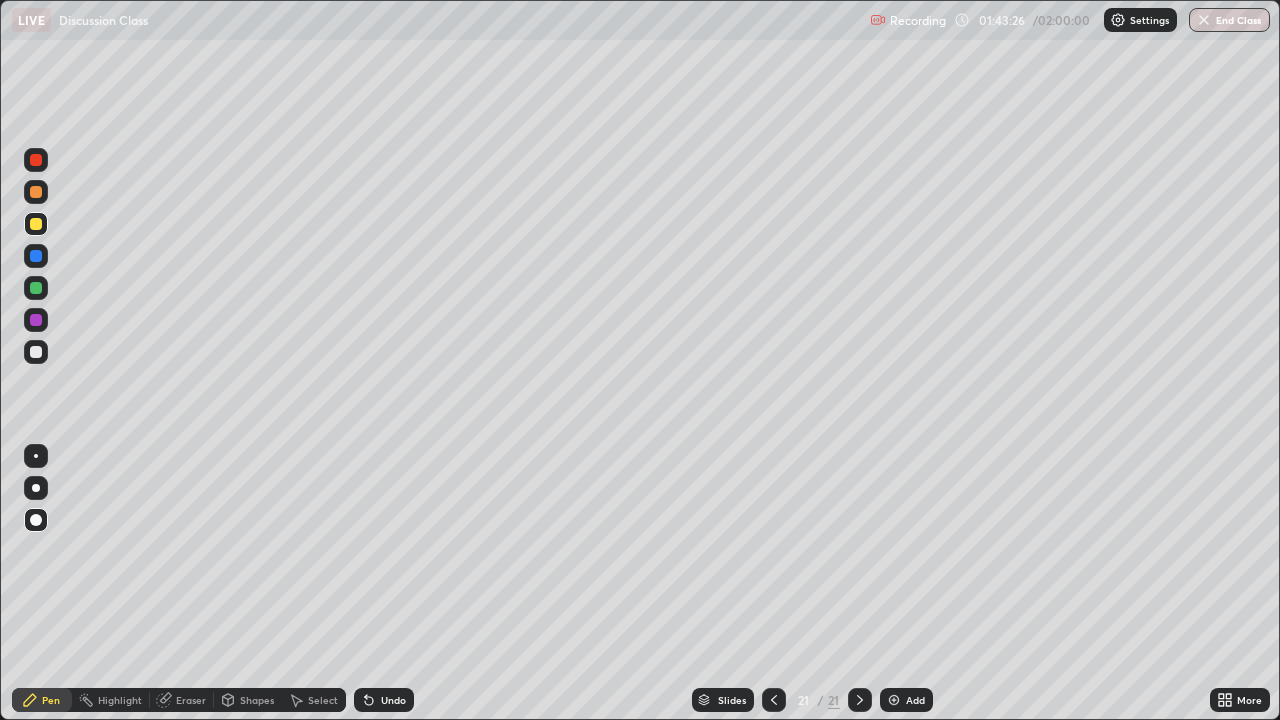 click at bounding box center [860, 700] 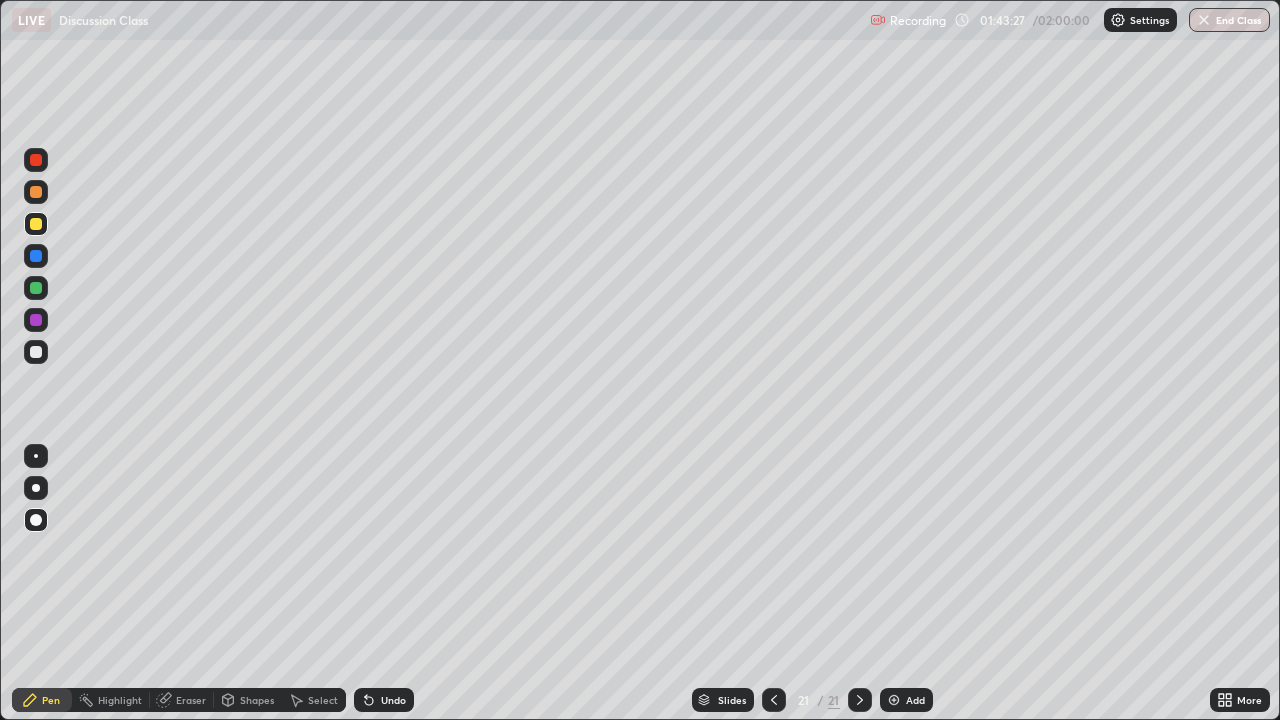 click on "Add" at bounding box center (915, 700) 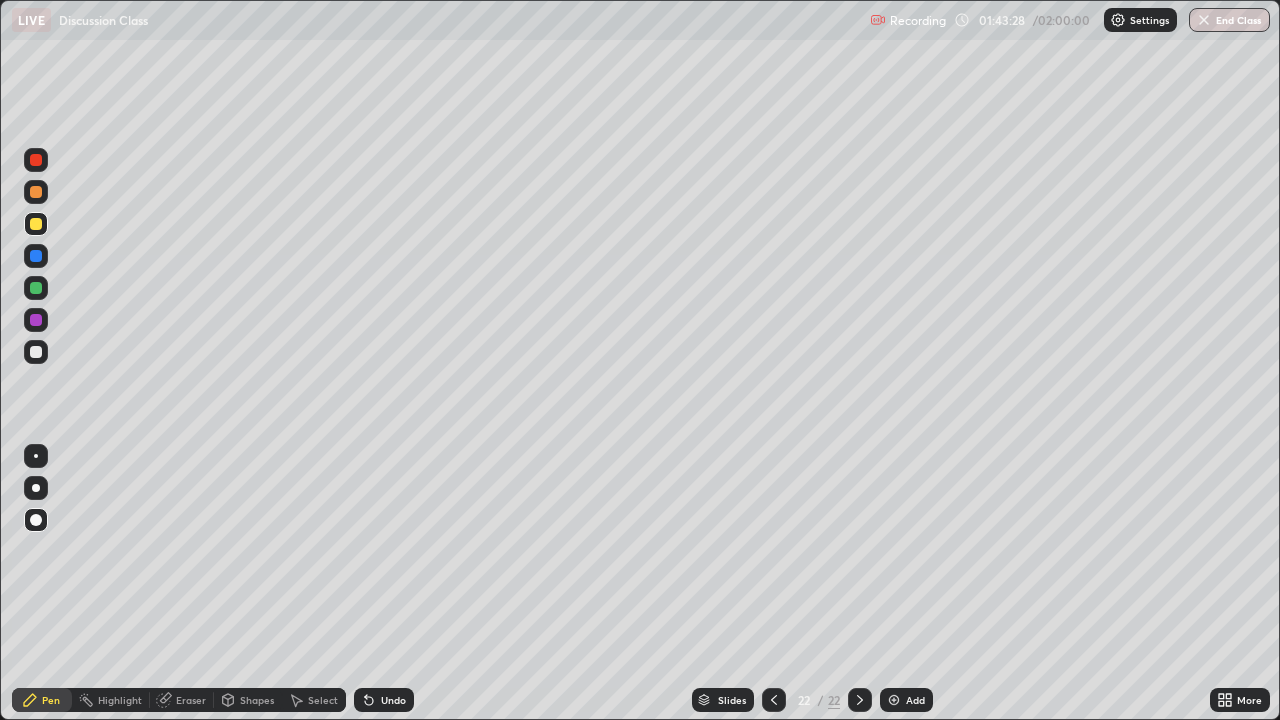 click at bounding box center [36, 352] 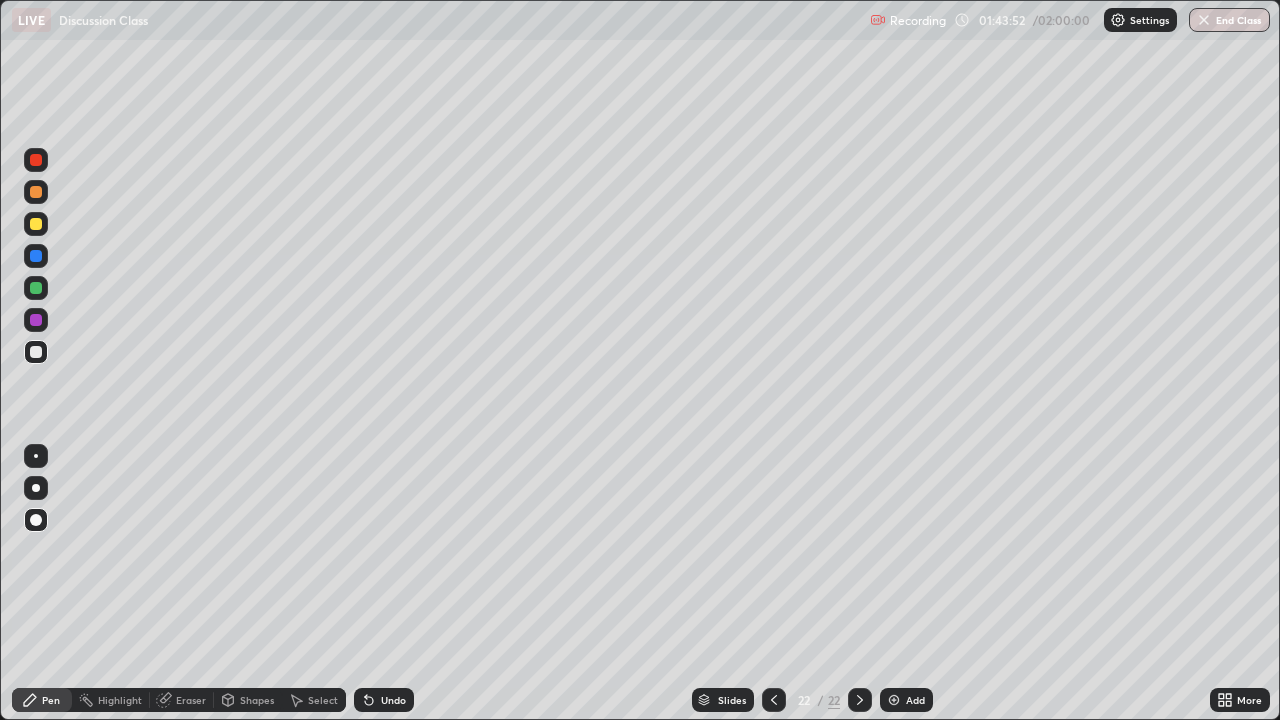 click at bounding box center [36, 224] 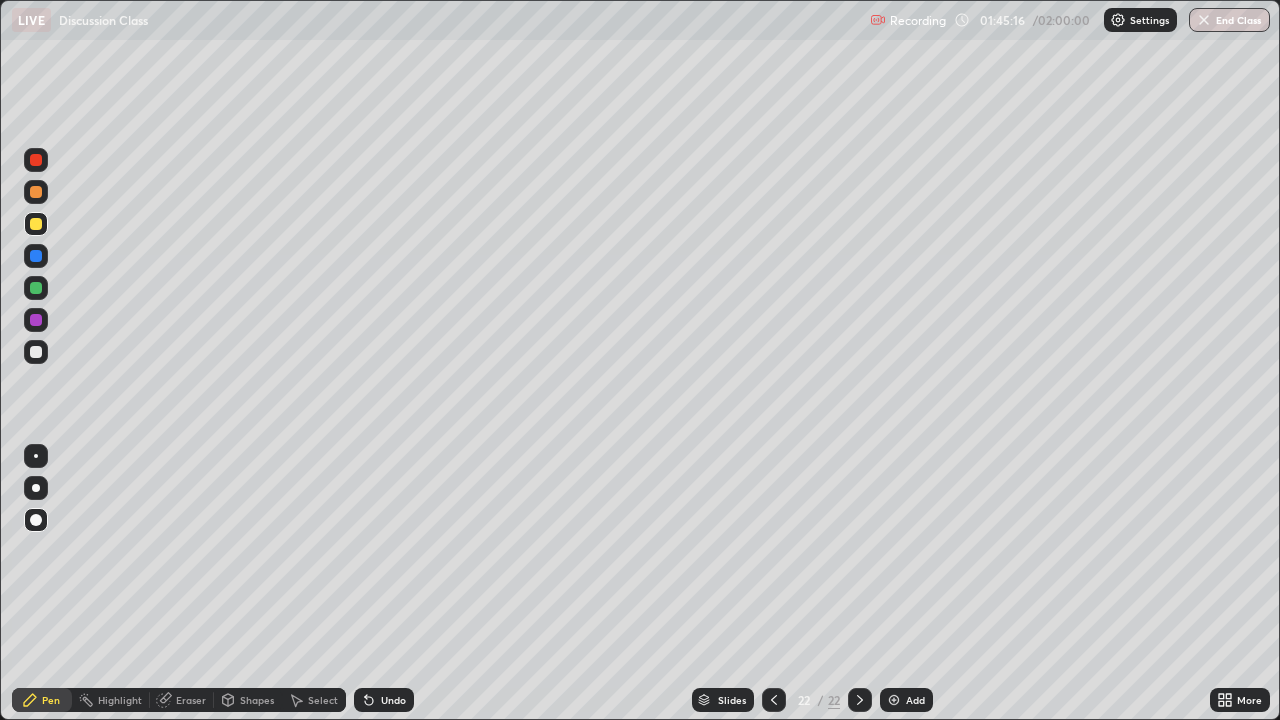 click at bounding box center (36, 352) 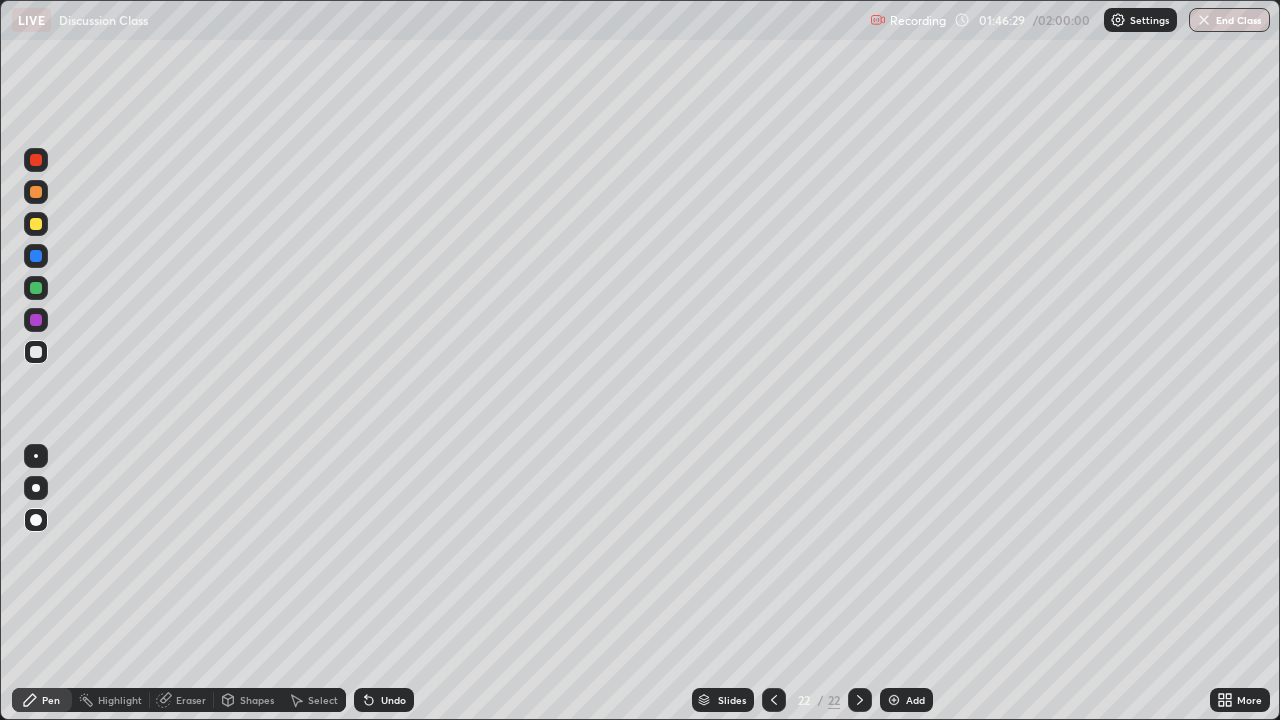 click at bounding box center [36, 288] 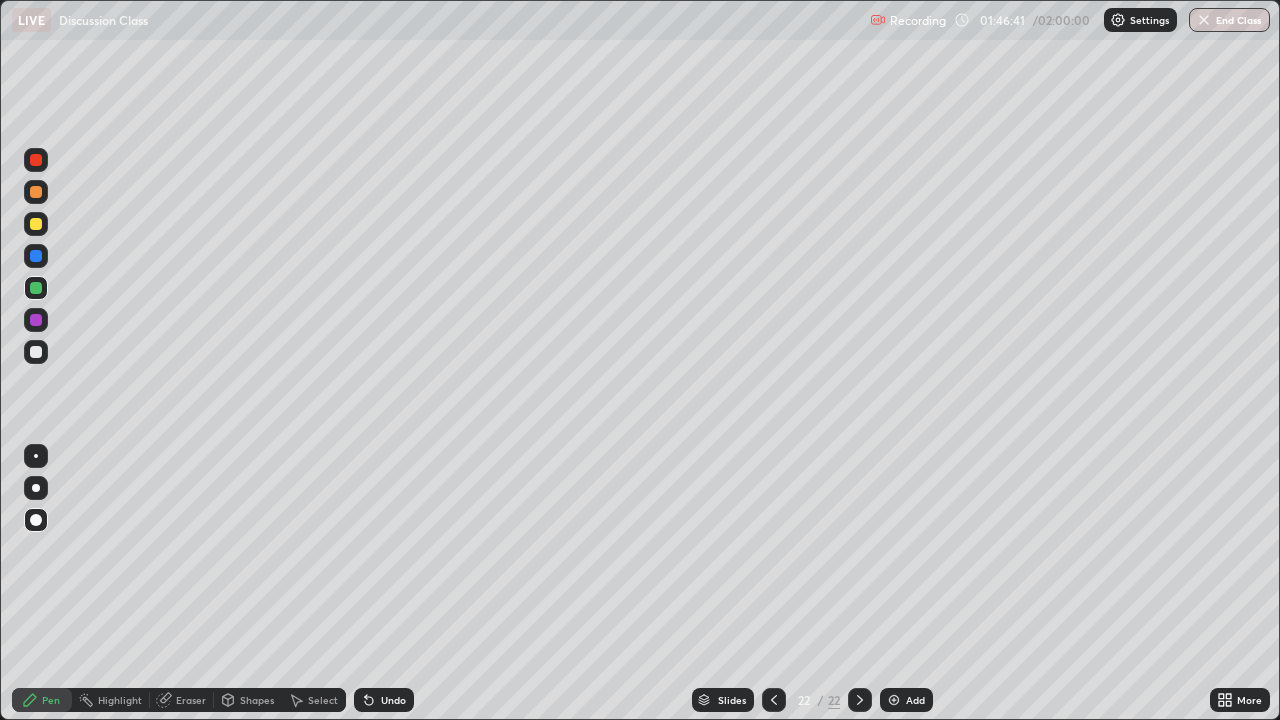 click at bounding box center (36, 224) 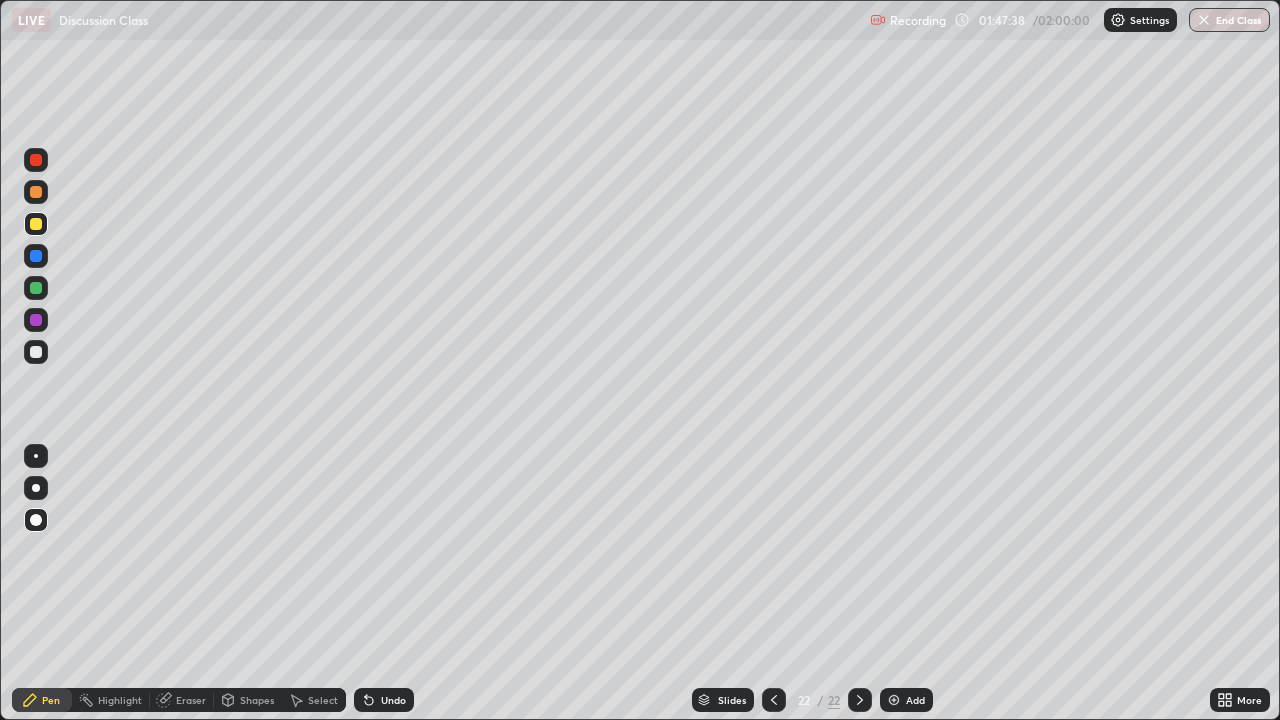 click at bounding box center [36, 256] 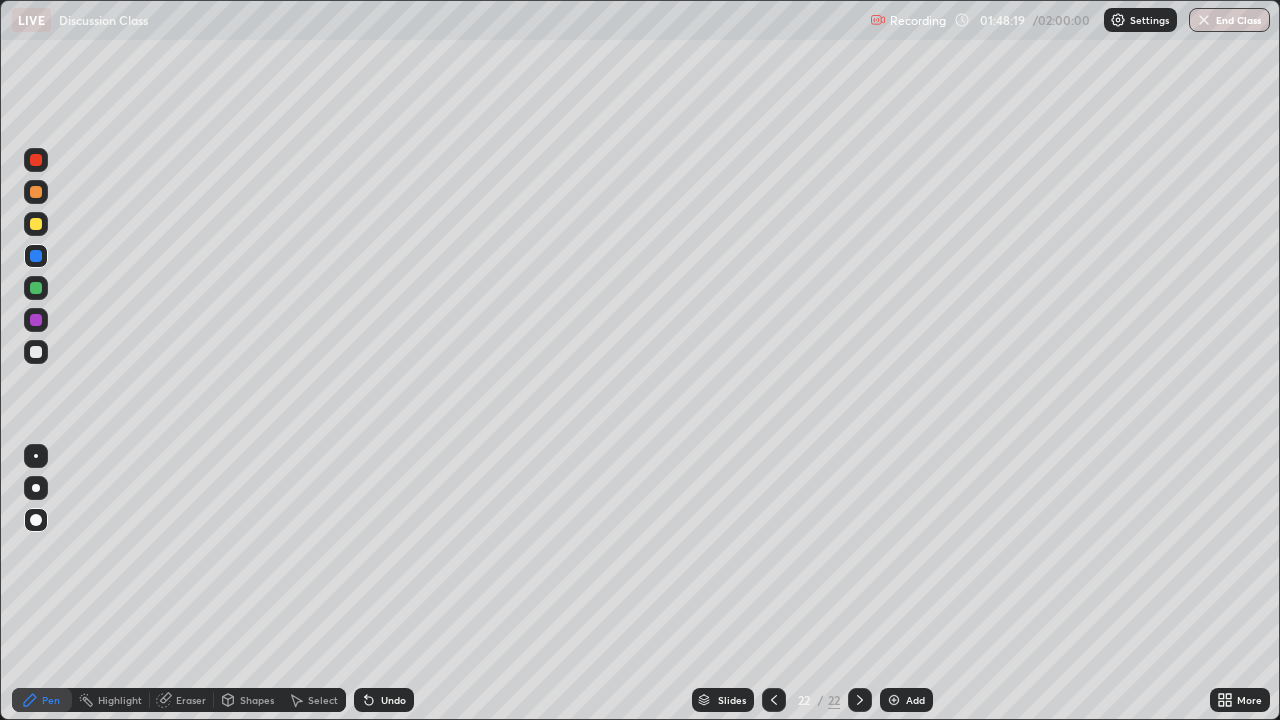 click on "Undo" at bounding box center [393, 700] 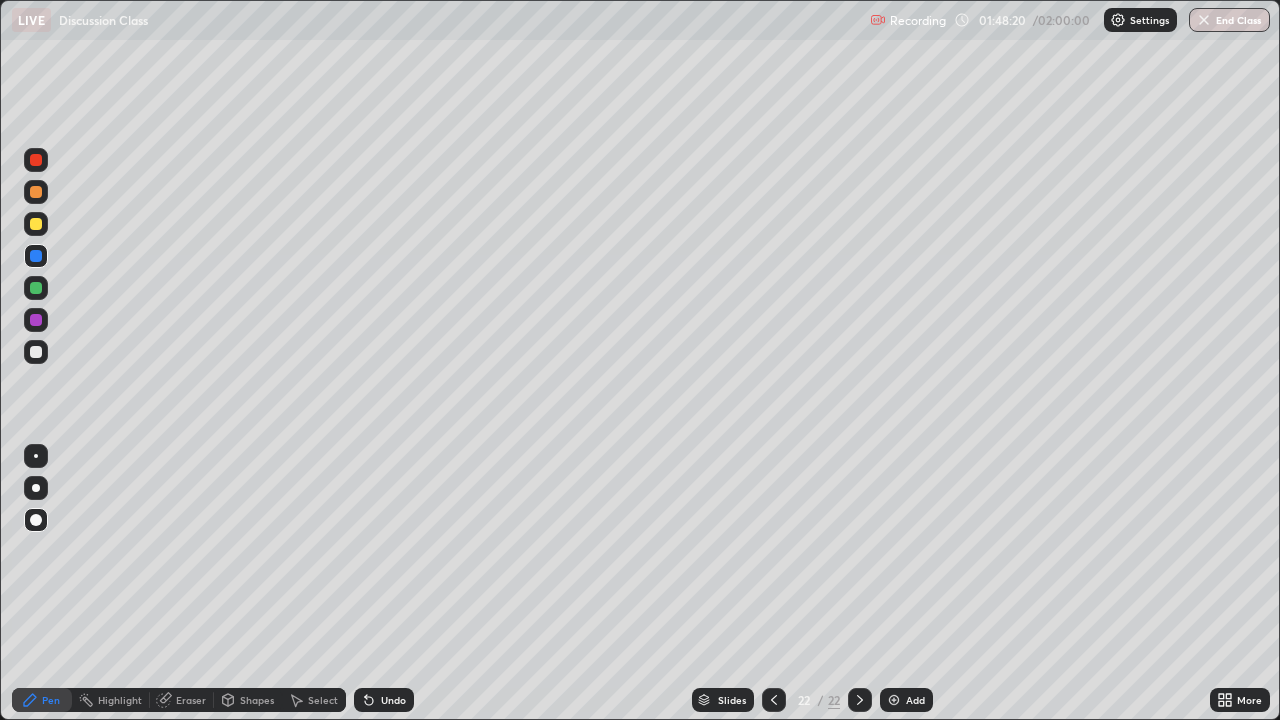 click on "Undo" at bounding box center (384, 700) 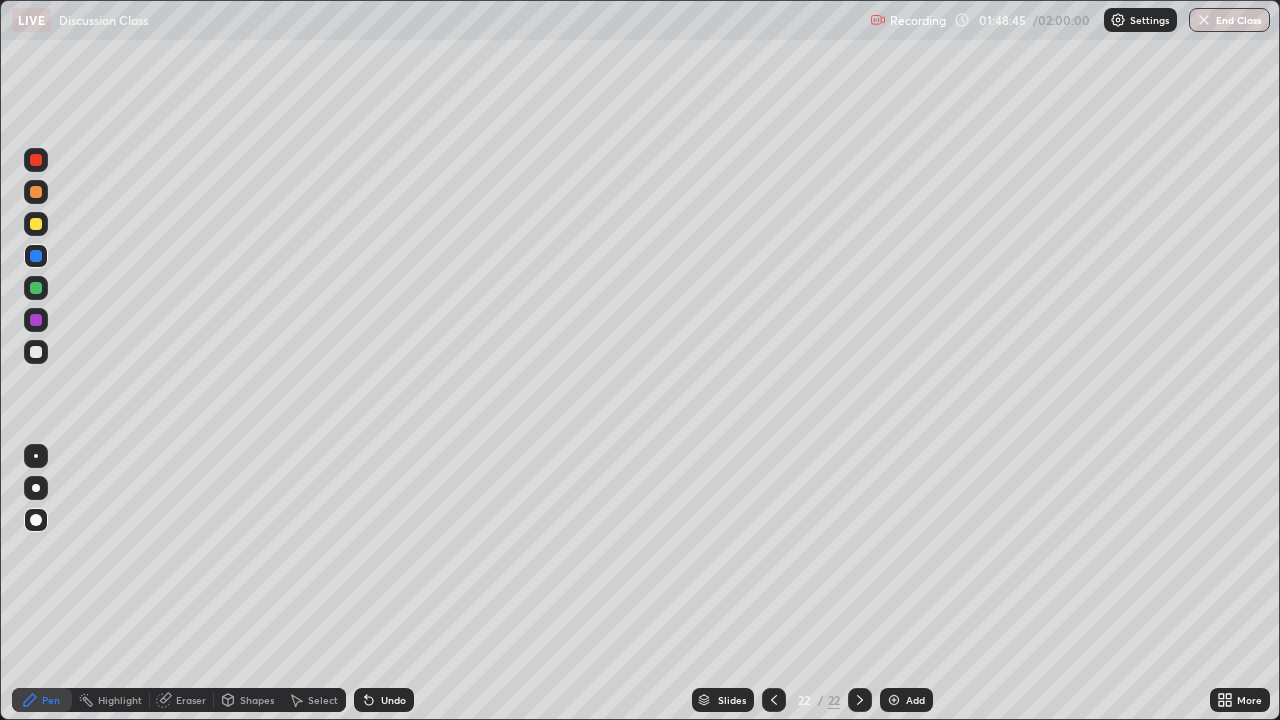 click on "Add" at bounding box center [915, 700] 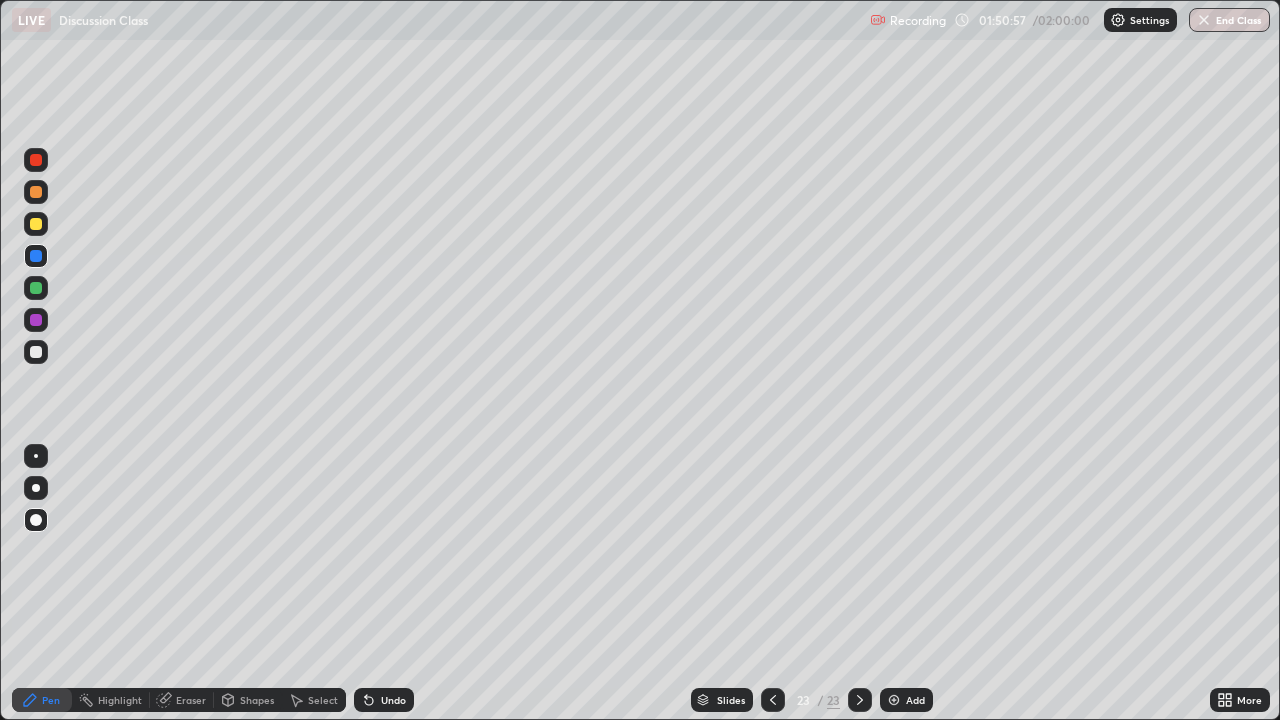 click on "Eraser" at bounding box center [182, 700] 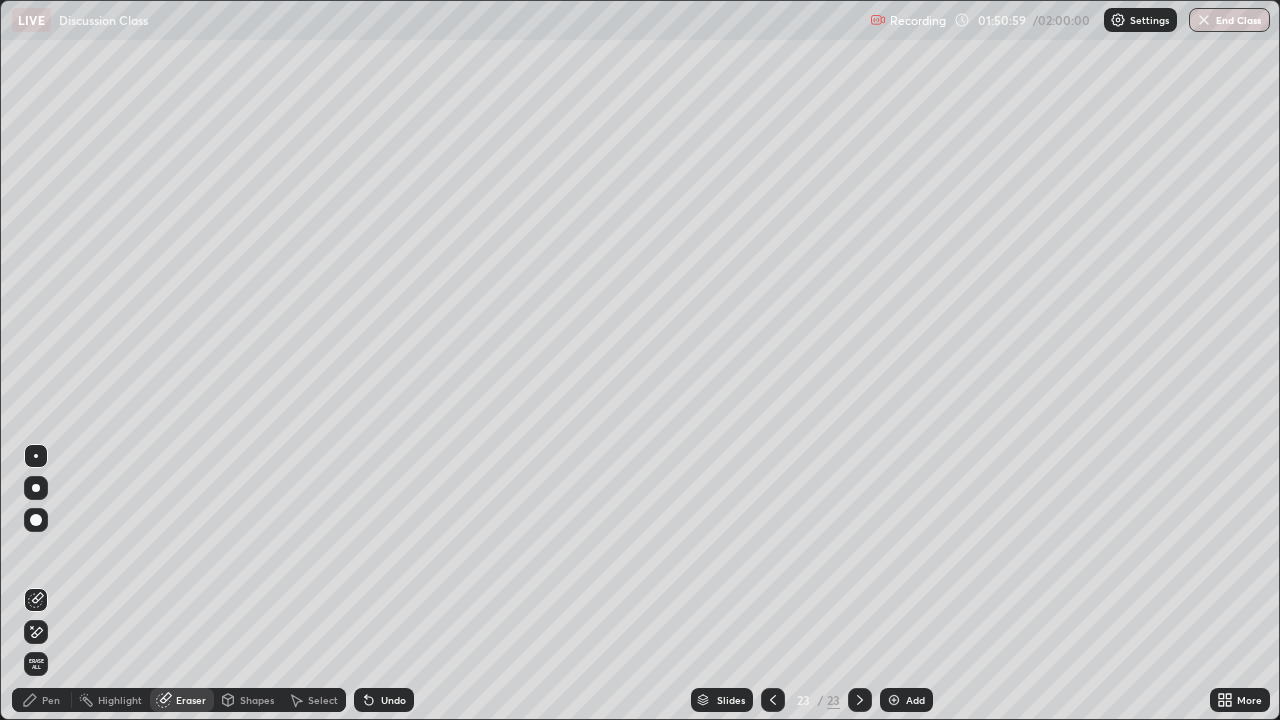 click on "Pen" at bounding box center [51, 700] 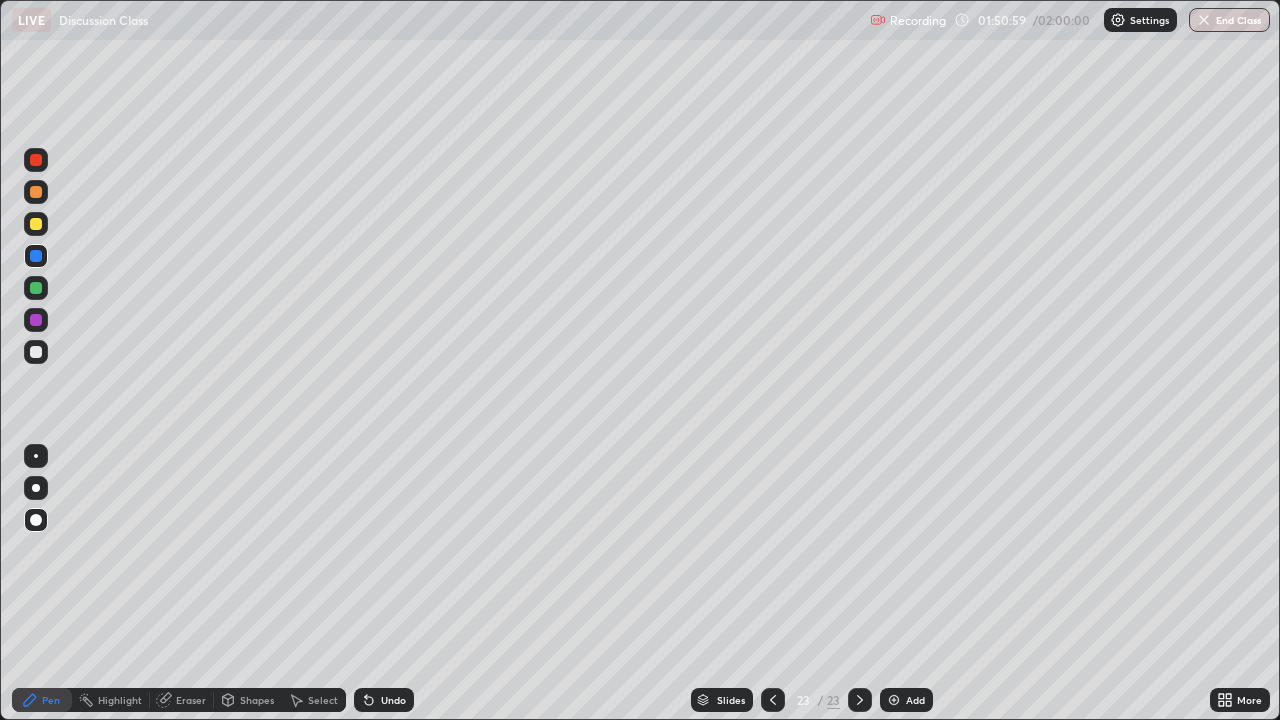 click 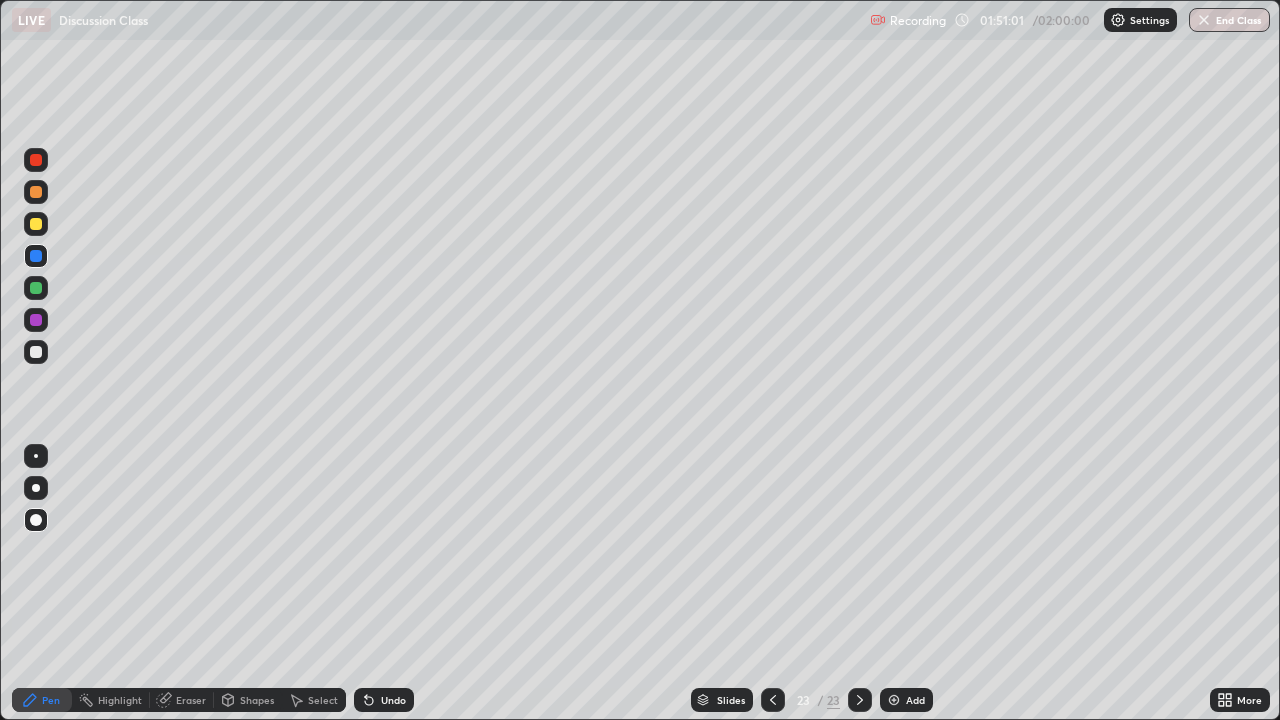 click at bounding box center (36, 224) 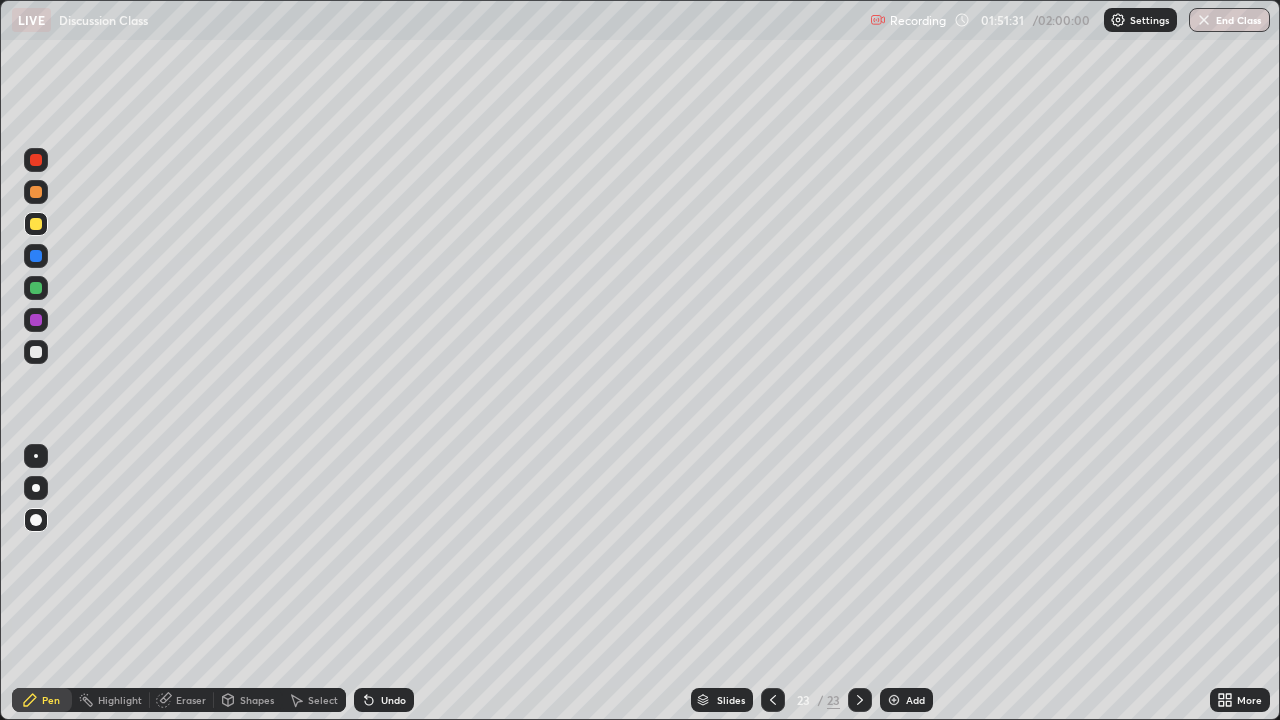 click at bounding box center [36, 256] 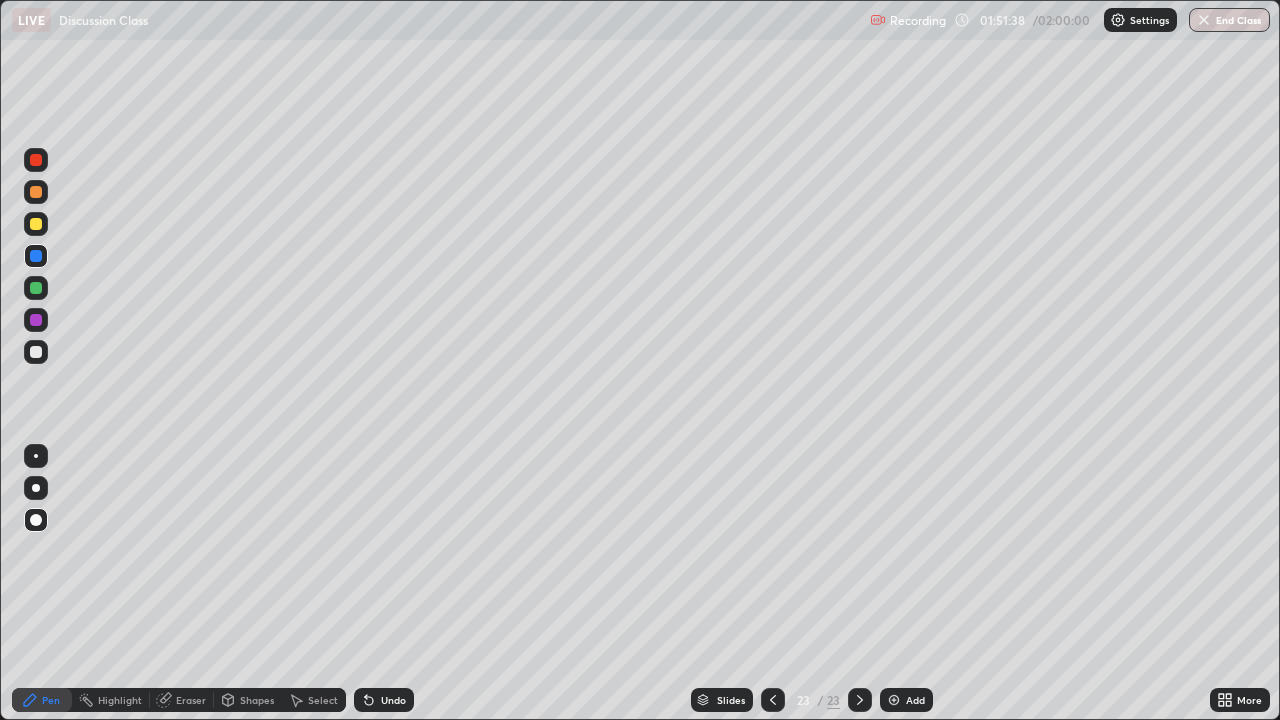 click at bounding box center (36, 224) 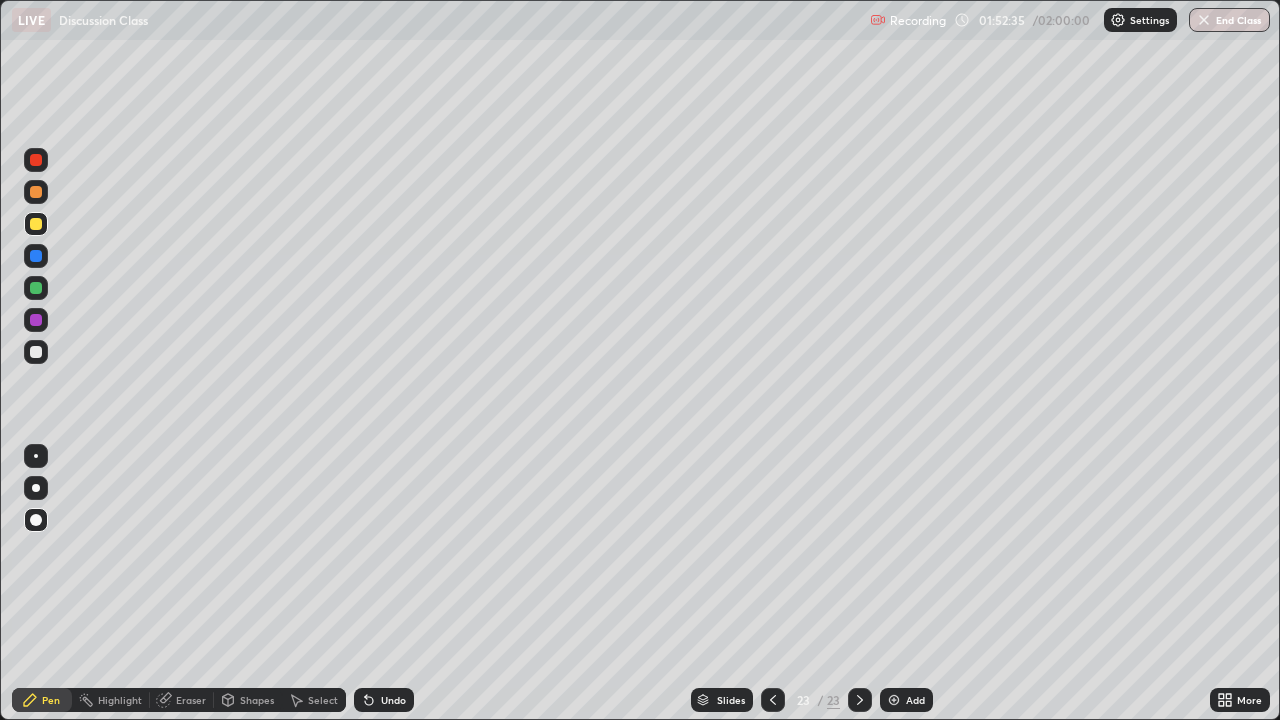 click at bounding box center [36, 288] 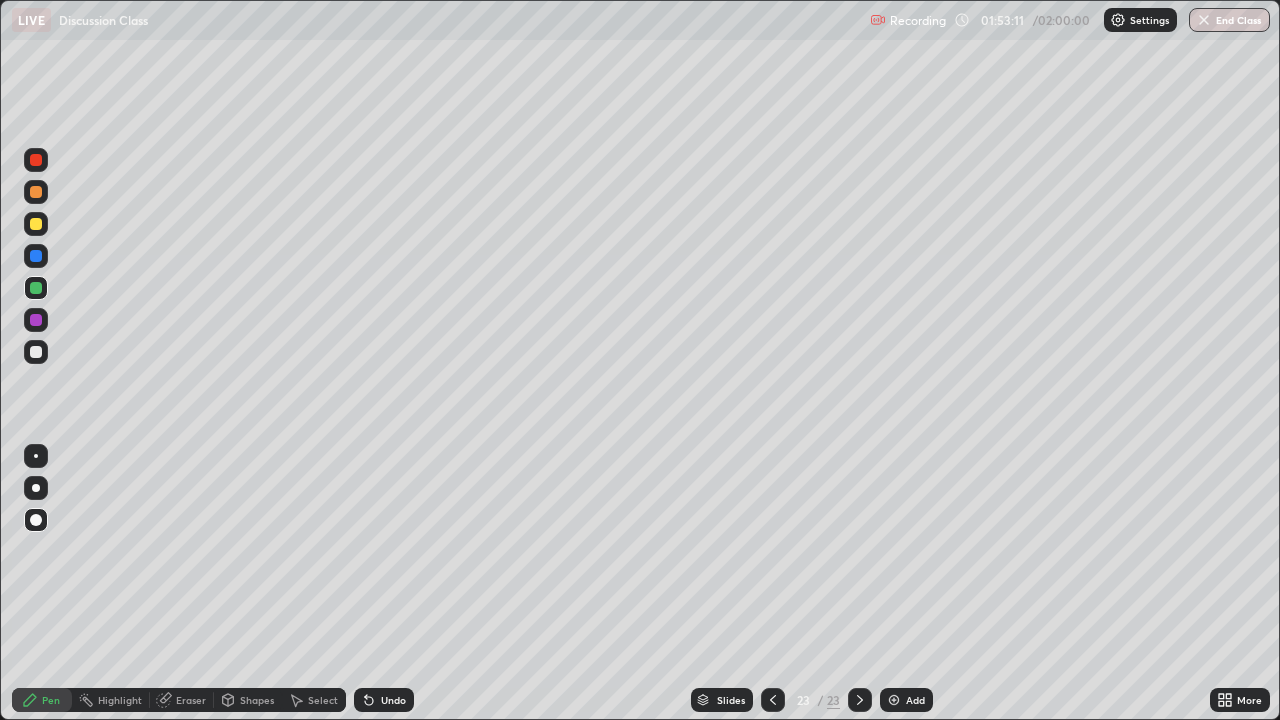 click at bounding box center [36, 352] 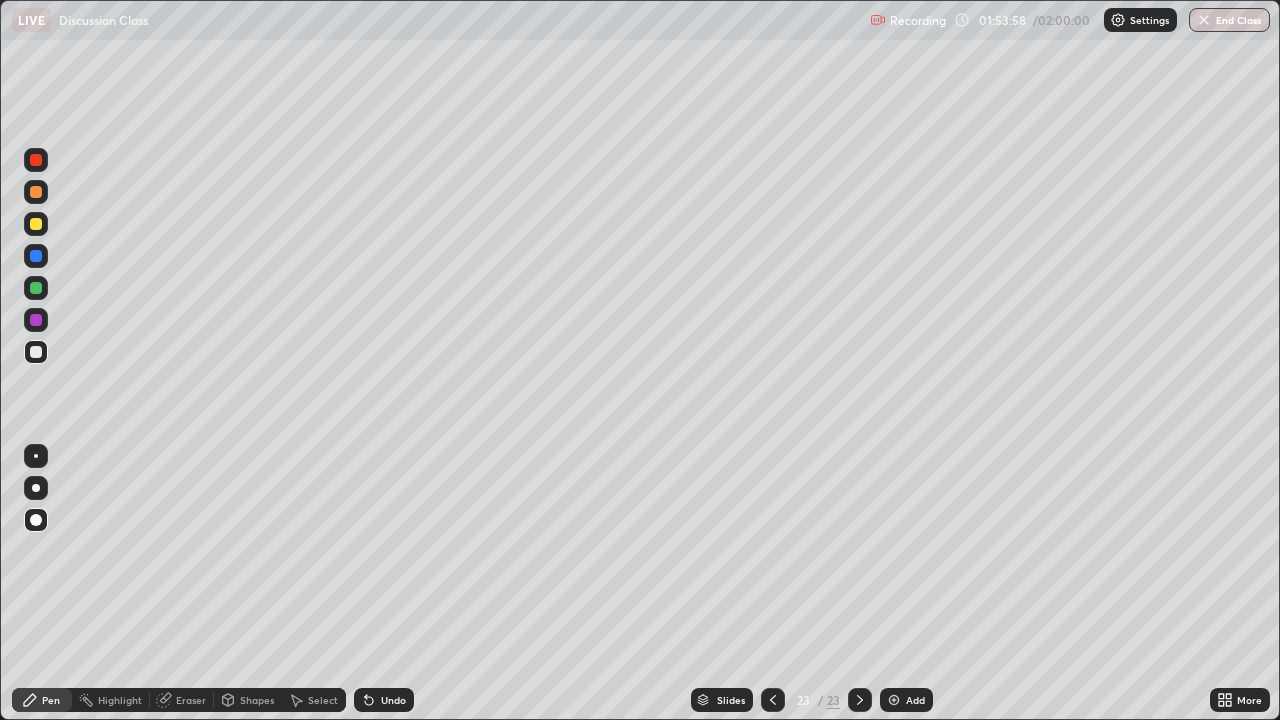 click at bounding box center [36, 256] 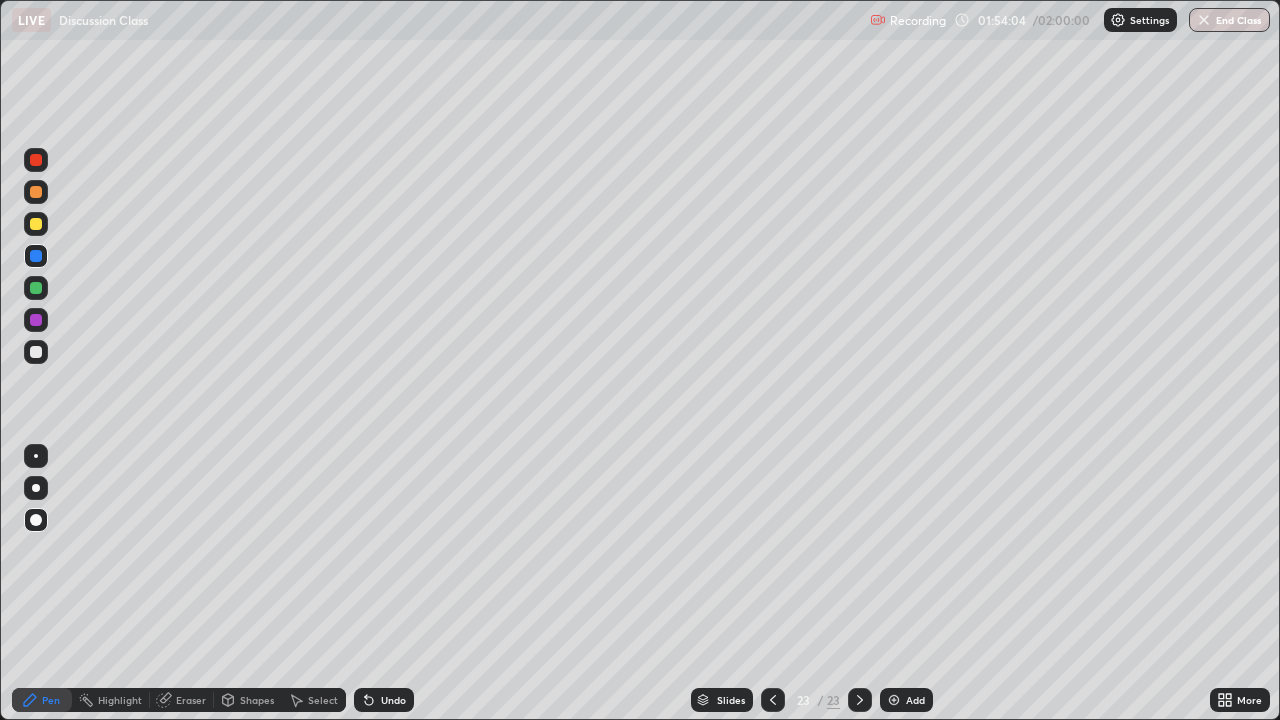 click on "Undo" at bounding box center [393, 700] 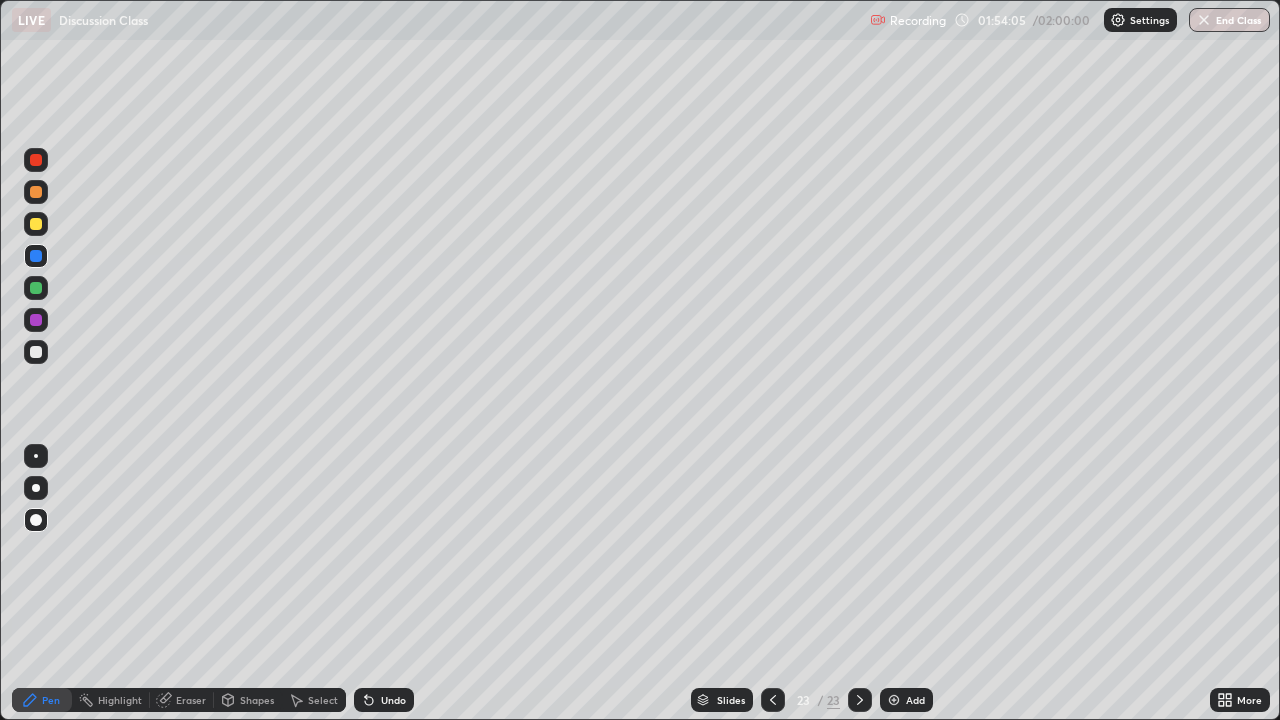 click on "Undo" at bounding box center [393, 700] 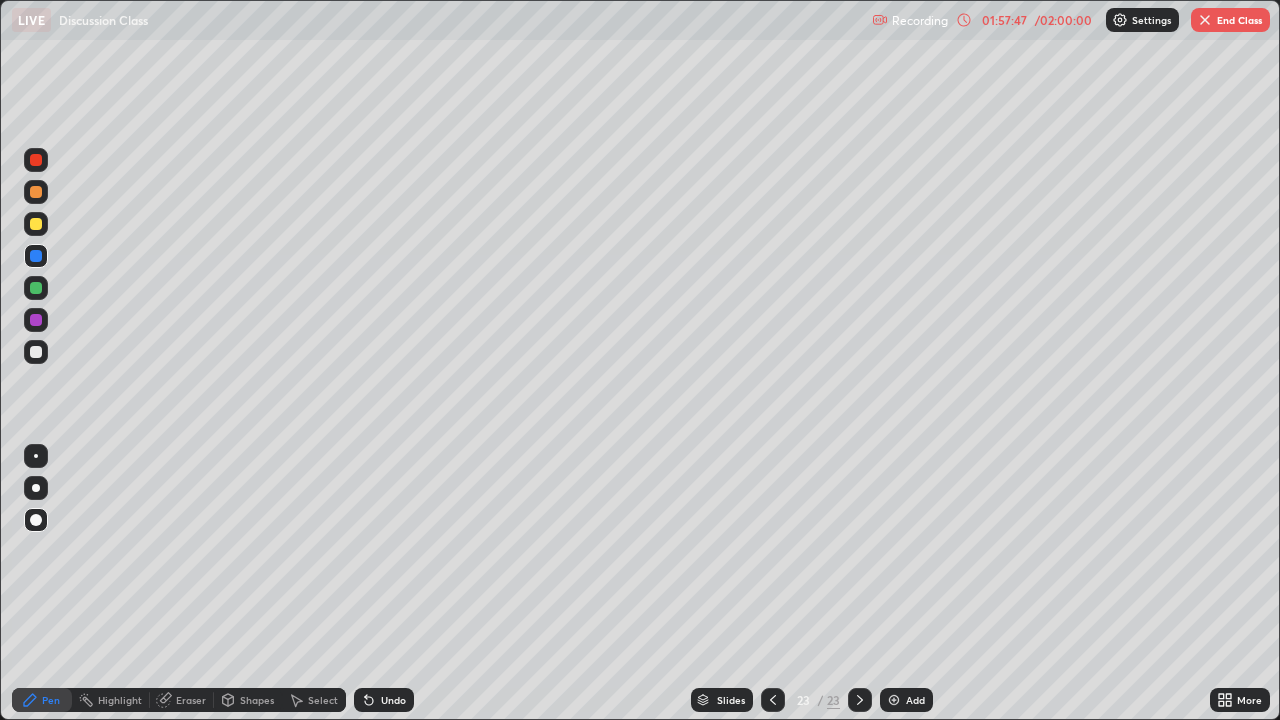 click on "Add" at bounding box center [906, 700] 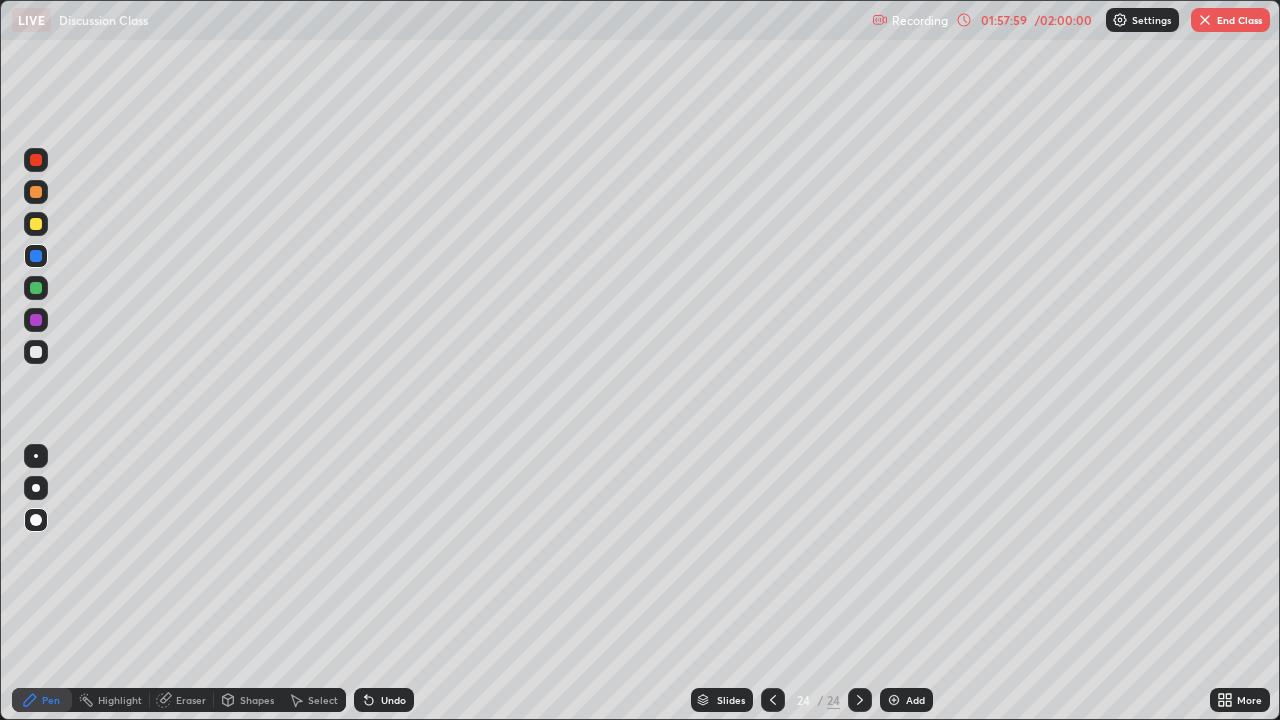 click on "Undo" at bounding box center [384, 700] 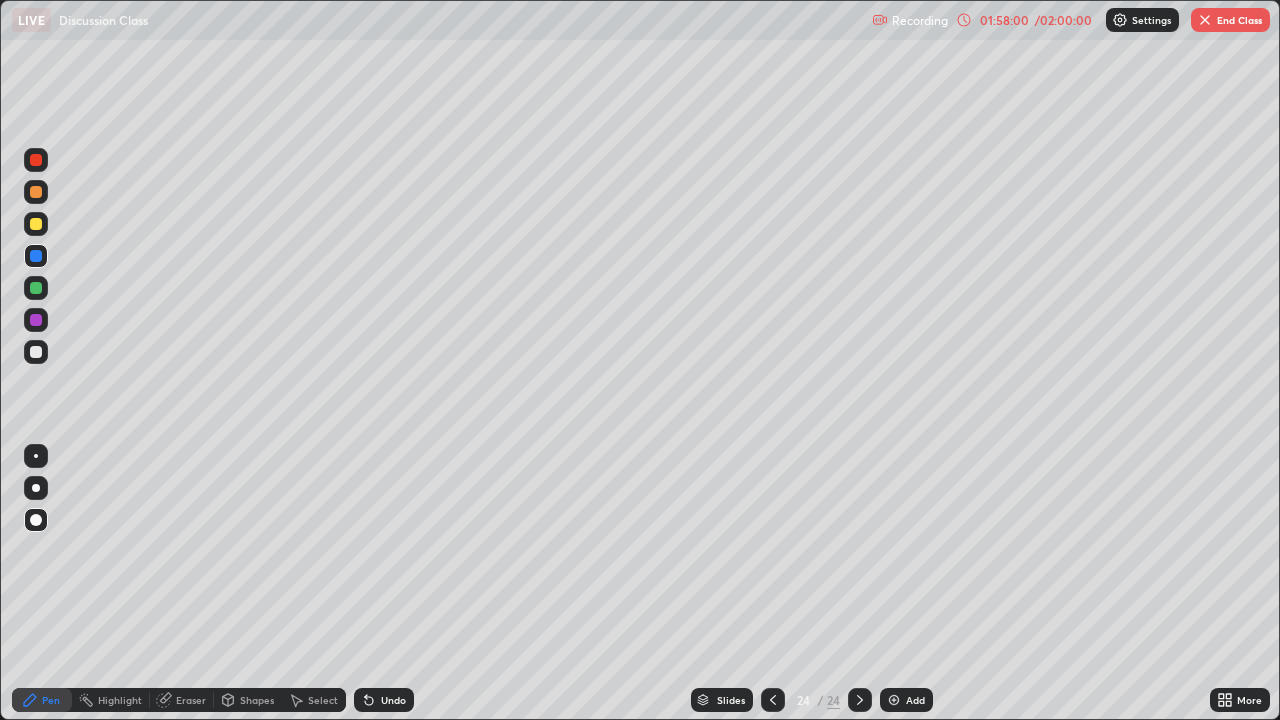 click on "Undo" at bounding box center (384, 700) 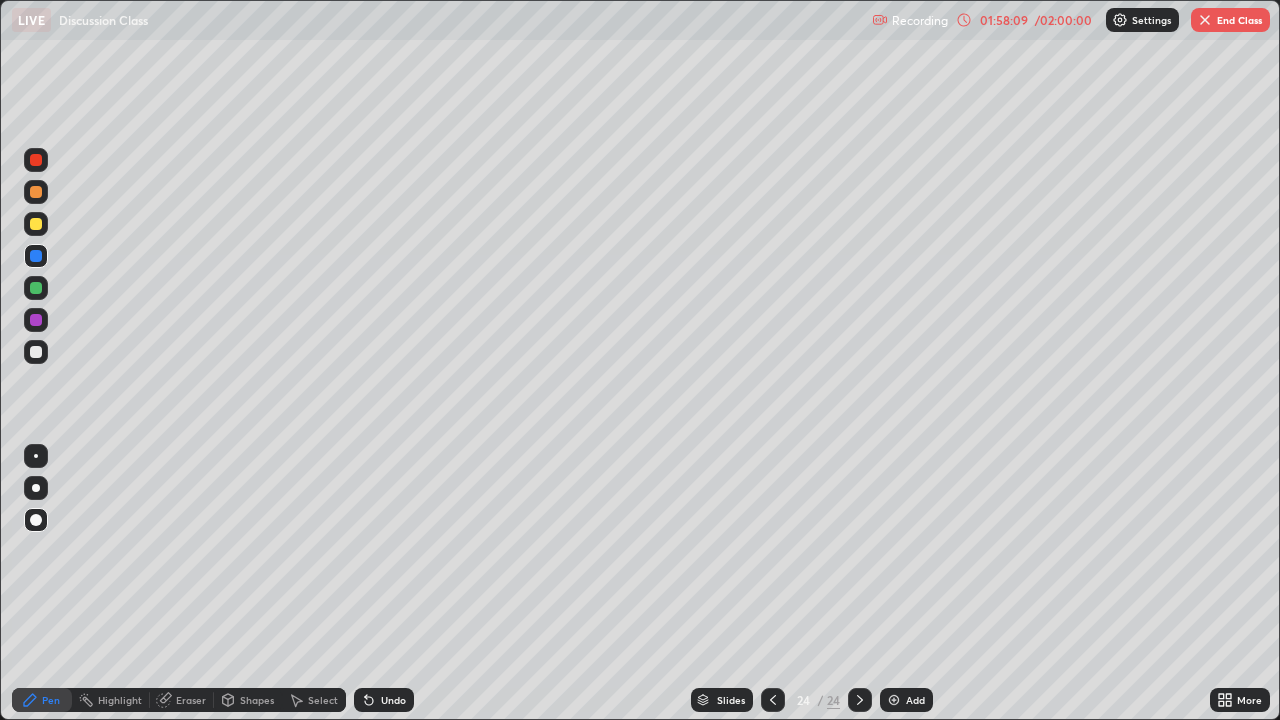 click on "Undo" at bounding box center [384, 700] 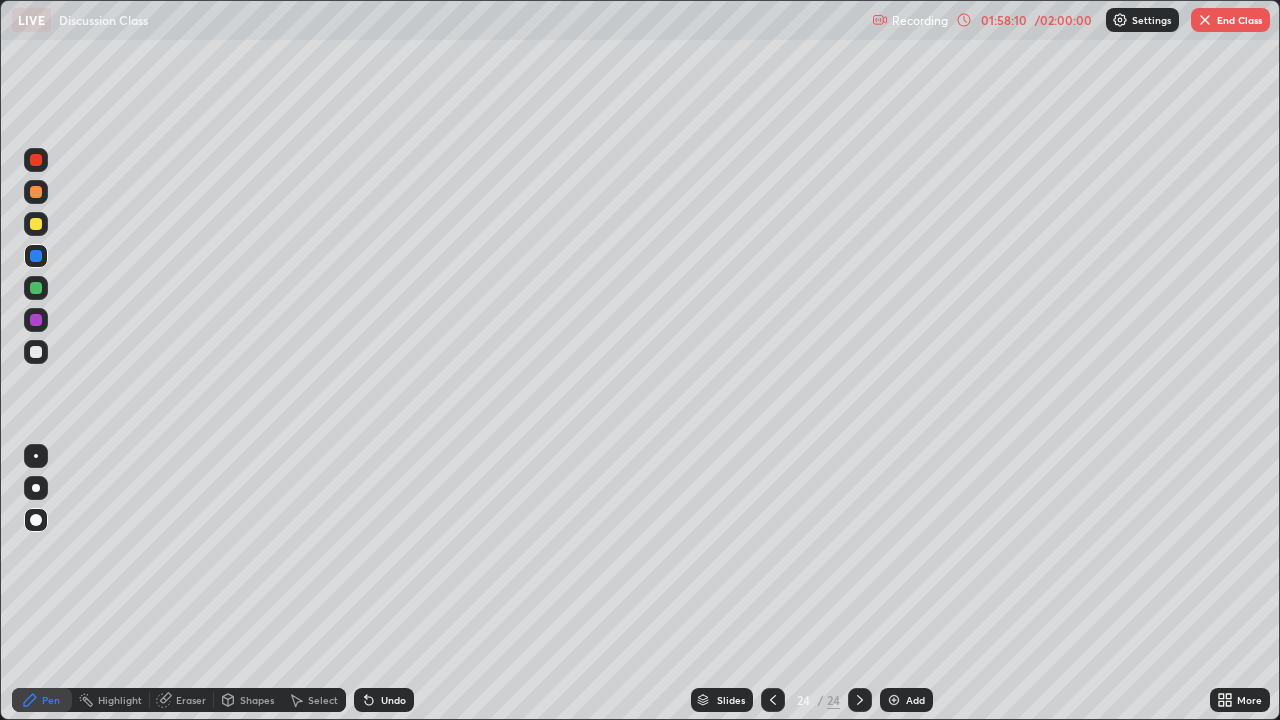 click on "Undo" at bounding box center [393, 700] 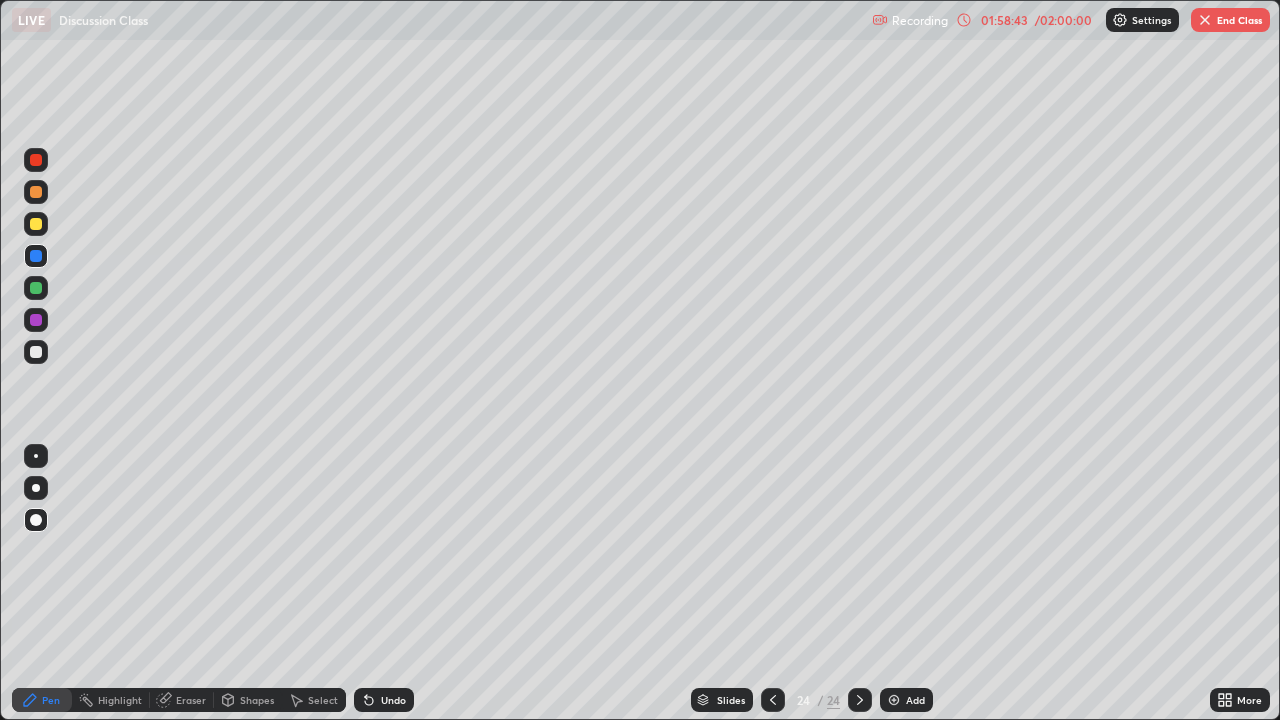 click at bounding box center [36, 288] 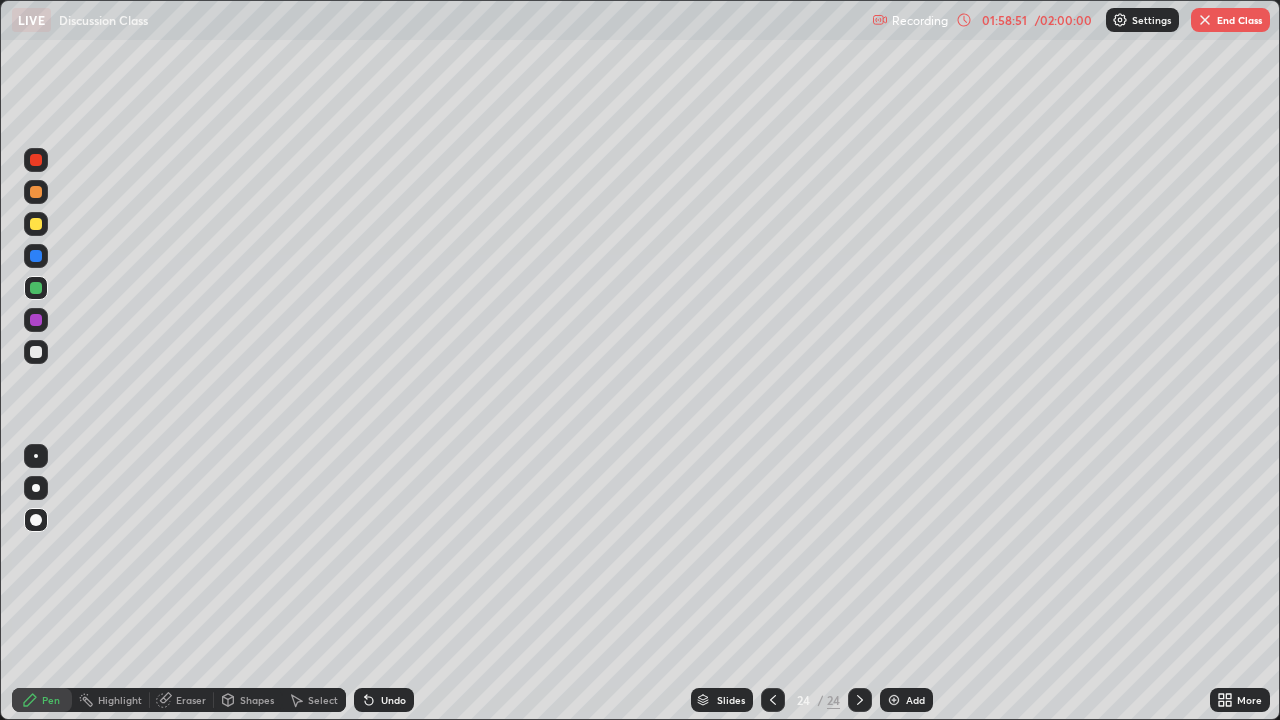 click at bounding box center (36, 320) 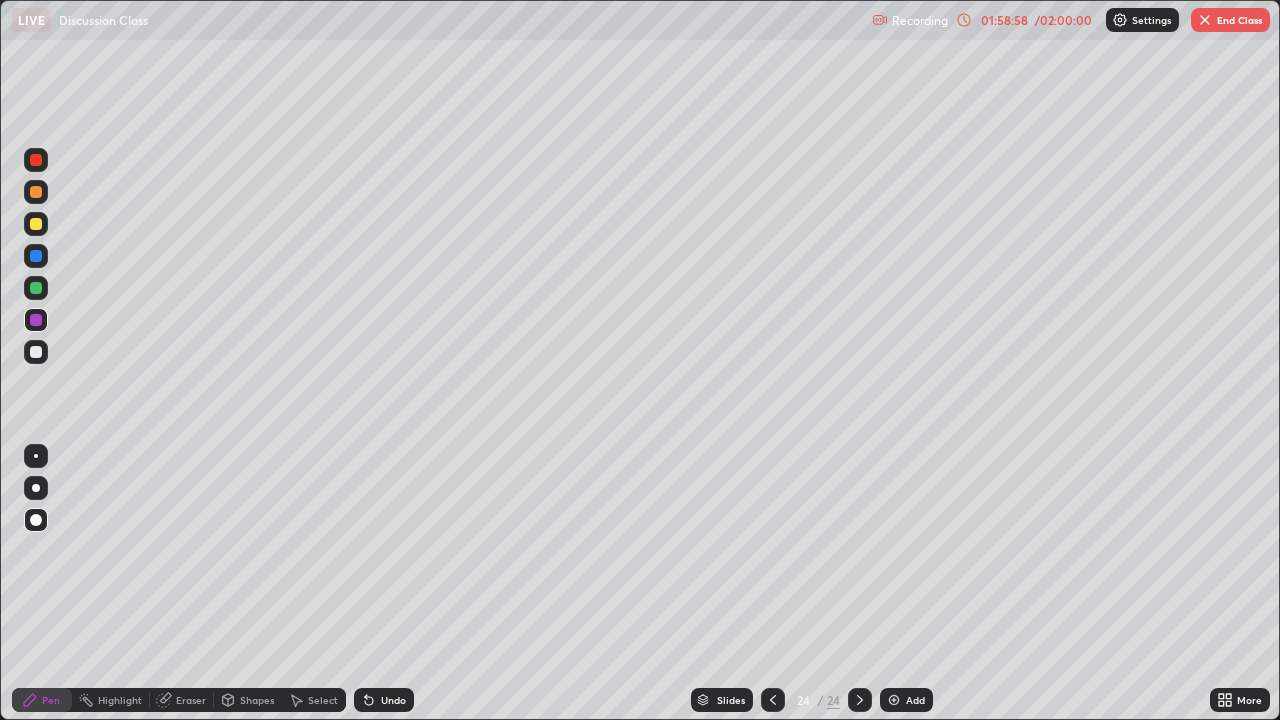 click on "Undo" at bounding box center [393, 700] 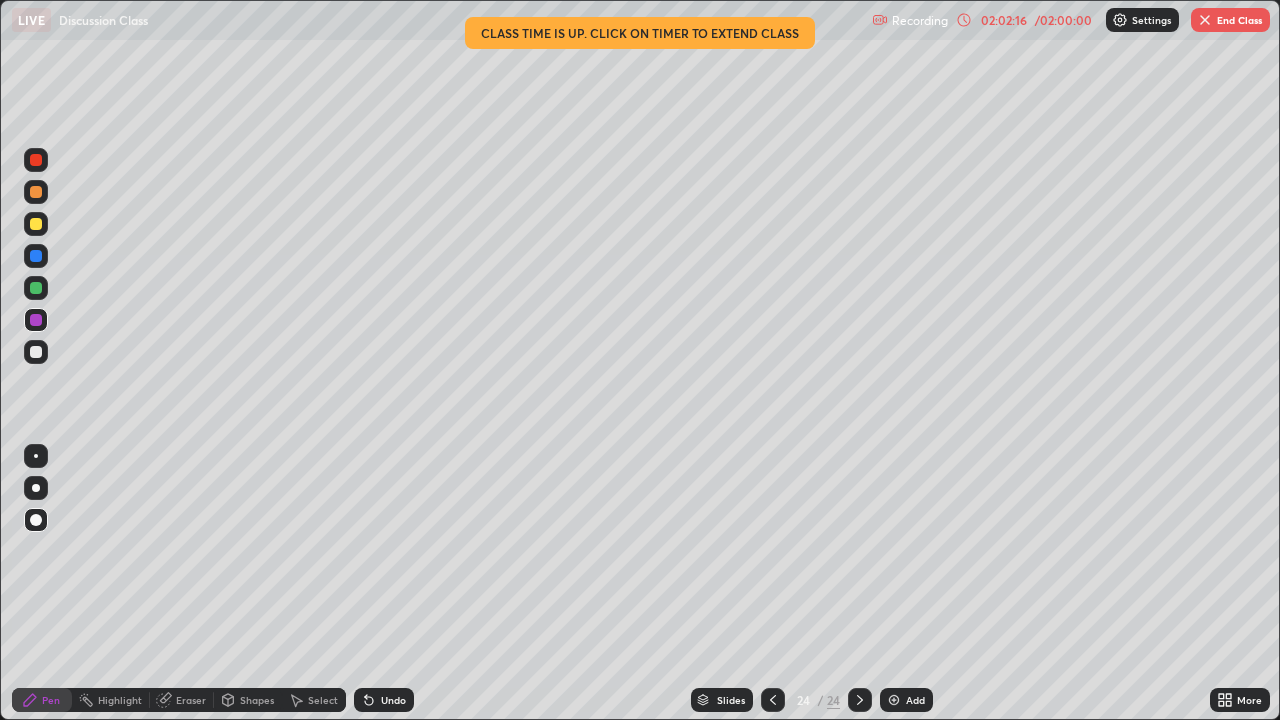 click 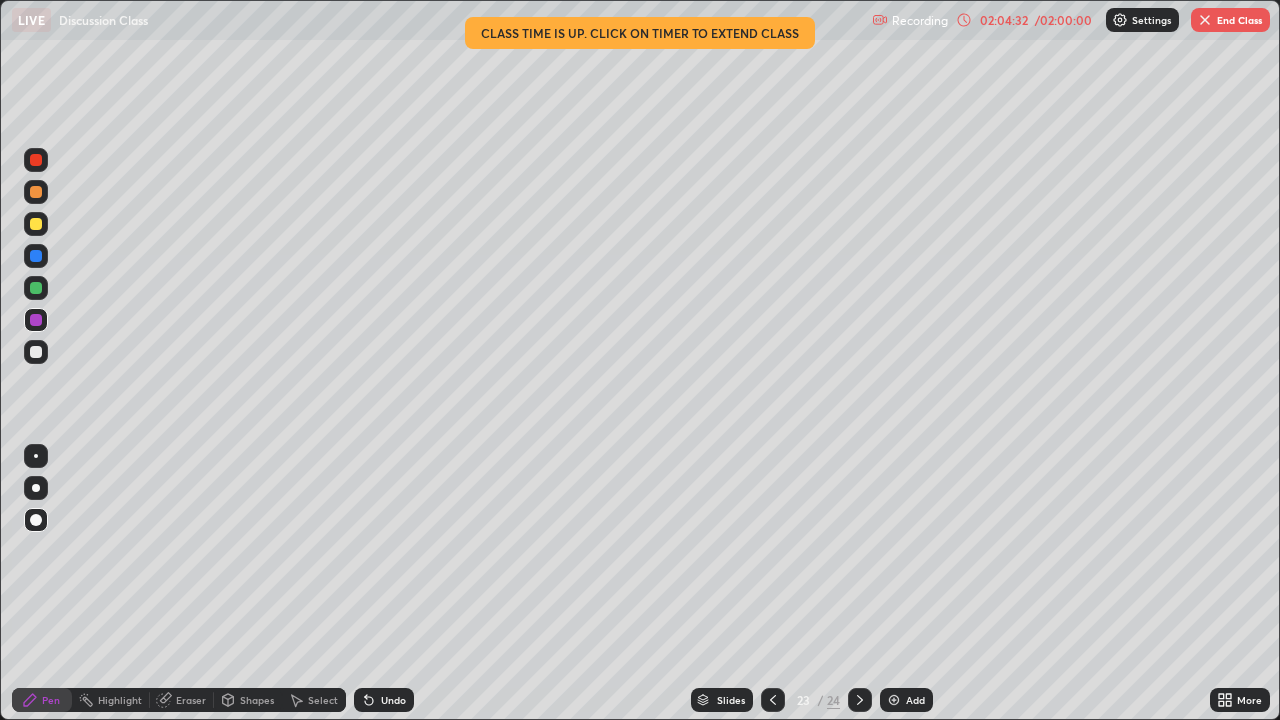 click 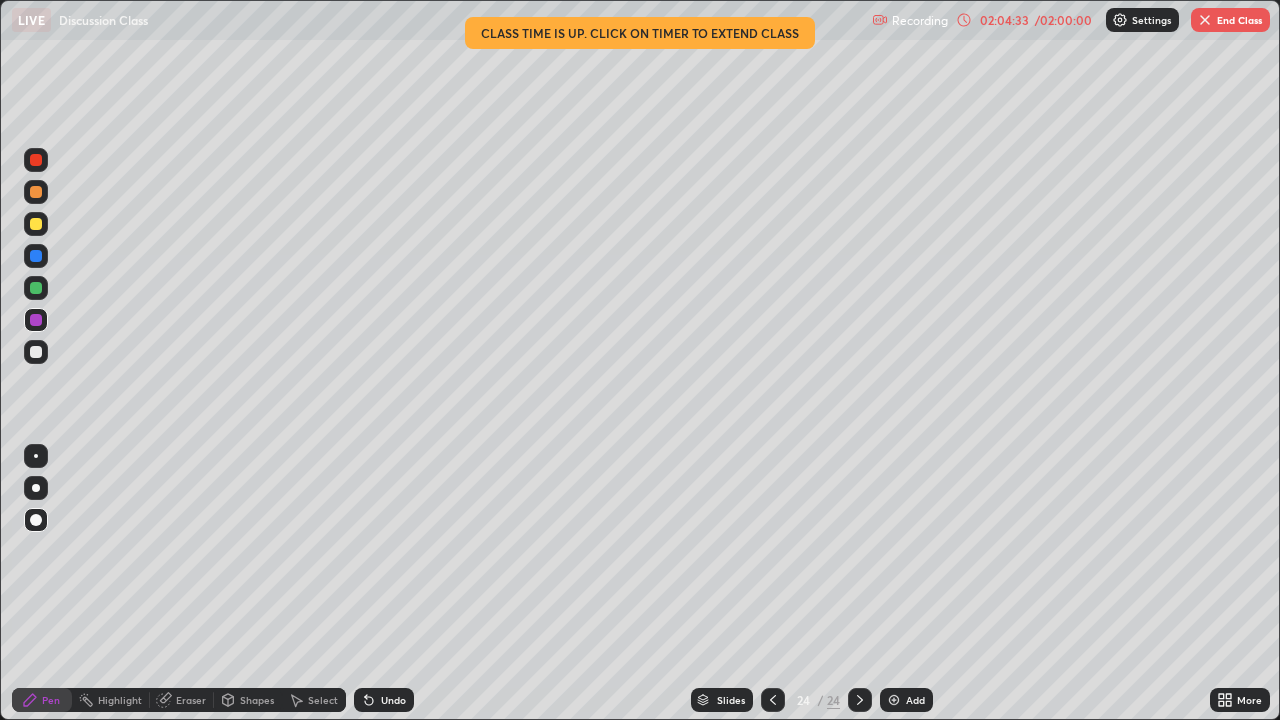 click at bounding box center (860, 700) 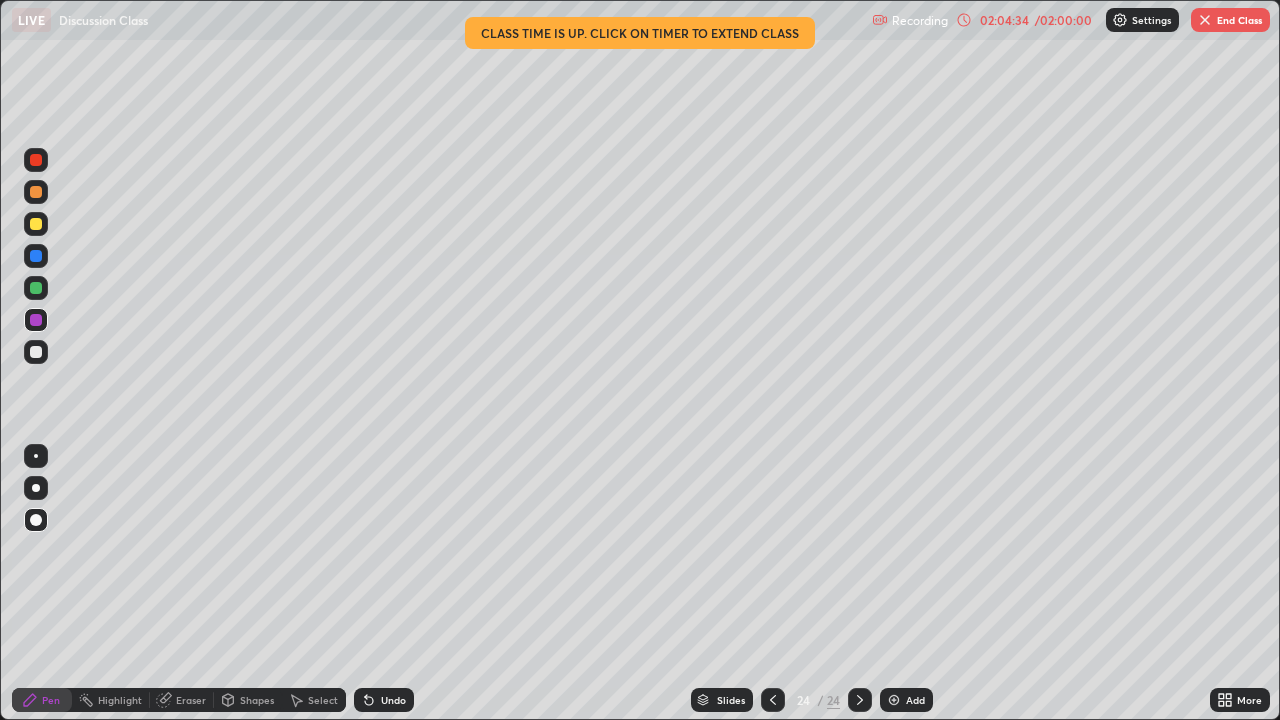 click on "Add" at bounding box center [906, 700] 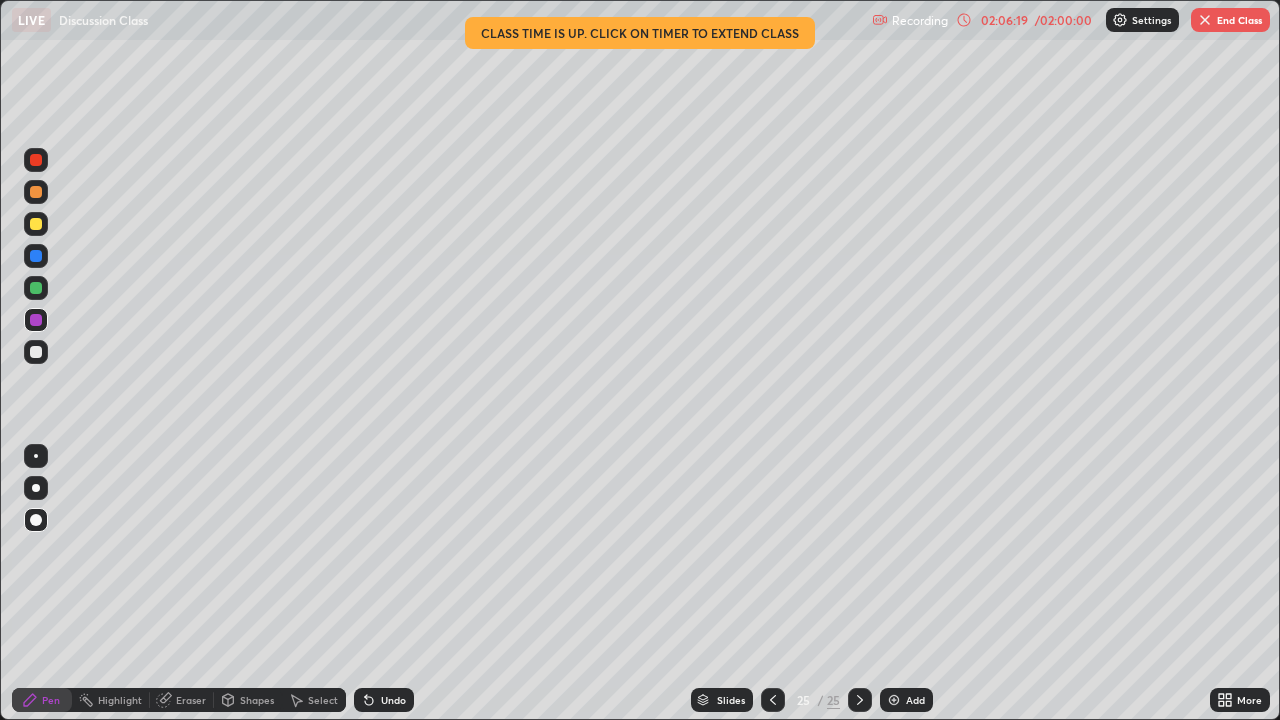 click on "Add" at bounding box center [906, 700] 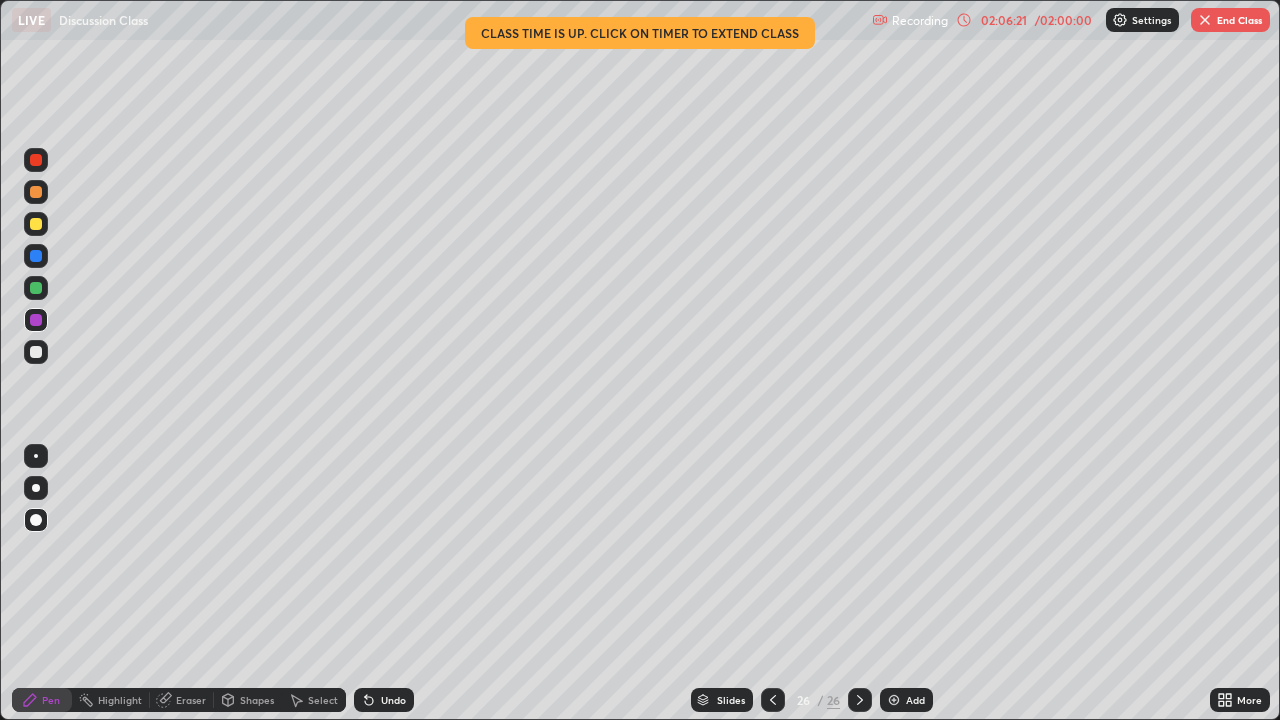 click on "Add" at bounding box center (906, 700) 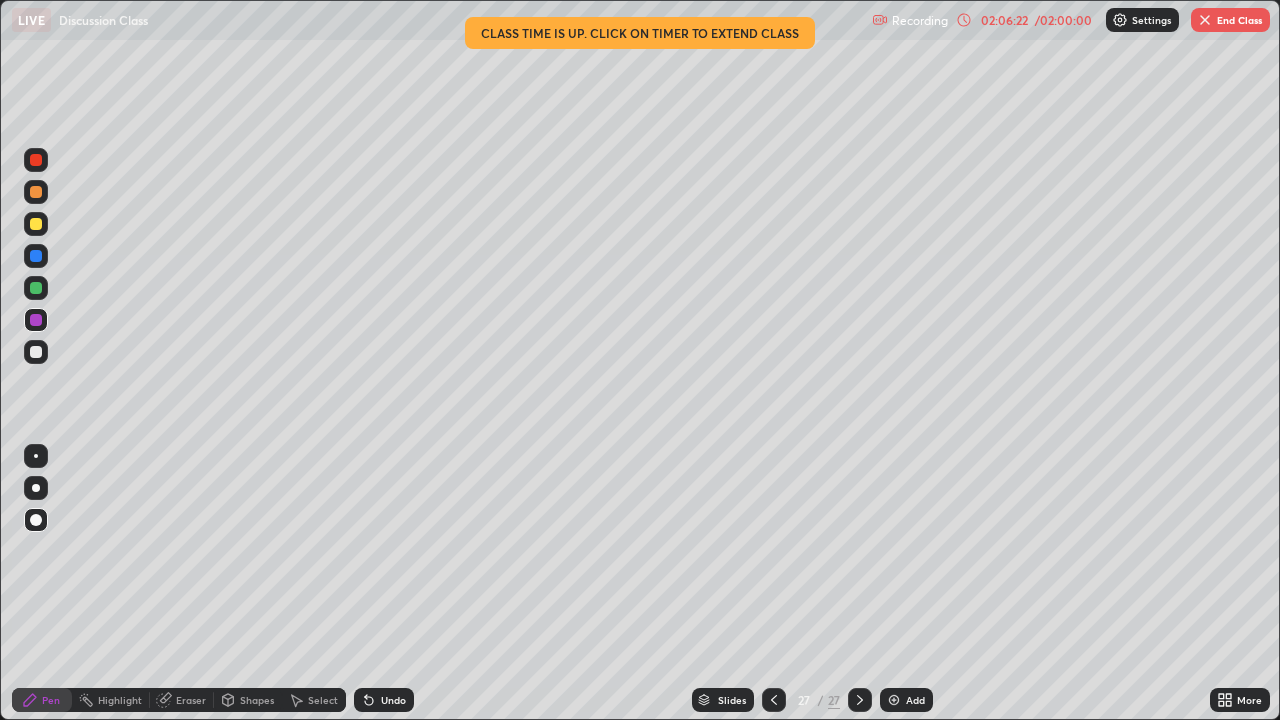 click at bounding box center (894, 700) 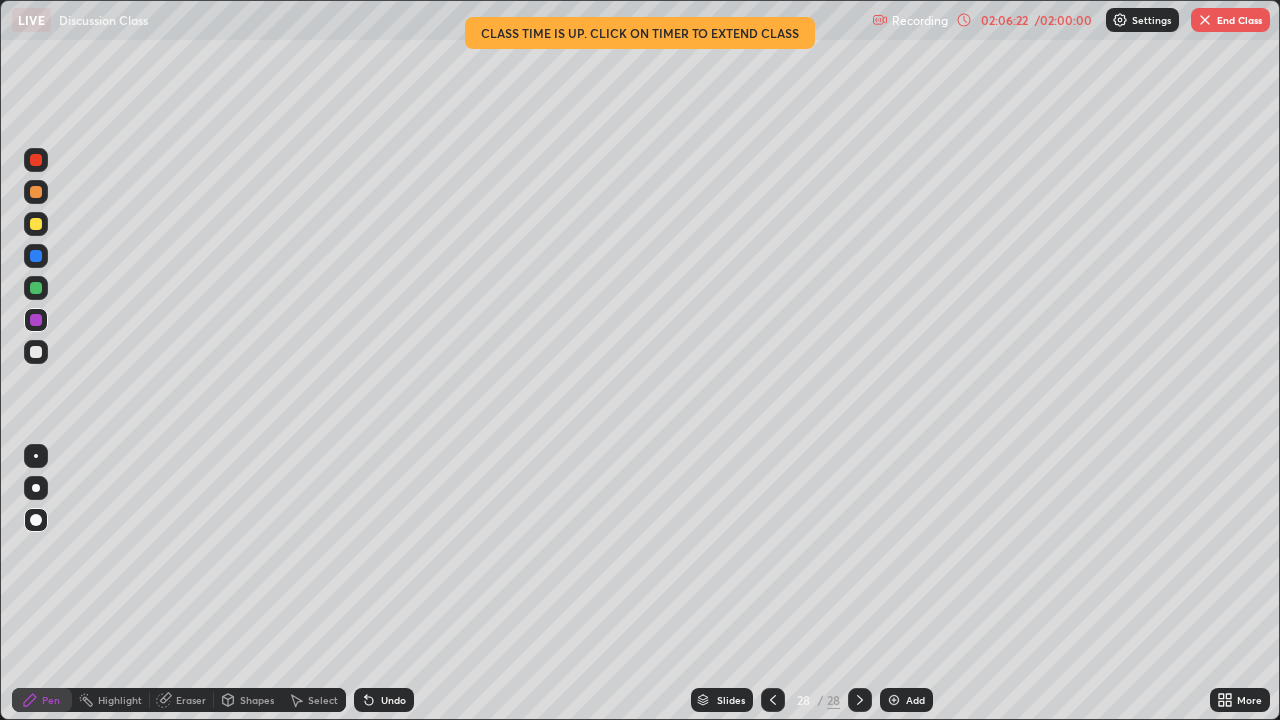 click on "Add" at bounding box center (906, 700) 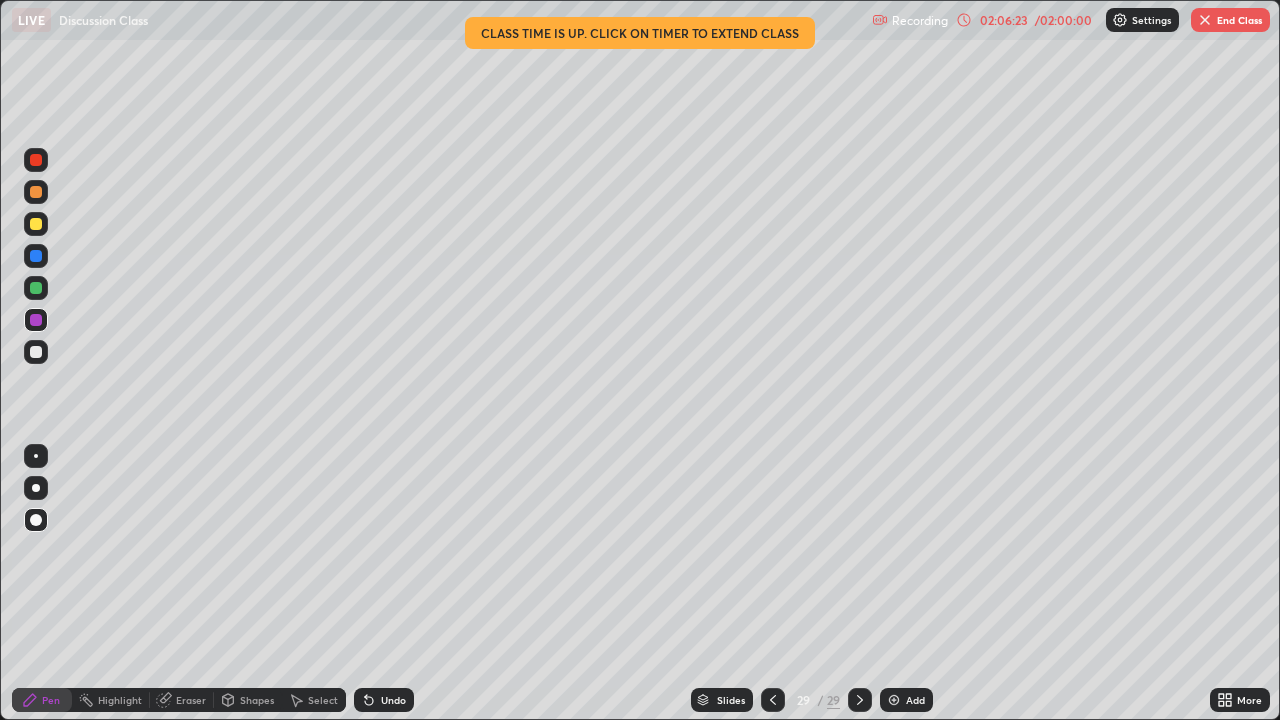 click 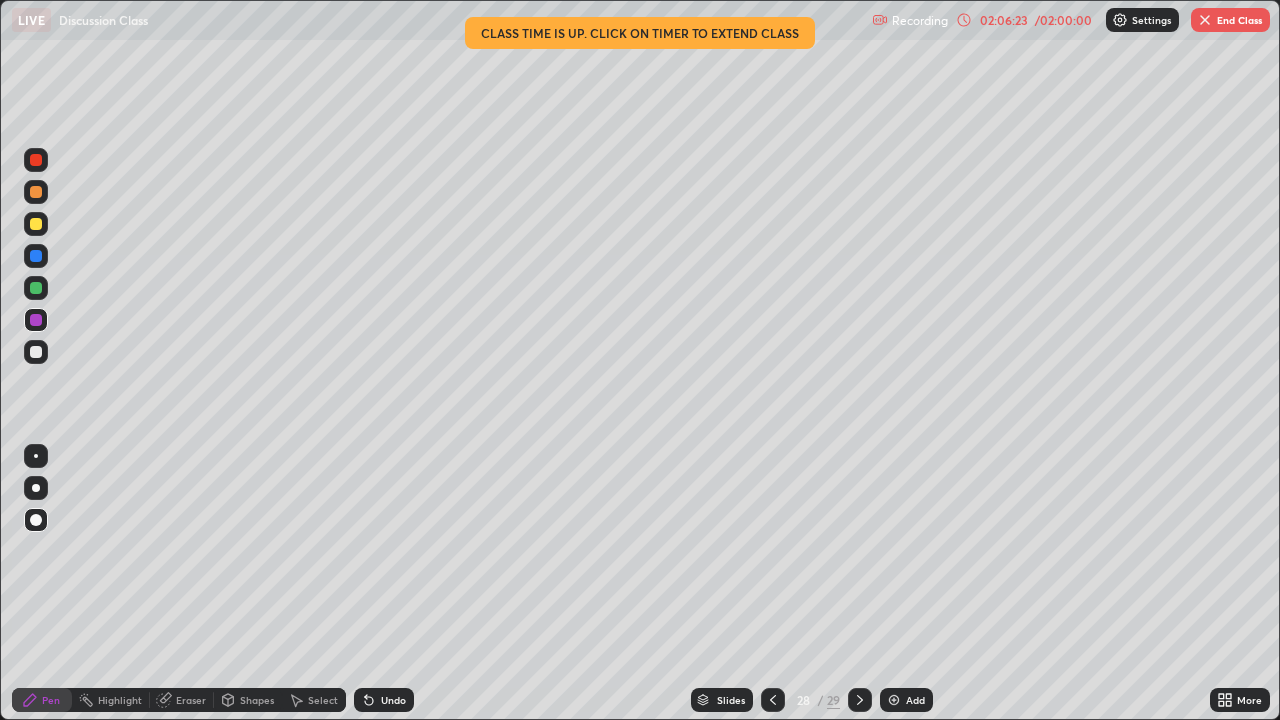 click on "Slides" at bounding box center (731, 700) 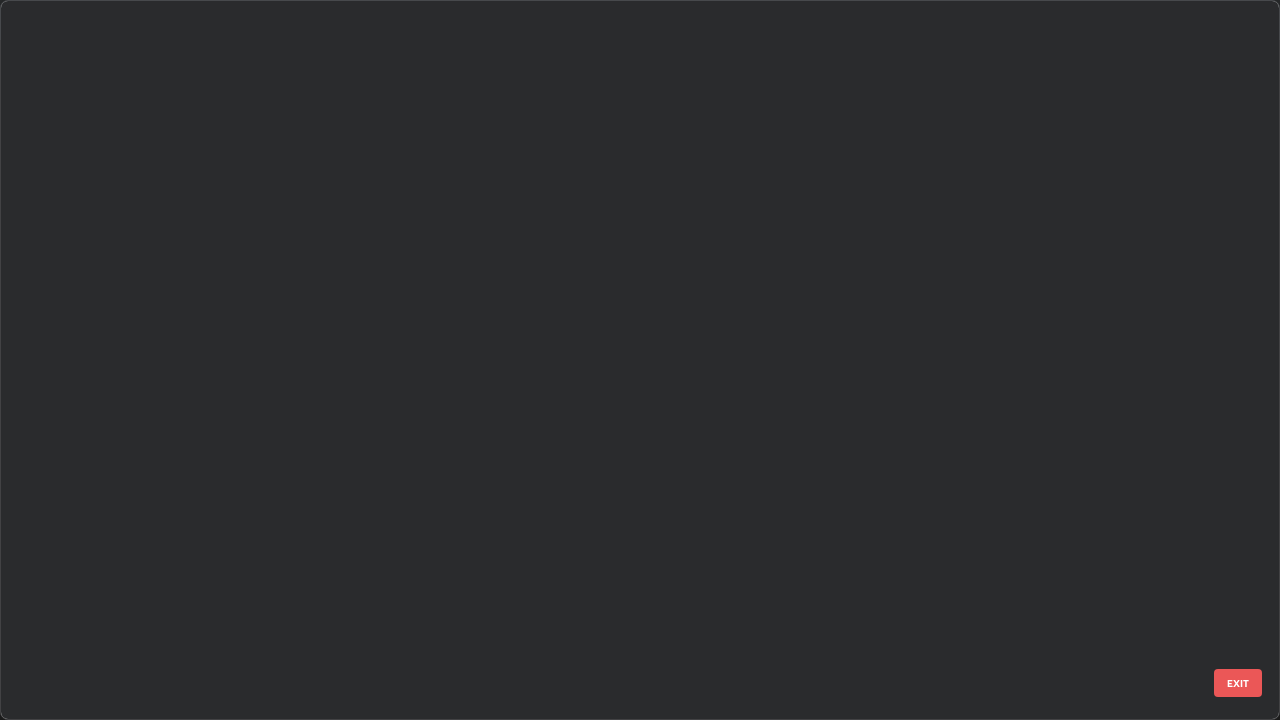 scroll, scrollTop: 1528, scrollLeft: 0, axis: vertical 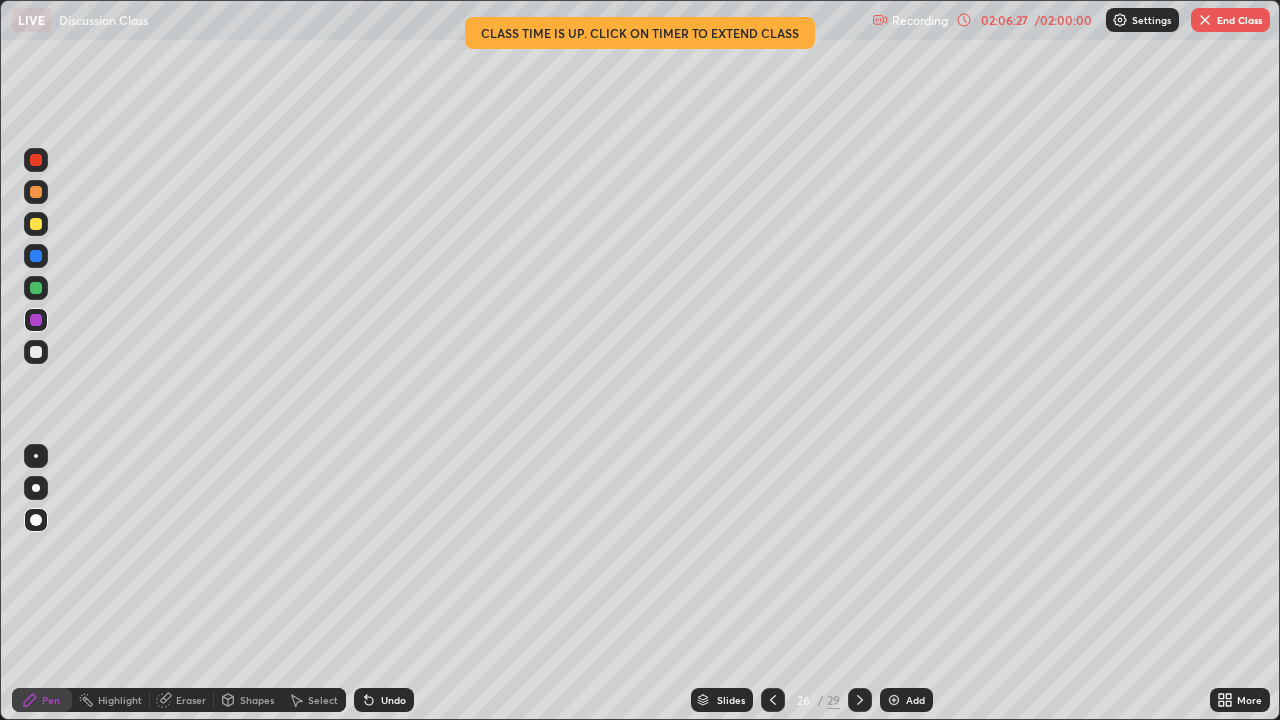 click at bounding box center [36, 224] 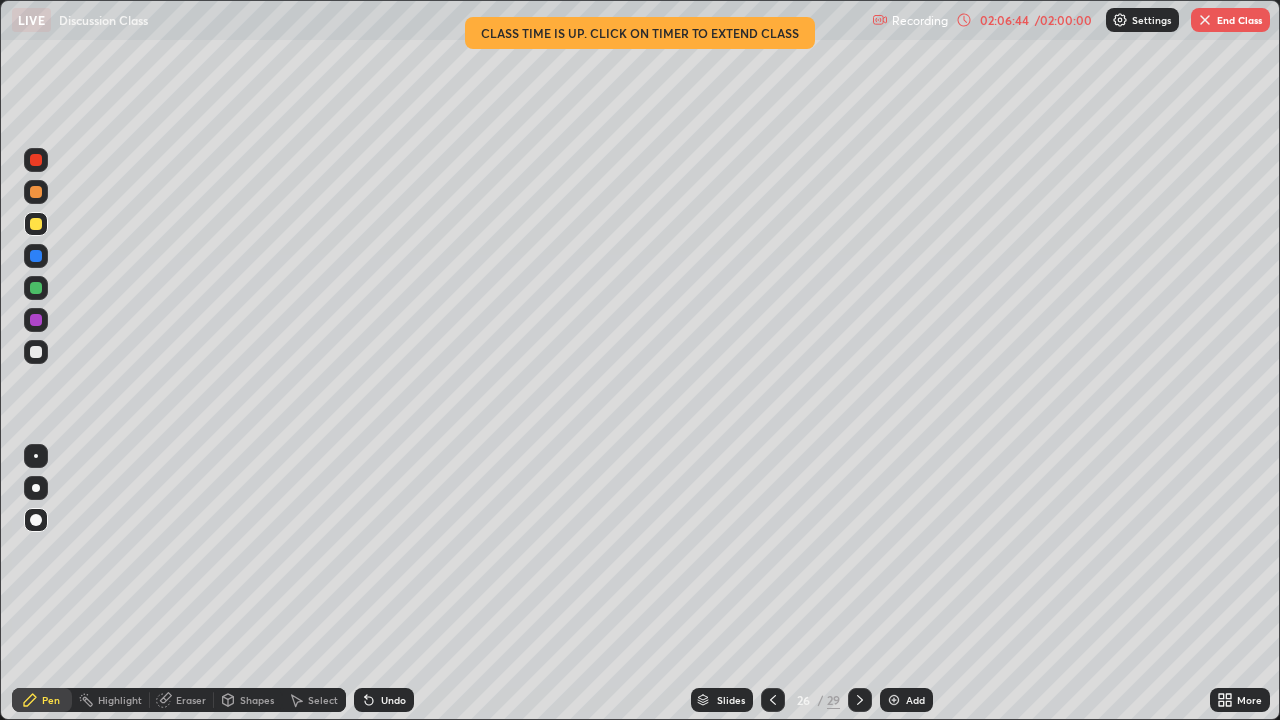 click at bounding box center [36, 352] 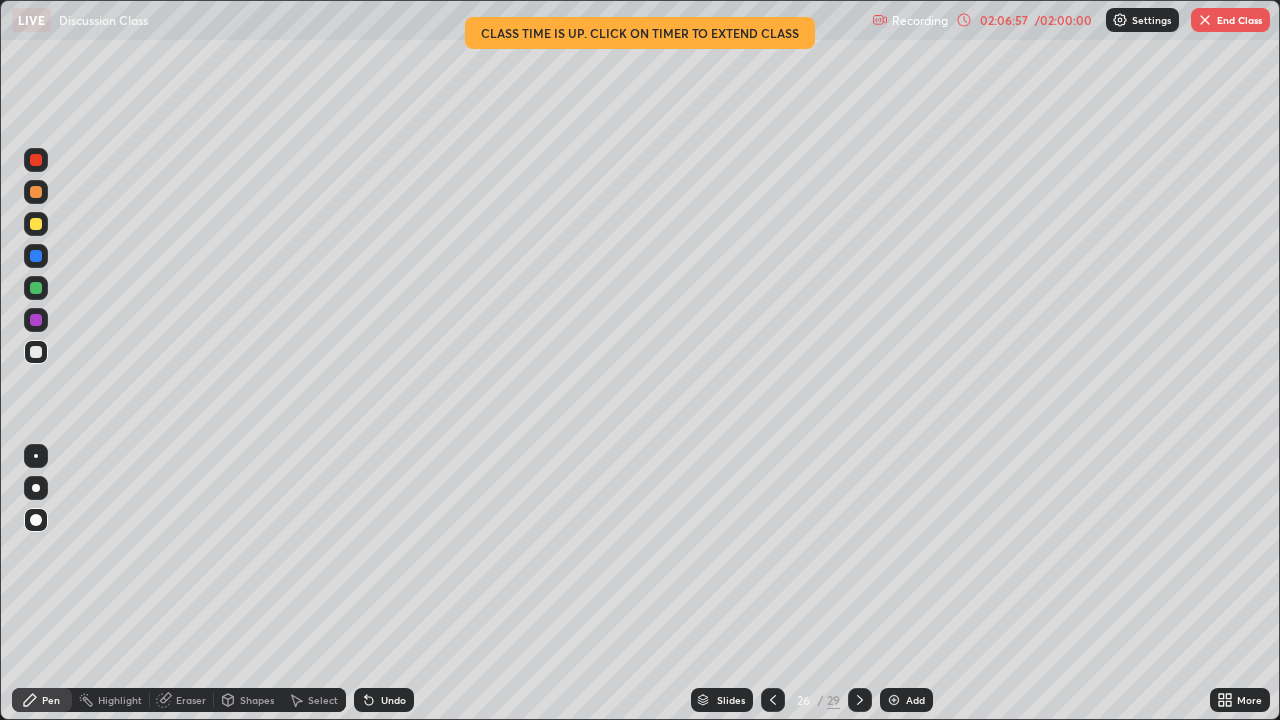 click at bounding box center (36, 224) 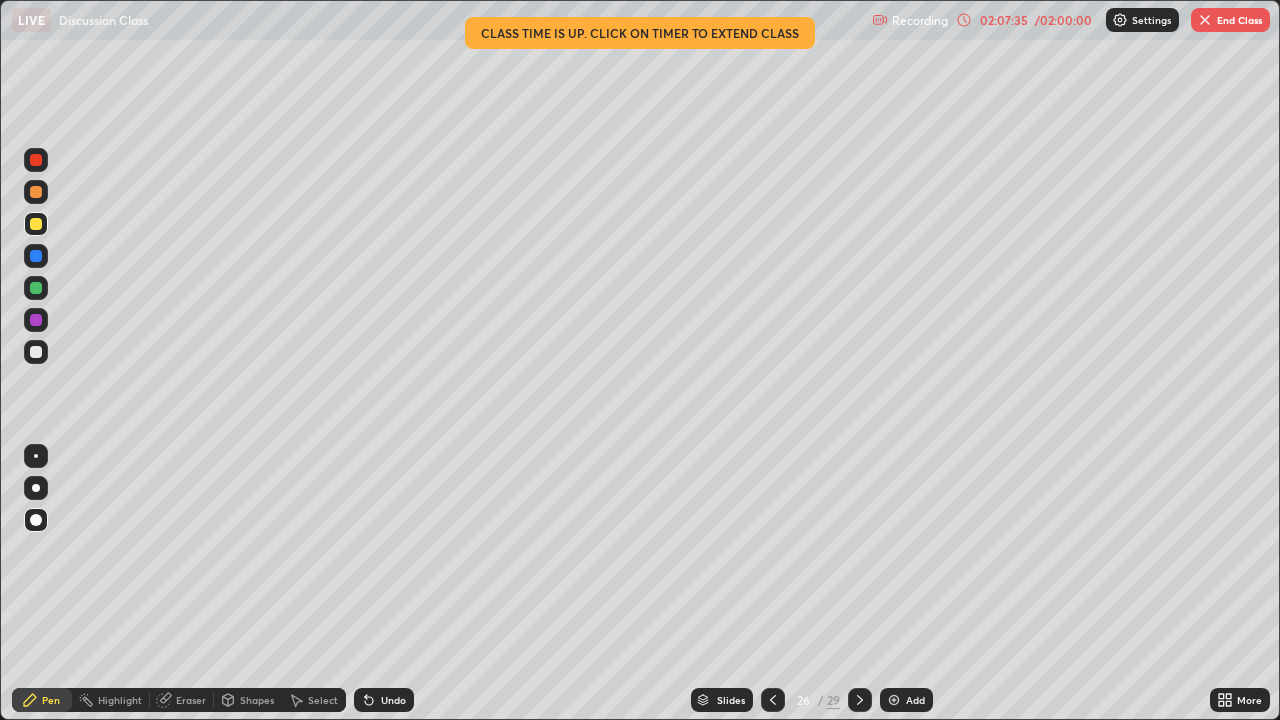click 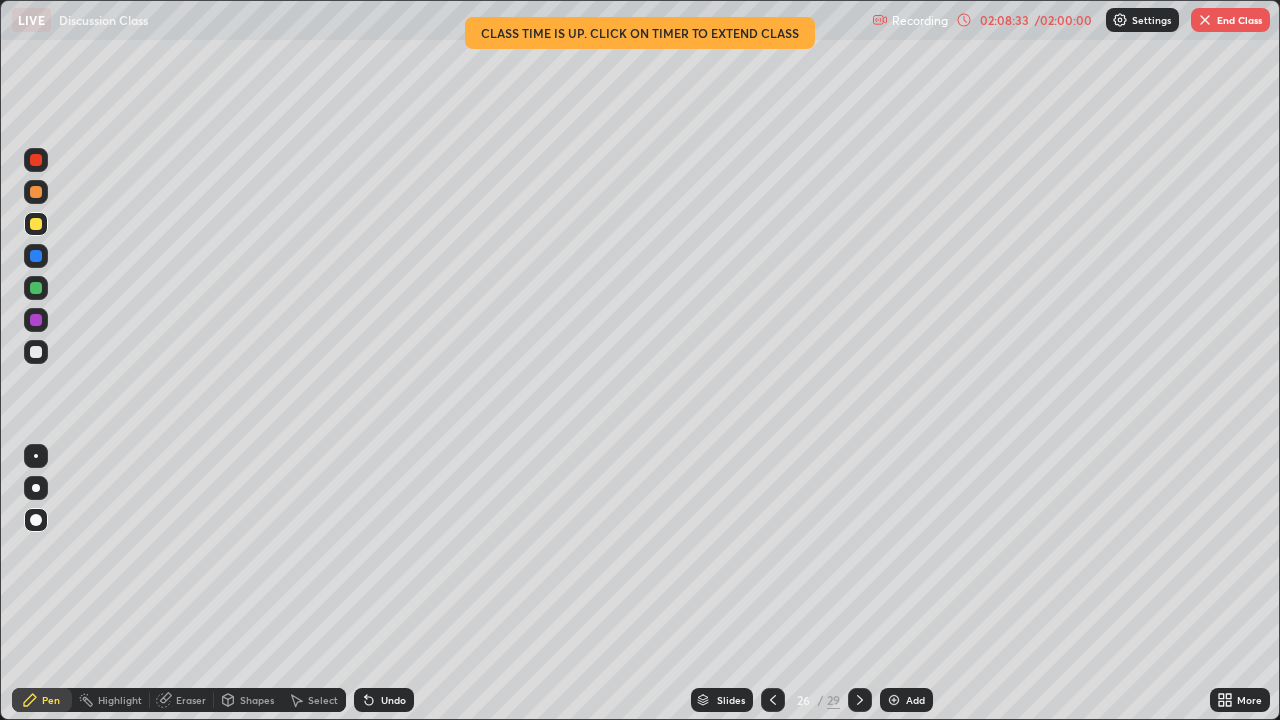 click at bounding box center (36, 256) 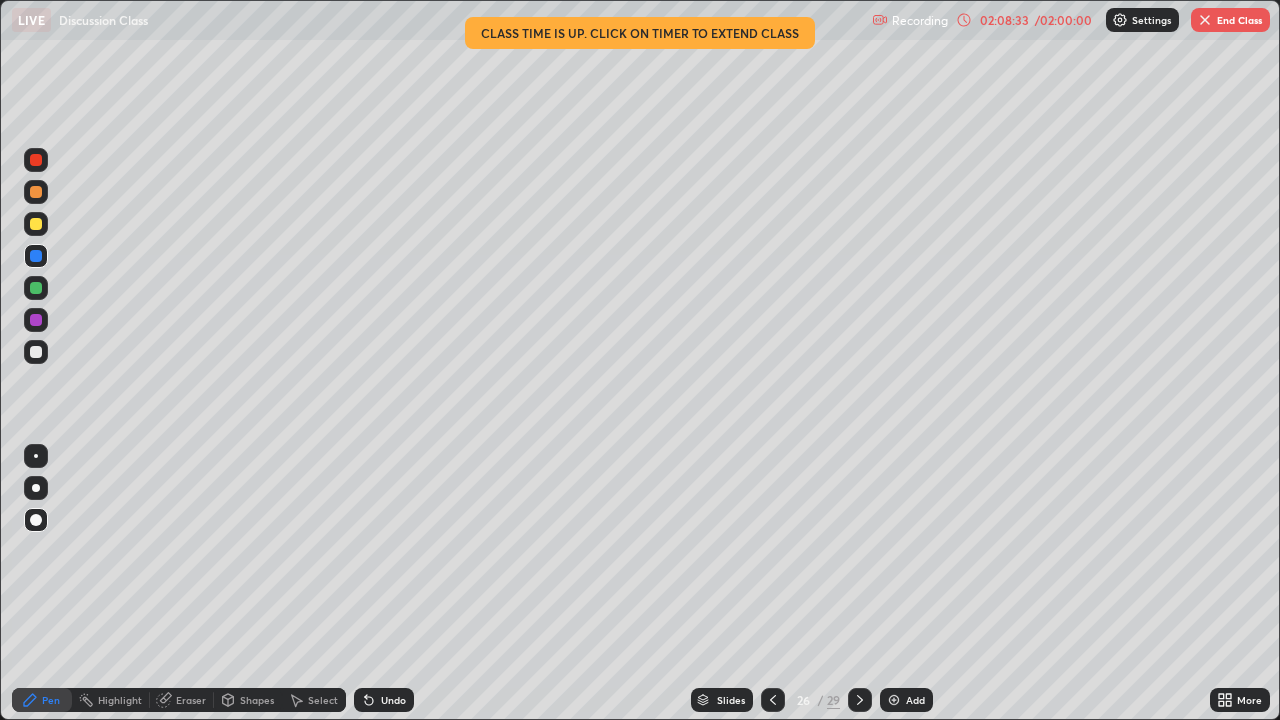 click at bounding box center (36, 288) 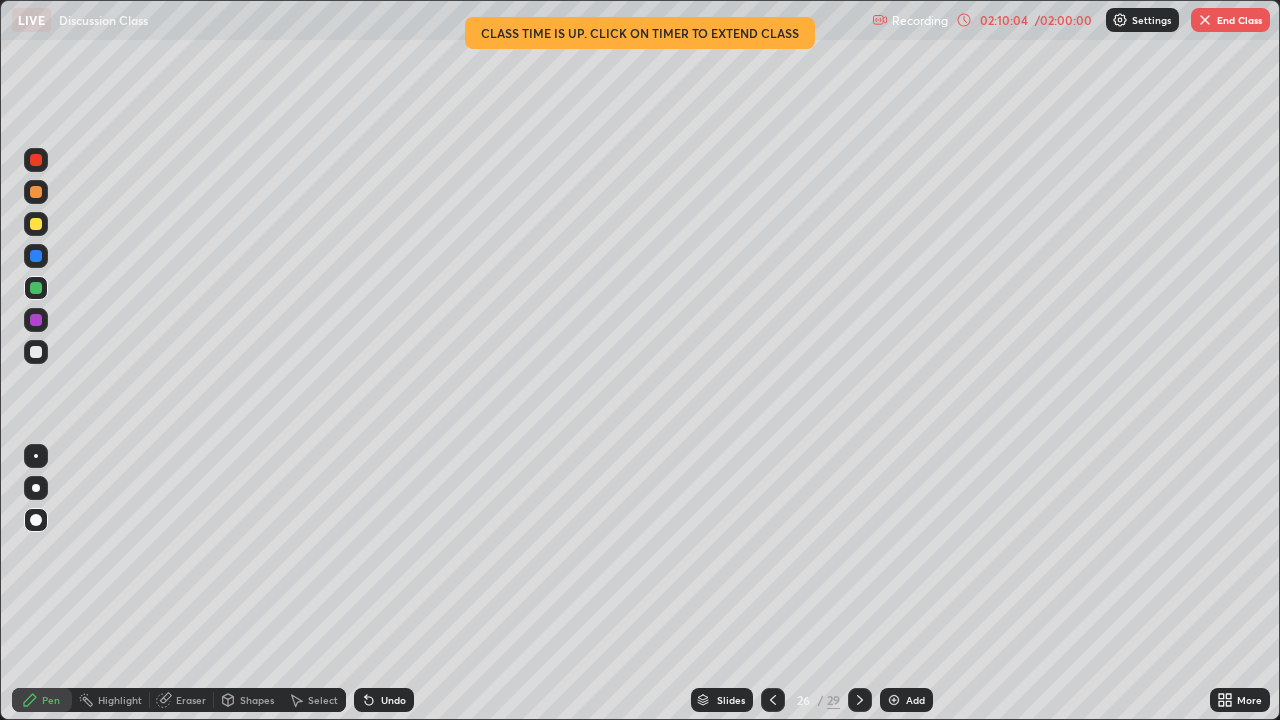click at bounding box center (36, 352) 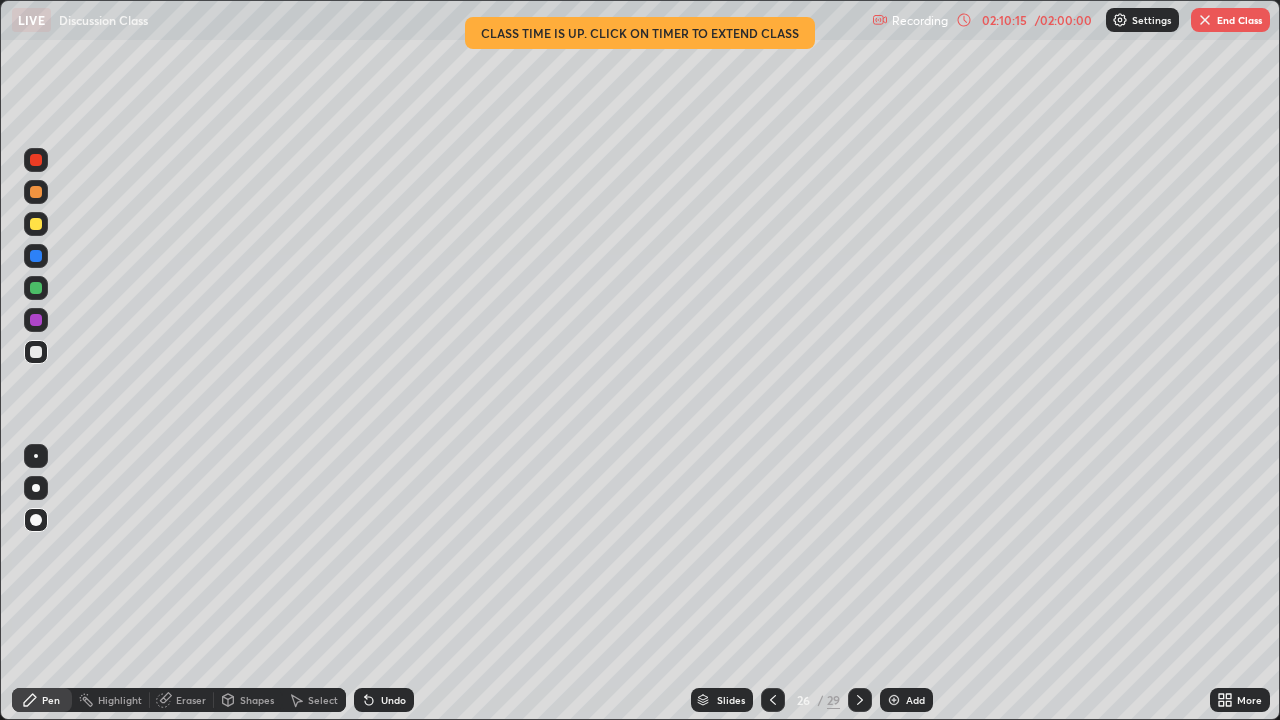 click at bounding box center (894, 700) 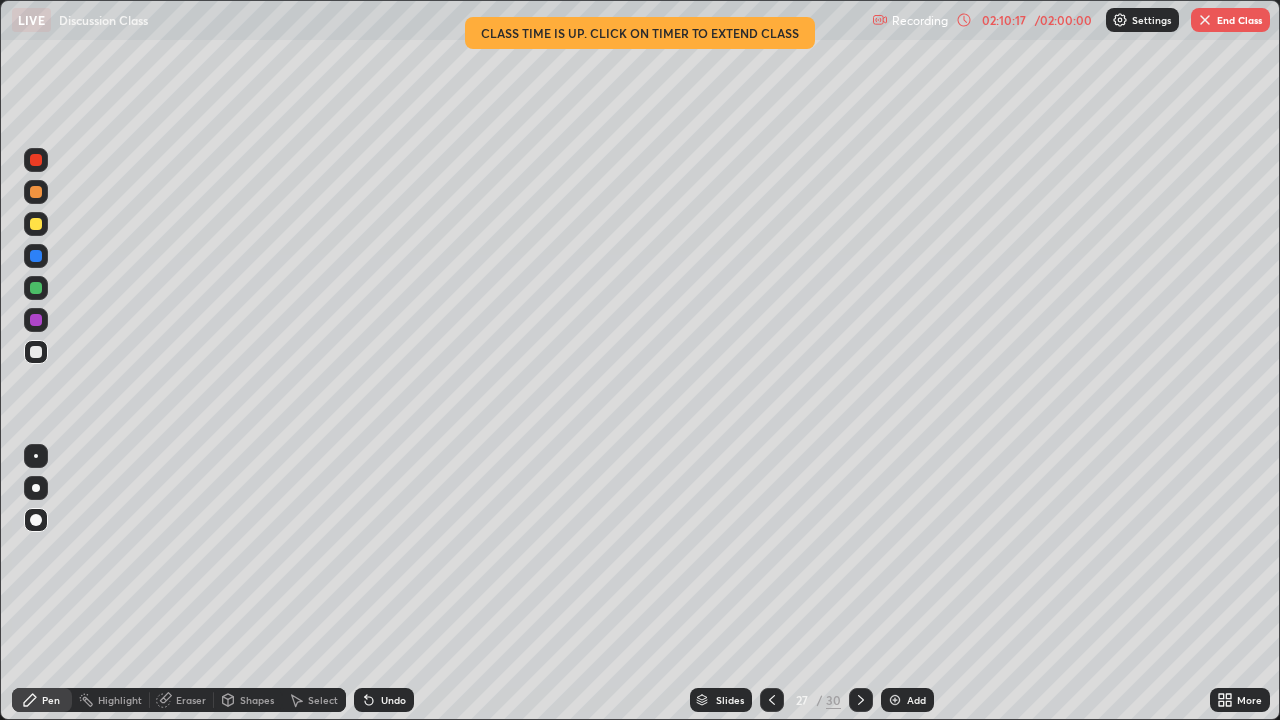 click at bounding box center (36, 192) 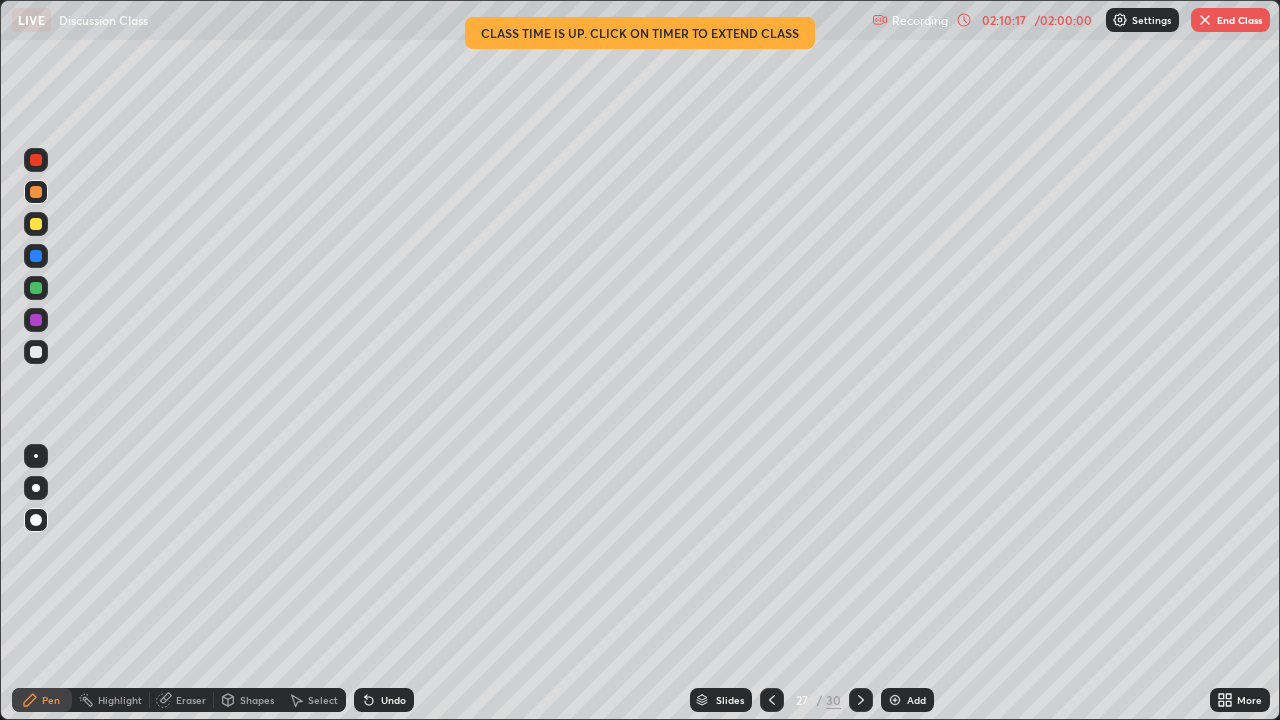 click at bounding box center [36, 224] 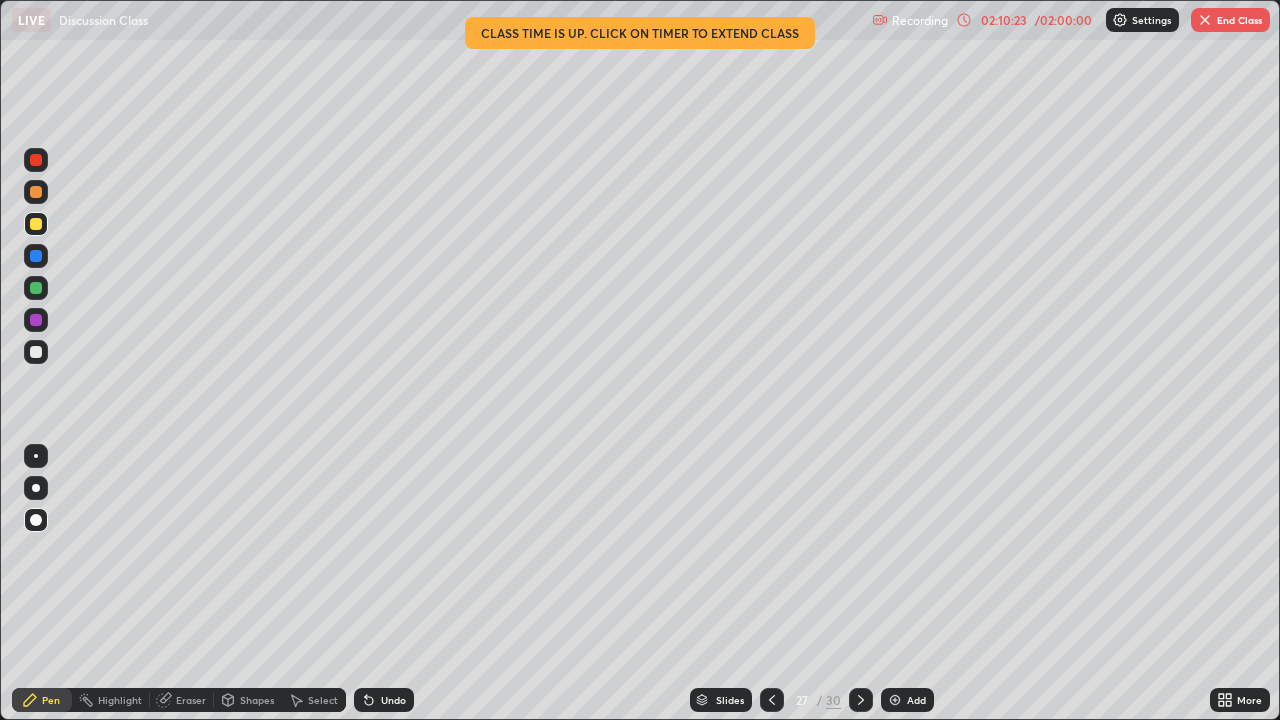 click at bounding box center (36, 288) 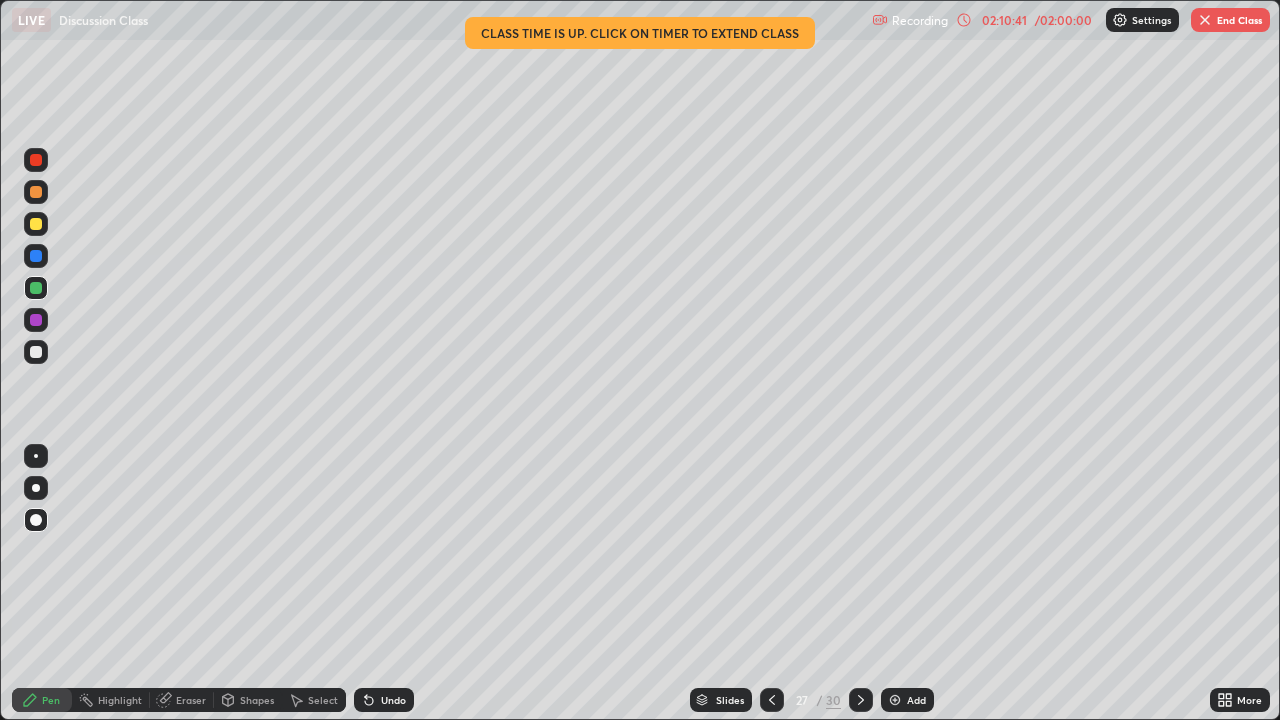 click at bounding box center (36, 352) 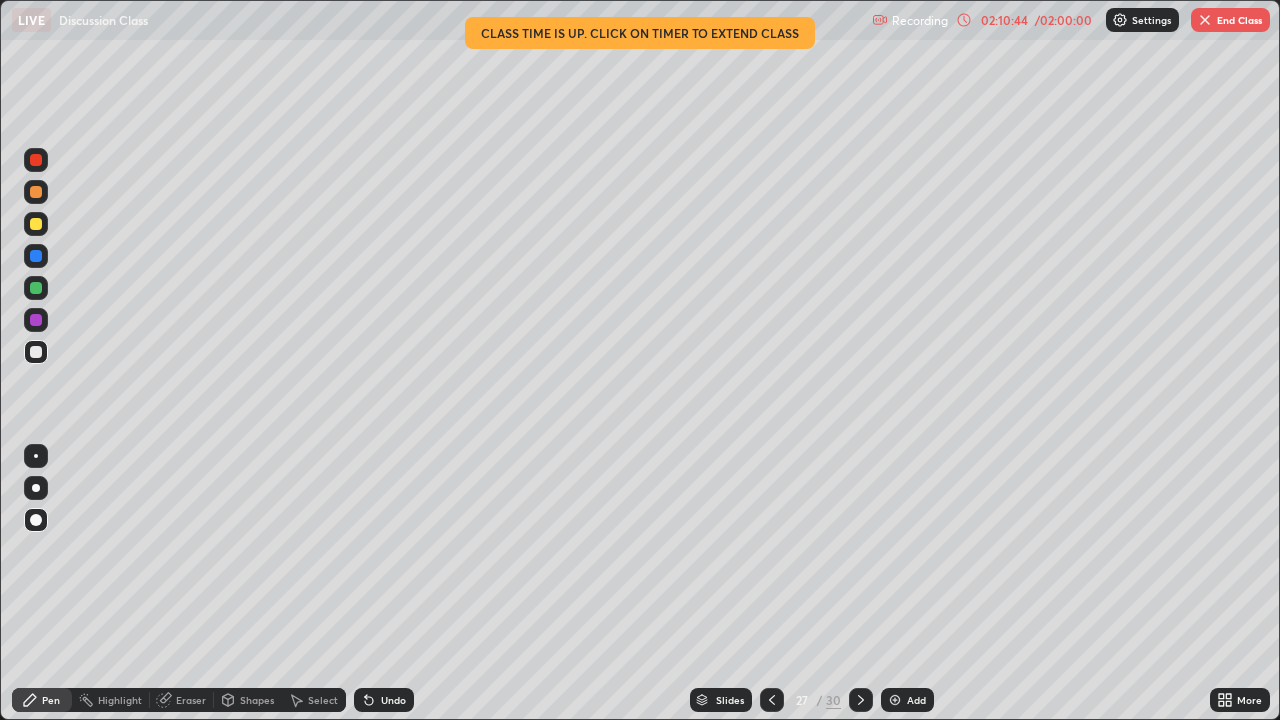 click on "Undo" at bounding box center (393, 700) 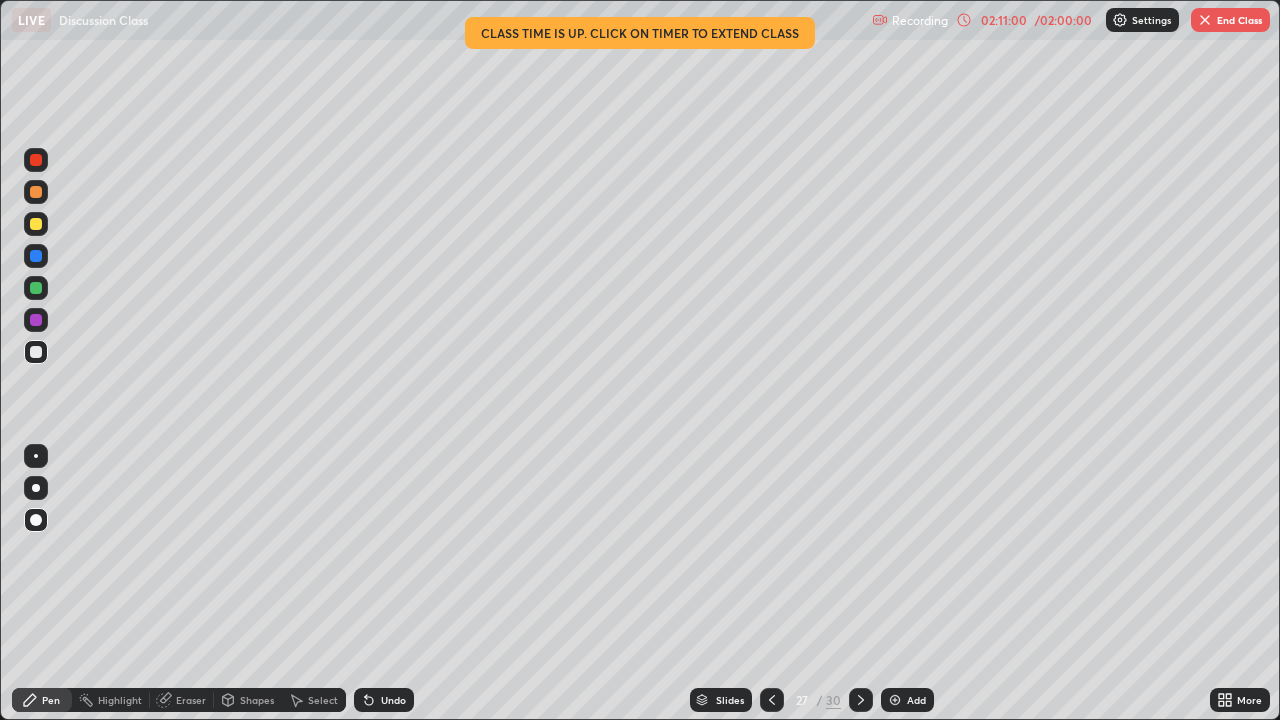click on "Undo" at bounding box center (384, 700) 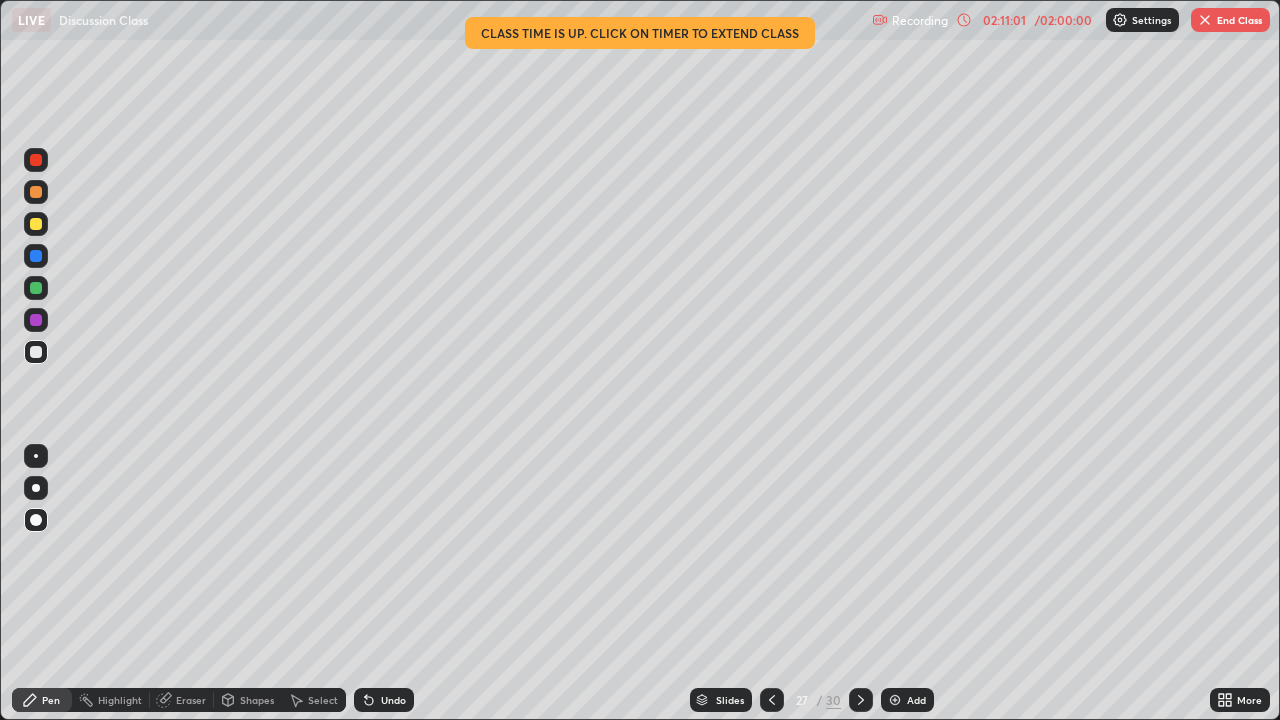 click on "Undo" at bounding box center [384, 700] 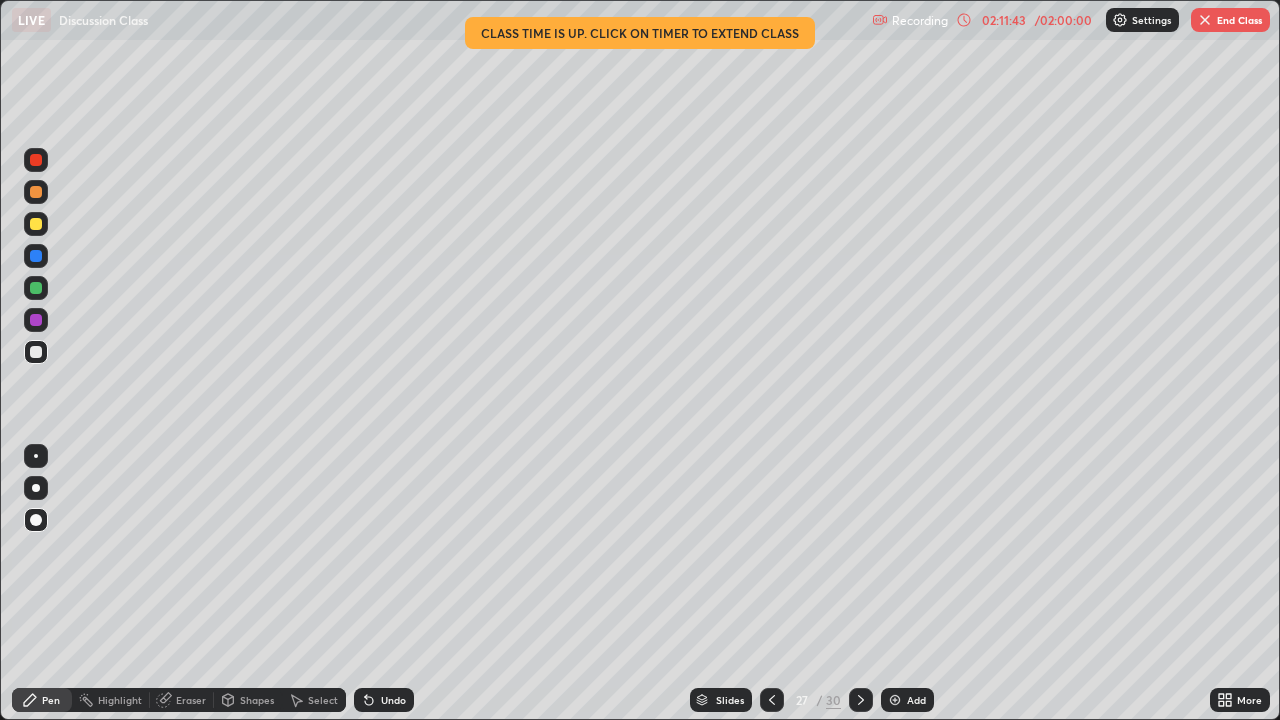 click 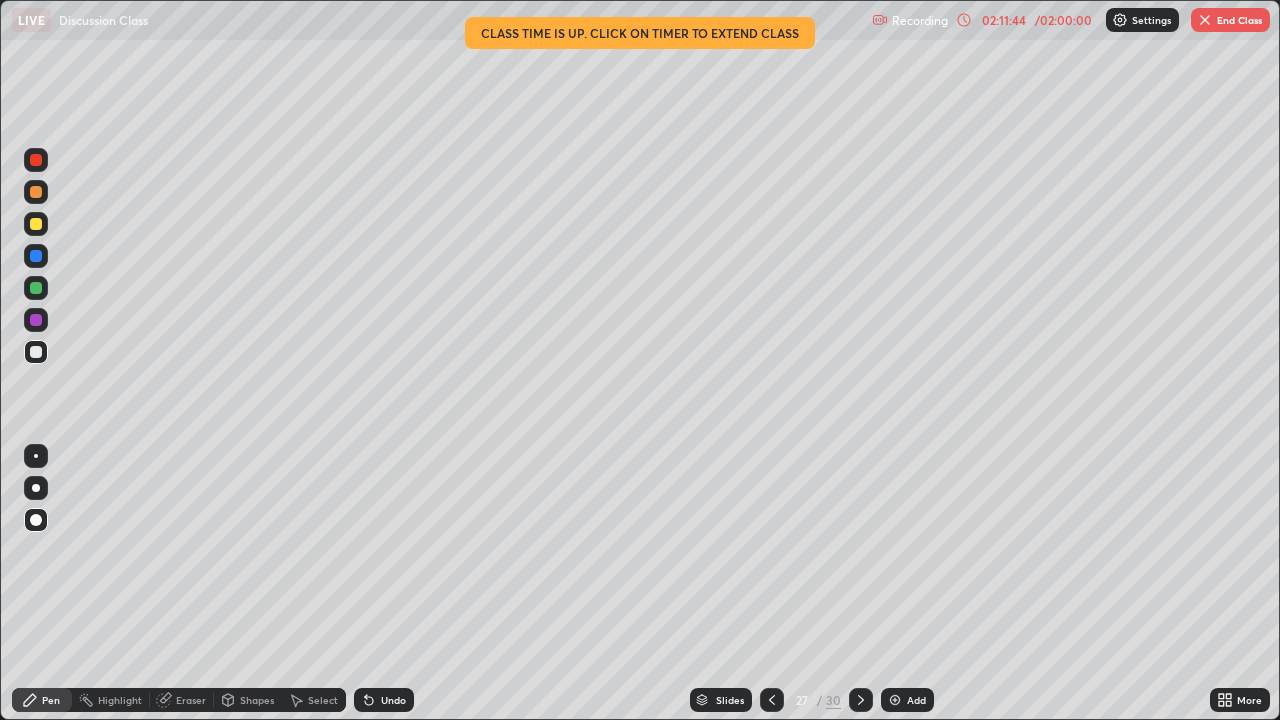 click on "Undo" at bounding box center [384, 700] 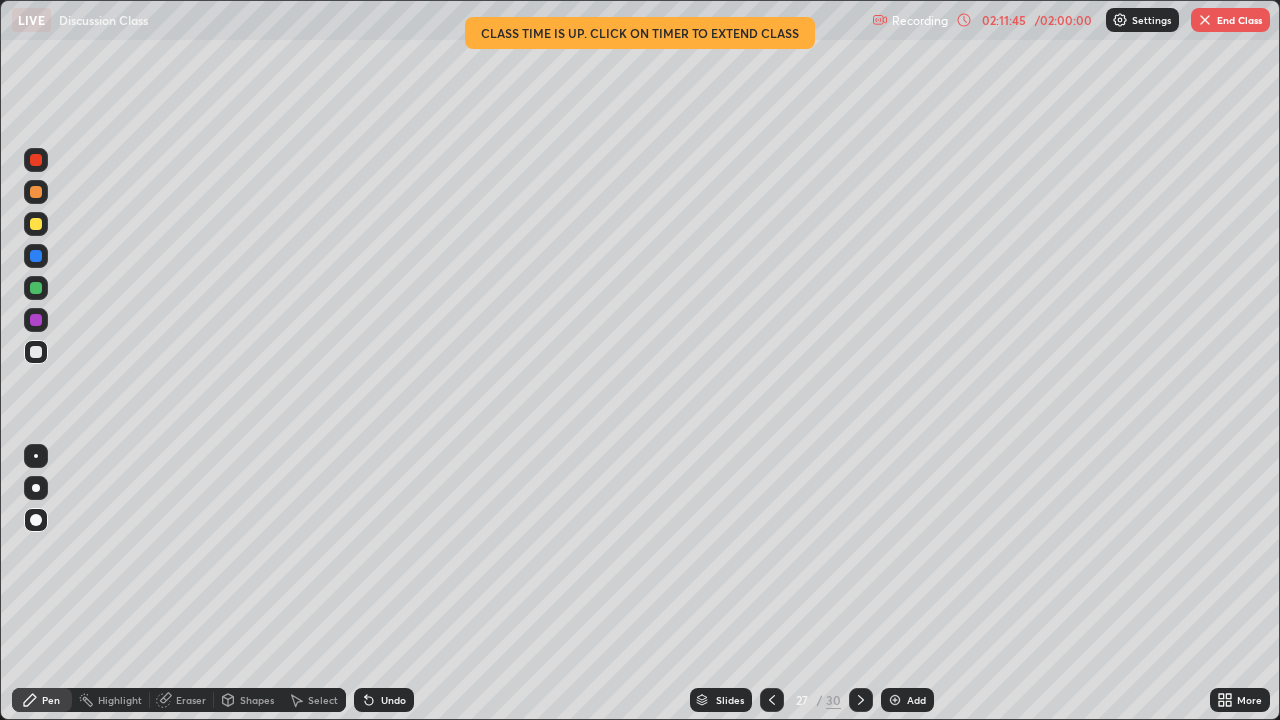 click on "Undo" at bounding box center (384, 700) 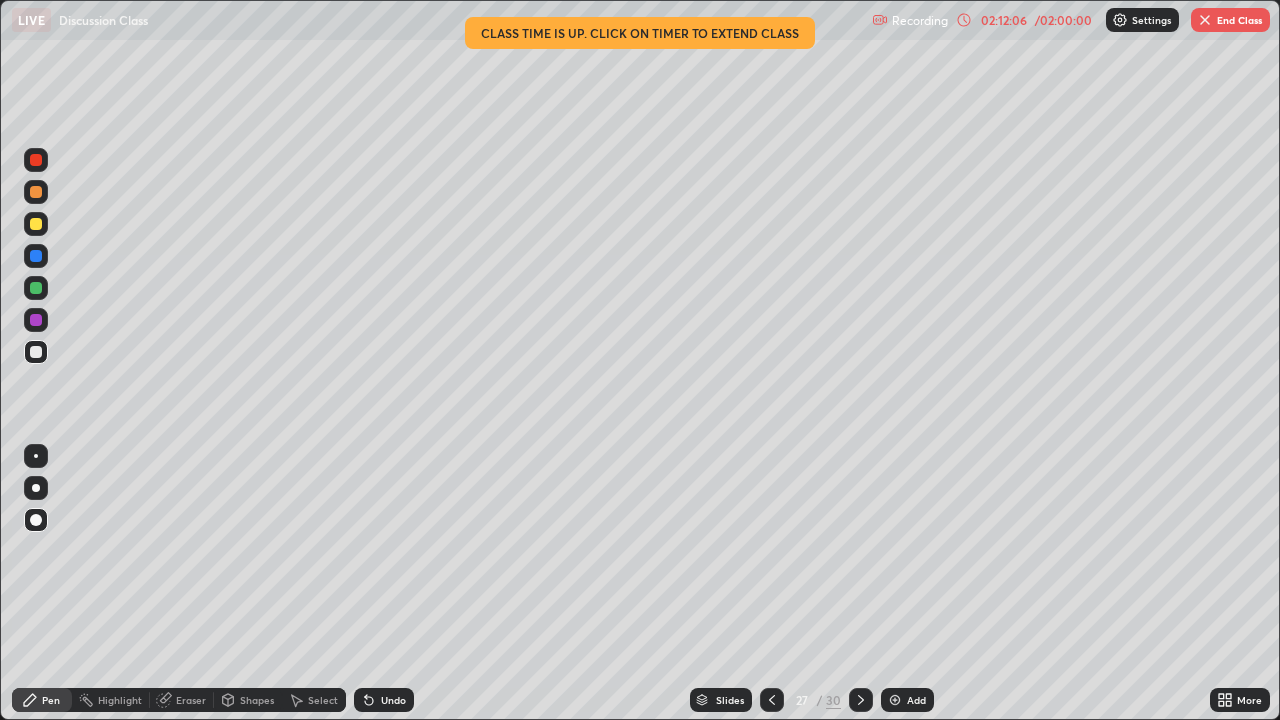 click on "Undo" at bounding box center (393, 700) 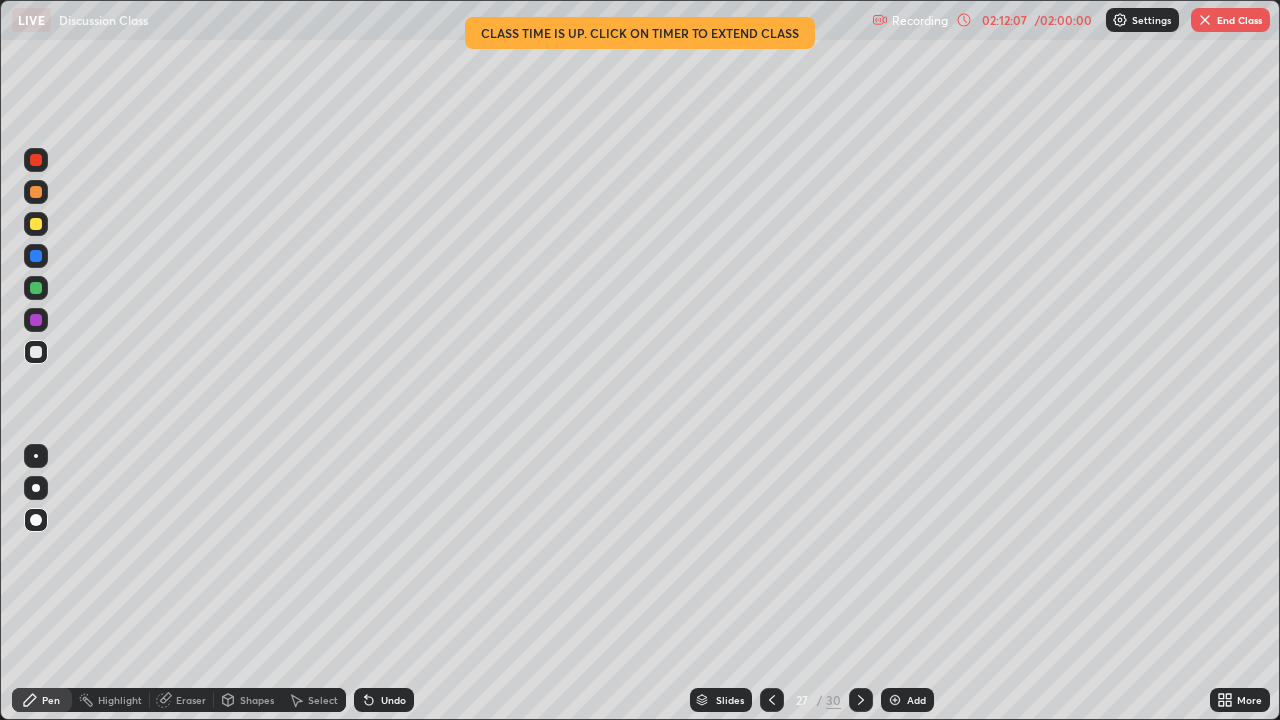click on "Undo" at bounding box center (384, 700) 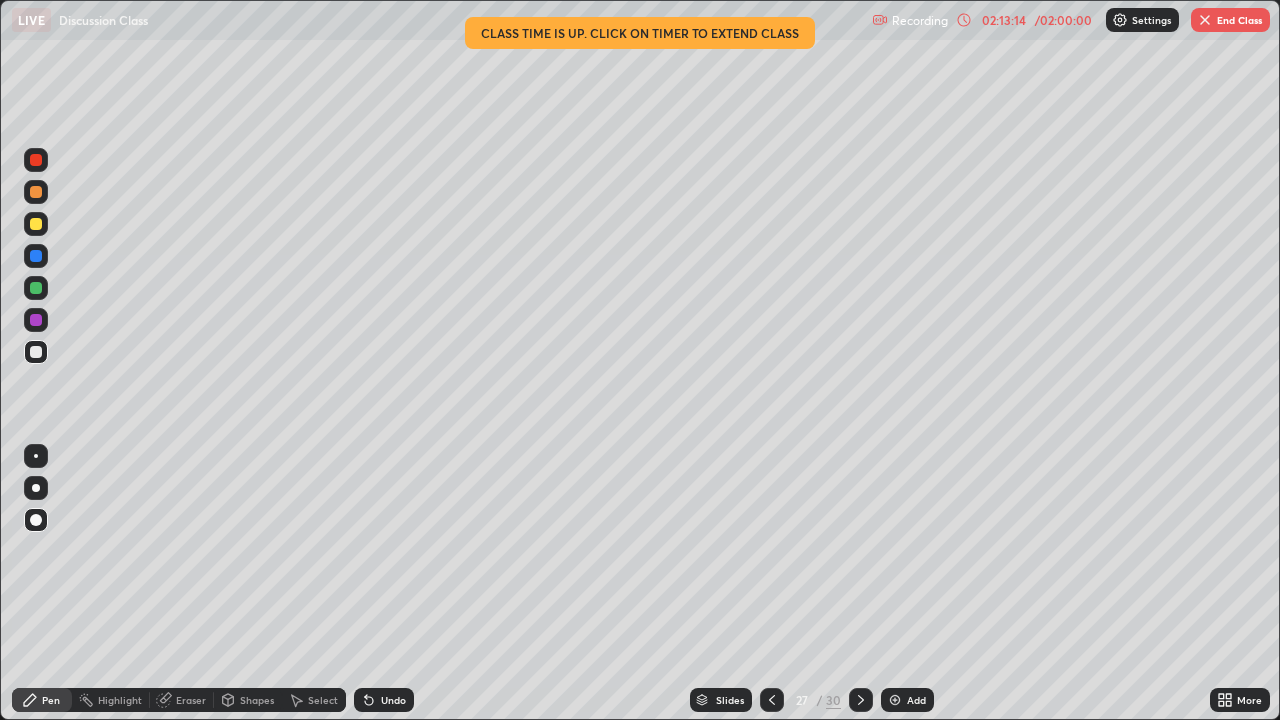 click on "Slides" at bounding box center (730, 700) 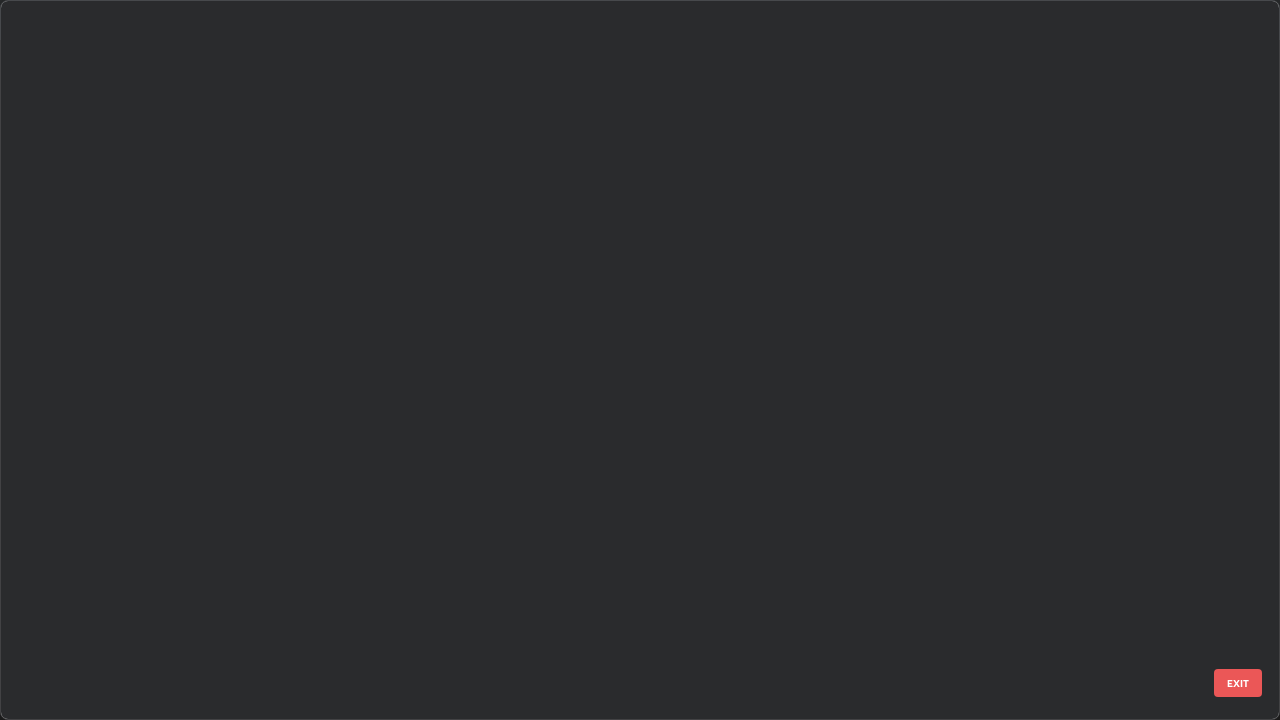 scroll, scrollTop: 1303, scrollLeft: 0, axis: vertical 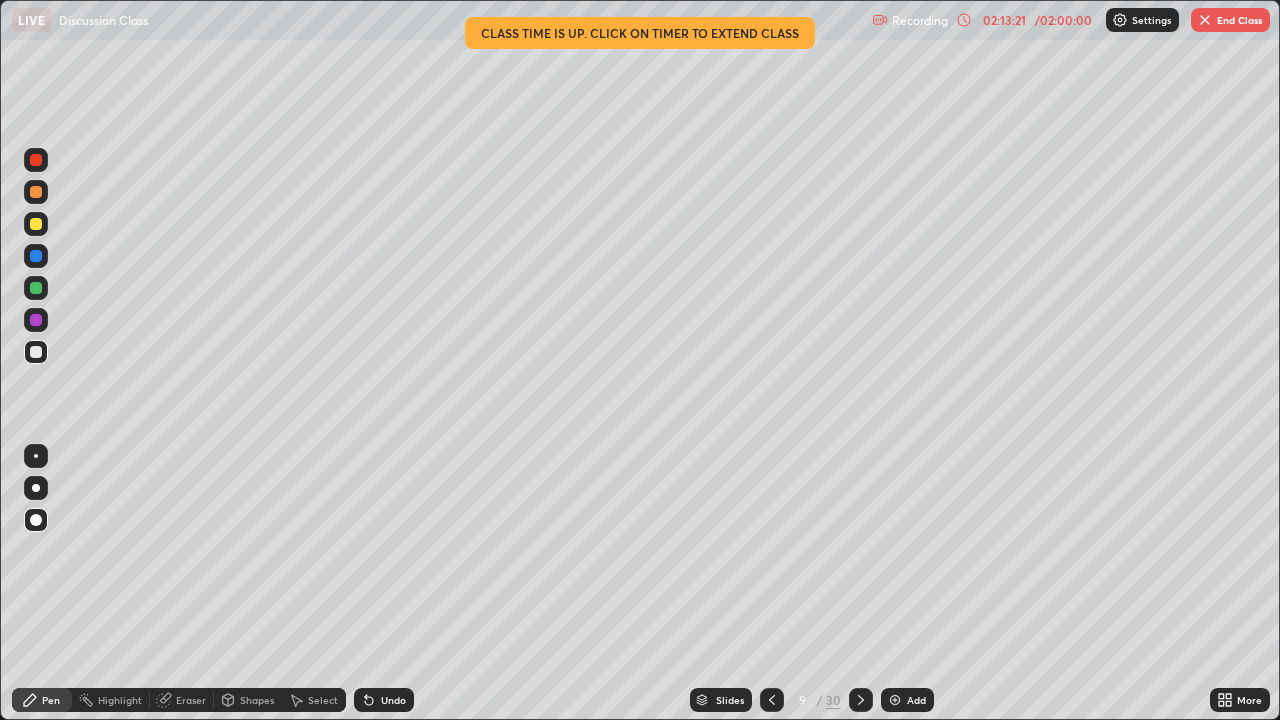 click on "End Class" at bounding box center [1230, 20] 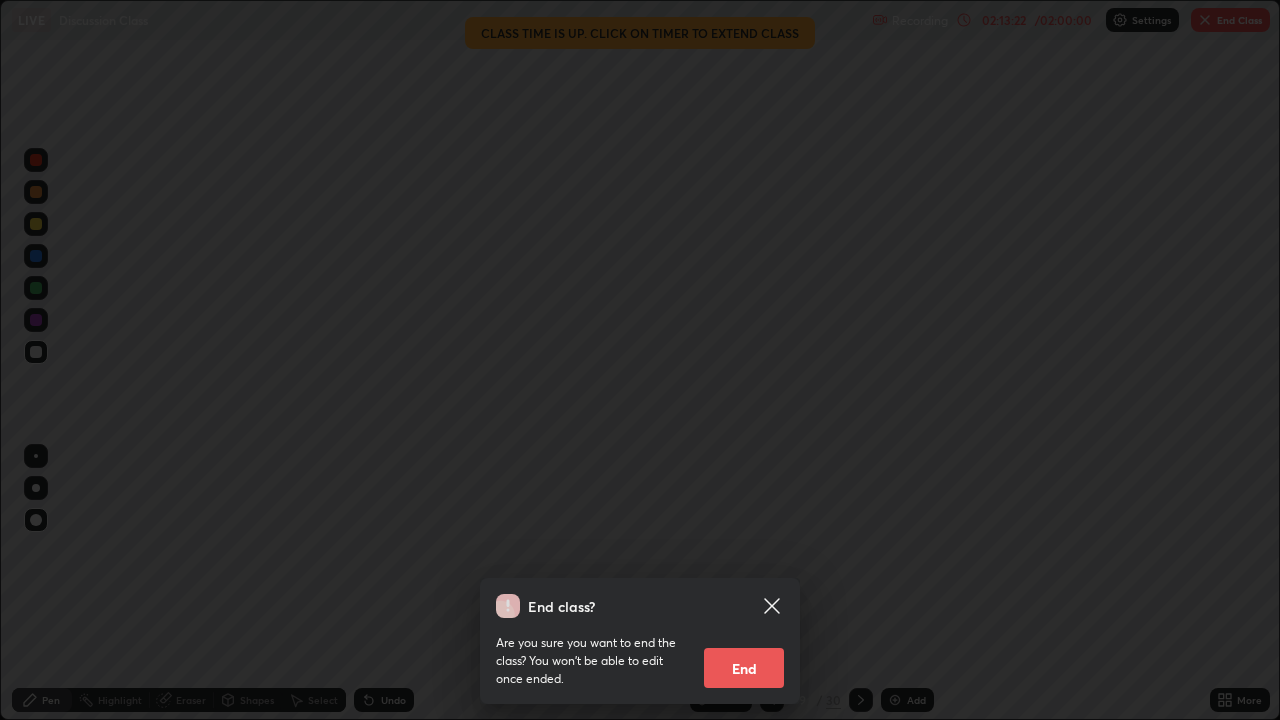click on "End" at bounding box center (744, 668) 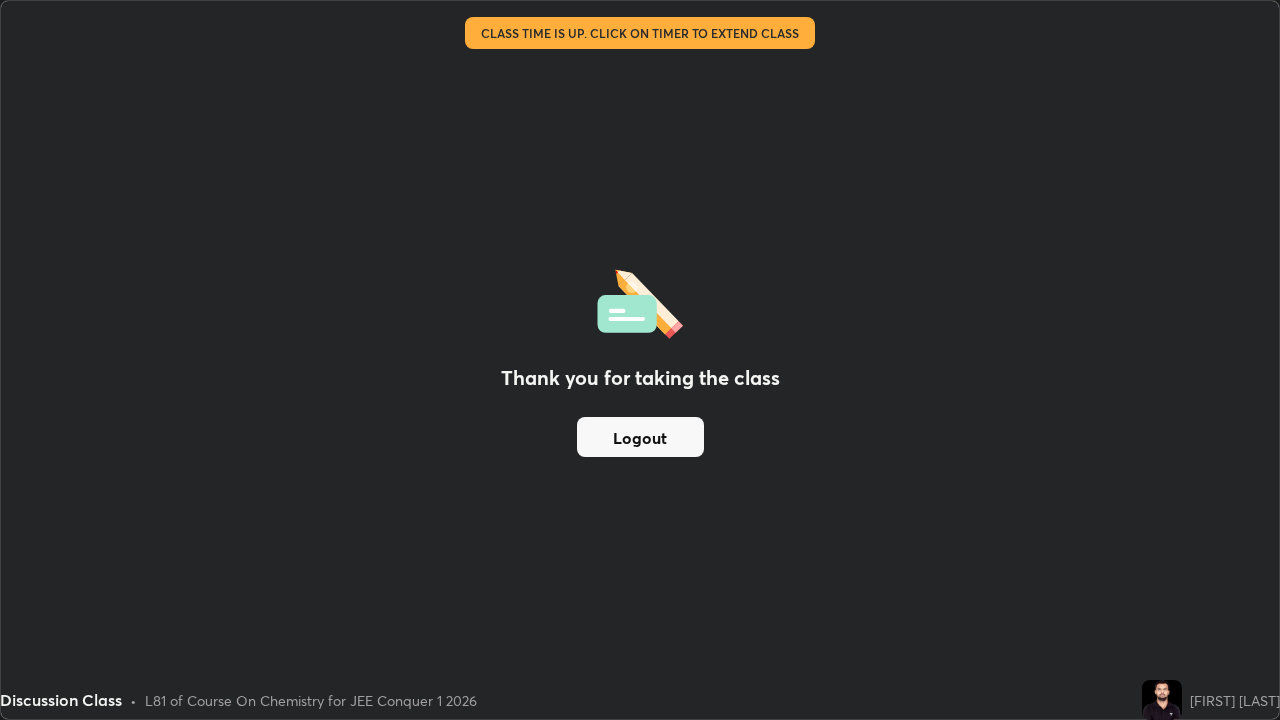 click on "Logout" at bounding box center (640, 437) 